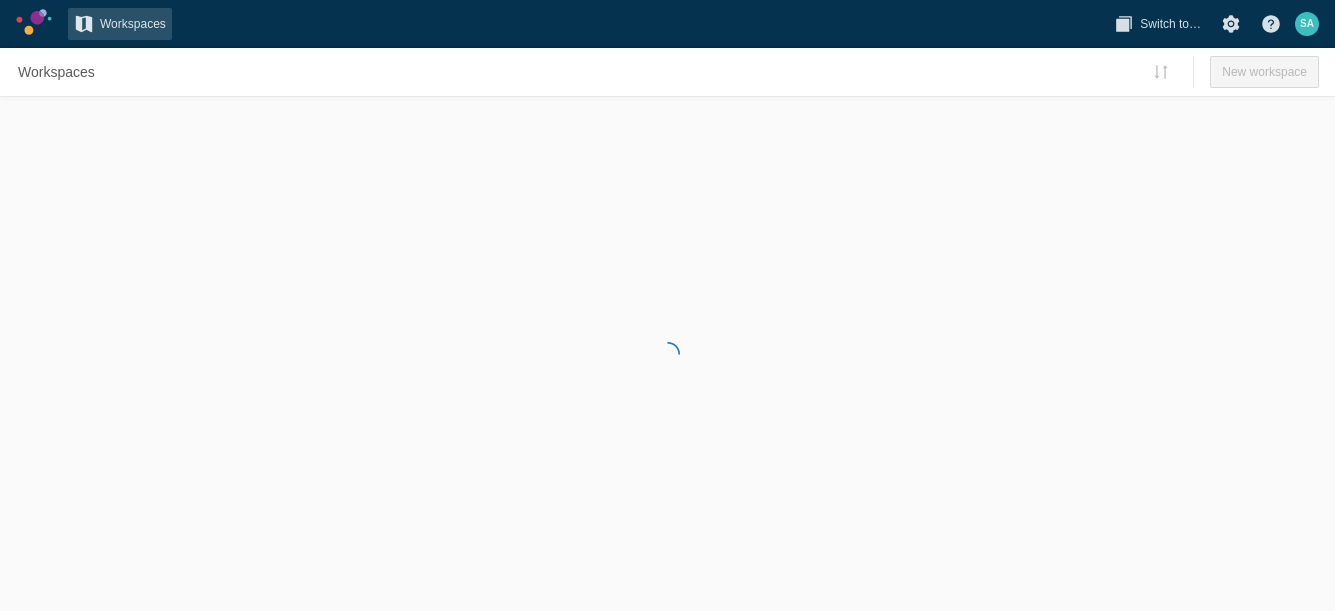 scroll, scrollTop: 0, scrollLeft: 0, axis: both 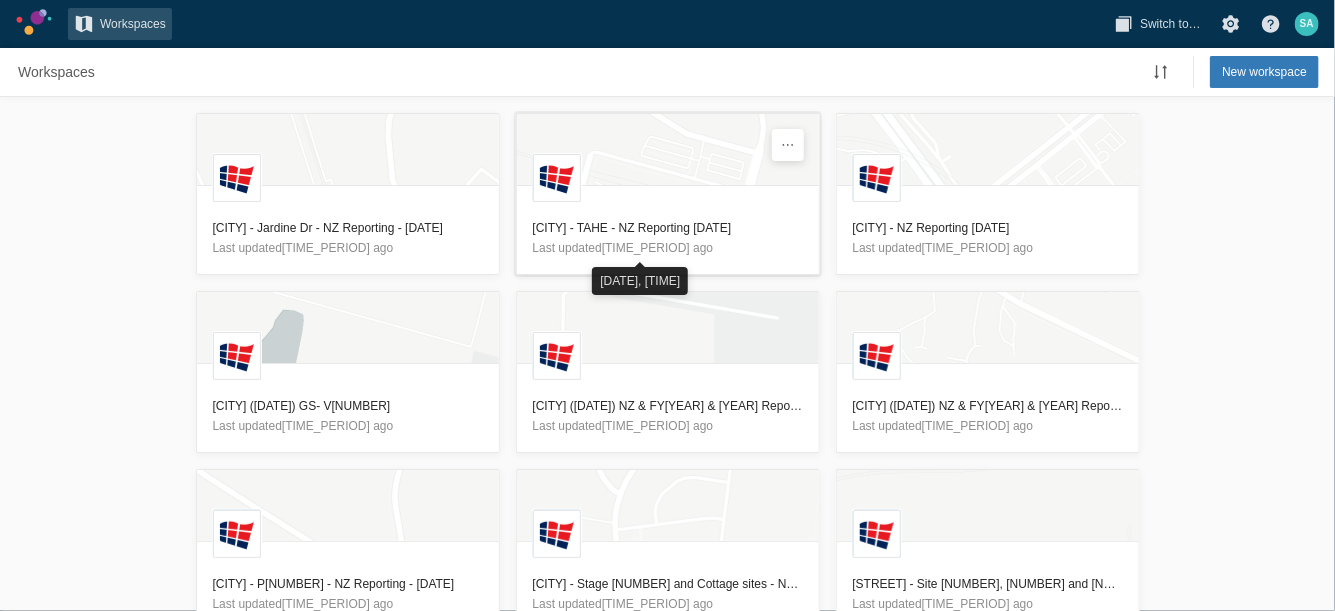 click on "Ed Park - TAHE - NZ Reporting 01/08/2025" at bounding box center (668, 228) 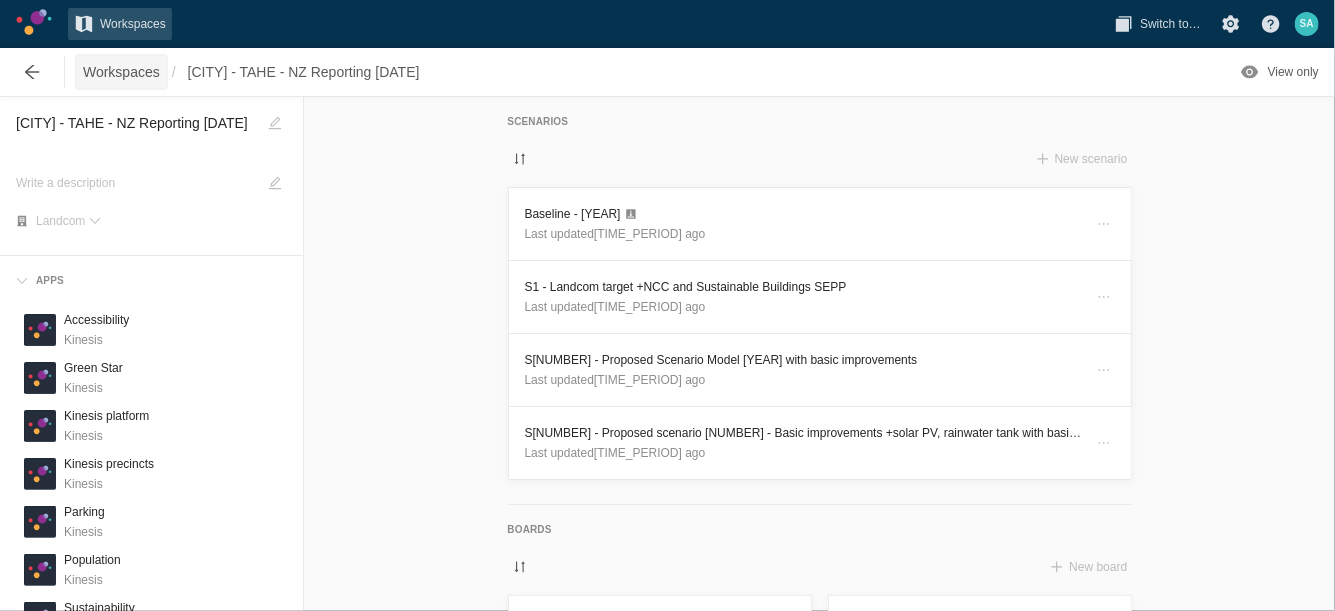 click on "Workspaces" at bounding box center (121, 72) 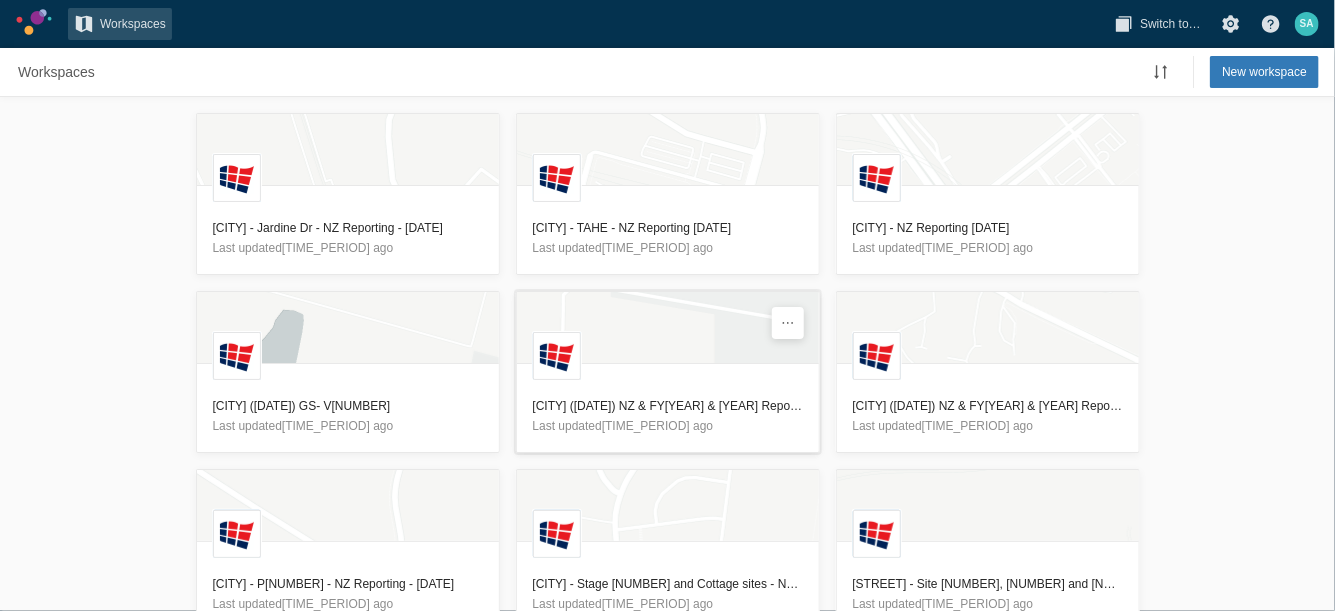 click on "[CITY] North Tuncury (07/2025) NZ & FY24 & 25 Reporting" at bounding box center (668, 406) 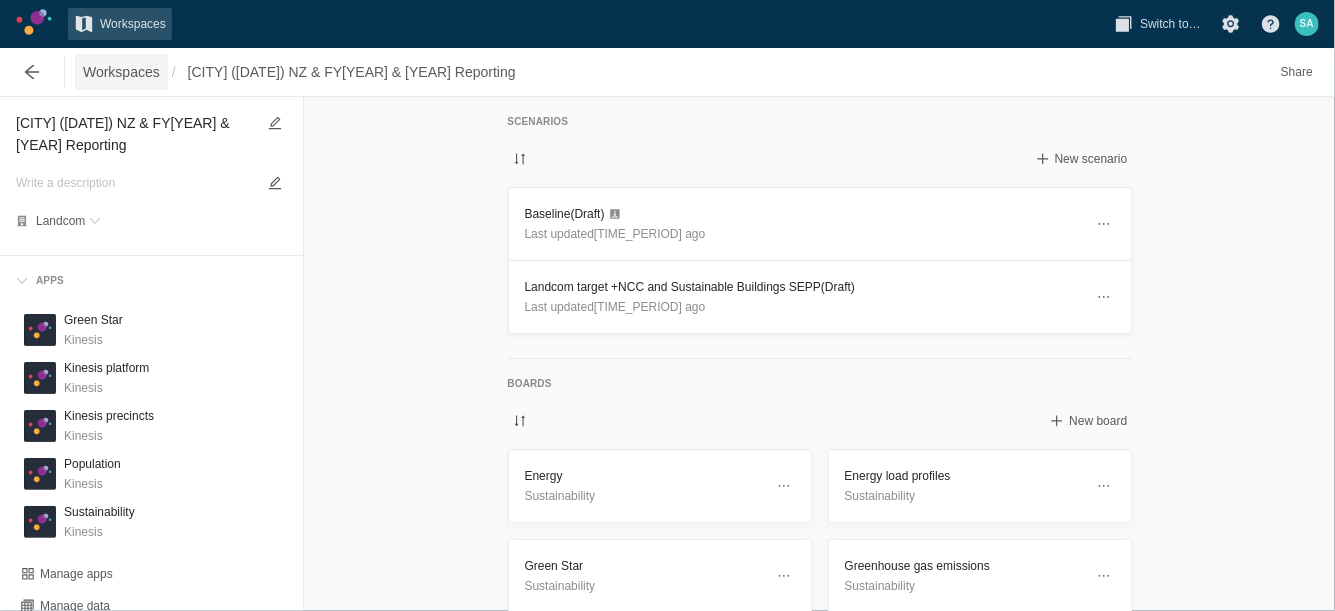 click on "Workspaces" at bounding box center (121, 72) 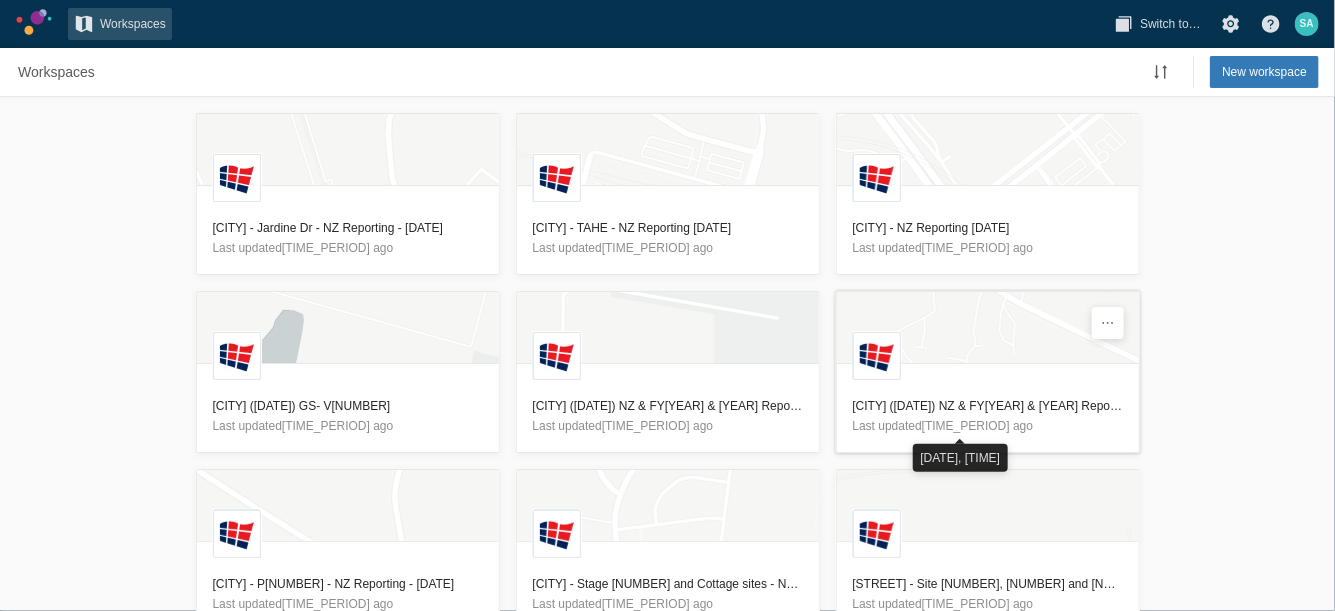 click on "[CITY] (07/2025) NZ & FY24 & 25 Reporting" at bounding box center [988, 406] 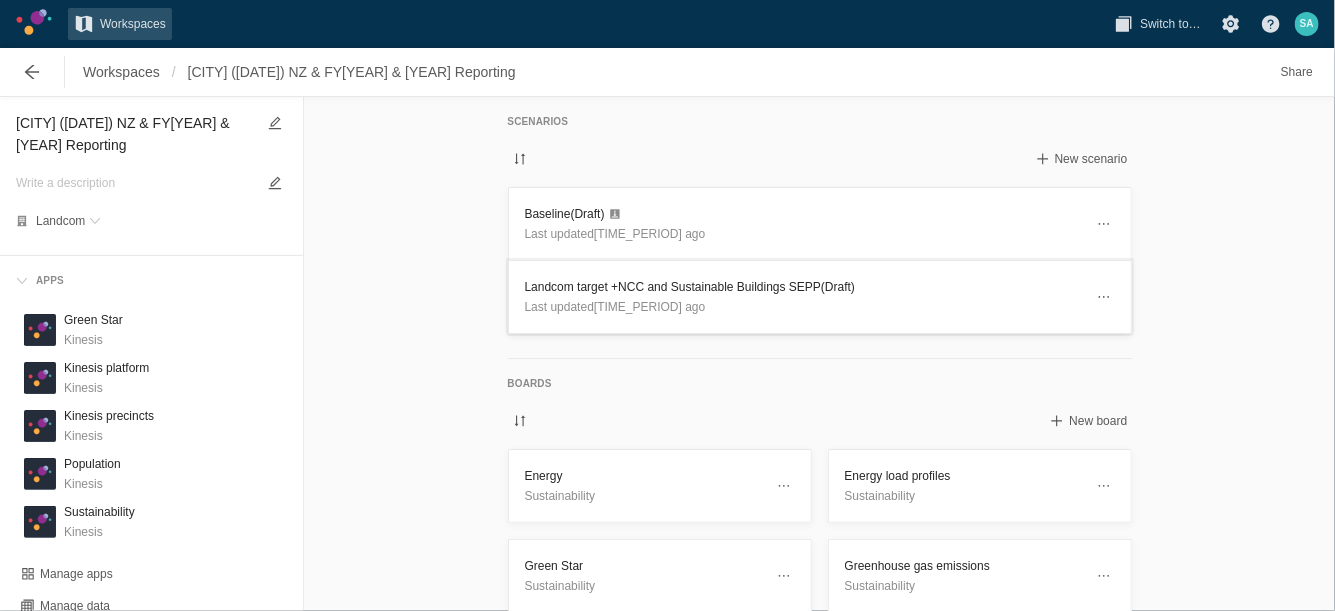 click on "Landcom target +NCC and Sustainable Buildings SEPP  (Draft)" at bounding box center (804, 287) 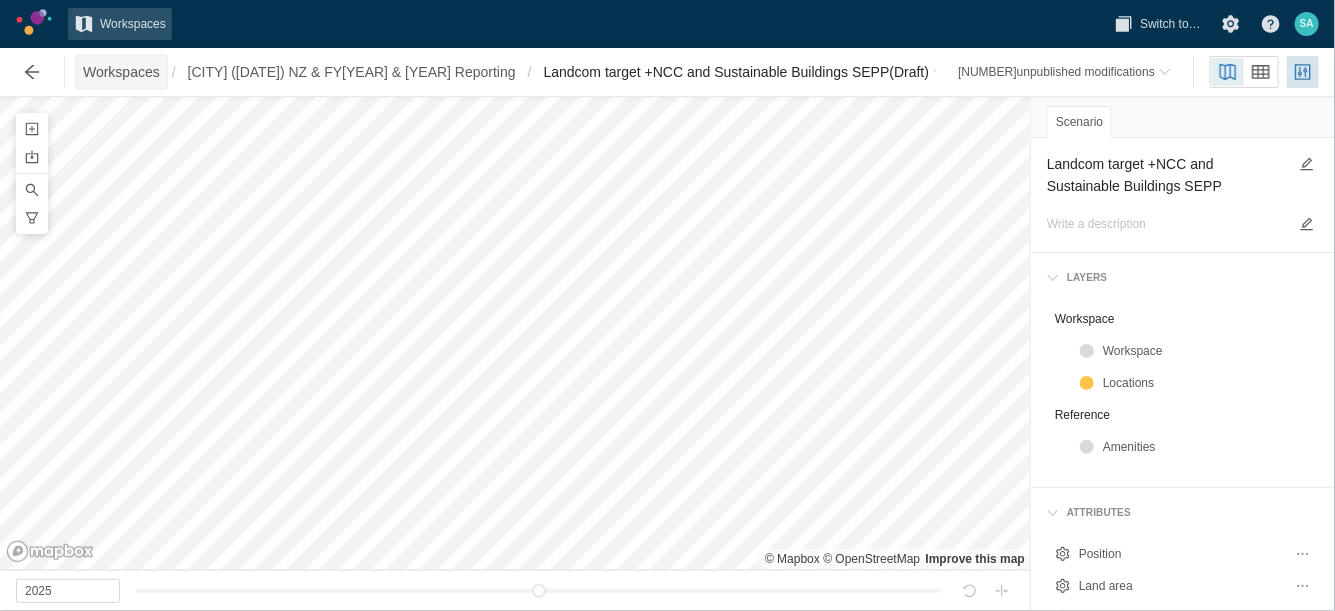 click on "Workspaces" at bounding box center [121, 72] 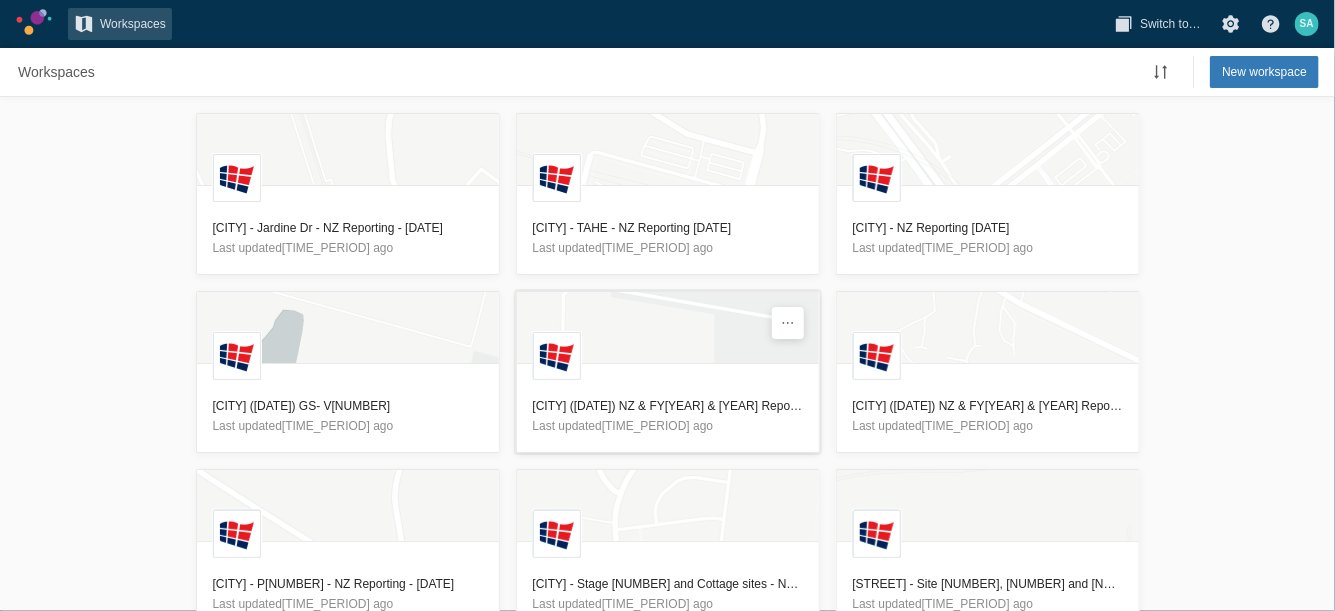 click on "North Tuncury (07/2025) NZ & FY24 & 25 Reporting" at bounding box center [668, 406] 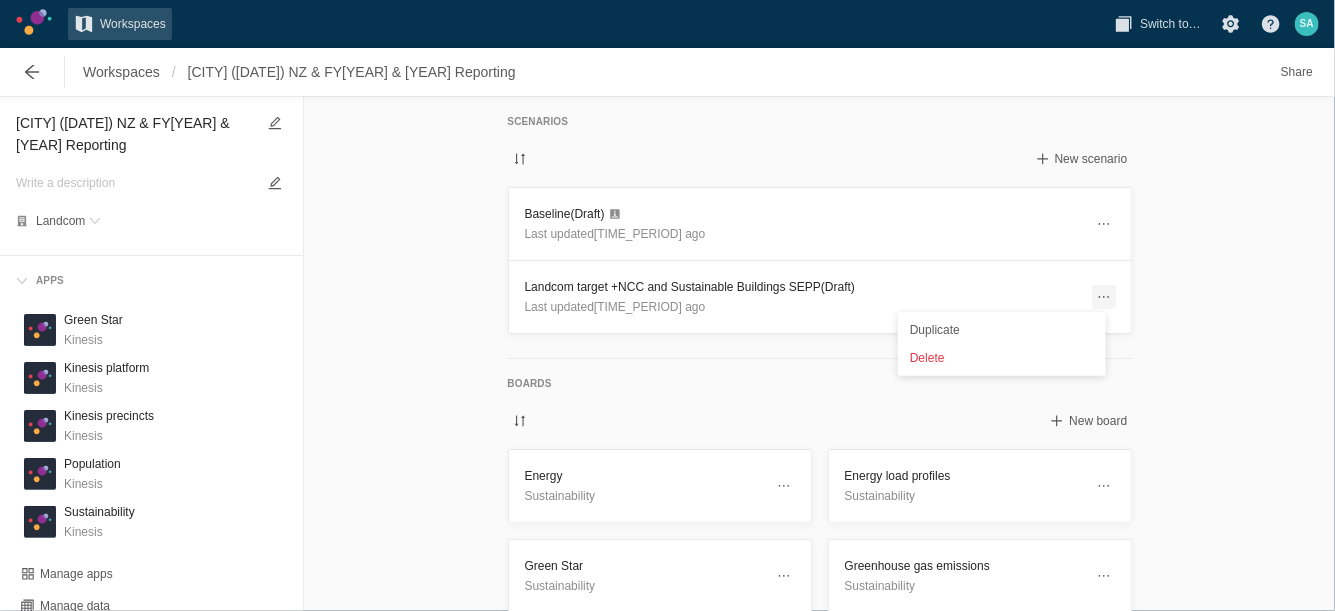 click at bounding box center [1104, 297] 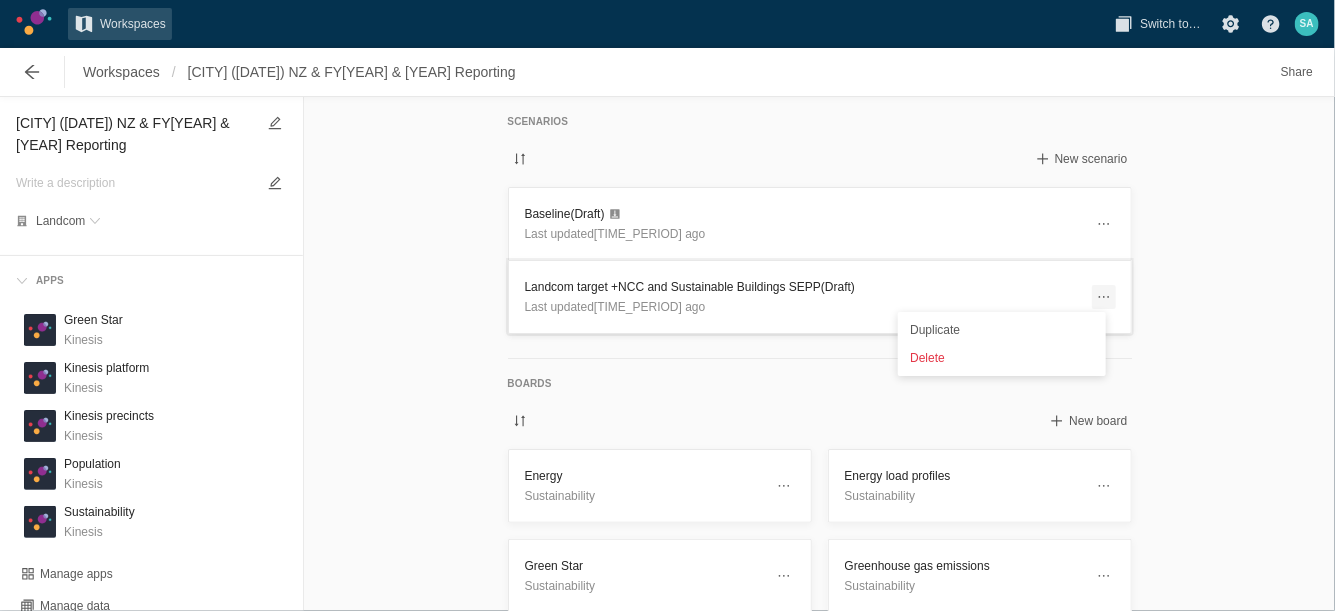 click on "Landcom target +NCC and Sustainable Buildings SEPP  (Draft)" at bounding box center (804, 287) 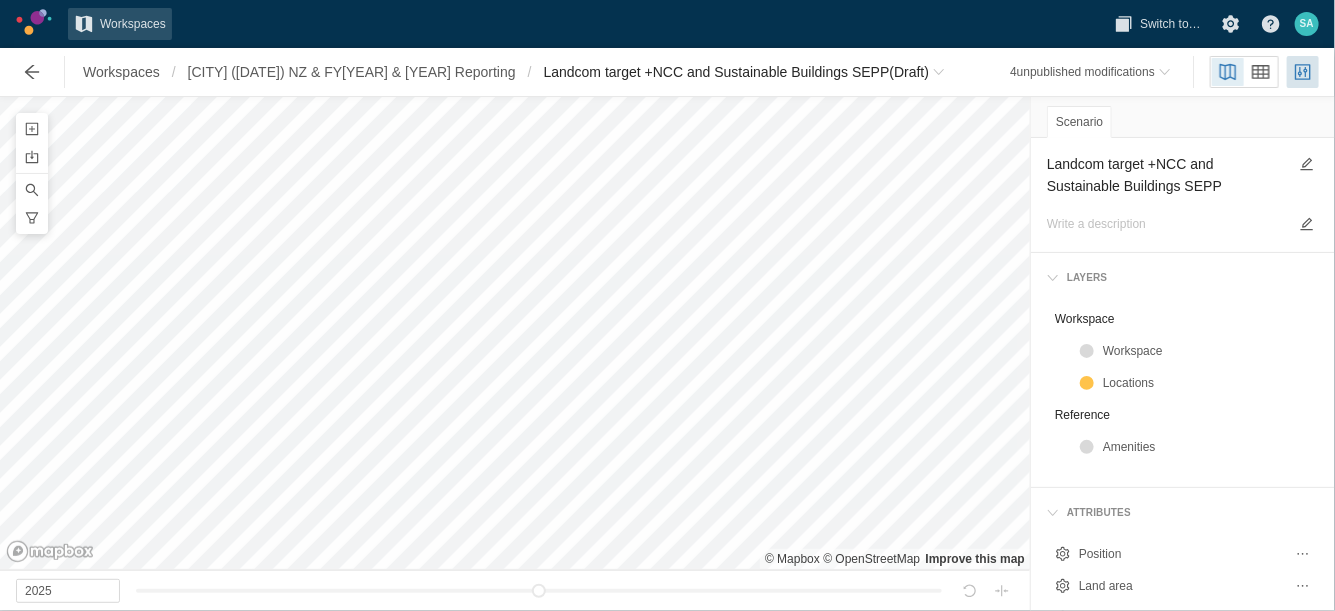 click on "Landcom target +NCC and Sustainable Buildings SEPP" at bounding box center [1167, 175] 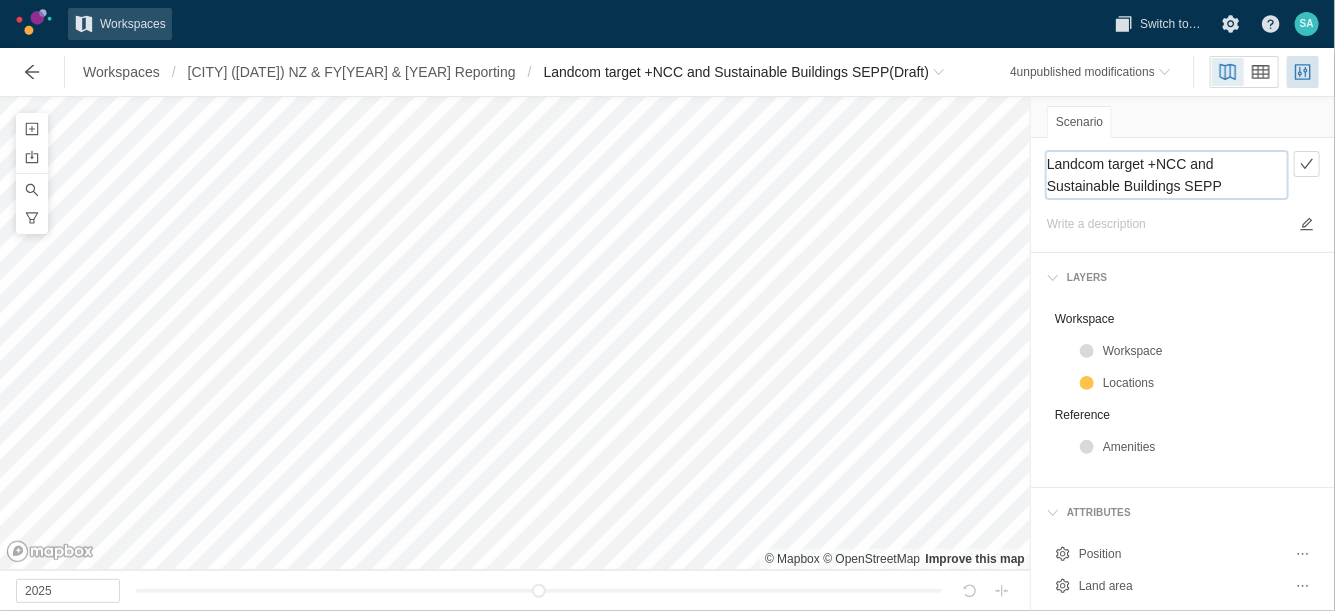 click on "Landcom target +NCC and Sustainable Buildings SEPP" at bounding box center [1167, 175] 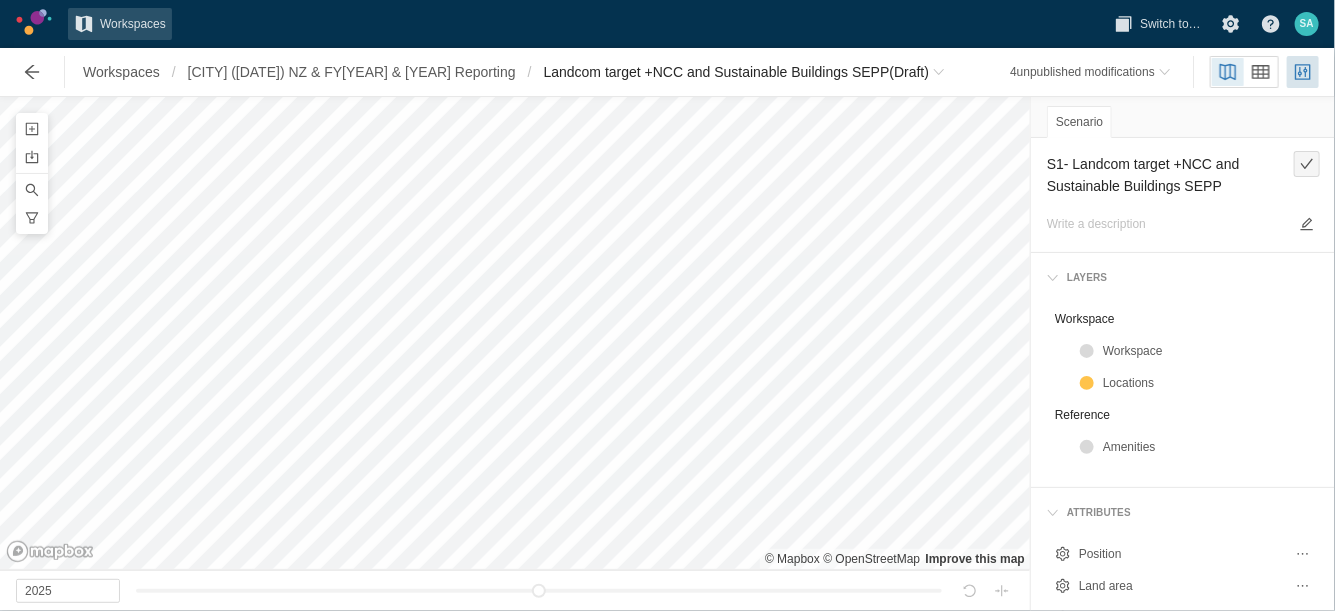type on "Landcom target +NCC and Sustainable Buildings SEPP" 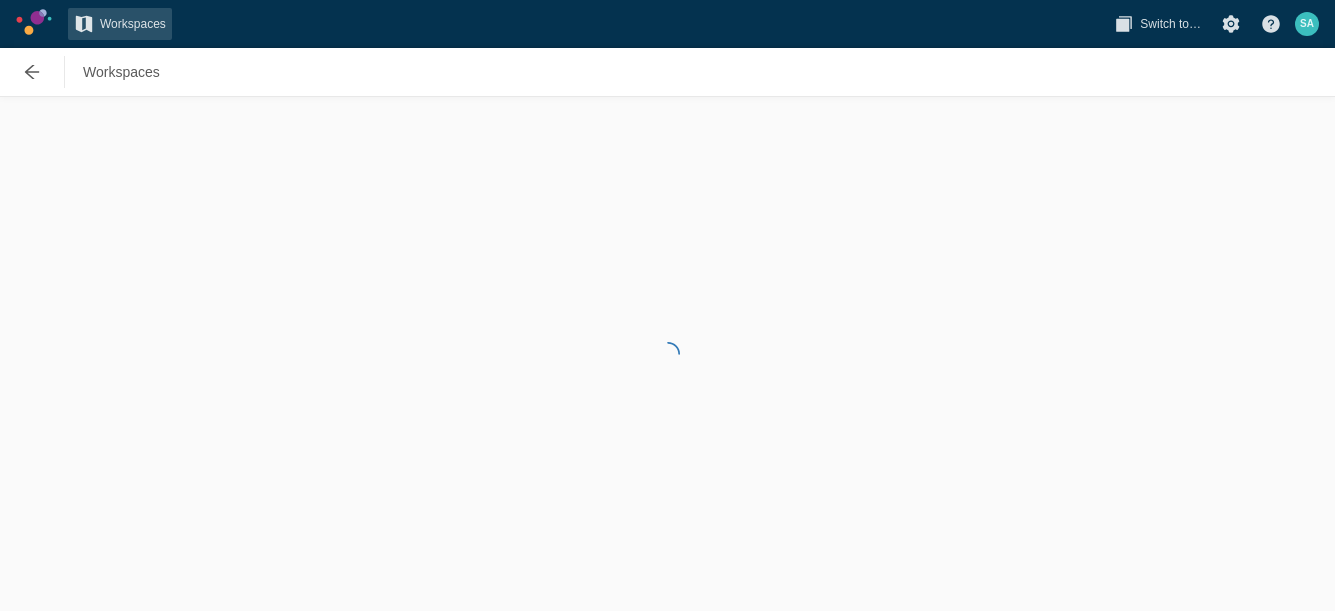 scroll, scrollTop: 0, scrollLeft: 0, axis: both 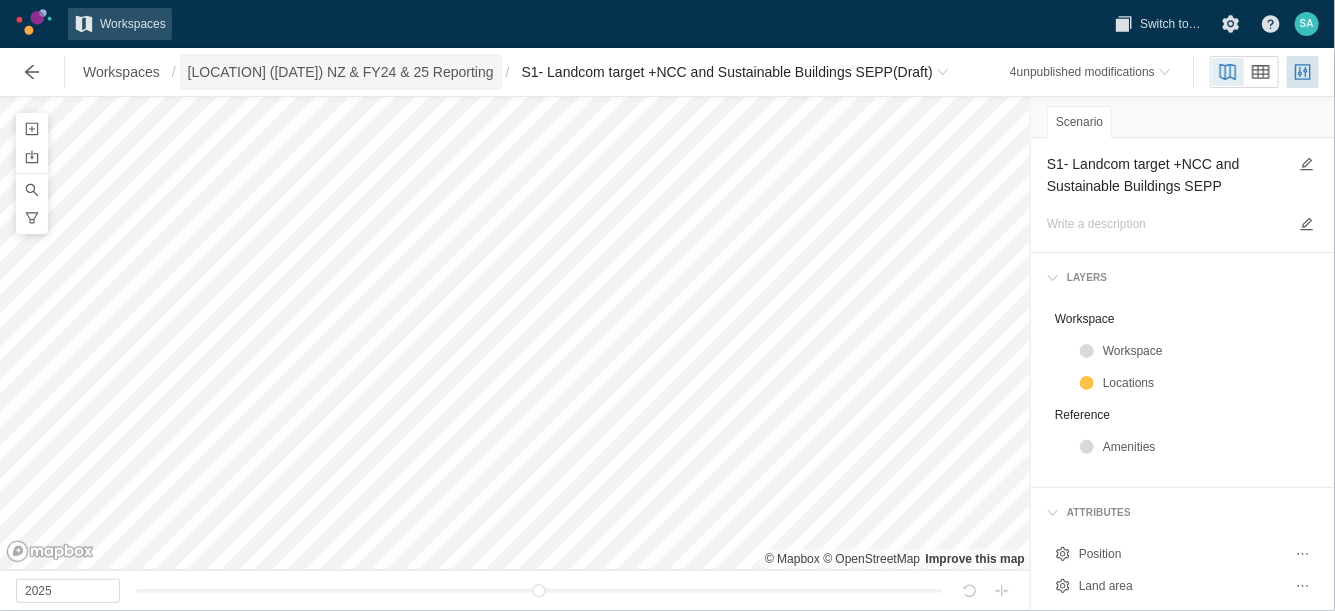 click on "[LOCATION] ([DATE]) NZ & FY24 & 25 Reporting" at bounding box center [341, 72] 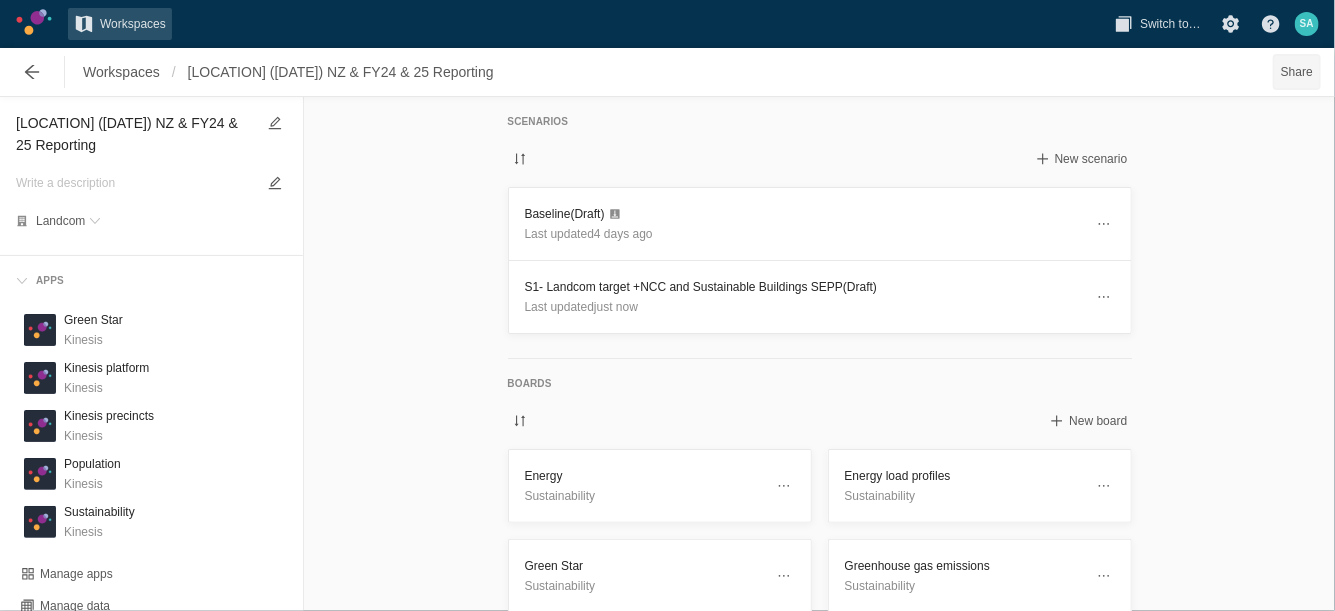click on "Share" at bounding box center (1297, 72) 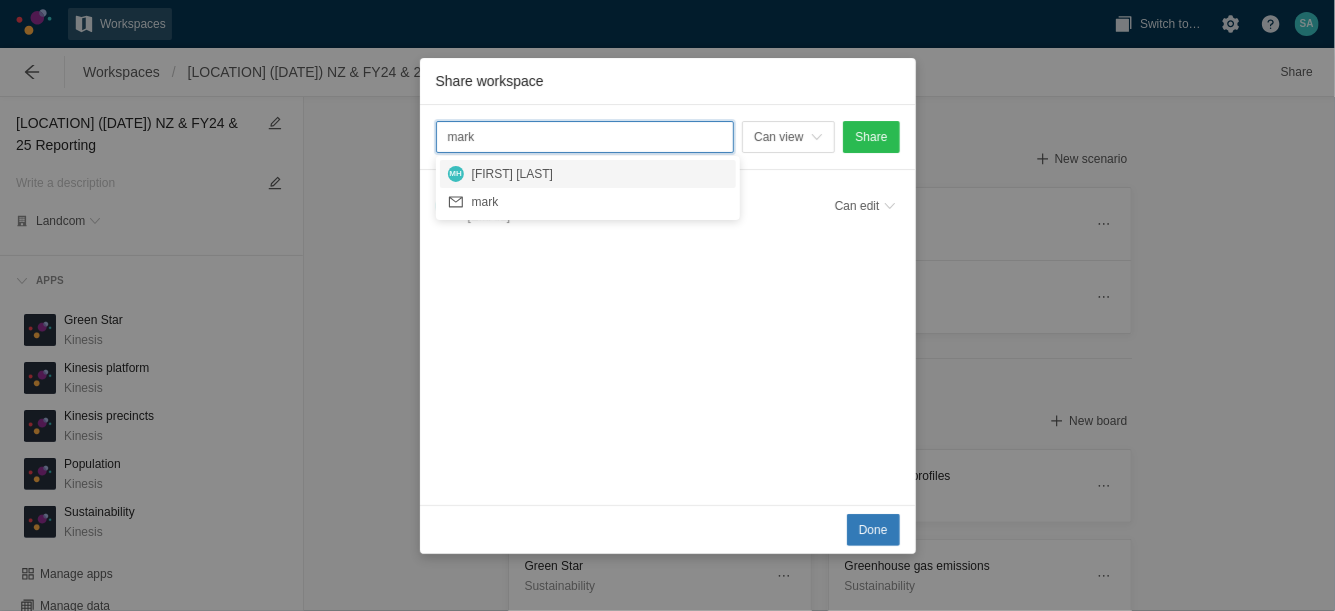 type on "mark" 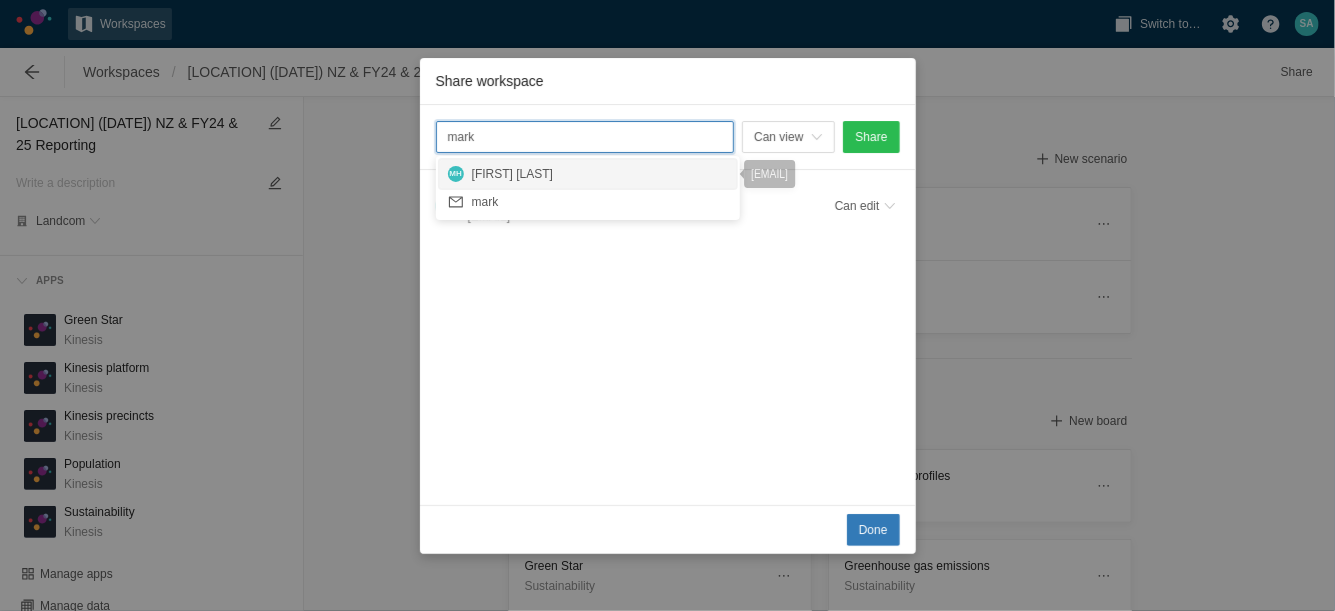click on "[FIRST] [LAST]" at bounding box center [600, 174] 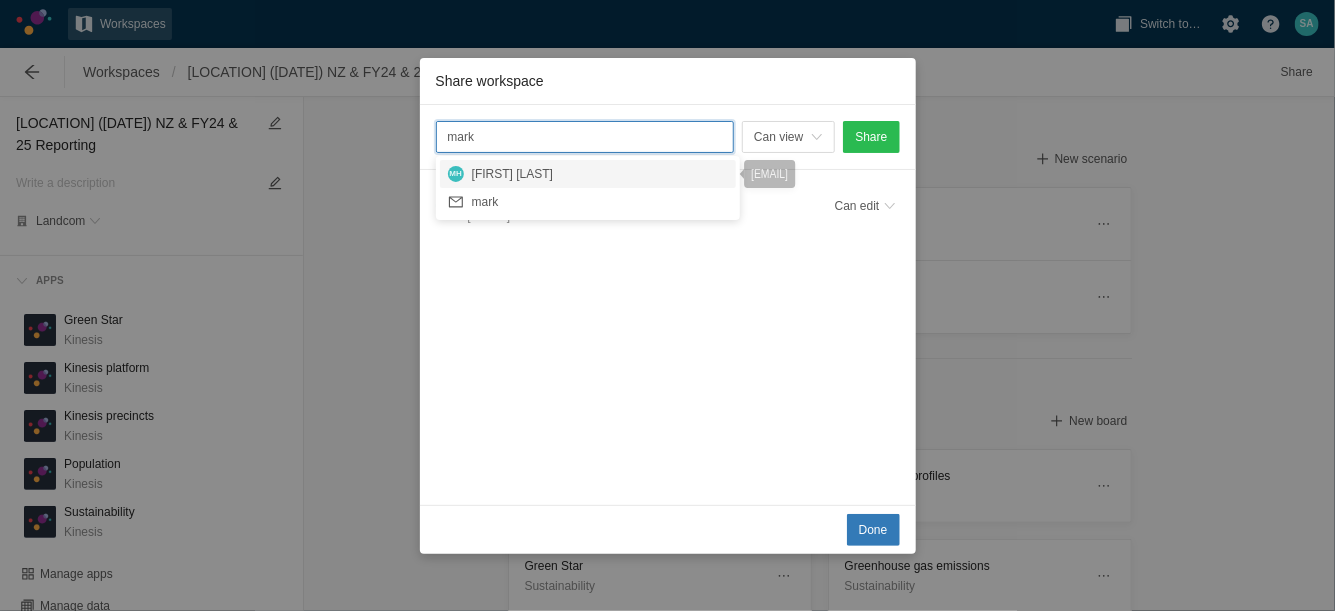 type 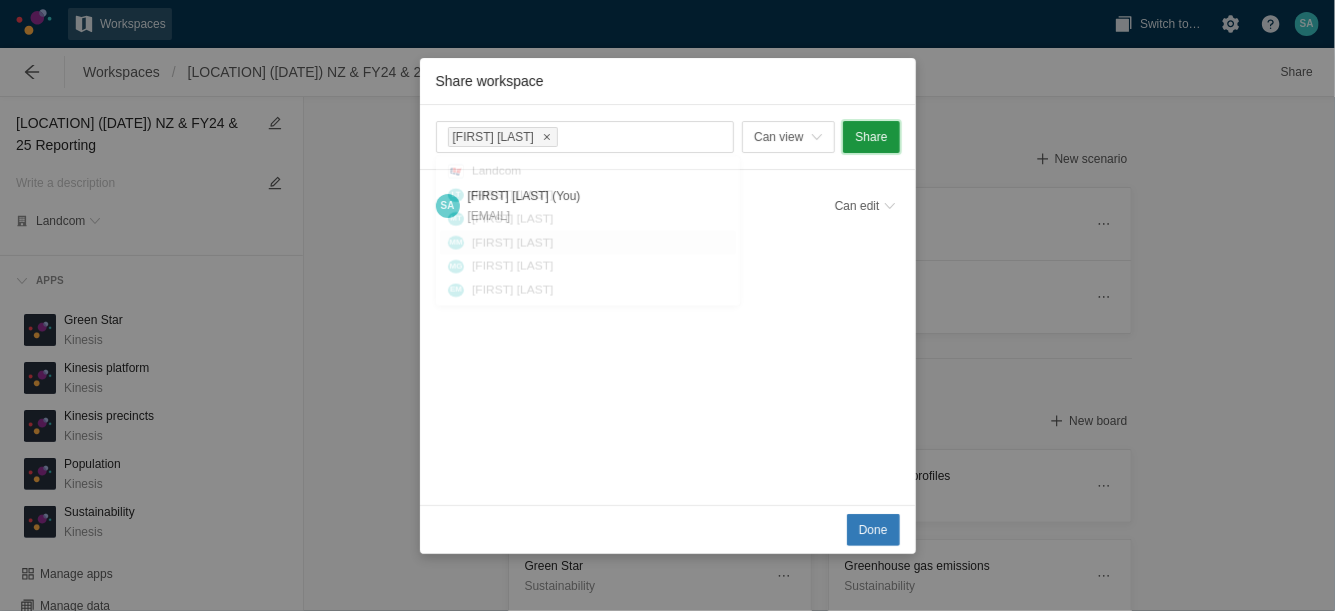 click on "Share" at bounding box center [871, 137] 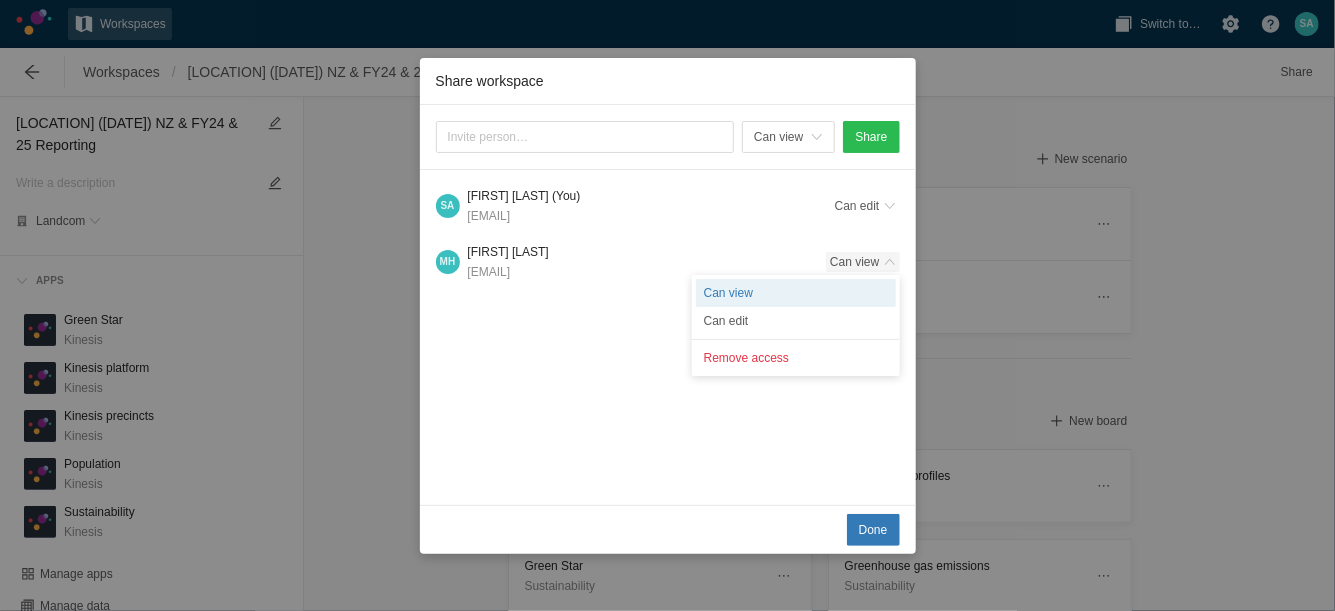 click on "Can view" at bounding box center (862, 262) 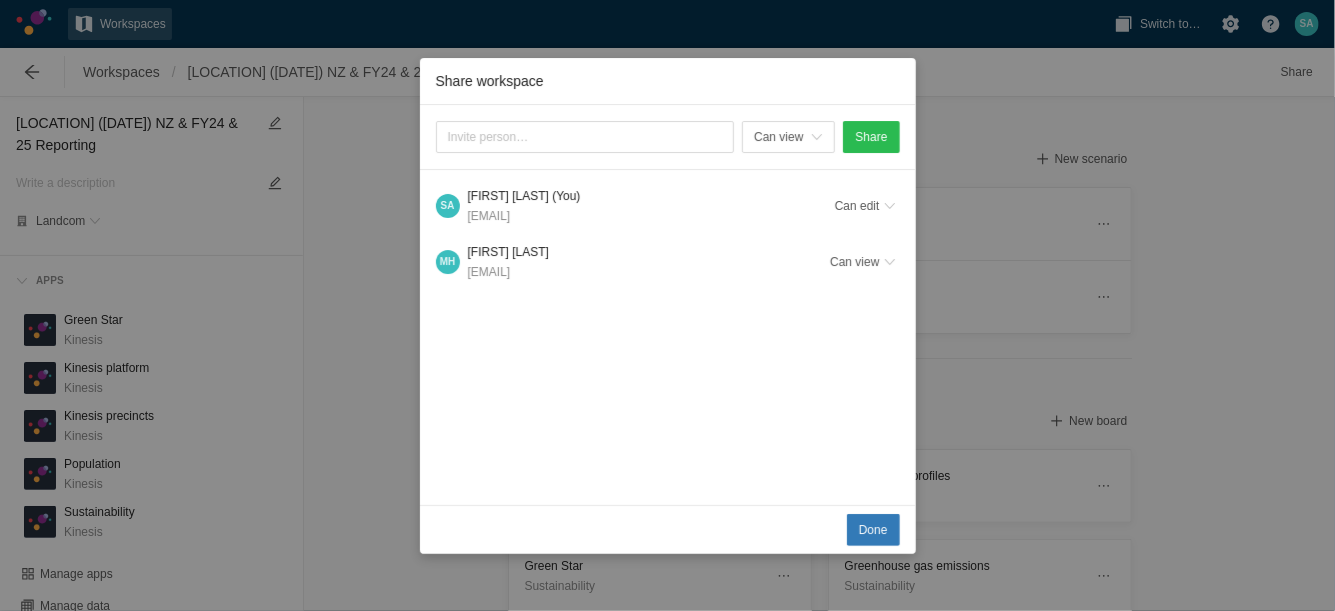 click on "Share workspace Can view Share S A Samaneh Arasteh (You) sarasteh@landcom.nsw.gov.au   Can edit   M H Mark Hibberd mark.hibberd@kinesis.org   Can view   Done" at bounding box center [667, 305] 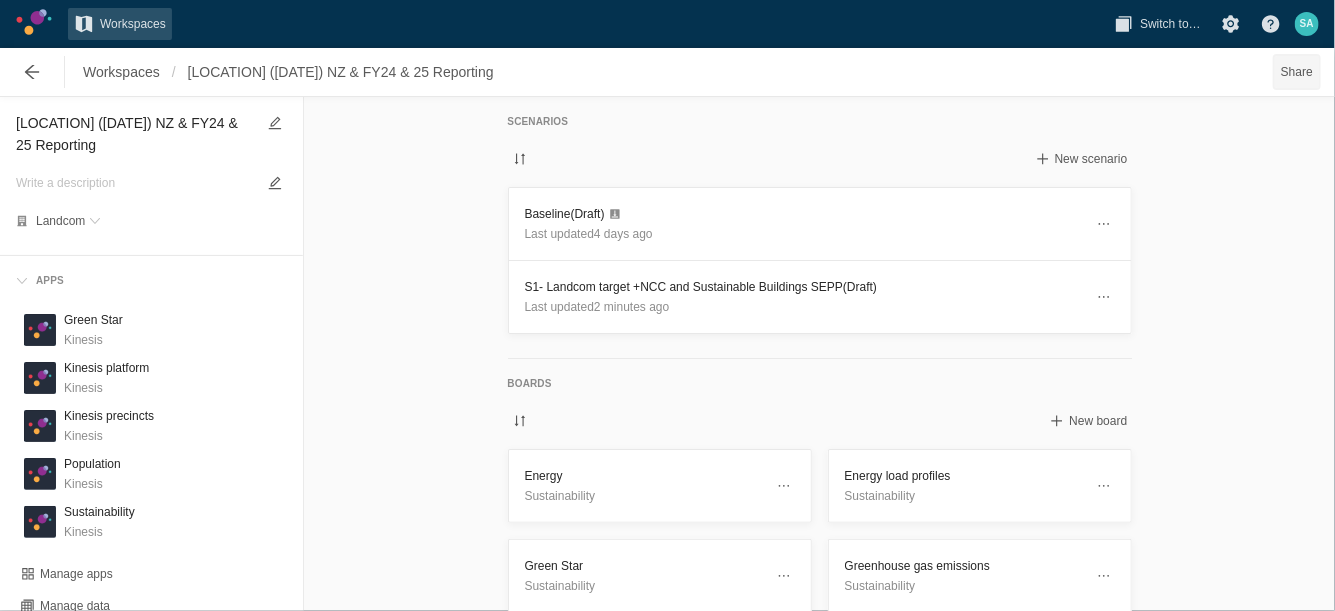 click on "Share" at bounding box center [1297, 72] 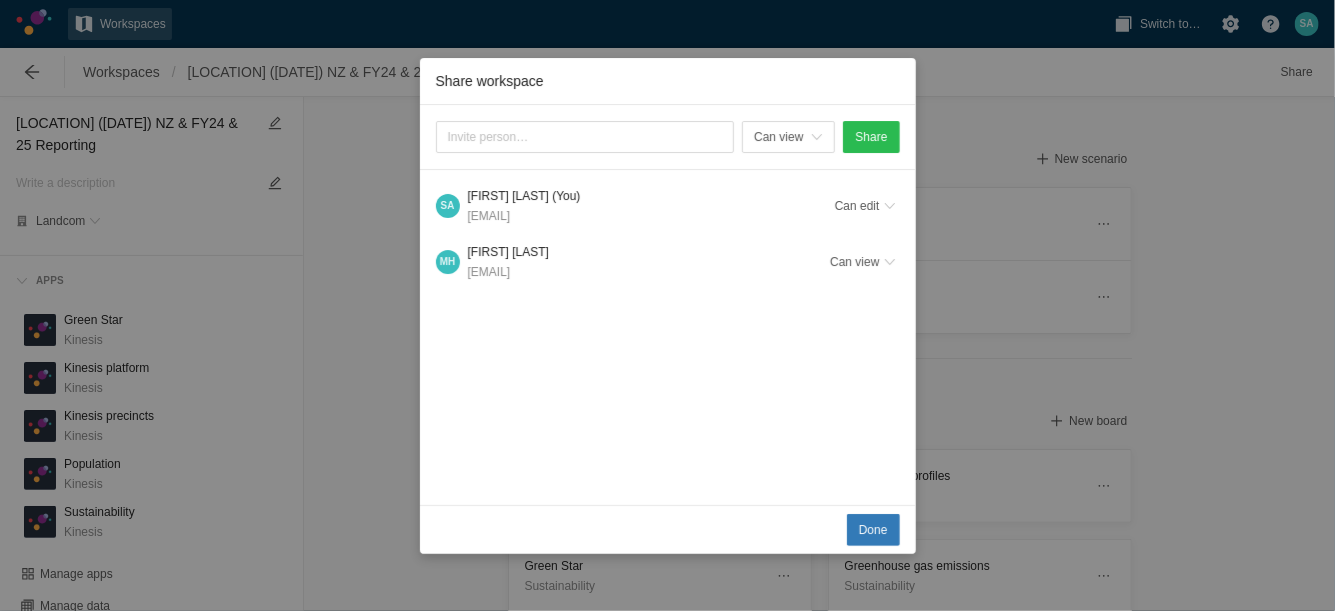 click on "Can view Share S A [FIRST] [LAST] ([EMAIL]) Can edit M H [FIRST] [LAST] ([EMAIL]) Can view" at bounding box center (668, 305) 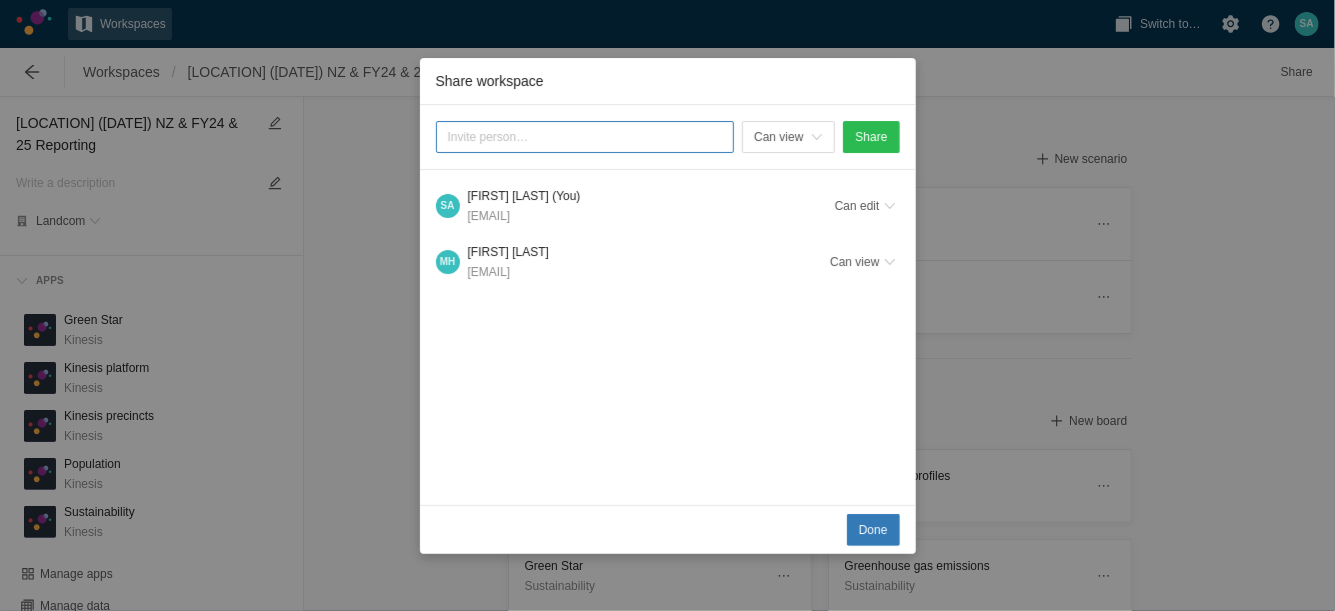 click at bounding box center [585, 137] 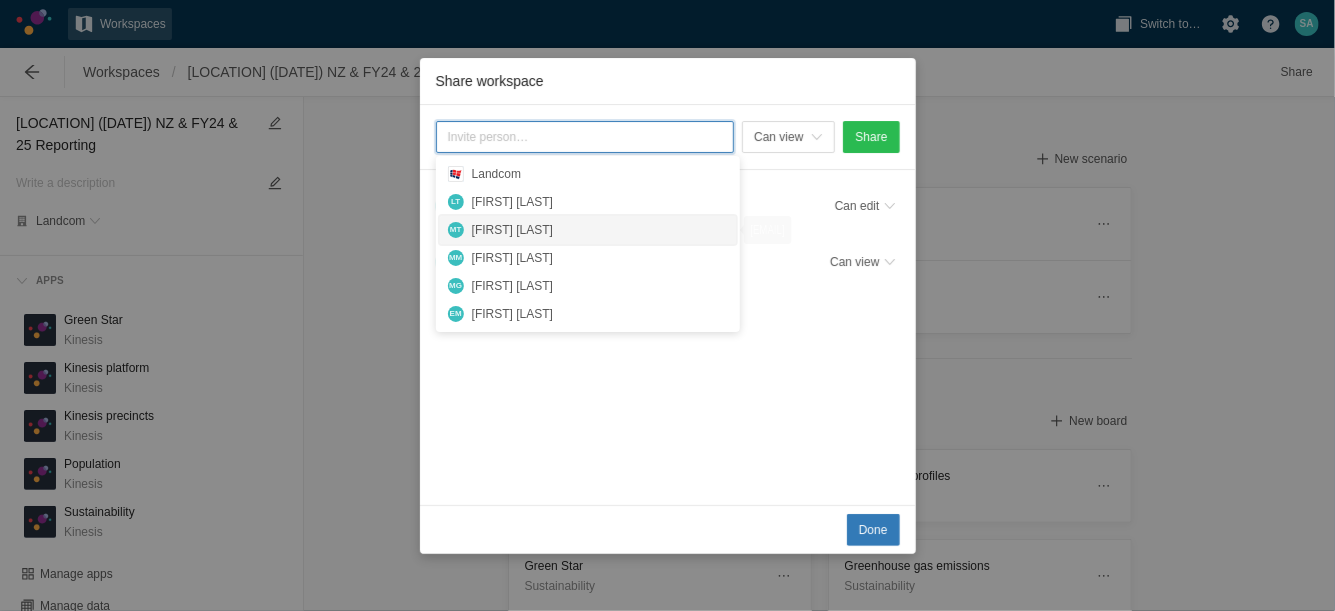 click on "[FIRST] [LAST]" at bounding box center (600, 230) 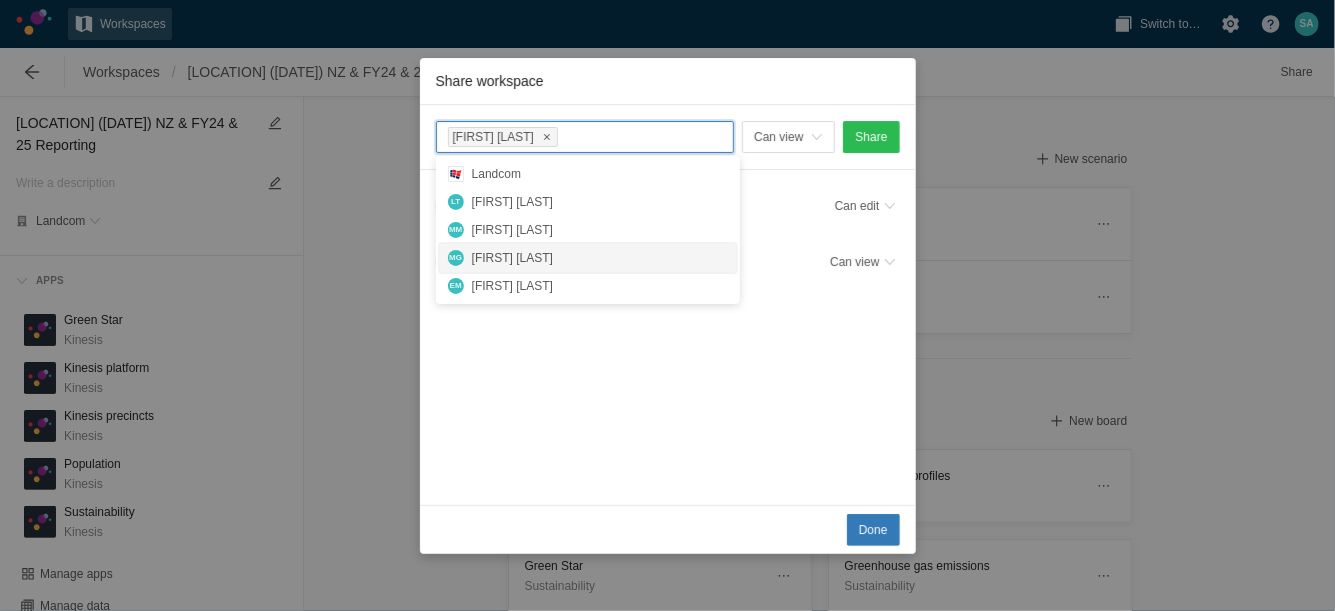click on "[FIRST] [LAST]" at bounding box center (600, 258) 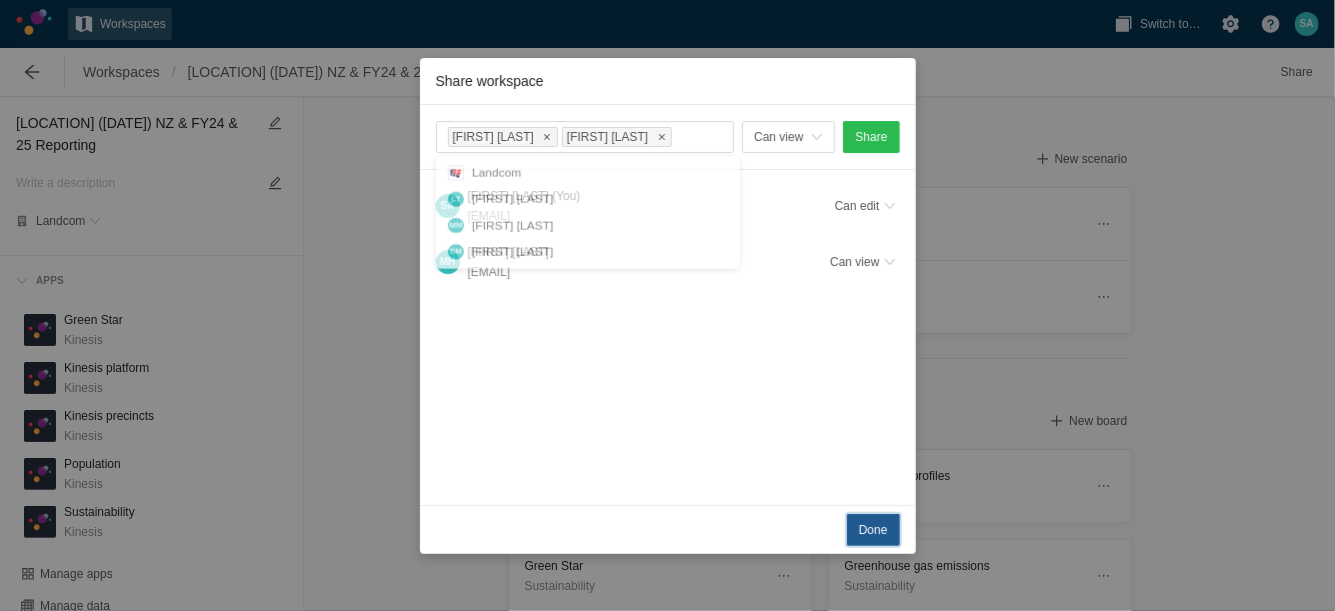 click on "Done" at bounding box center (873, 530) 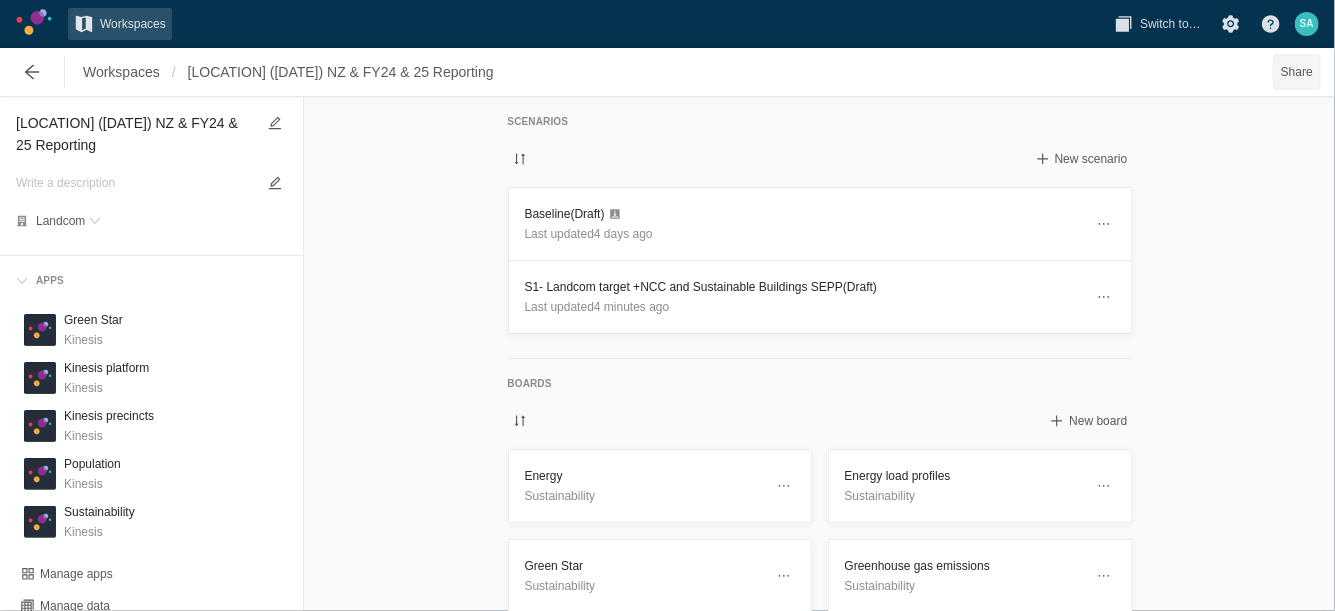 click on "Share" at bounding box center [1297, 72] 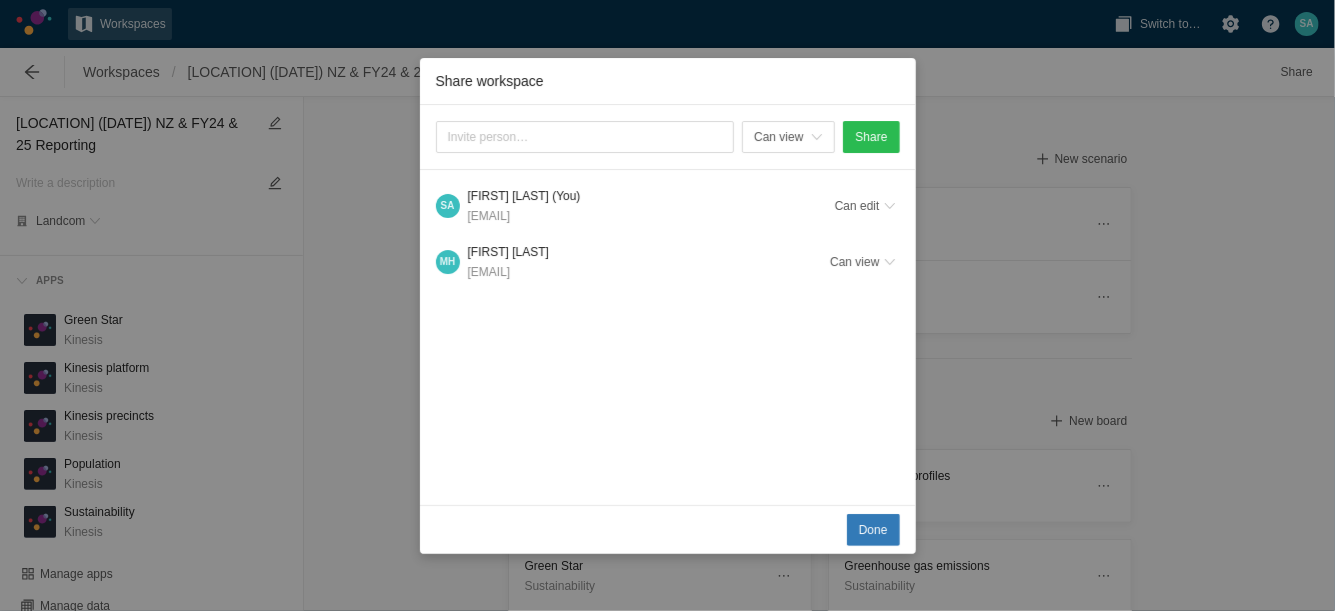 click on "Can view Share S A [FIRST] [LAST] ([EMAIL]) Can edit M H [FIRST] [LAST] ([EMAIL]) Can view" at bounding box center (668, 305) 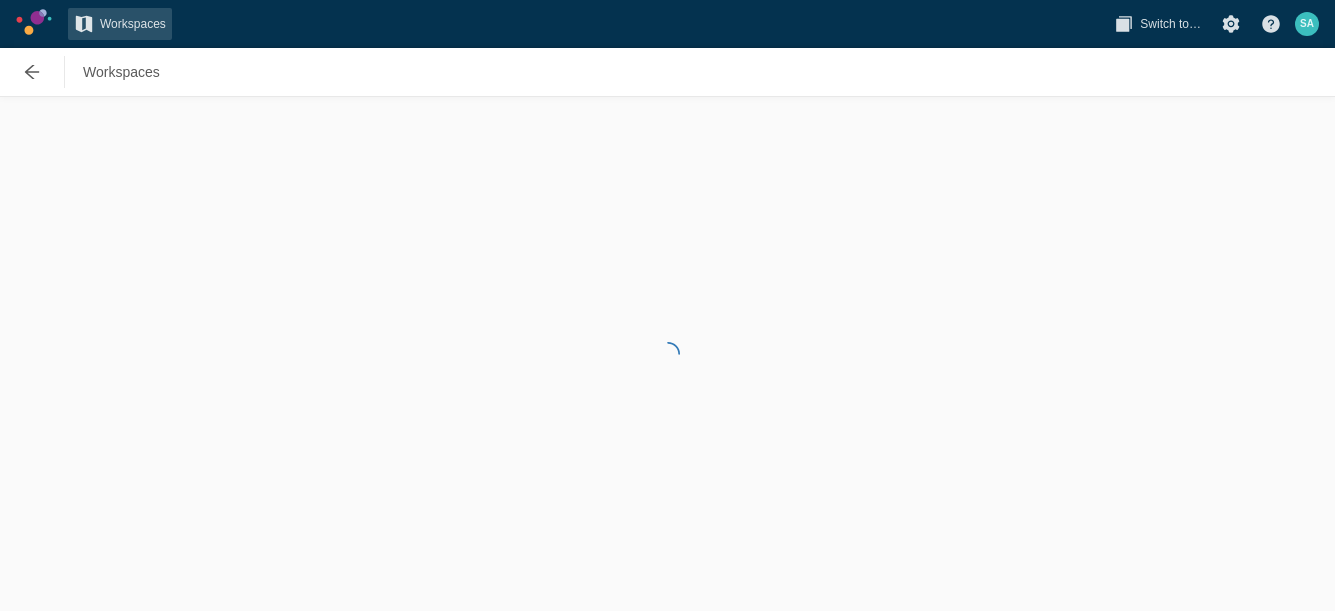 scroll, scrollTop: 0, scrollLeft: 0, axis: both 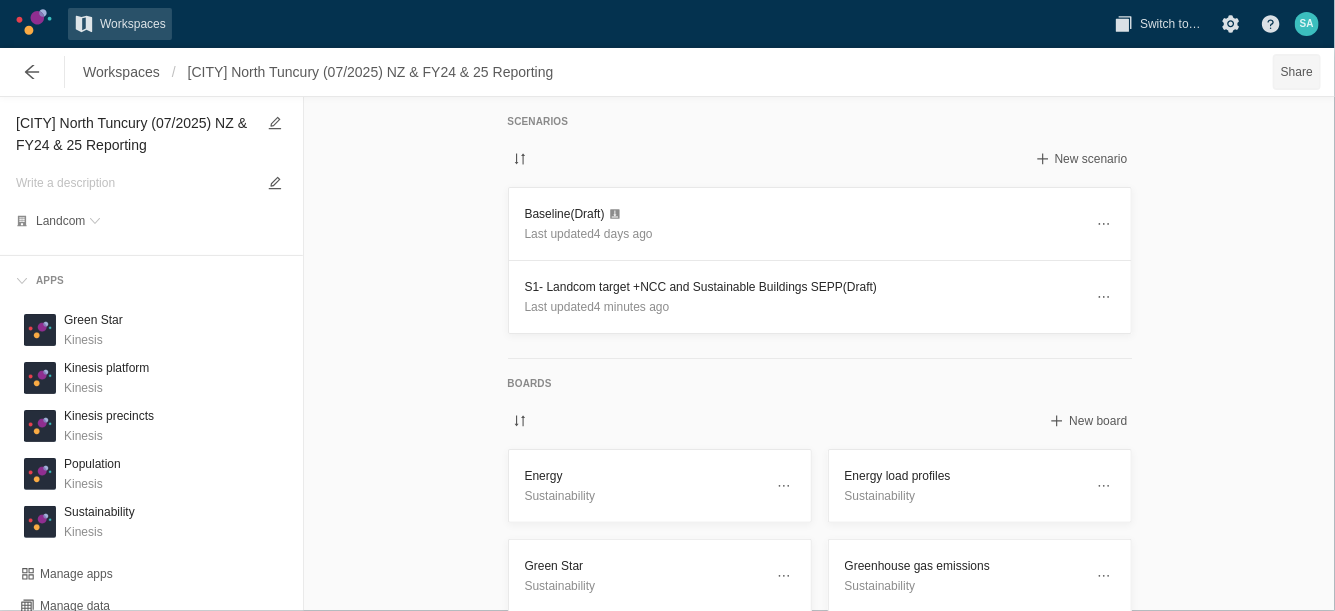 click on "Share" at bounding box center [1297, 72] 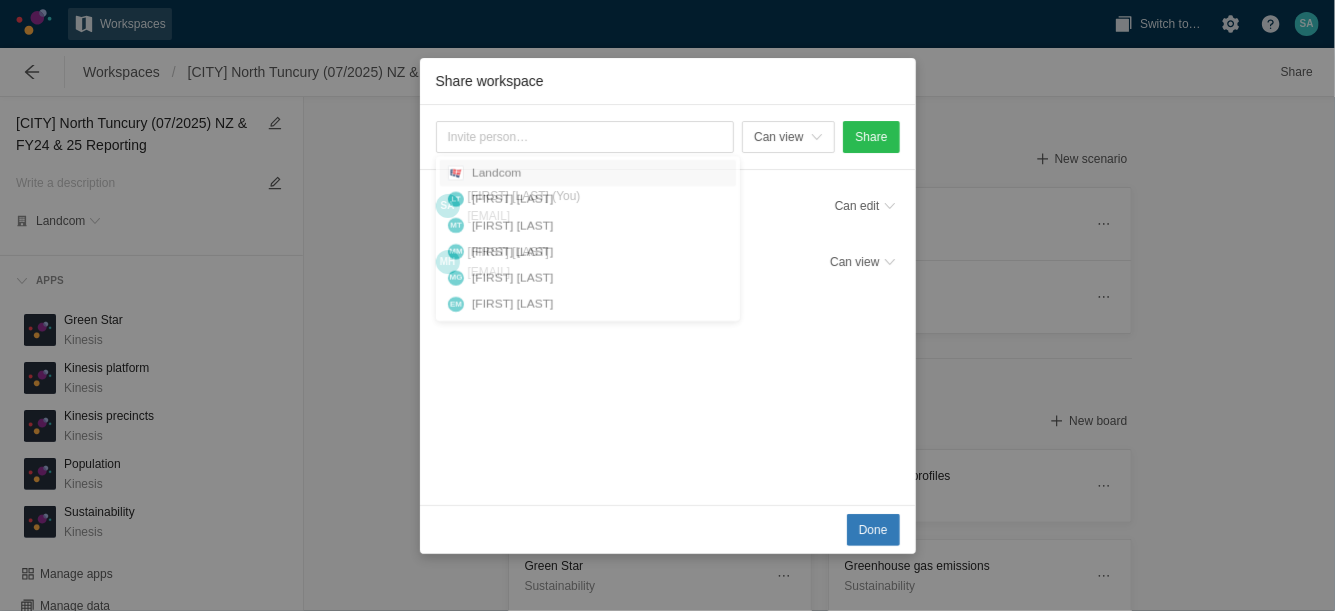 click on "Can view Share S A [FIRST] [LAST] ([EMAIL]) Can edit M H [FIRST] [LAST] ([EMAIL]) Can view" at bounding box center (668, 305) 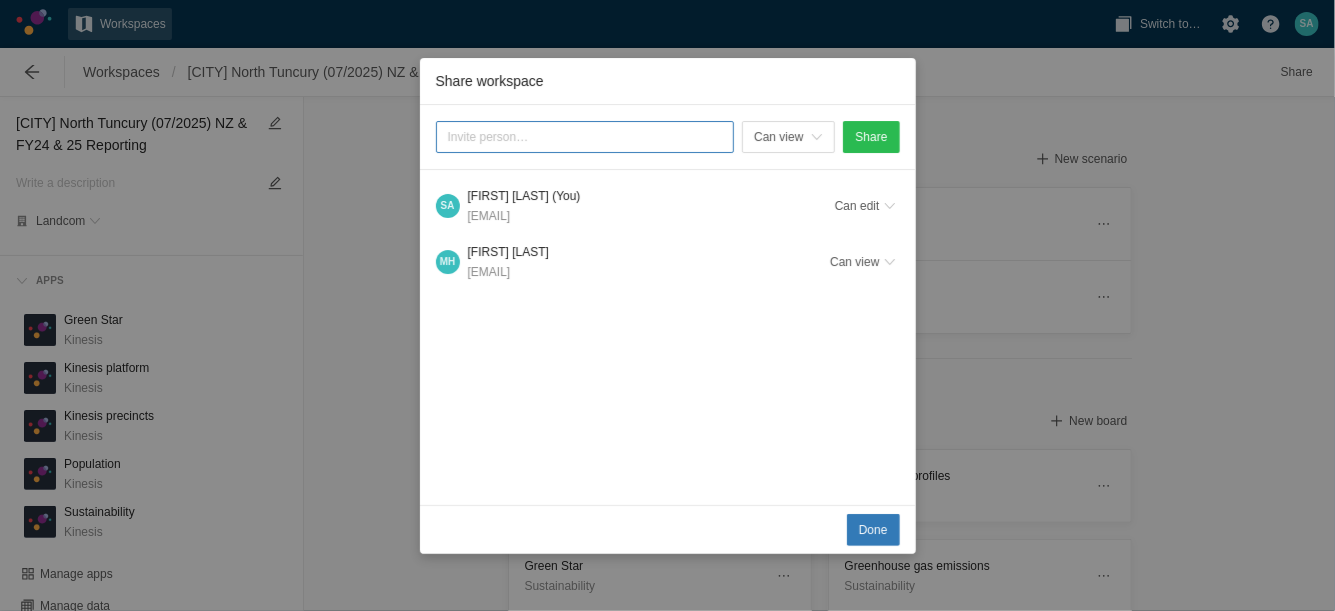 click at bounding box center (585, 137) 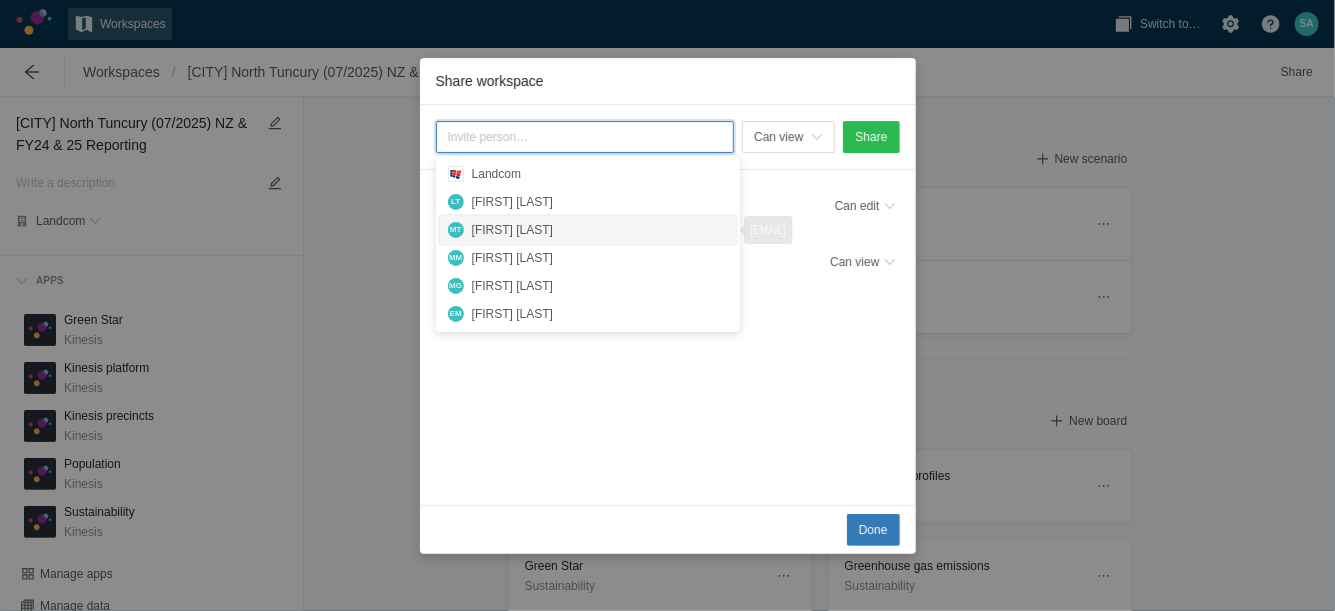 click on "[FIRST] [LAST]" at bounding box center (600, 230) 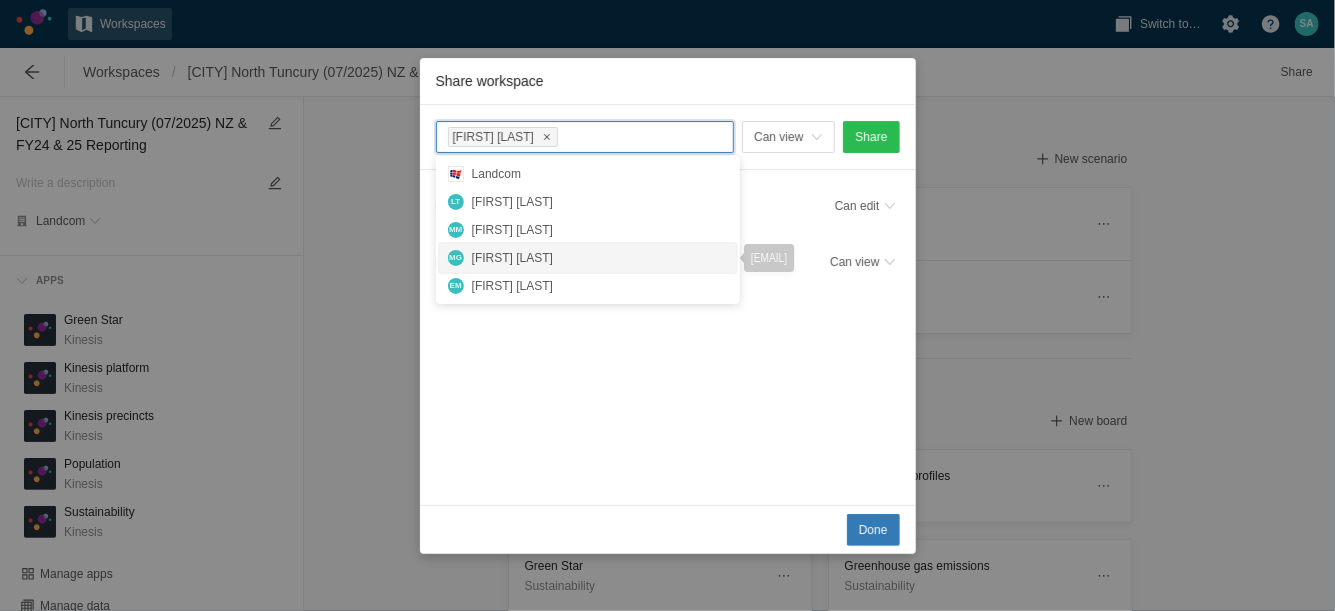 click on "[FIRST] [LAST]" at bounding box center [600, 258] 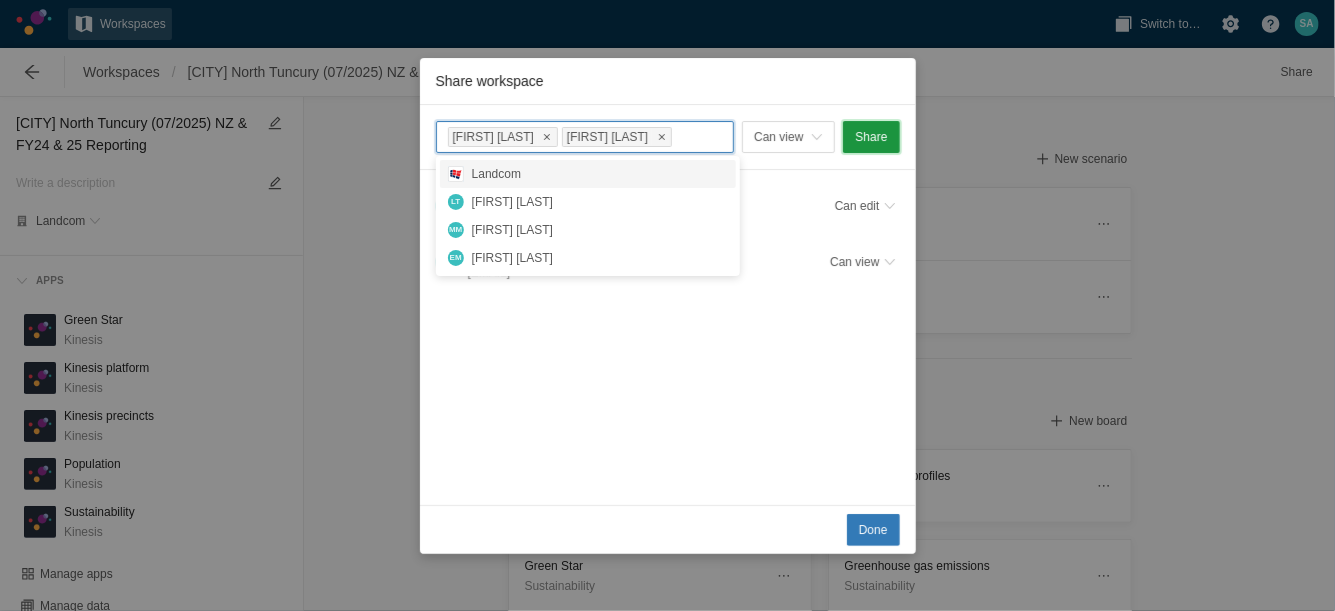 click on "Share" at bounding box center (871, 137) 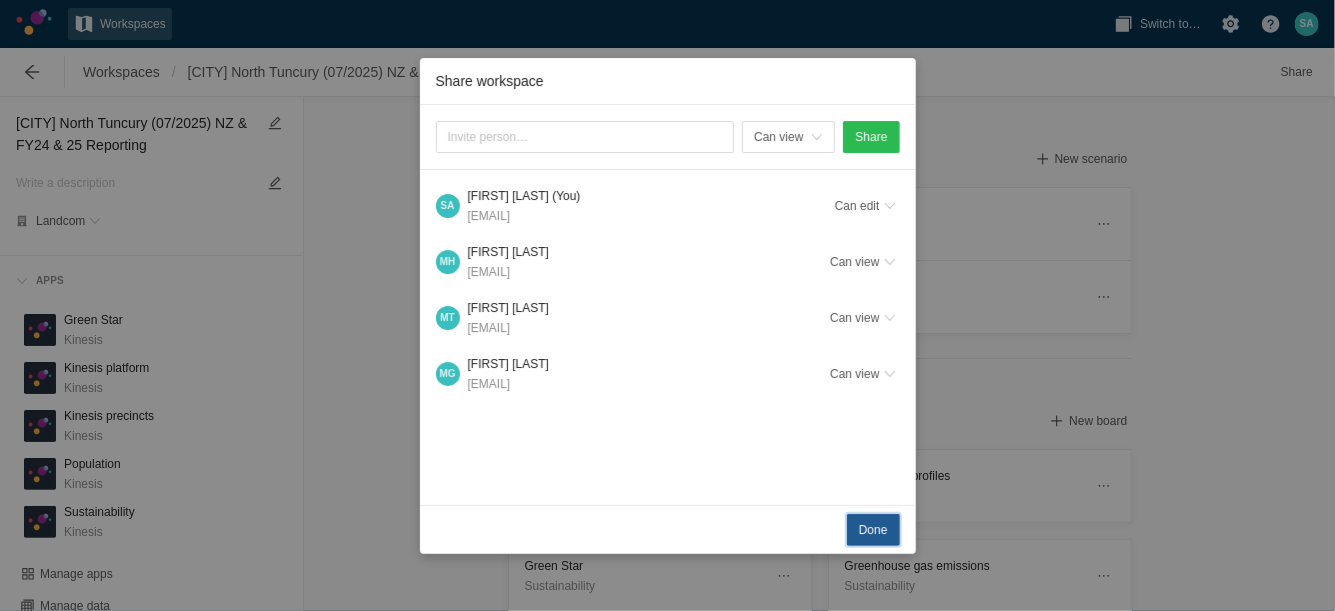 click on "Done" at bounding box center [873, 530] 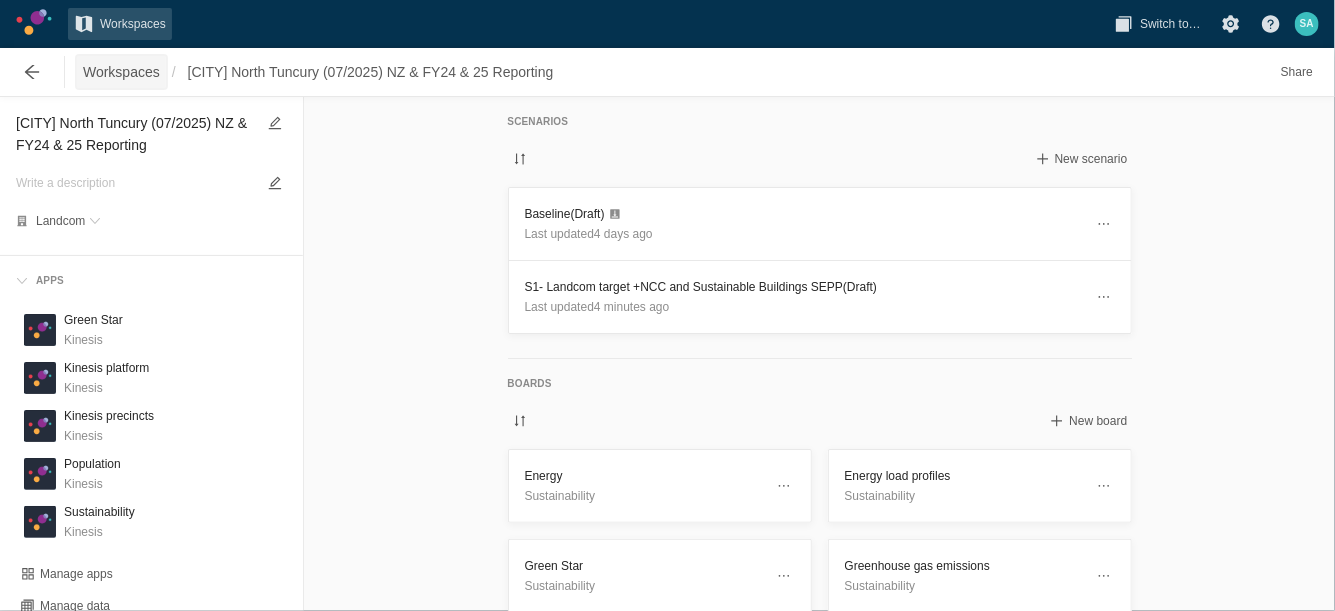 click on "Workspaces" at bounding box center [121, 72] 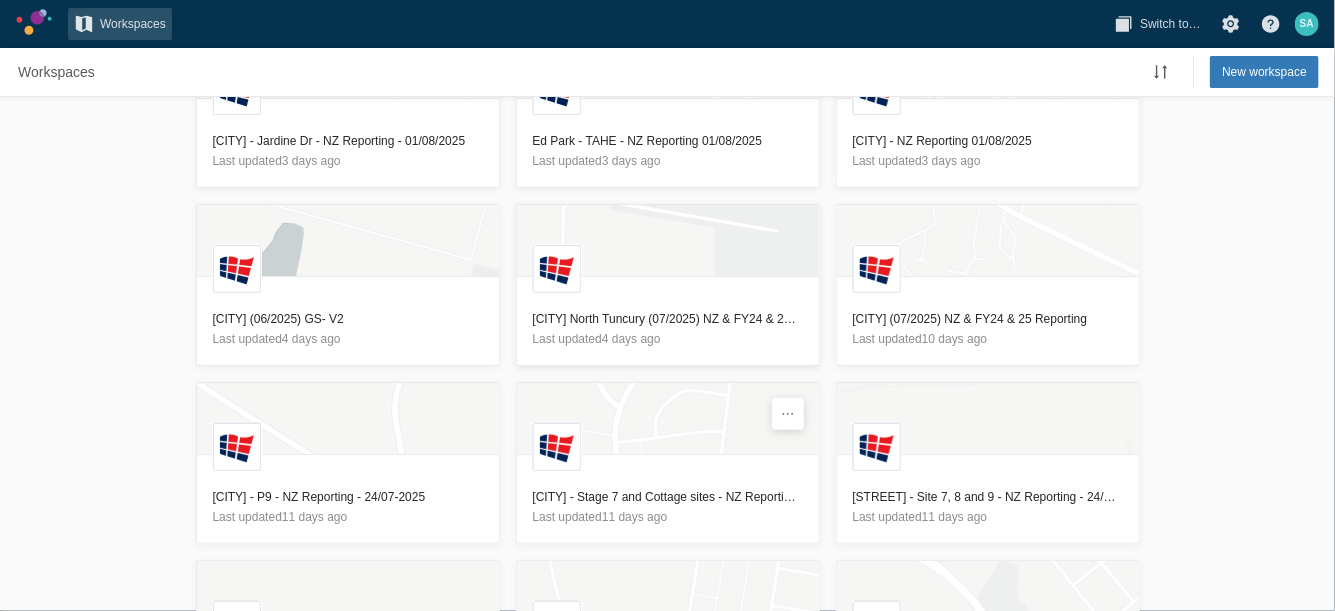 scroll, scrollTop: 101, scrollLeft: 0, axis: vertical 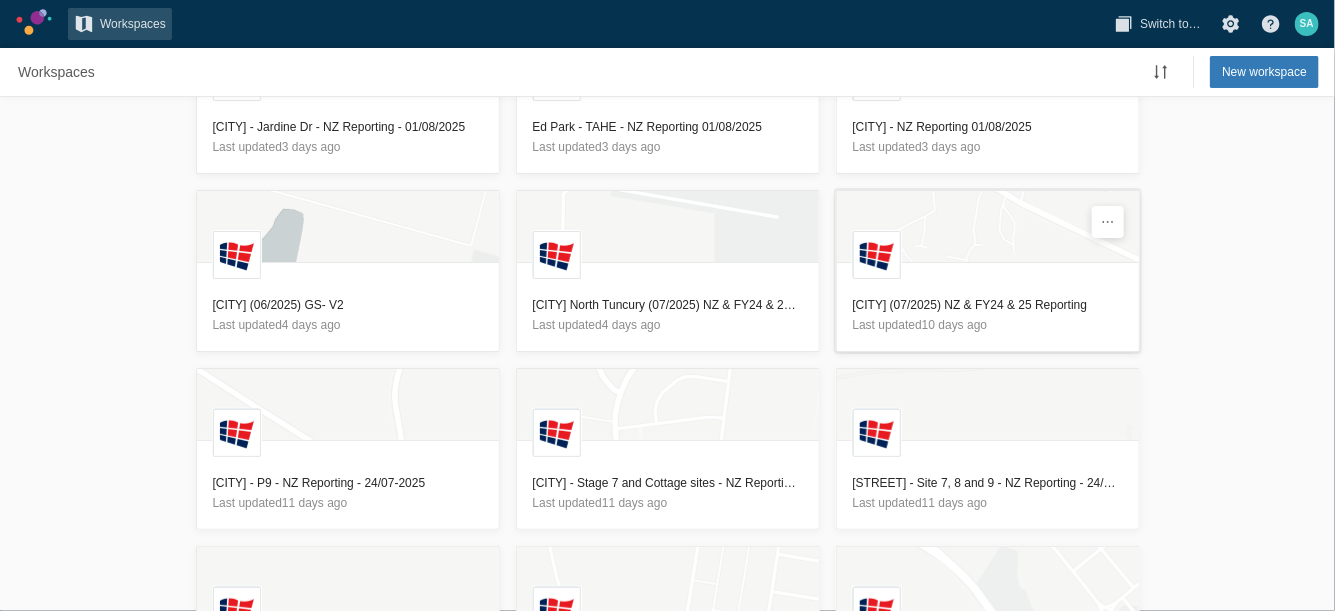 click on "[CITY] (07/2025) NZ & FY24 & 25 Reporting" at bounding box center [988, 305] 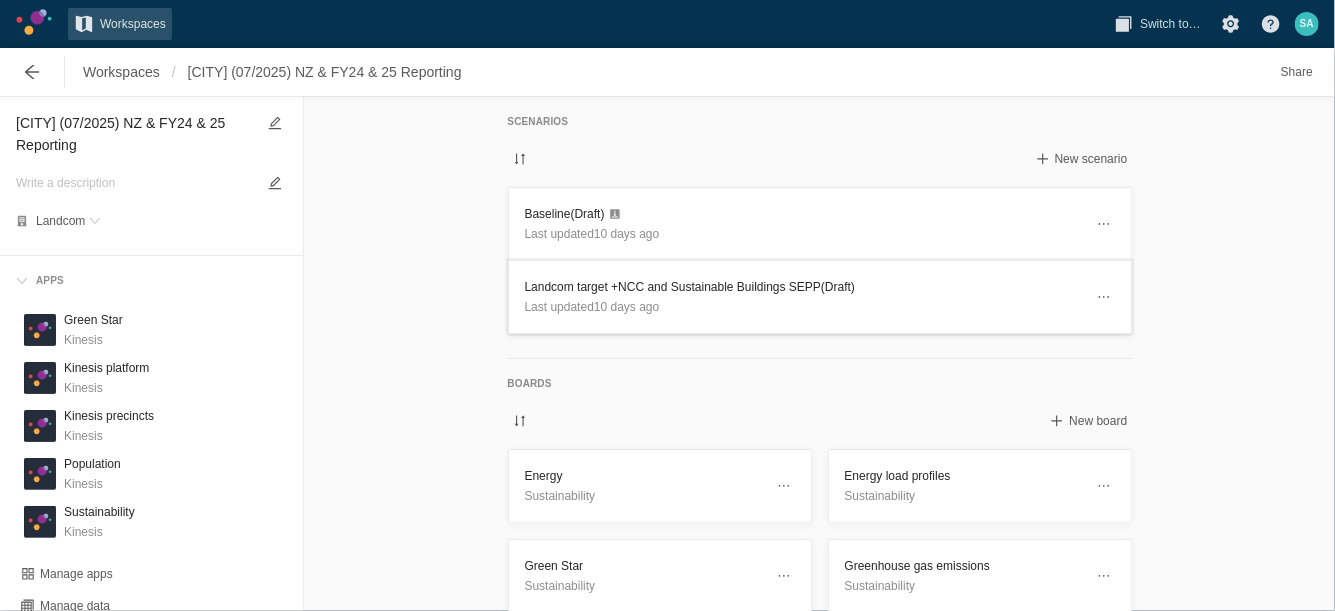 click on "Landcom target +NCC and Sustainable Buildings SEPP  (Draft)" at bounding box center (804, 287) 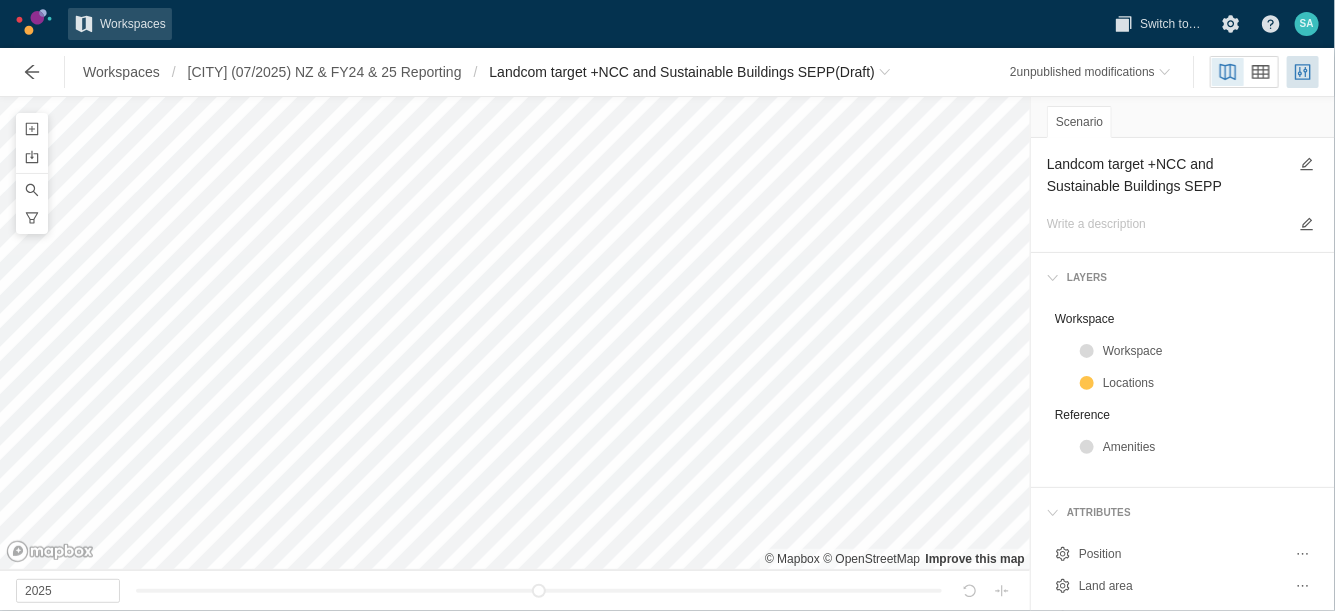 click on "Landcom target +NCC and Sustainable Buildings SEPP" at bounding box center (1167, 175) 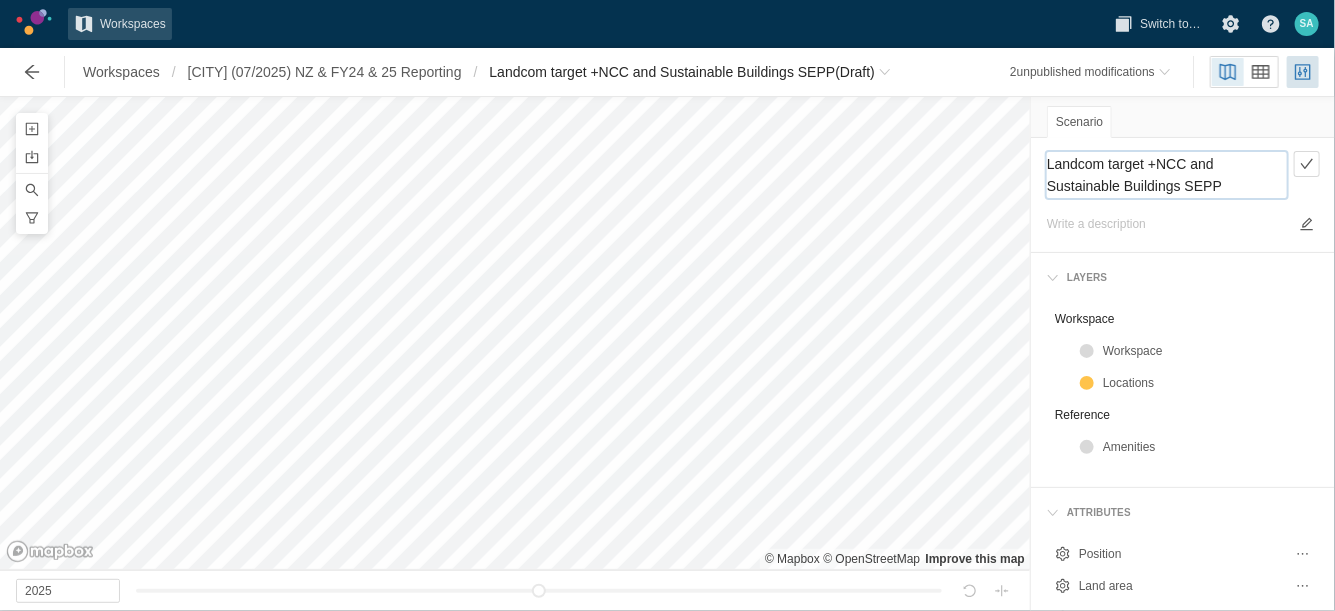 click on "Landcom target +NCC and Sustainable Buildings SEPP" at bounding box center [1167, 175] 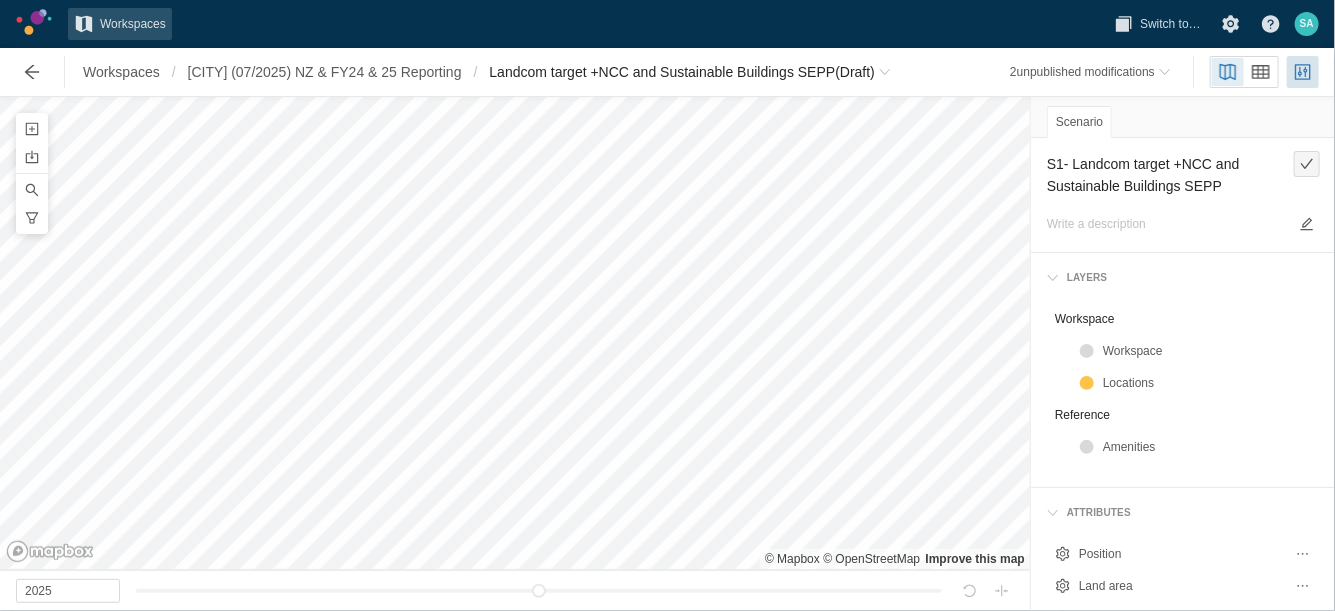 type on "Landcom target +NCC and Sustainable Buildings SEPP" 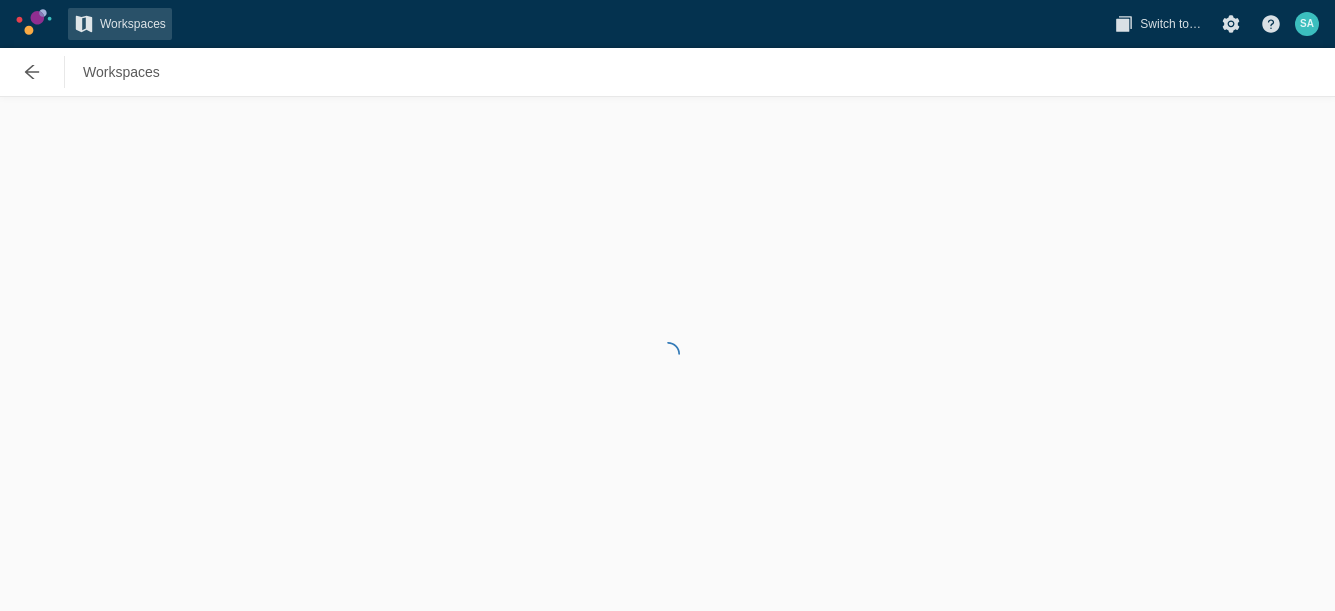 scroll, scrollTop: 0, scrollLeft: 0, axis: both 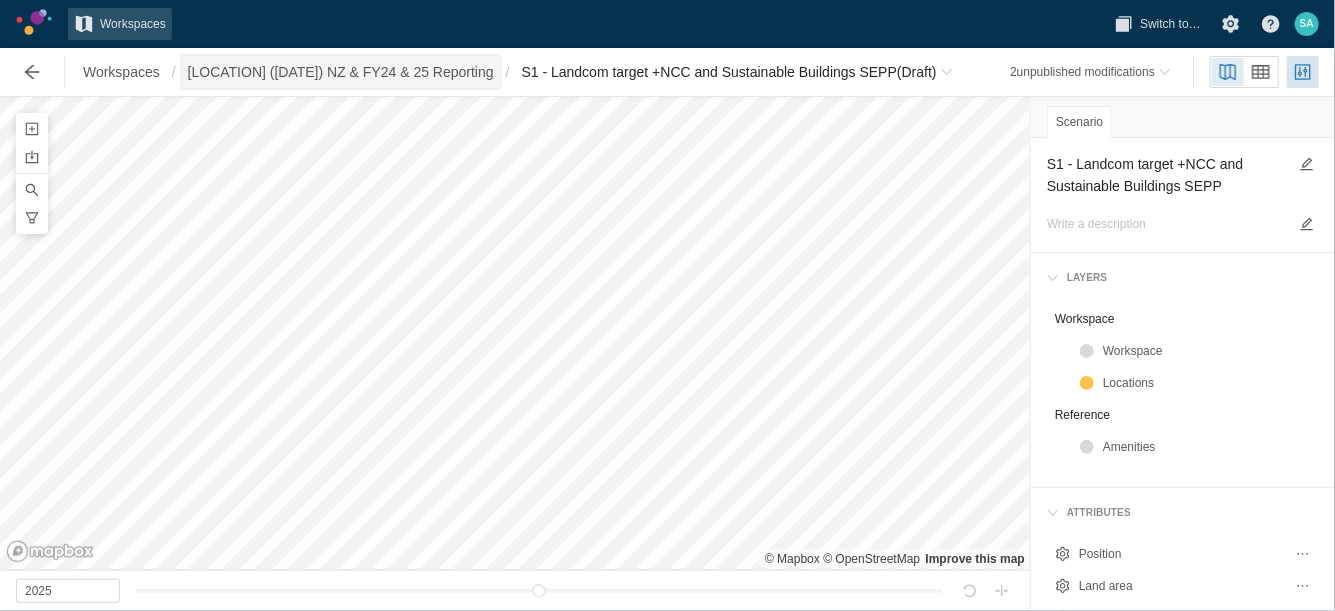 click on "[CITY] (07/2025) NZ & FY24 & 25 Reporting" at bounding box center (341, 72) 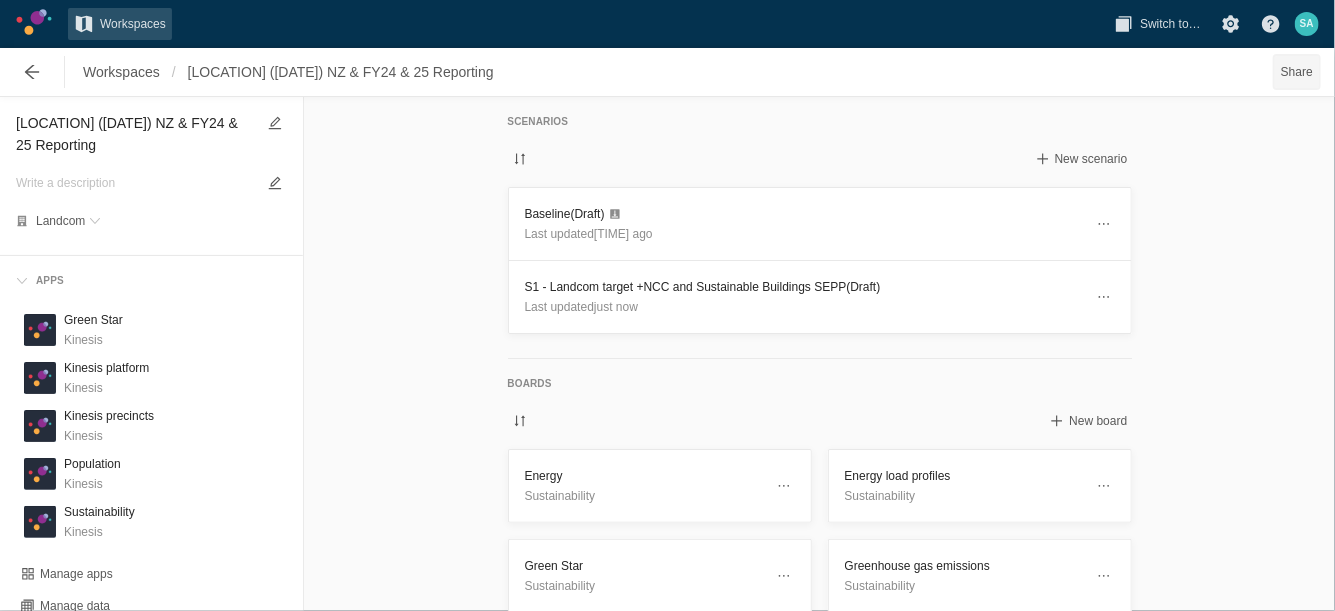 click on "Share" at bounding box center (1297, 72) 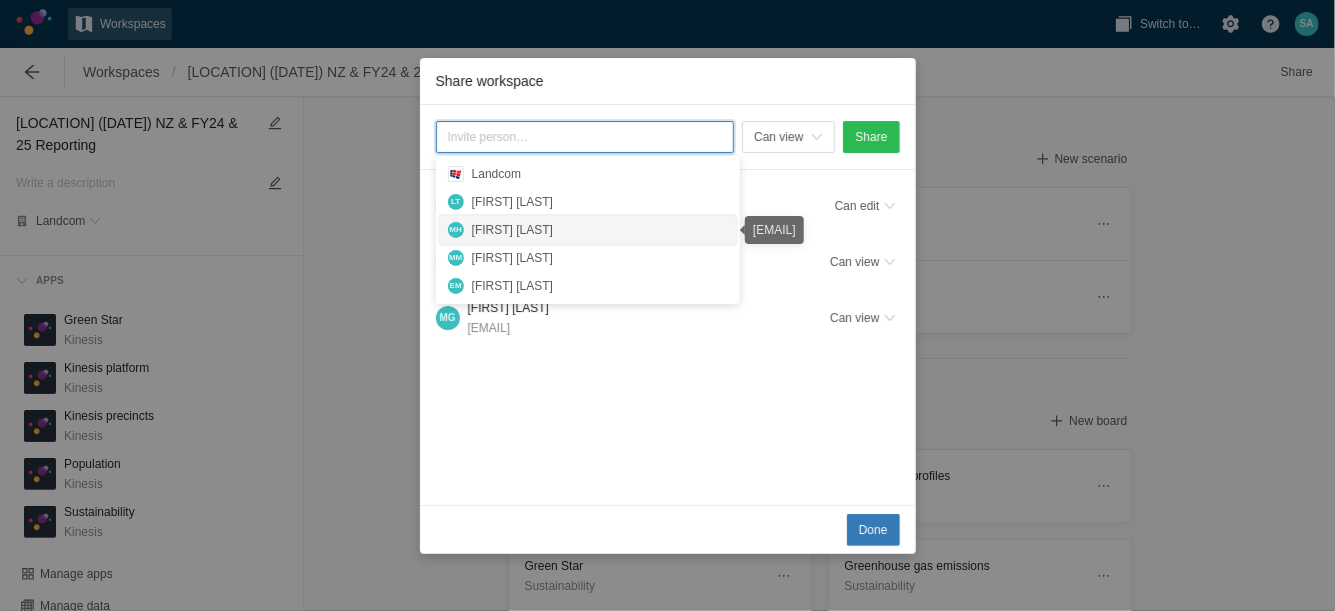 click on "[FIRST] [LAST]" at bounding box center (600, 230) 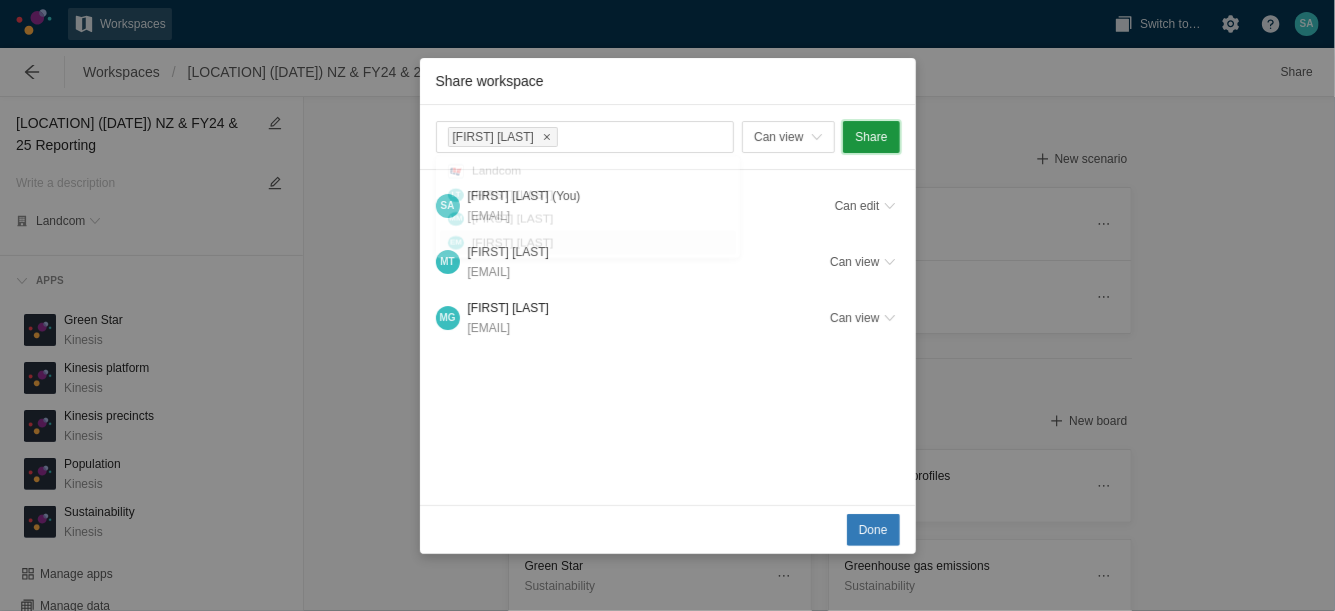 click on "Share" at bounding box center (871, 137) 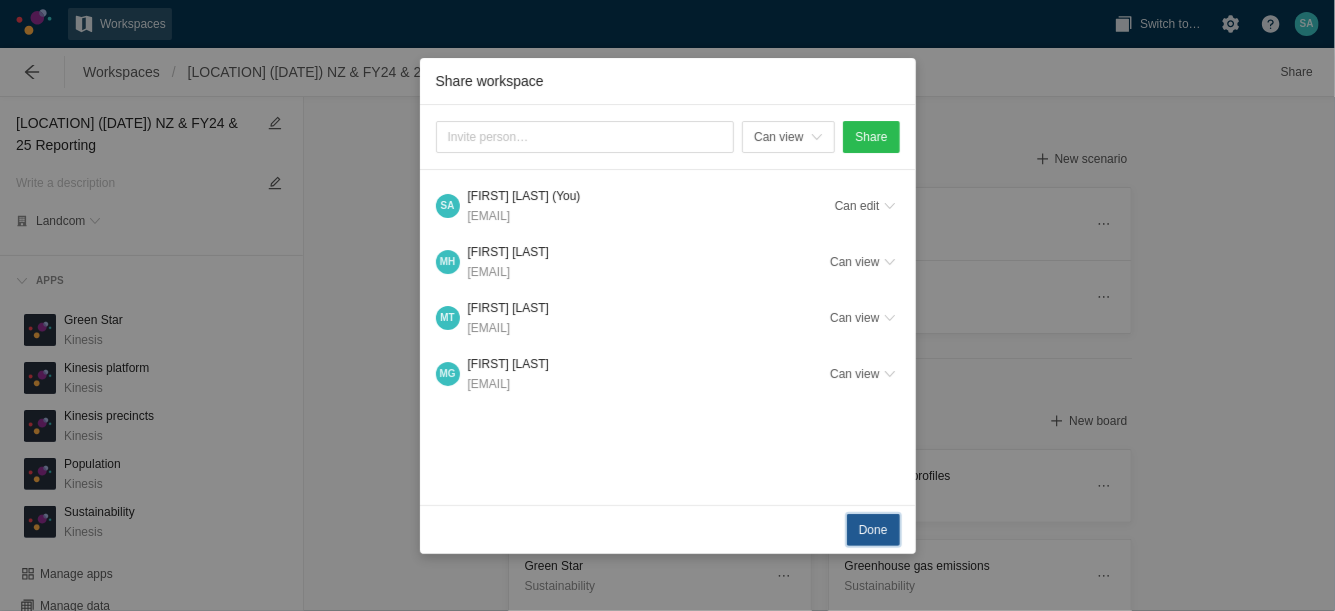 click on "Done" at bounding box center (873, 530) 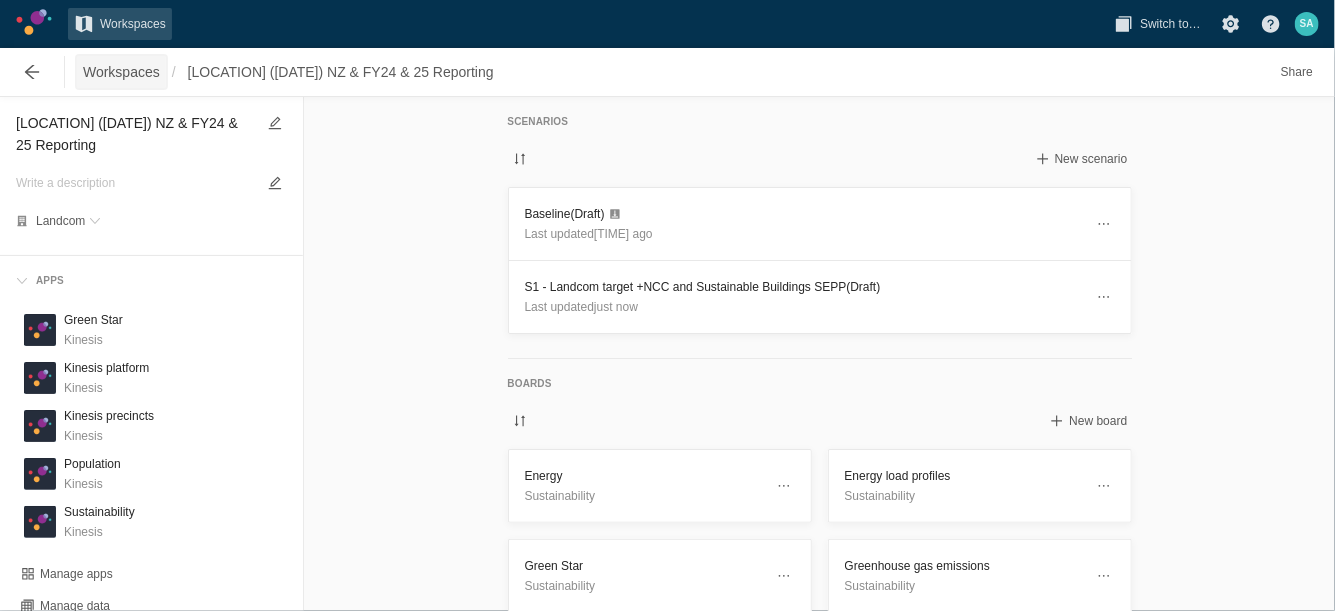 click on "Workspaces" at bounding box center (121, 72) 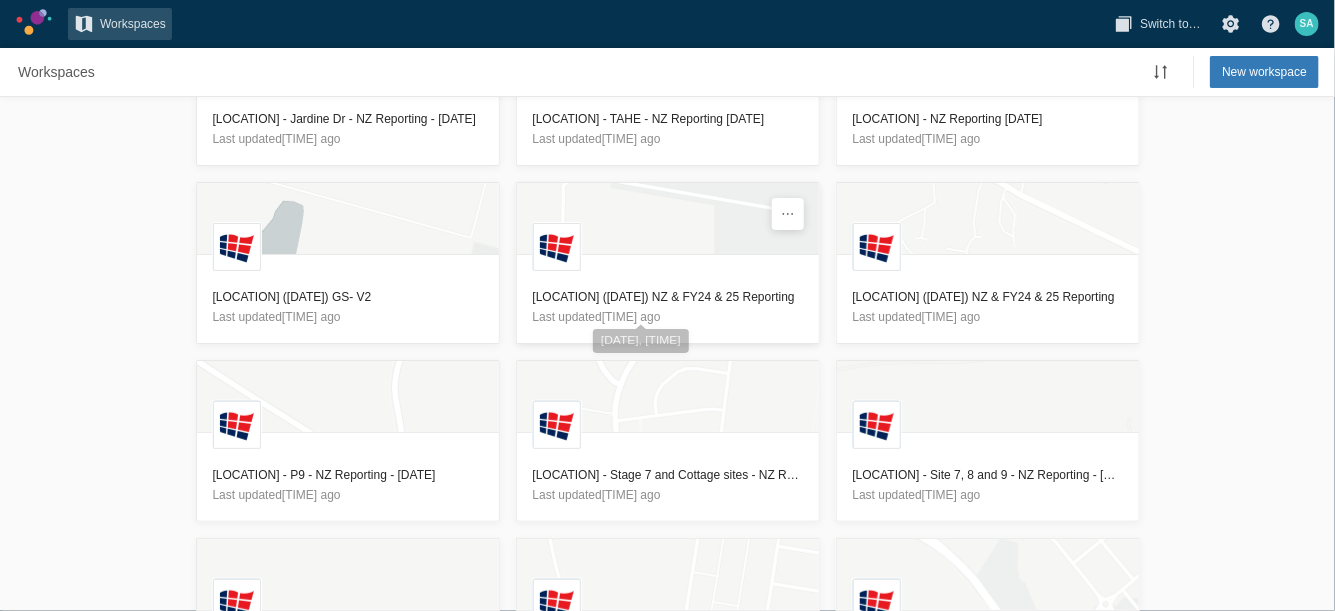 scroll, scrollTop: 140, scrollLeft: 0, axis: vertical 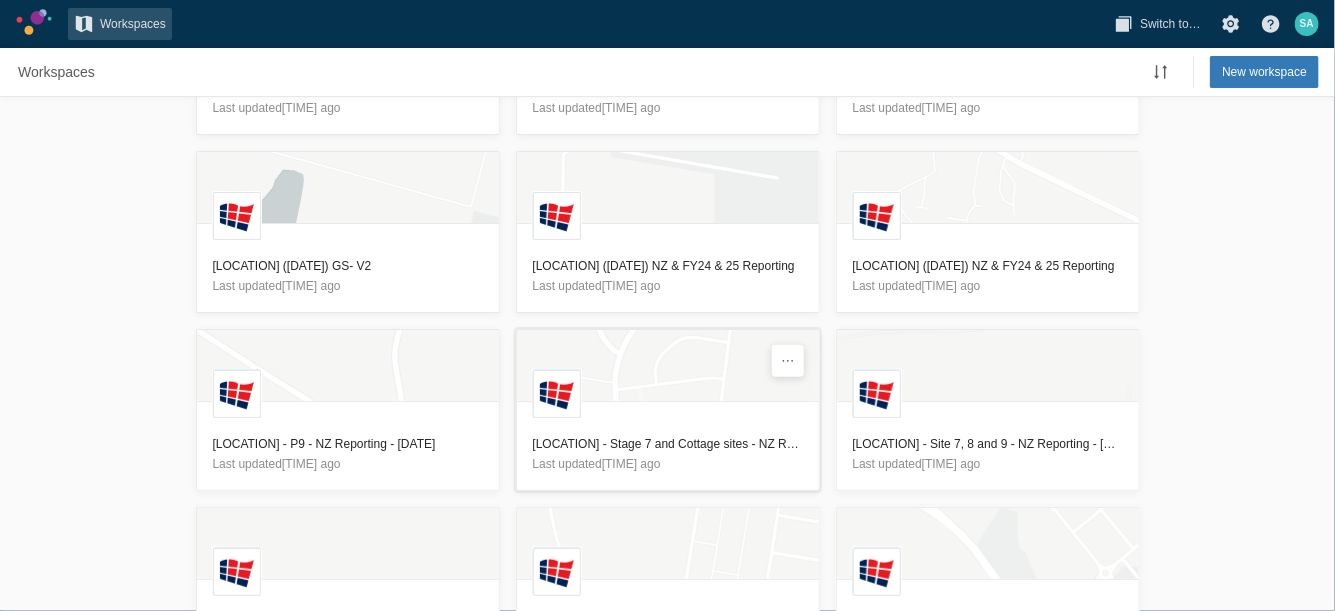click on "[CITY] - Stage 7 and Cottage sites - NZ Reporting - 24/07/2025" at bounding box center (668, 444) 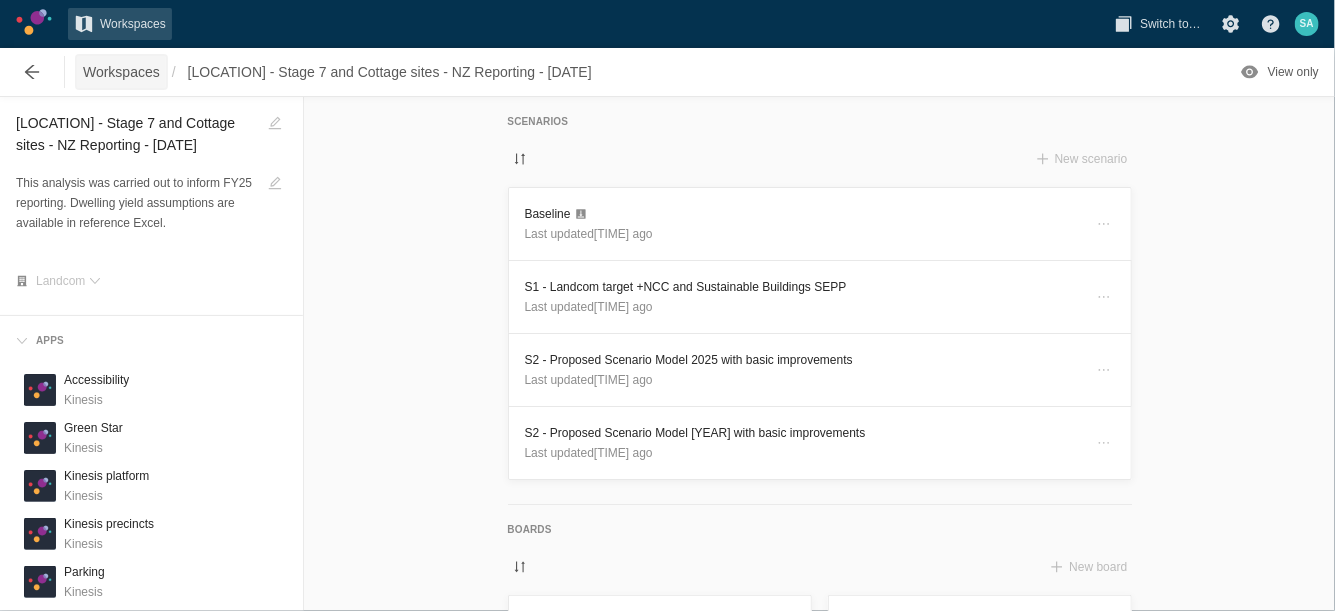 click on "Workspaces" at bounding box center [121, 72] 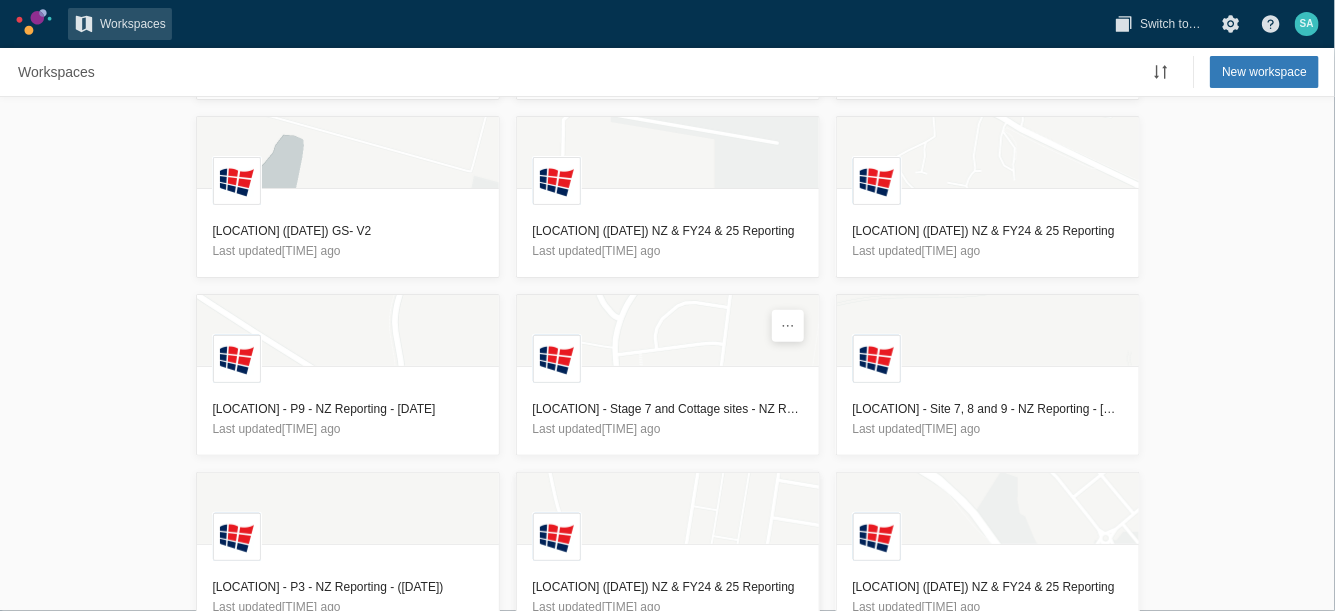 scroll, scrollTop: 173, scrollLeft: 0, axis: vertical 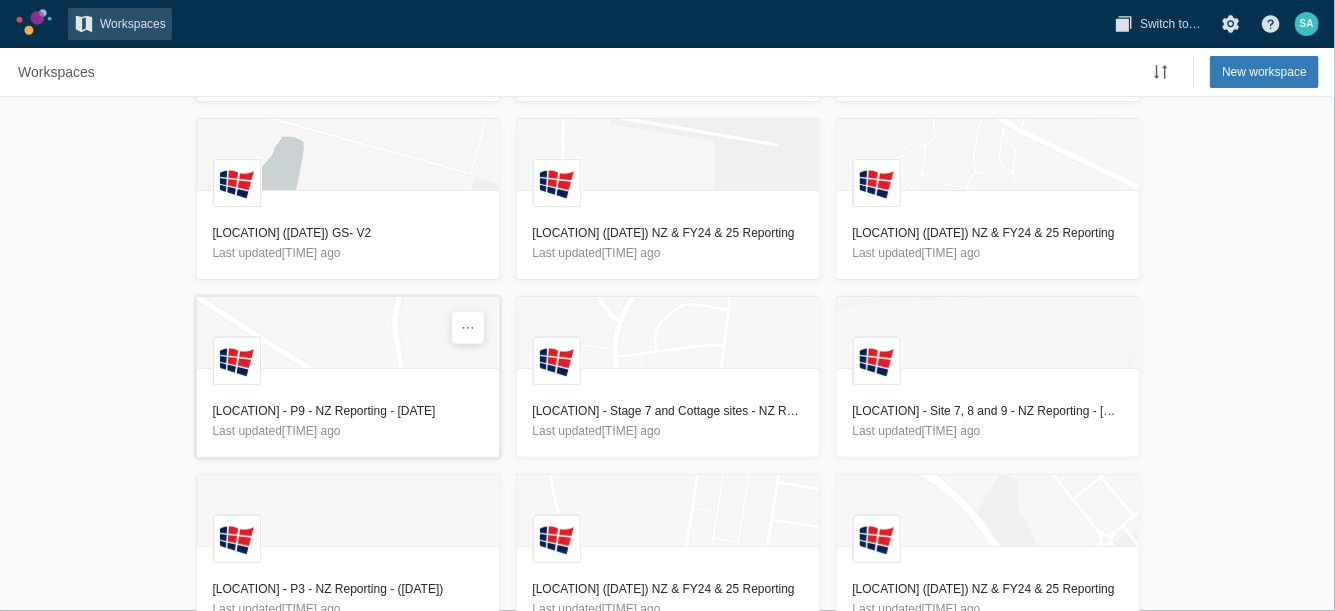 click on "Ed Park - P9 - [COUNTRY] Reporting - 24/07-[YEAR]" at bounding box center [348, 411] 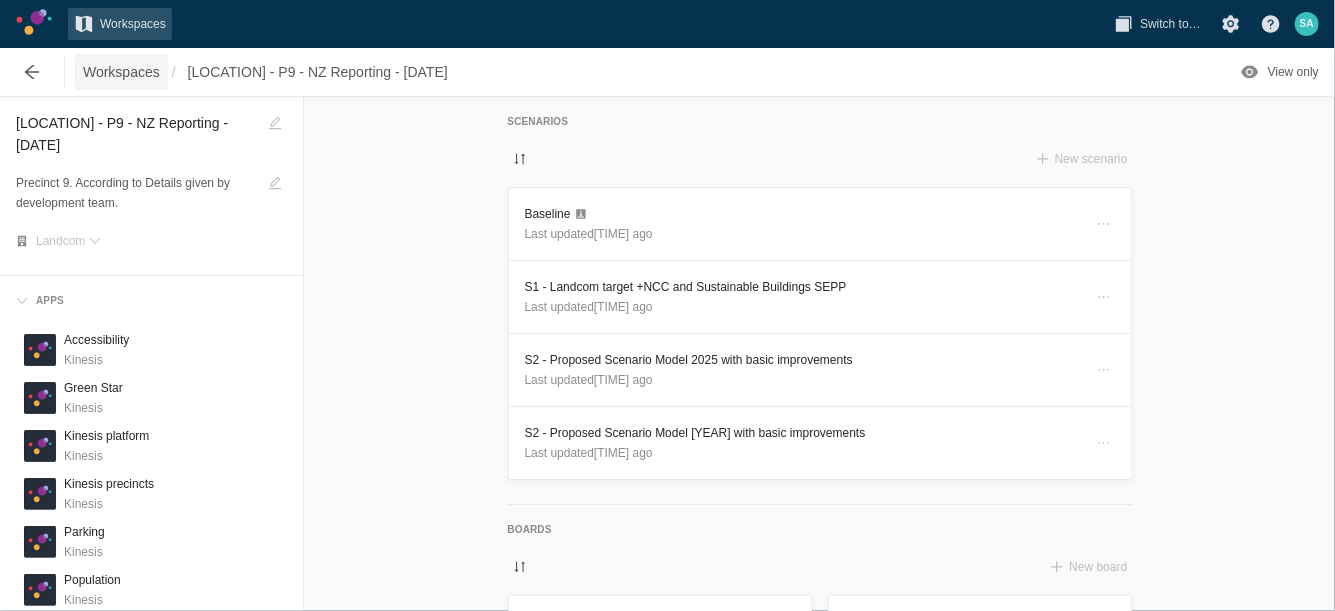 click on "Workspaces" at bounding box center (121, 72) 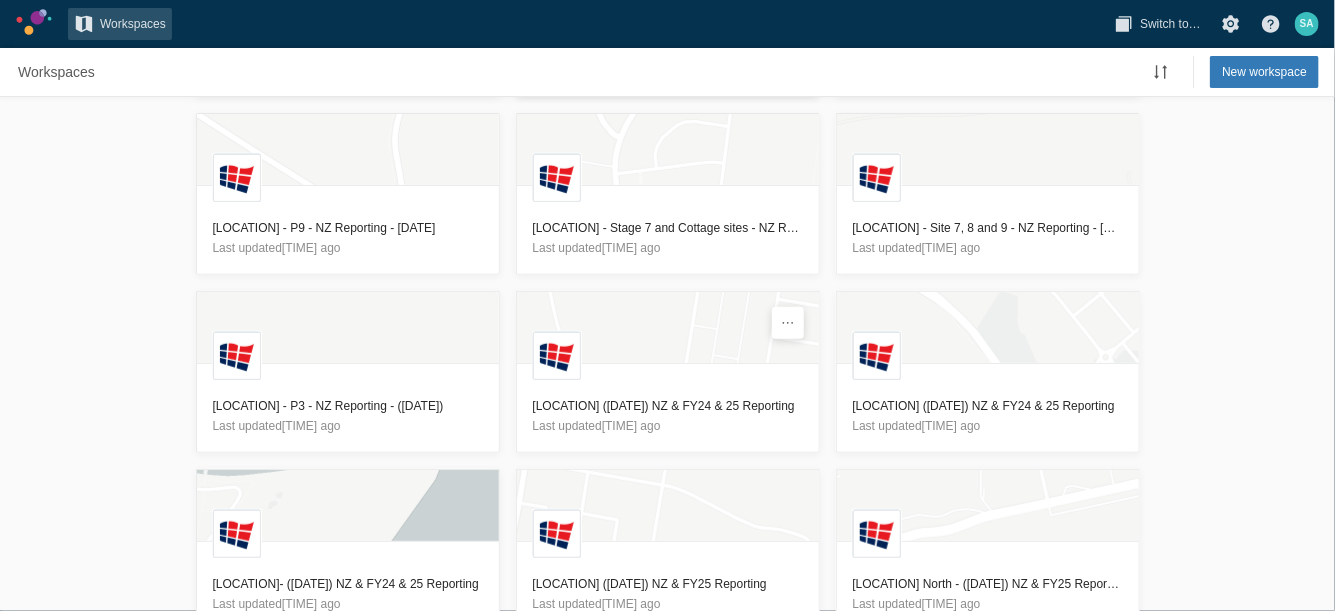scroll, scrollTop: 357, scrollLeft: 0, axis: vertical 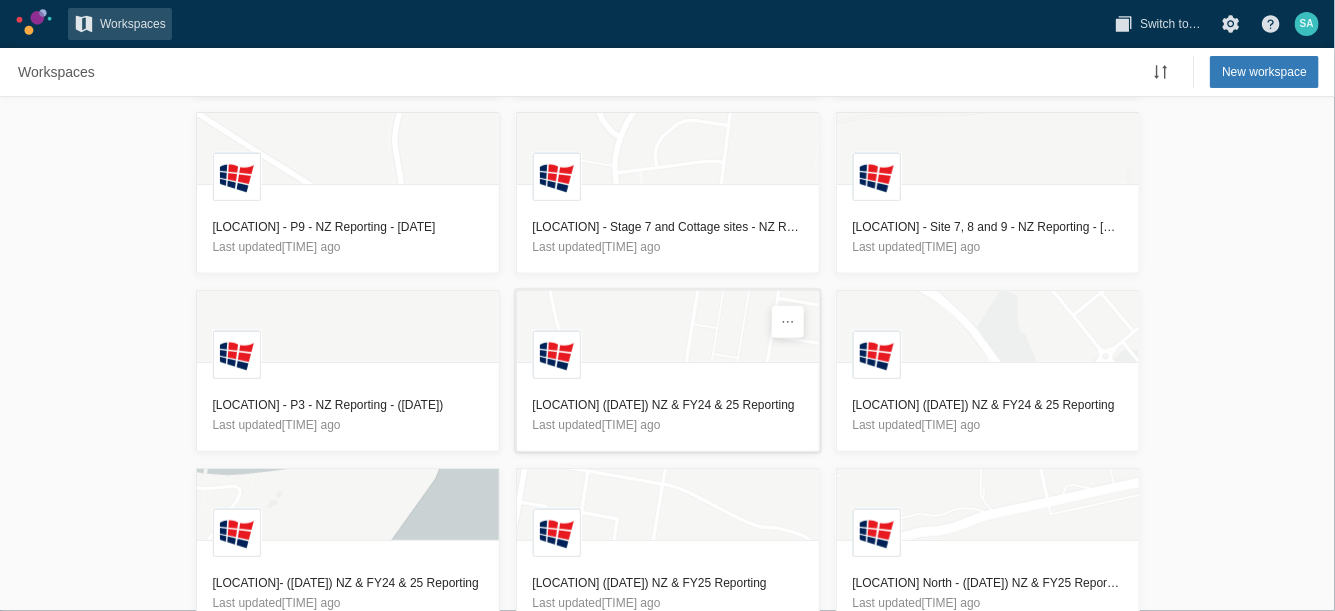 click on "Schofield (07/2025) NZ & FY24 & 25 Reporting" at bounding box center [668, 405] 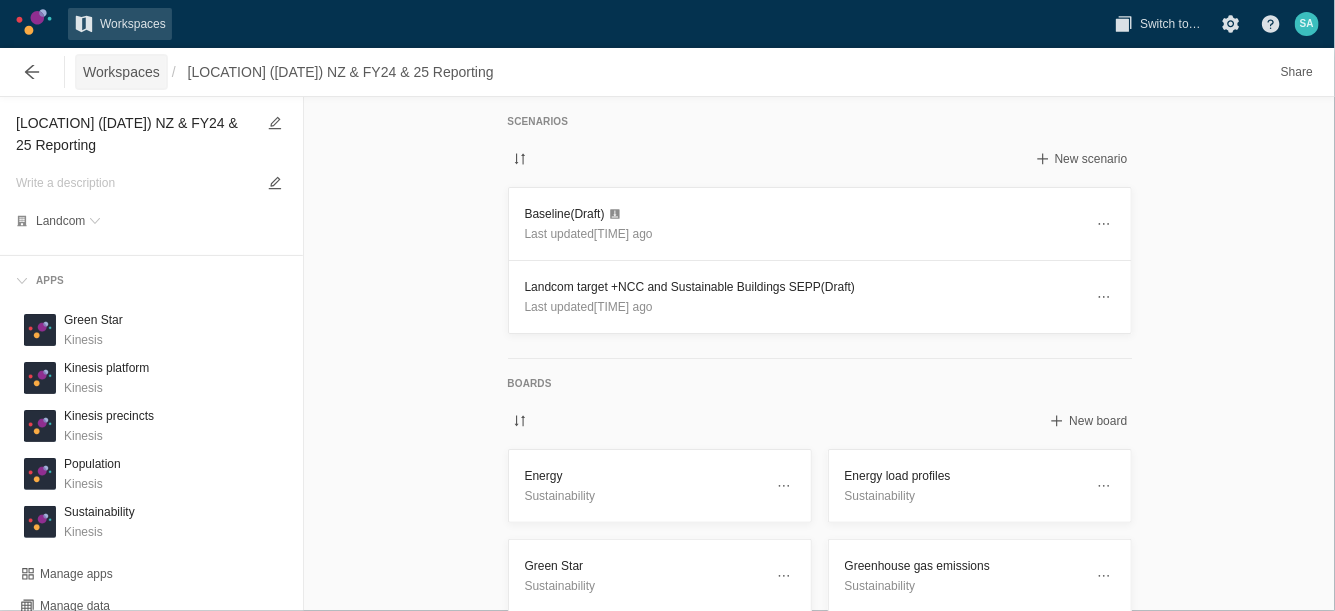 click on "Workspaces" at bounding box center (121, 72) 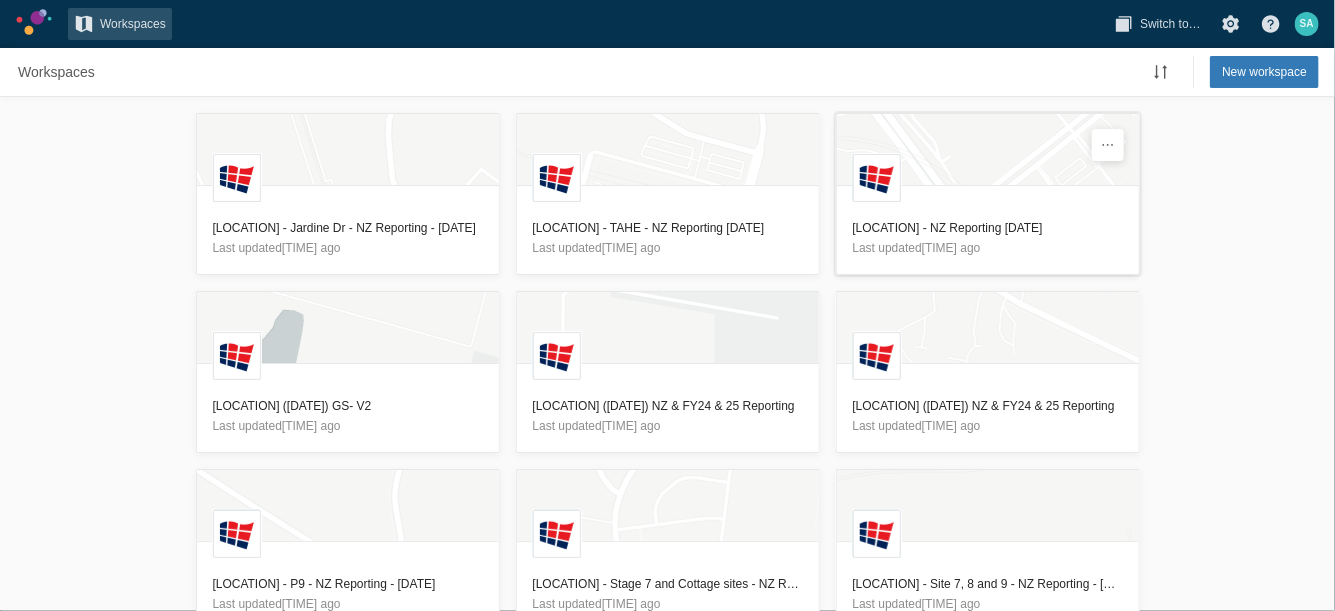 click on "Rouse Hill - [COUNTRY] Reporting 01/08/[YEAR]" at bounding box center (988, 228) 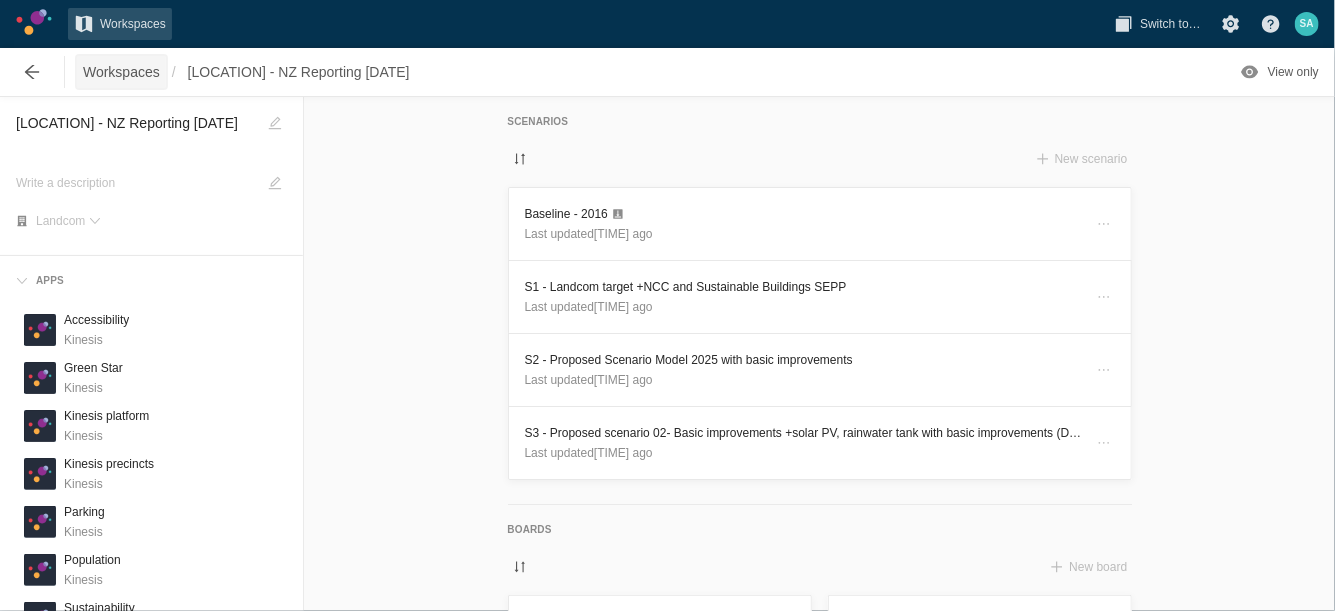 click on "Workspaces" at bounding box center [121, 72] 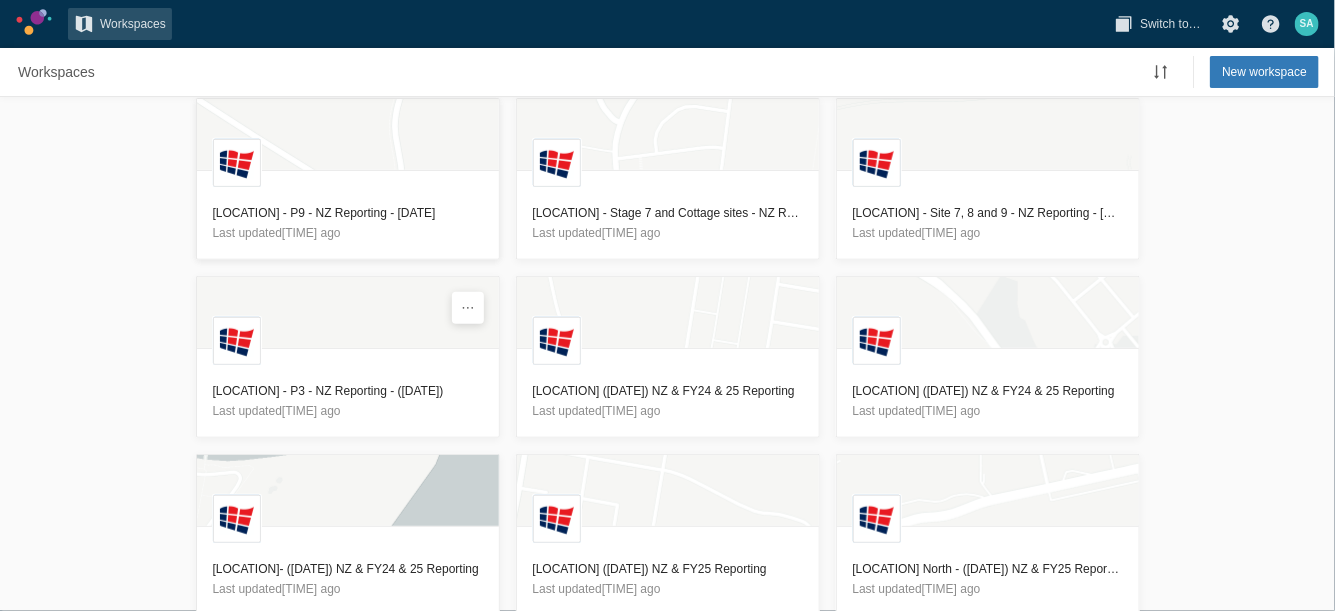 scroll, scrollTop: 390, scrollLeft: 0, axis: vertical 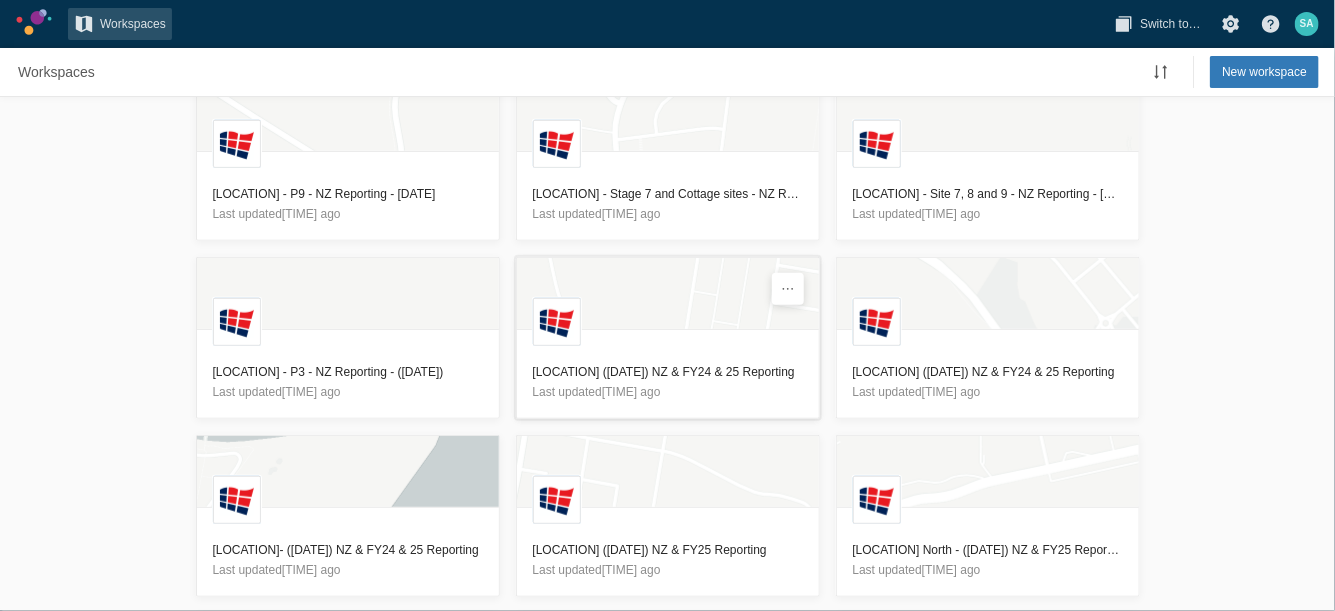 click on "Schofield (07/2025) NZ & FY24 & 25 Reporting" at bounding box center [668, 372] 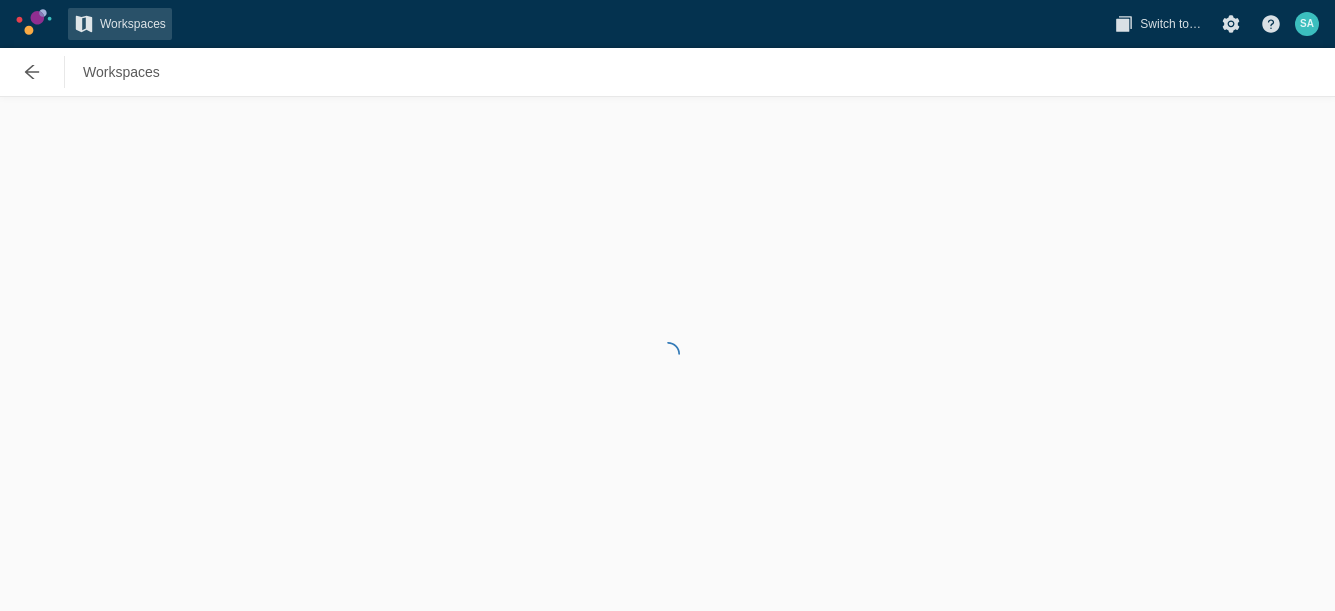 scroll, scrollTop: 0, scrollLeft: 0, axis: both 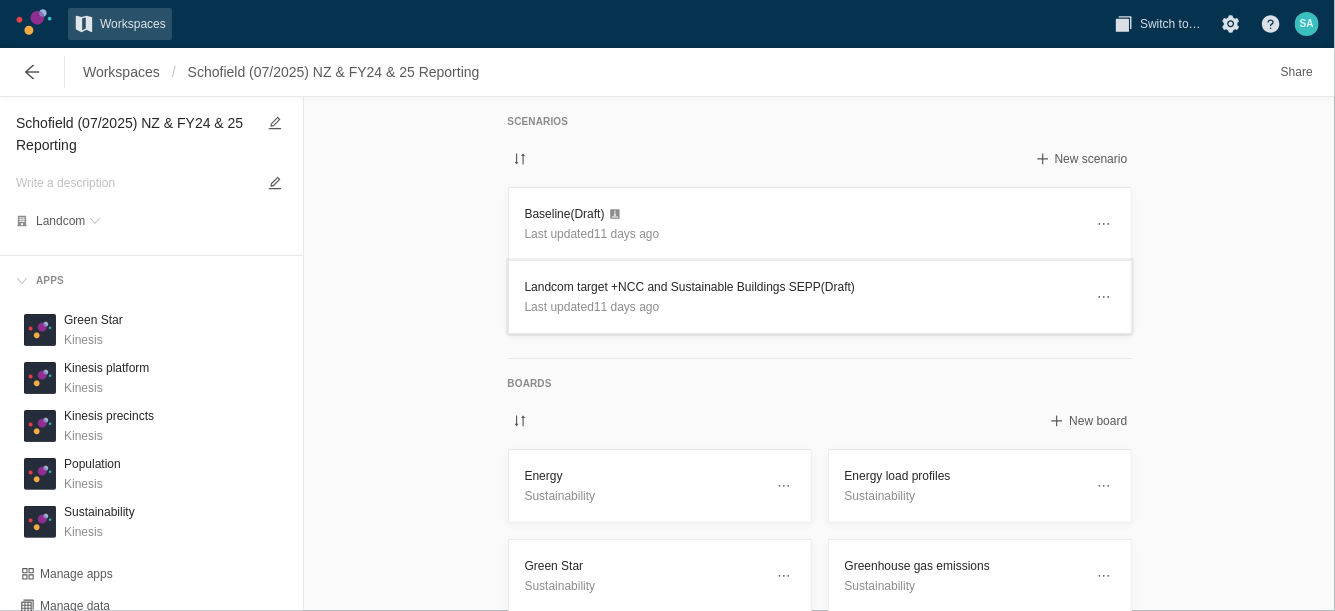 click on "Landcom target +NCC and Sustainable Buildings SEPP  (Draft)" at bounding box center [804, 287] 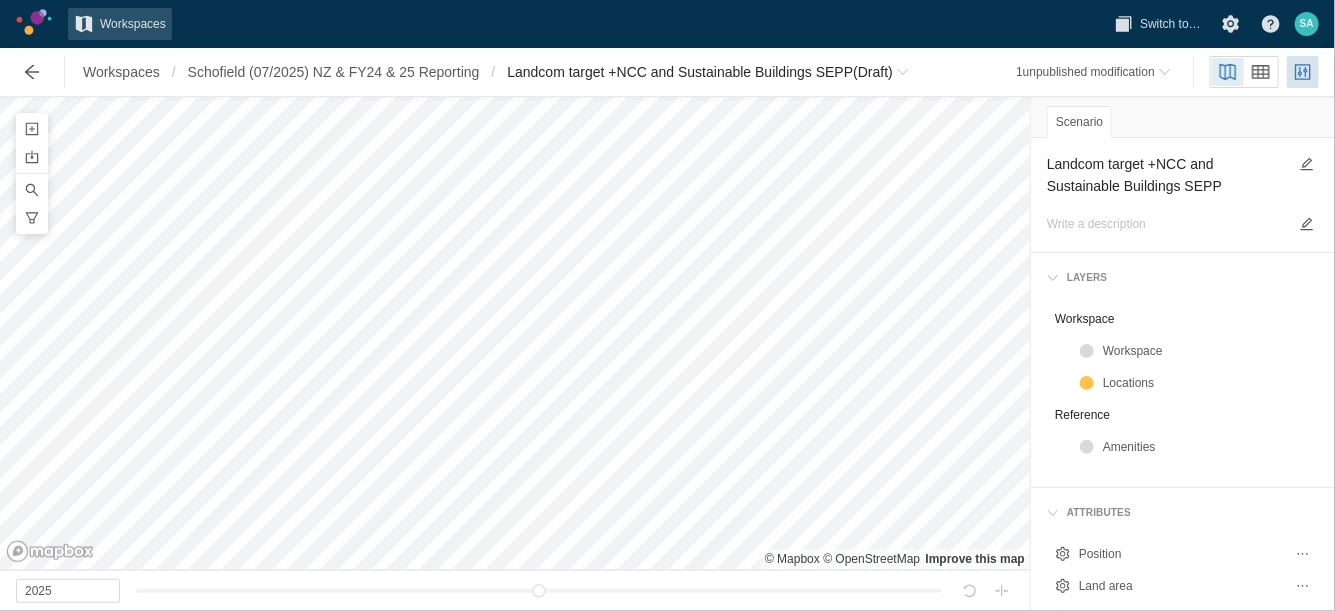 click on "Landcom target +NCC and Sustainable Buildings SEPP" at bounding box center [1183, 195] 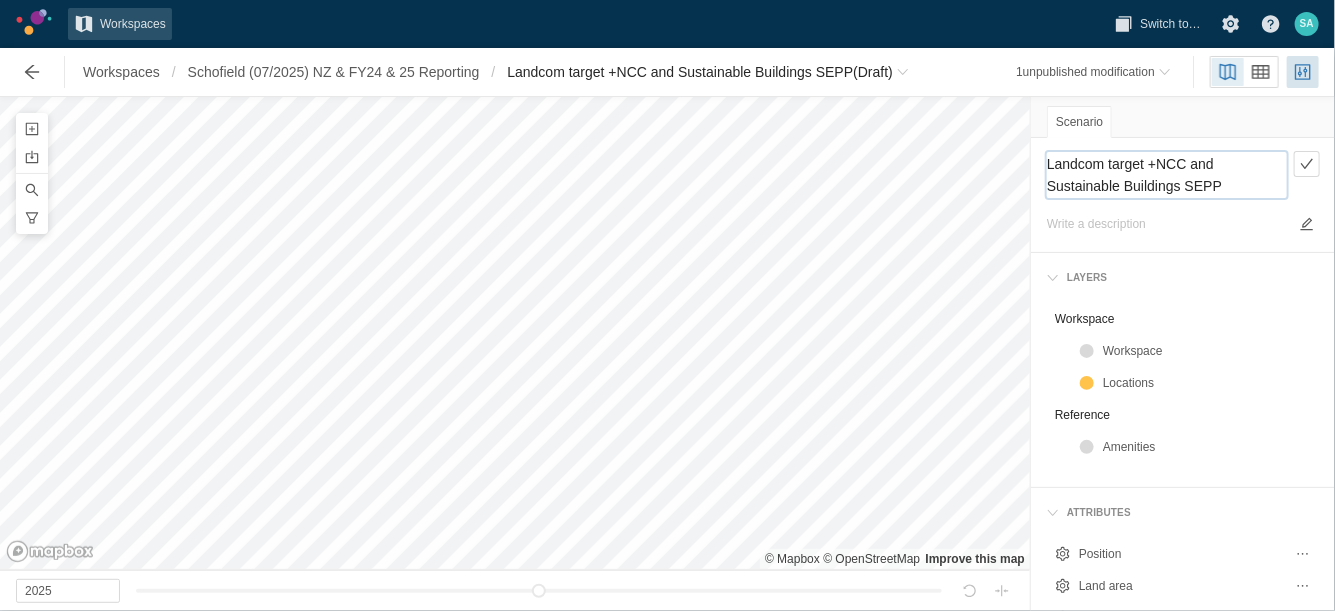 click on "Landcom target +NCC and Sustainable Buildings SEPP" at bounding box center [1167, 175] 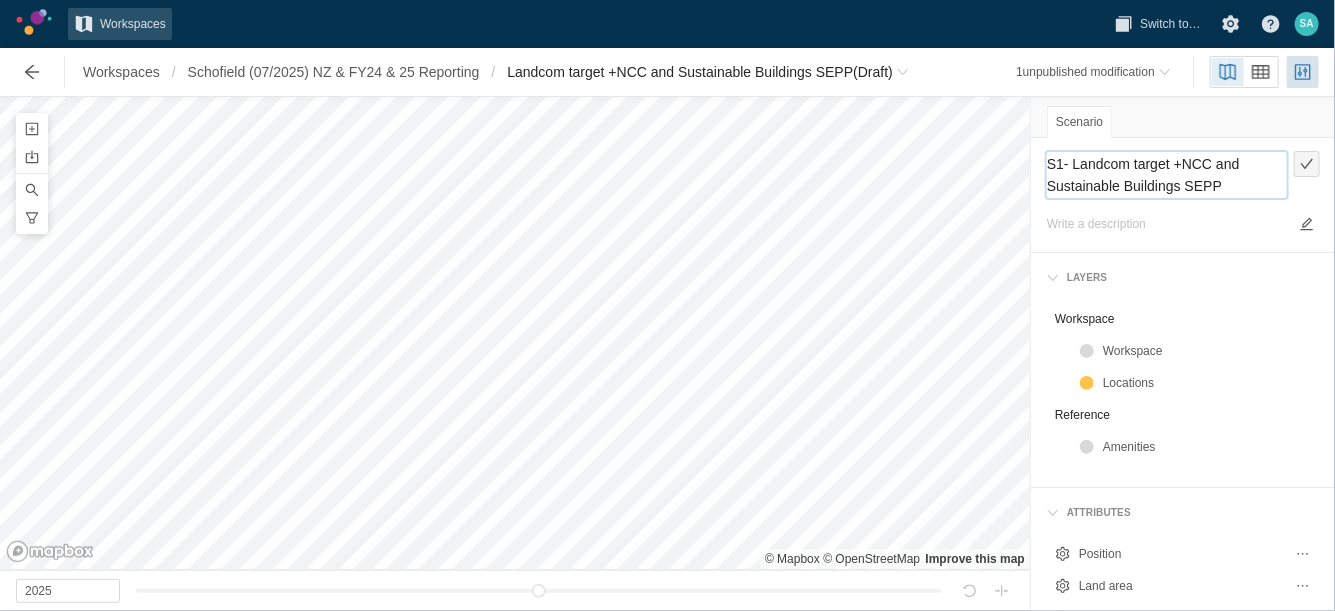 type on "S1- Landcom target +NCC and Sustainable Buildings SEPP" 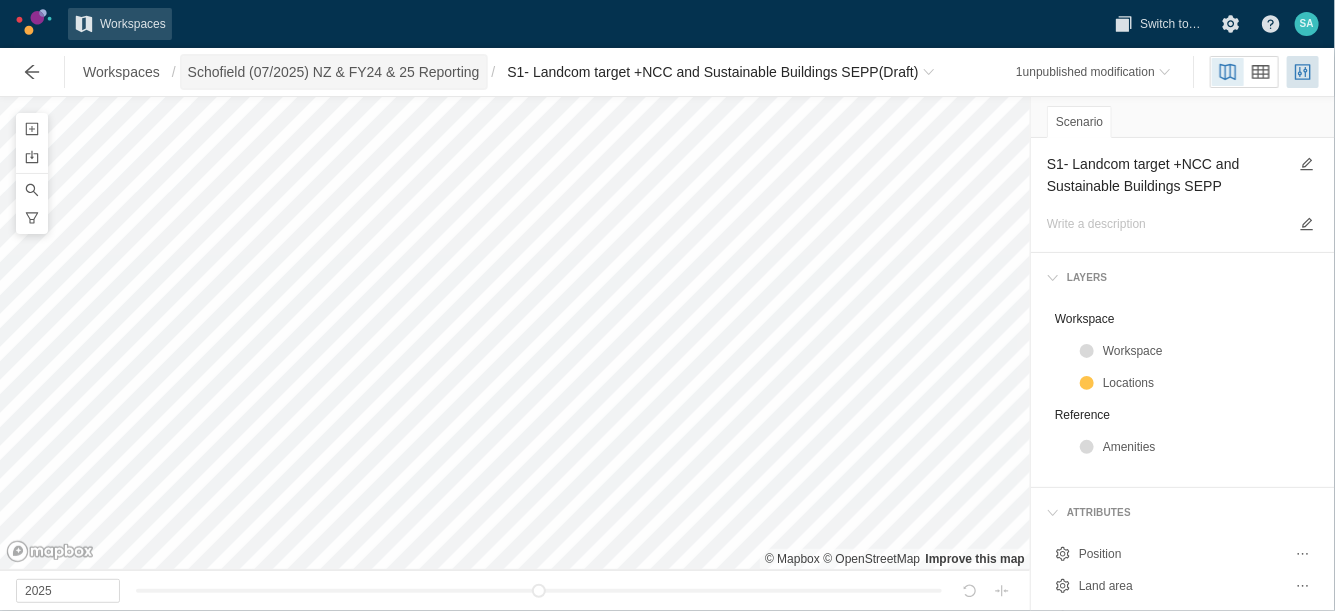 click on "Schofield (07/2025) NZ & FY24 & 25 Reporting" at bounding box center (334, 72) 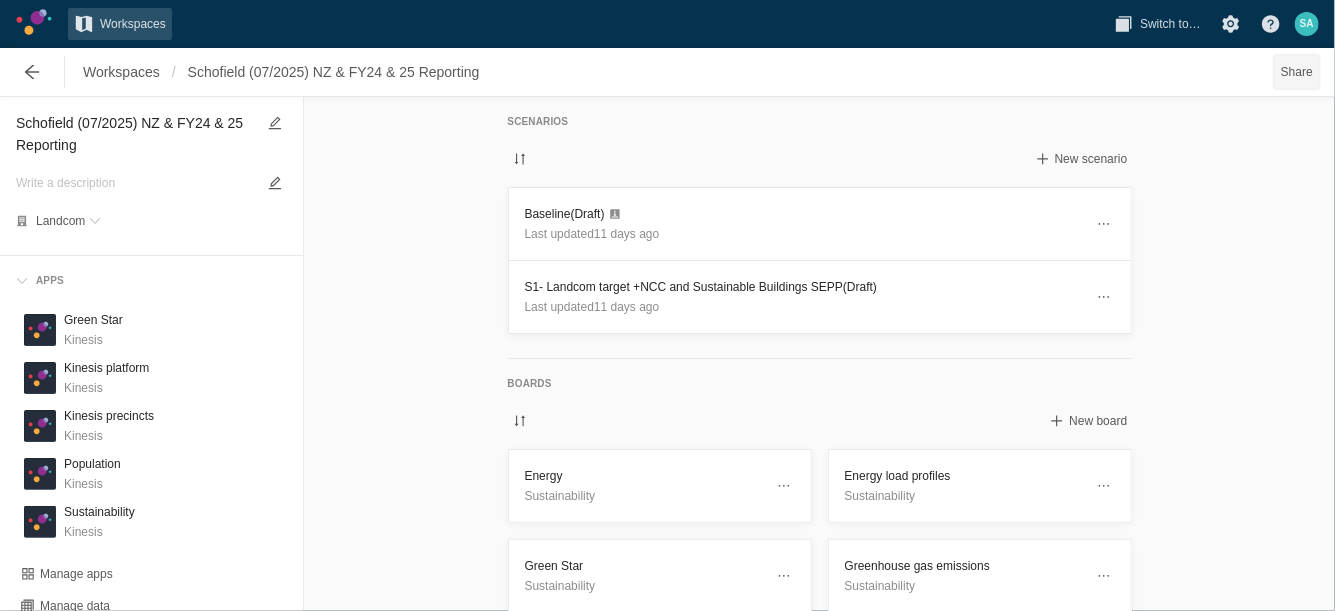 click on "Share" at bounding box center [1297, 72] 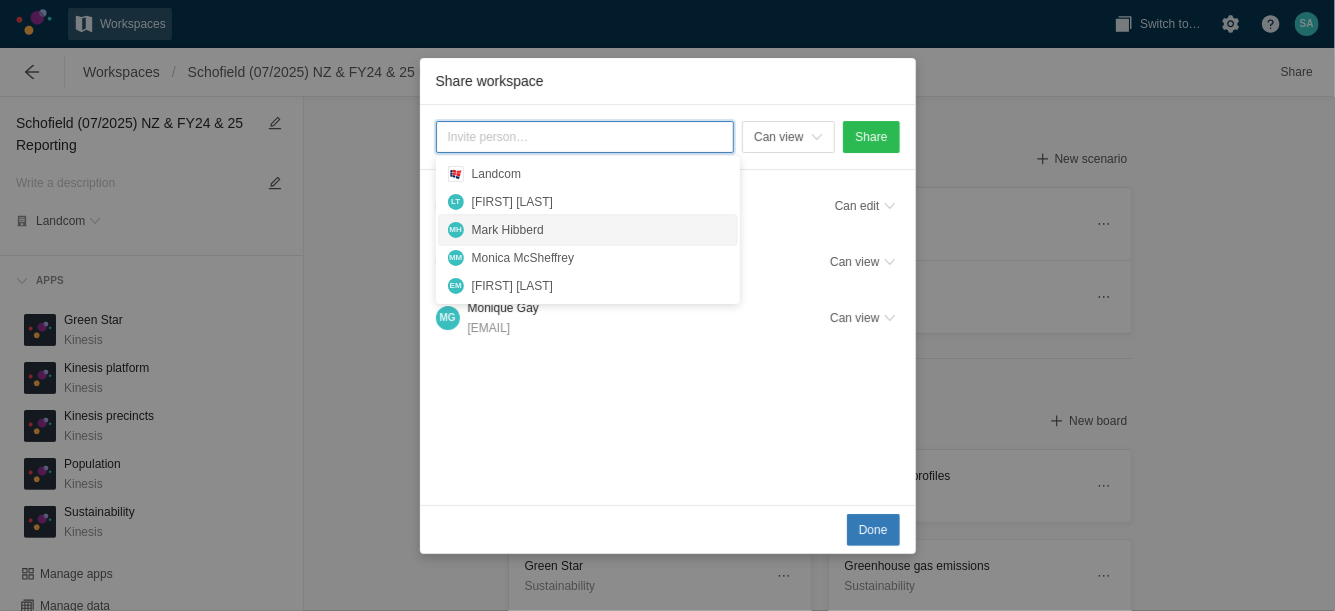 click on "Mark Hibberd" at bounding box center [600, 230] 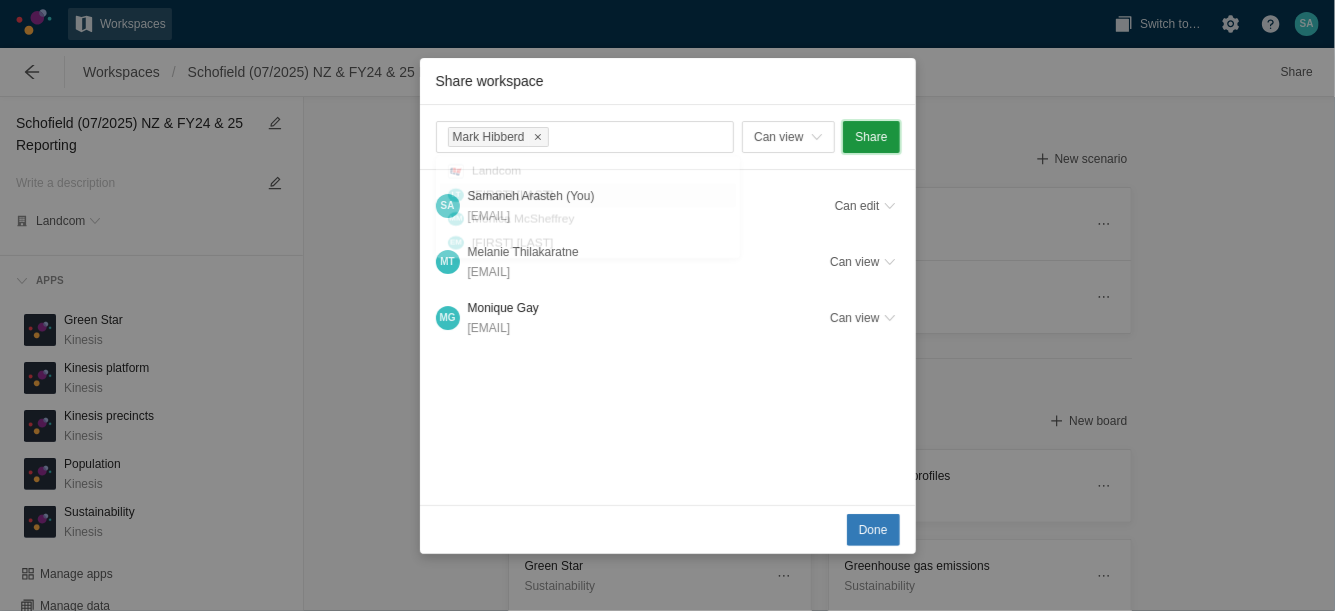 click on "Share" at bounding box center [871, 137] 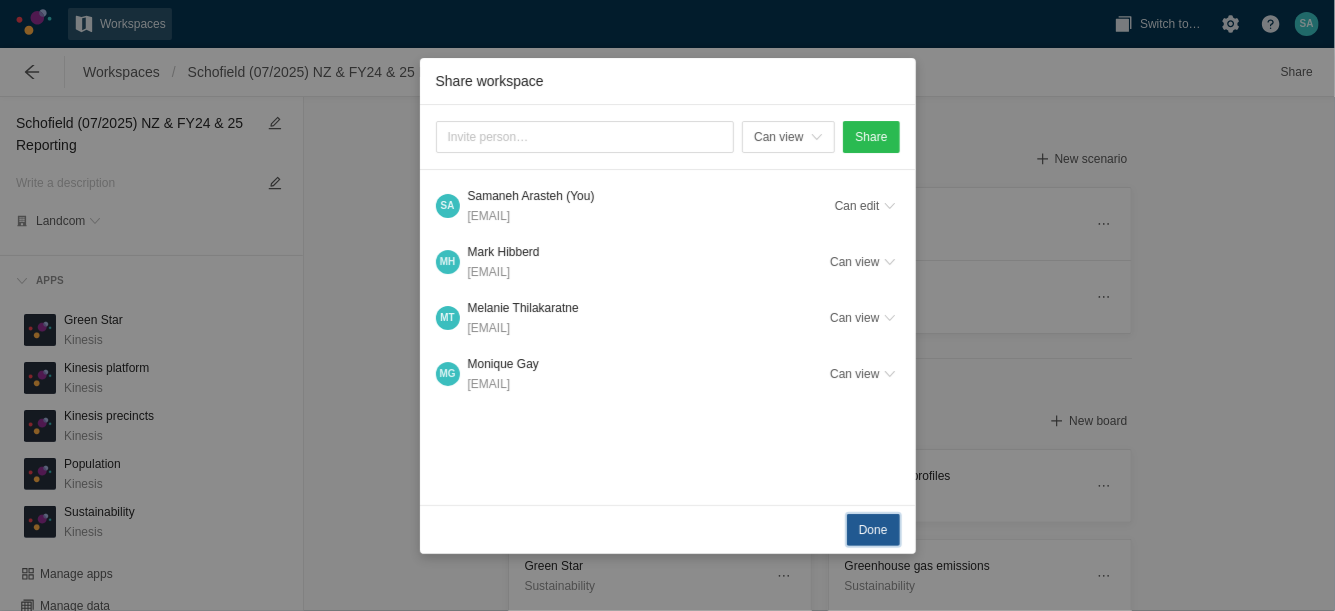 click on "Done" at bounding box center [873, 530] 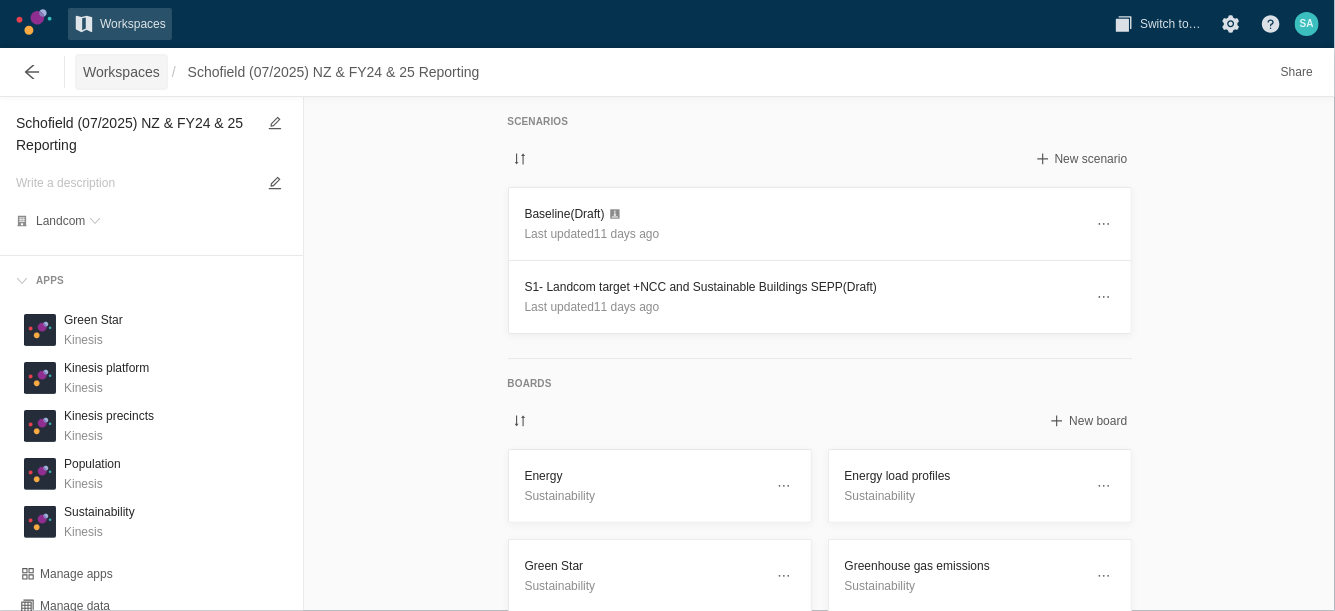 click on "Workspaces" at bounding box center [121, 72] 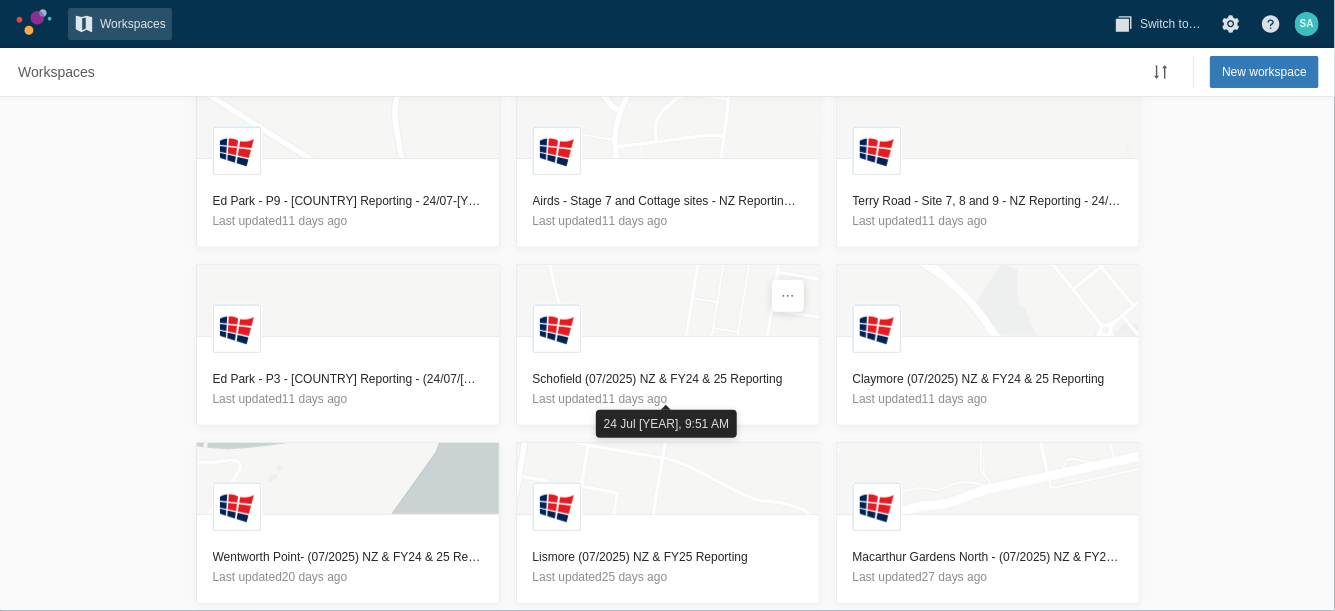 scroll, scrollTop: 394, scrollLeft: 0, axis: vertical 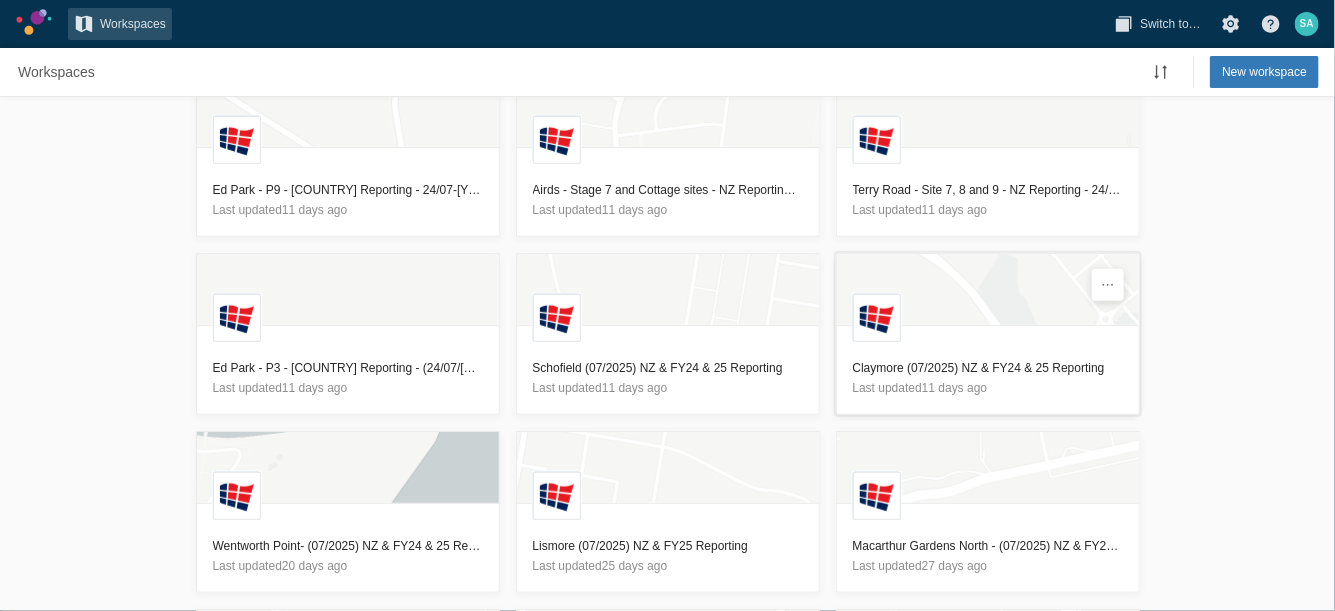 click on "Claymore (07/2025) NZ & FY24 & 25 Reporting" at bounding box center [988, 368] 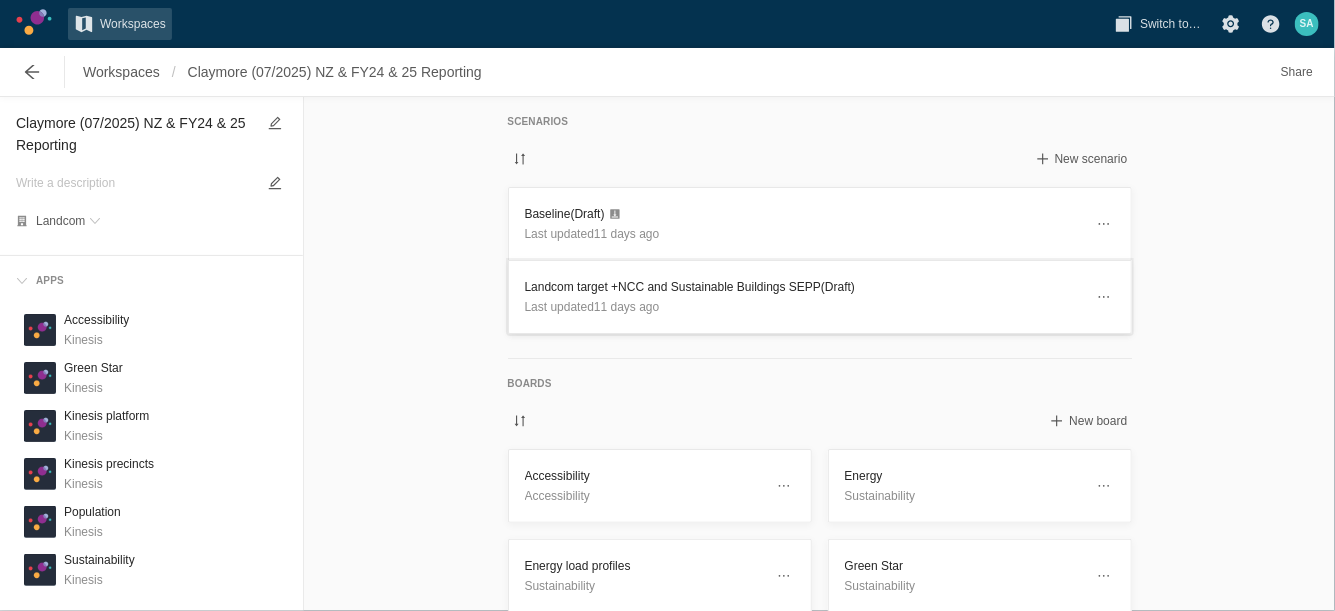 click on "Landcom target +NCC and Sustainable Buildings SEPP  (Draft)" at bounding box center [804, 287] 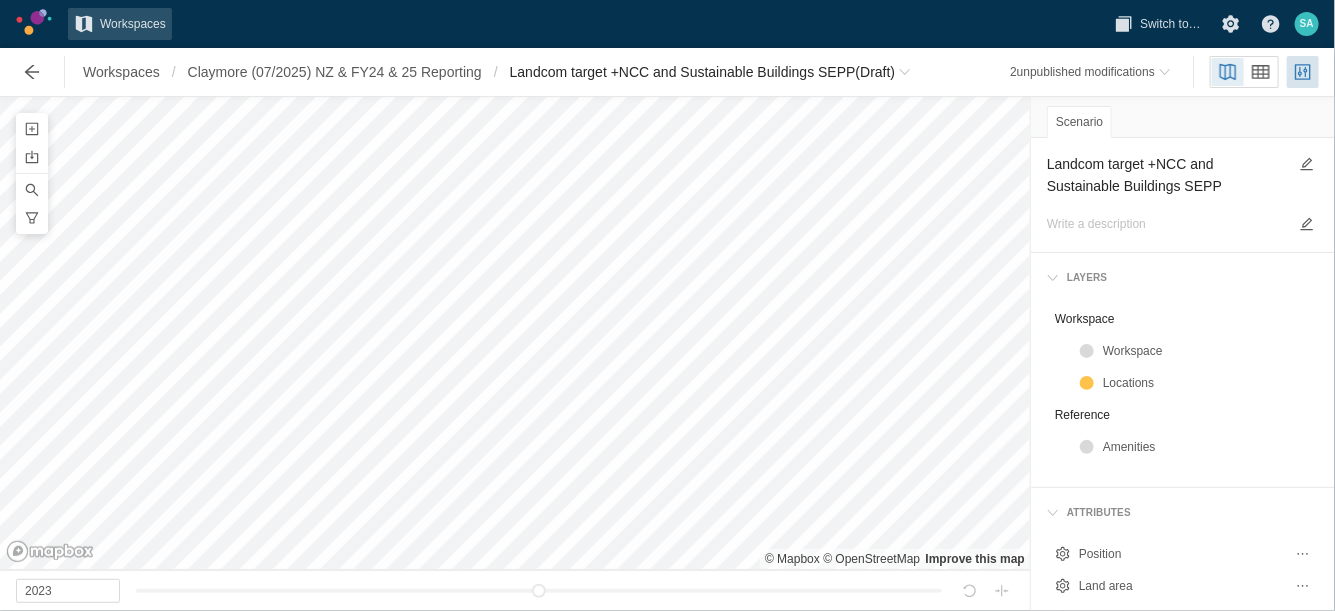 click on "Landcom target +NCC and Sustainable Buildings SEPP" at bounding box center (1167, 175) 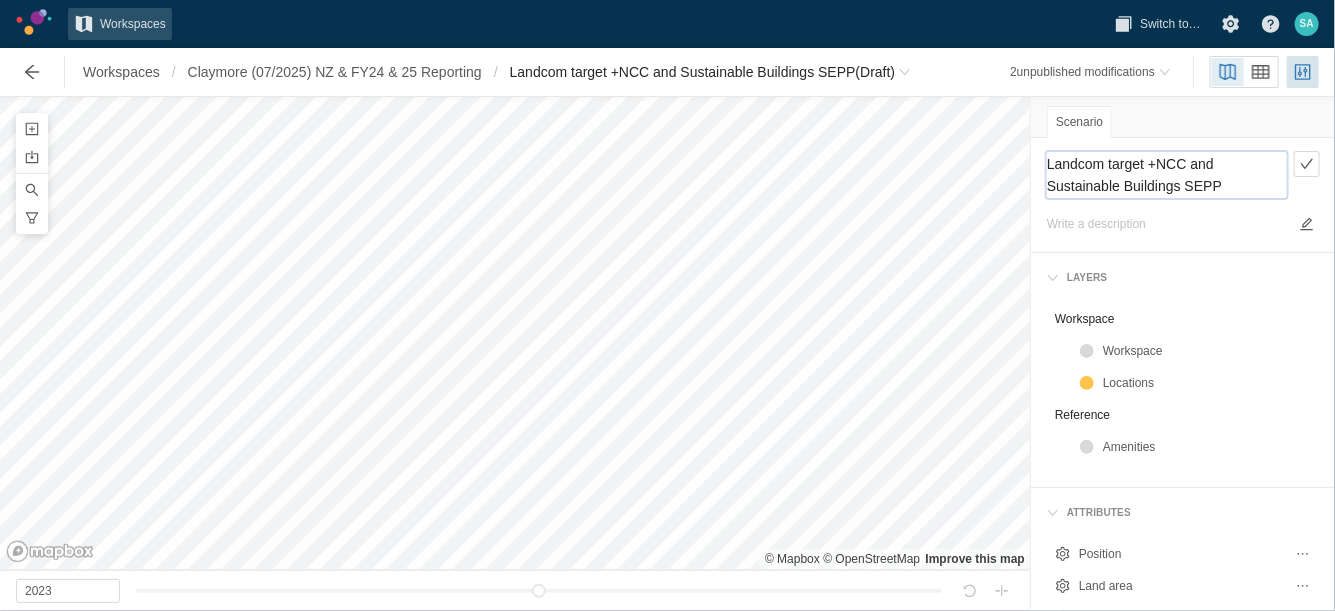 click on "Landcom target +NCC and Sustainable Buildings SEPP" at bounding box center [1167, 175] 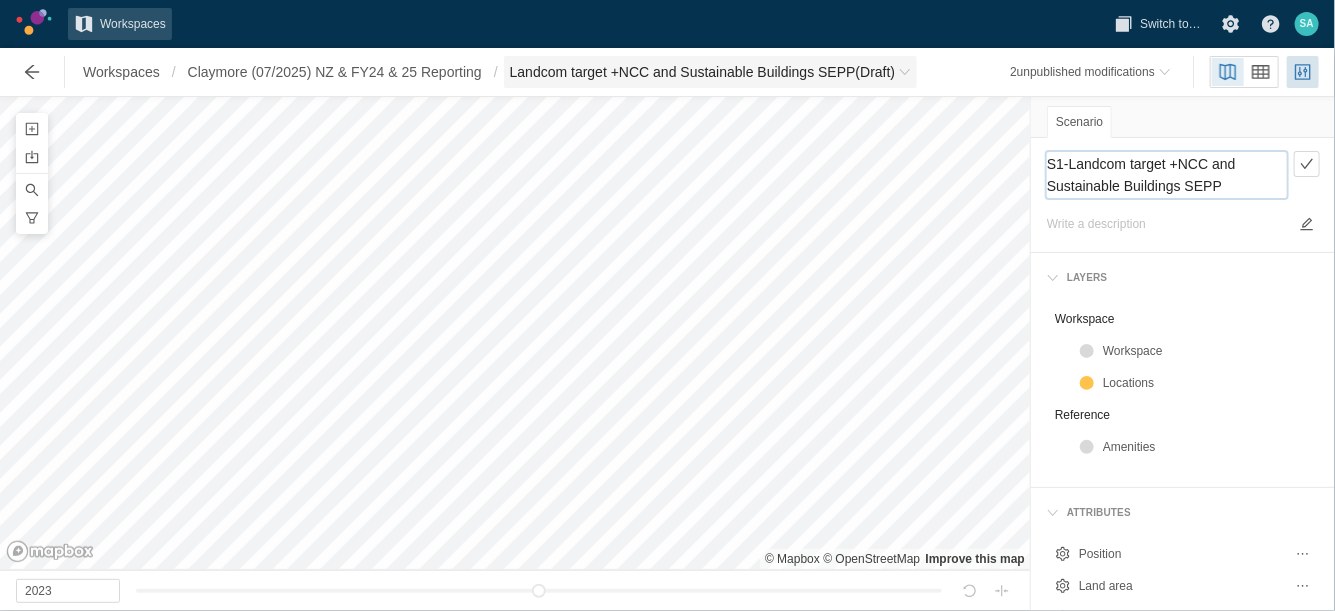 type on "S1- Landcom target +NCC and Sustainable Buildings SEPP" 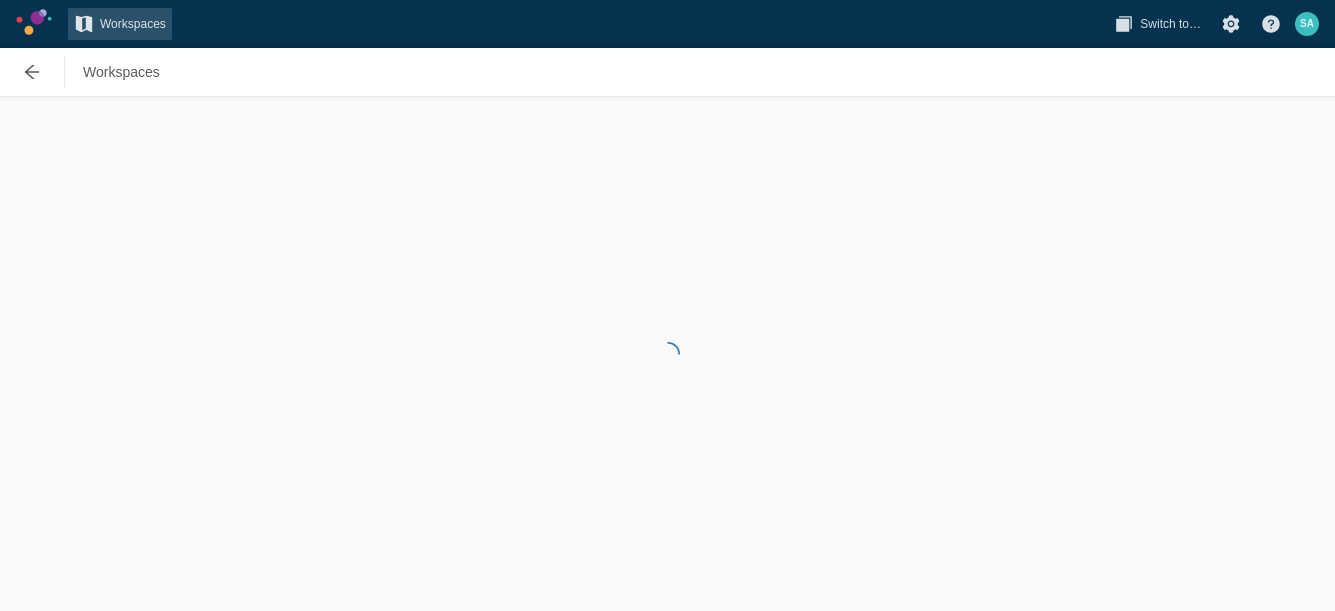 scroll, scrollTop: 0, scrollLeft: 0, axis: both 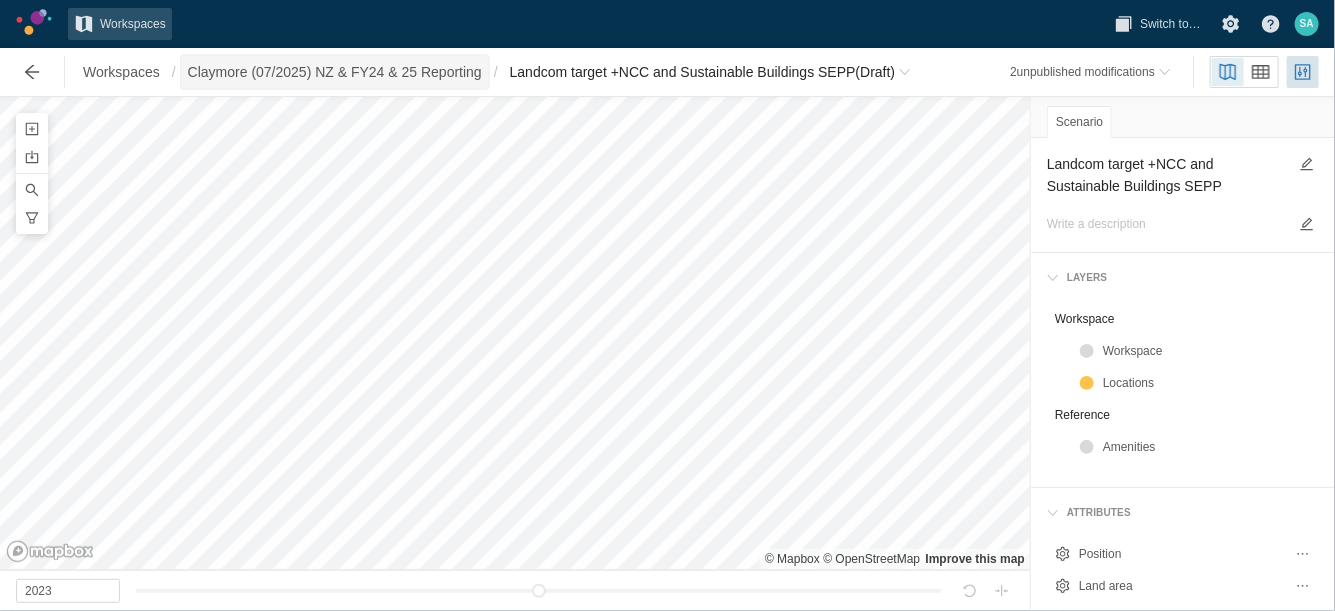 click on "Claymore (07/2025) NZ & FY24 & 25 Reporting" at bounding box center [335, 72] 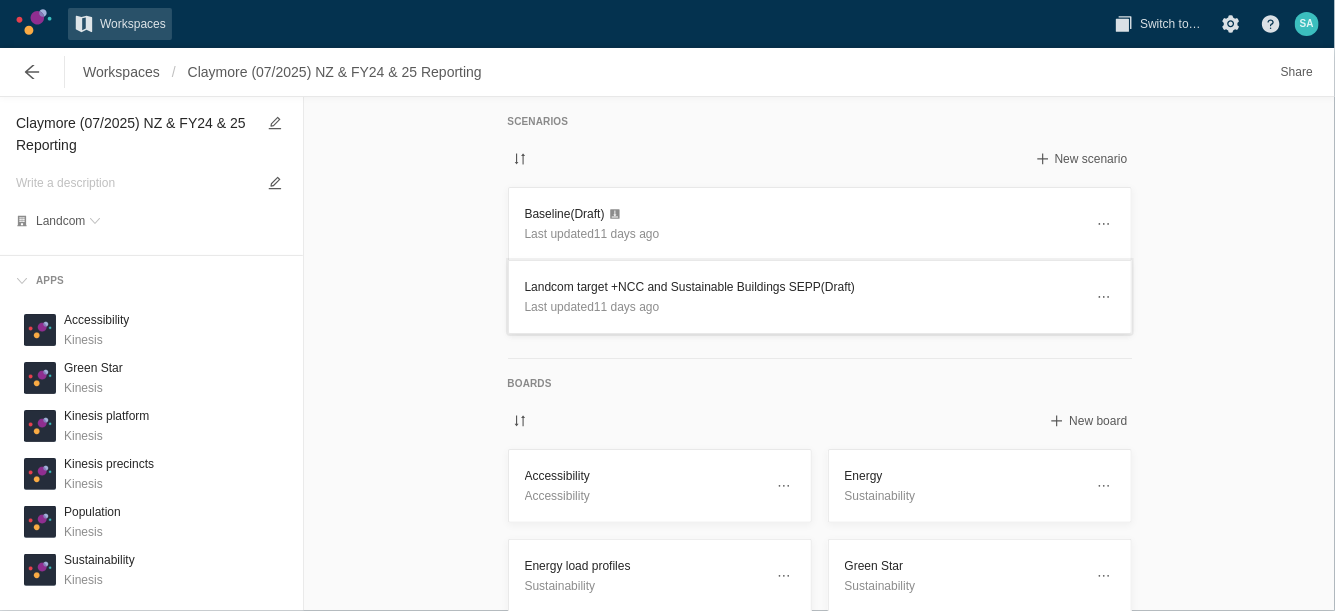 click on "Landcom target +NCC and Sustainable Buildings SEPP  (Draft)" at bounding box center [804, 287] 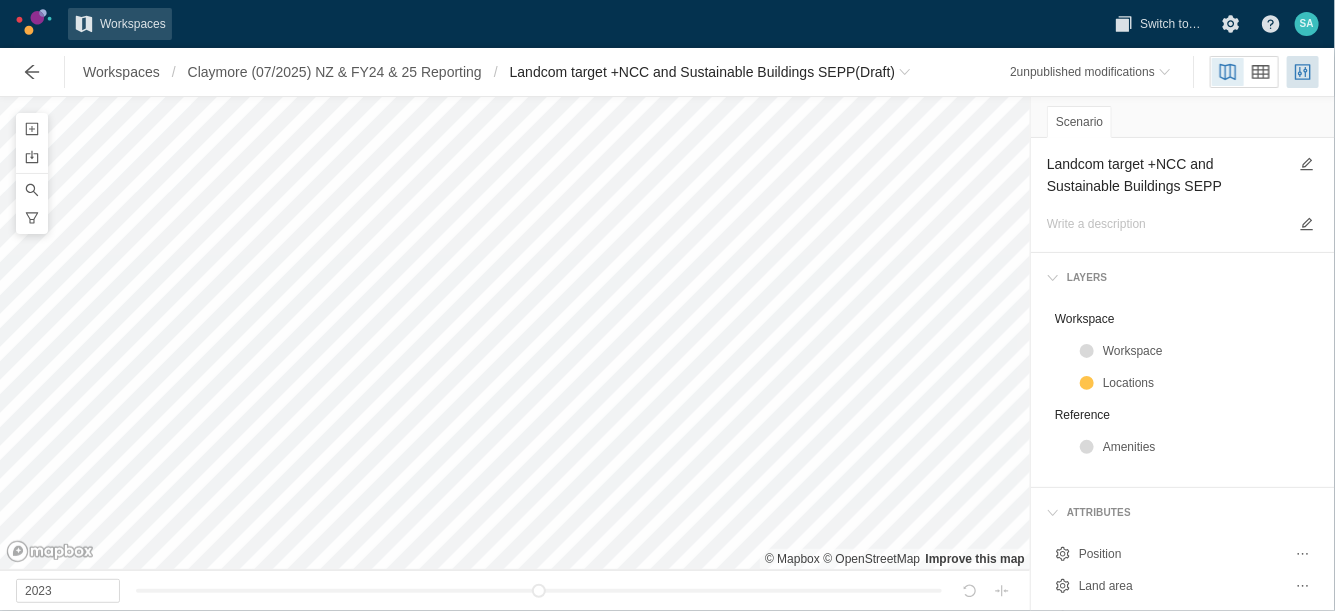 click on "Landcom target +NCC and Sustainable Buildings SEPP" at bounding box center (1183, 195) 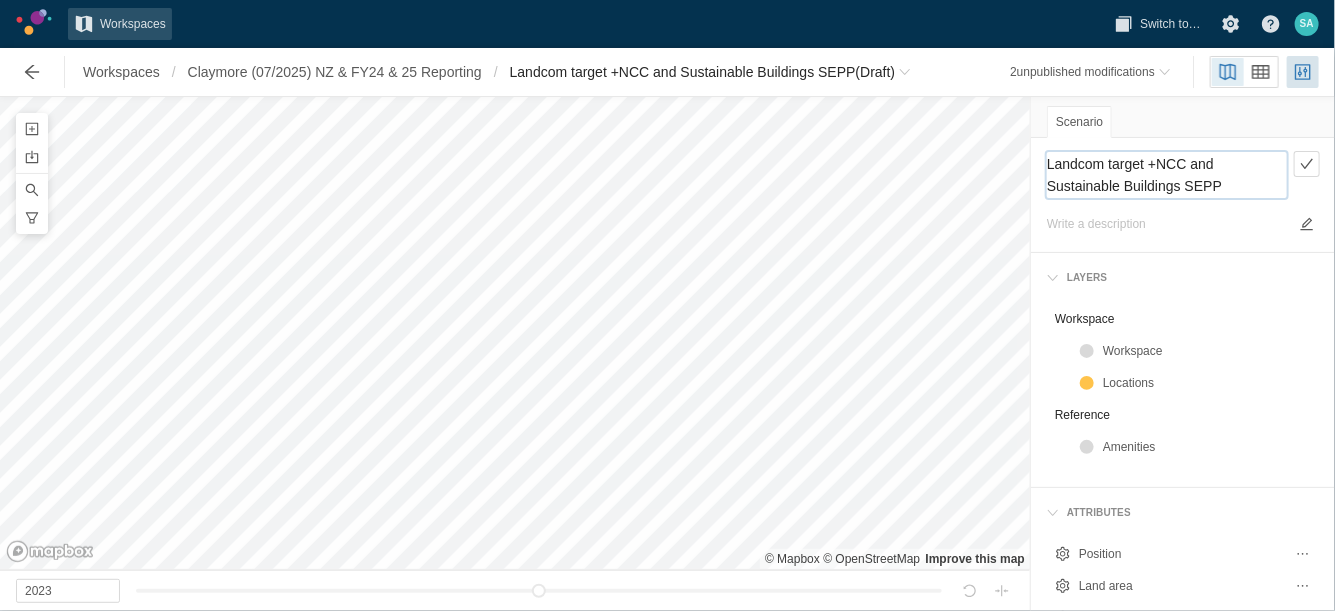click on "Landcom target +NCC and Sustainable Buildings SEPP" at bounding box center (1167, 175) 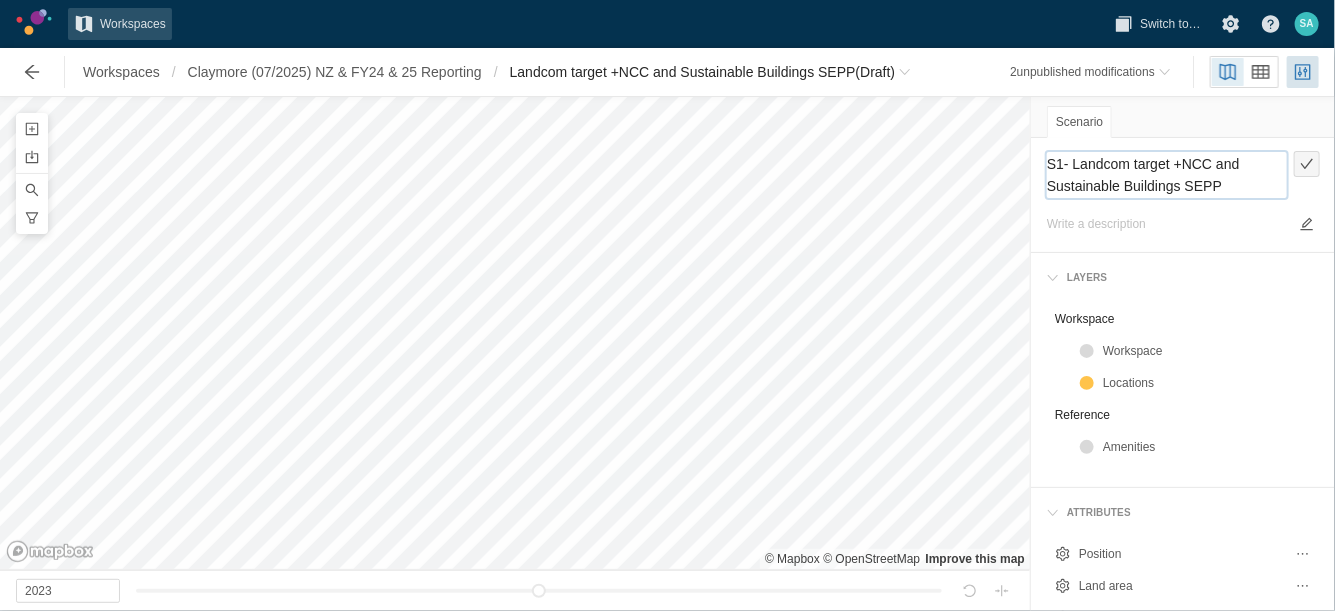 type on "S1- Landcom target +NCC and Sustainable Buildings SEPP" 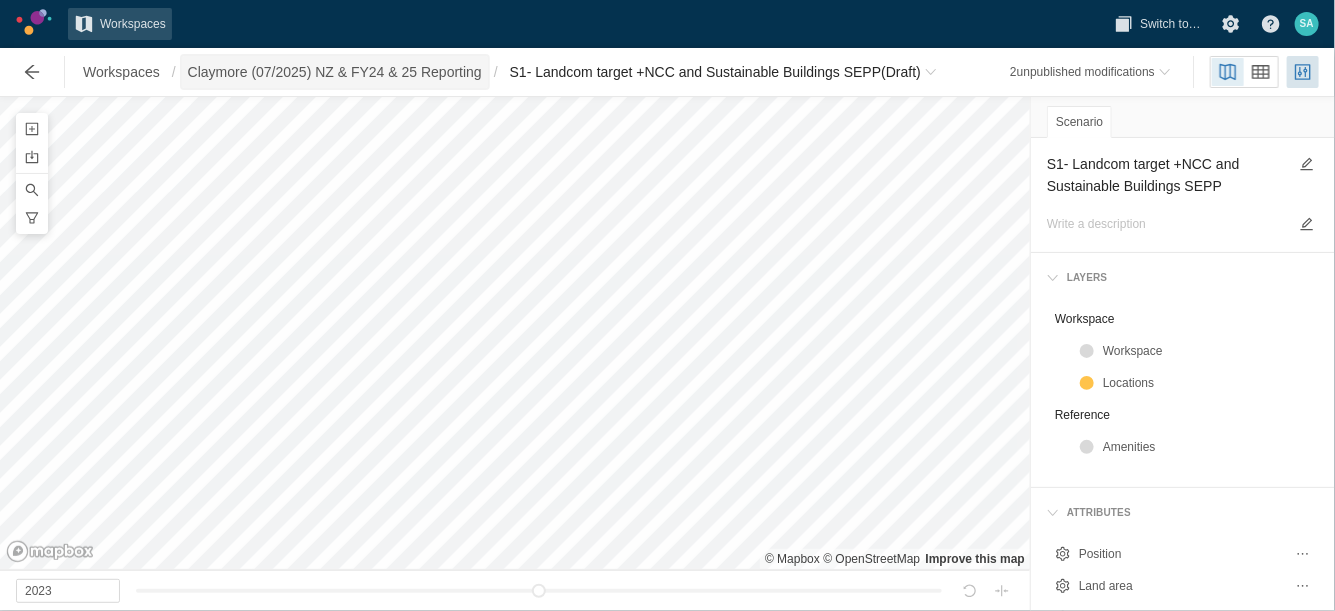 click on "Claymore (07/2025) NZ & FY24 & 25 Reporting" at bounding box center [335, 72] 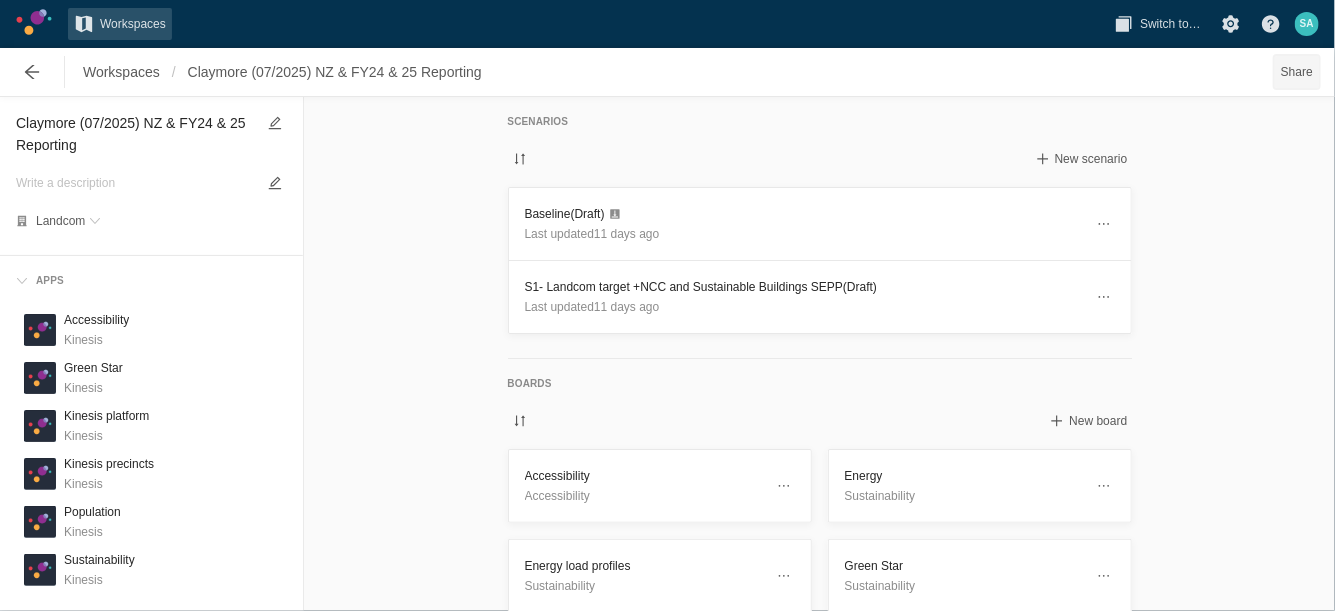 click on "Share" at bounding box center [1297, 72] 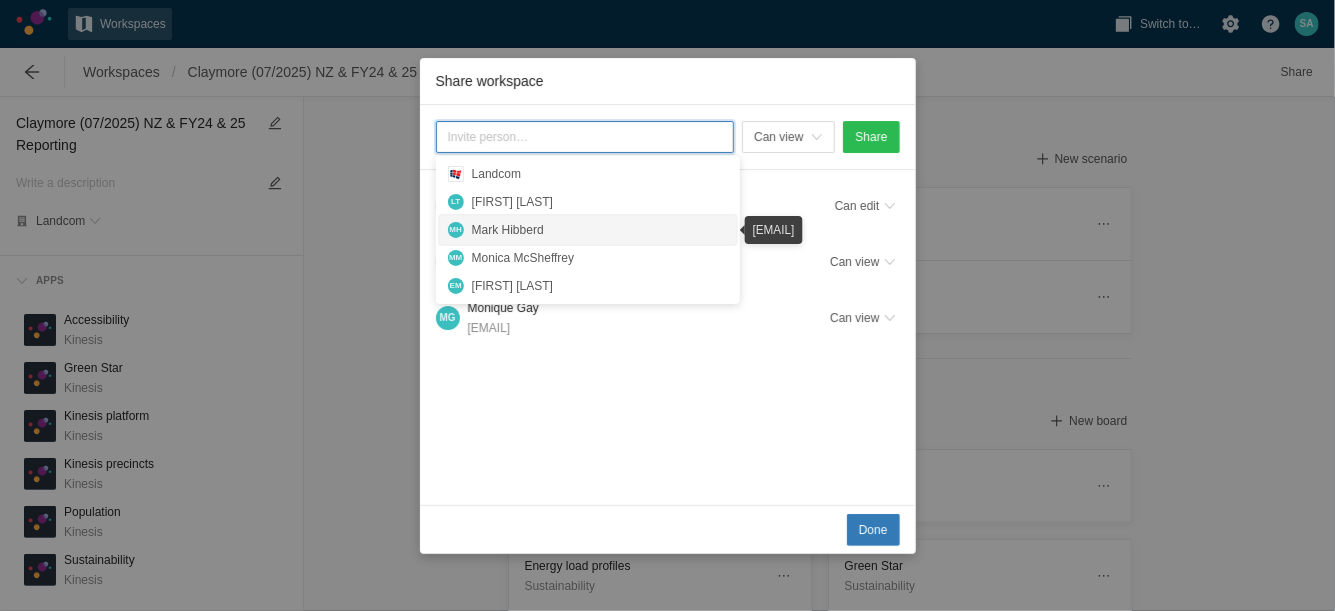 click on "Mark Hibberd" at bounding box center [600, 230] 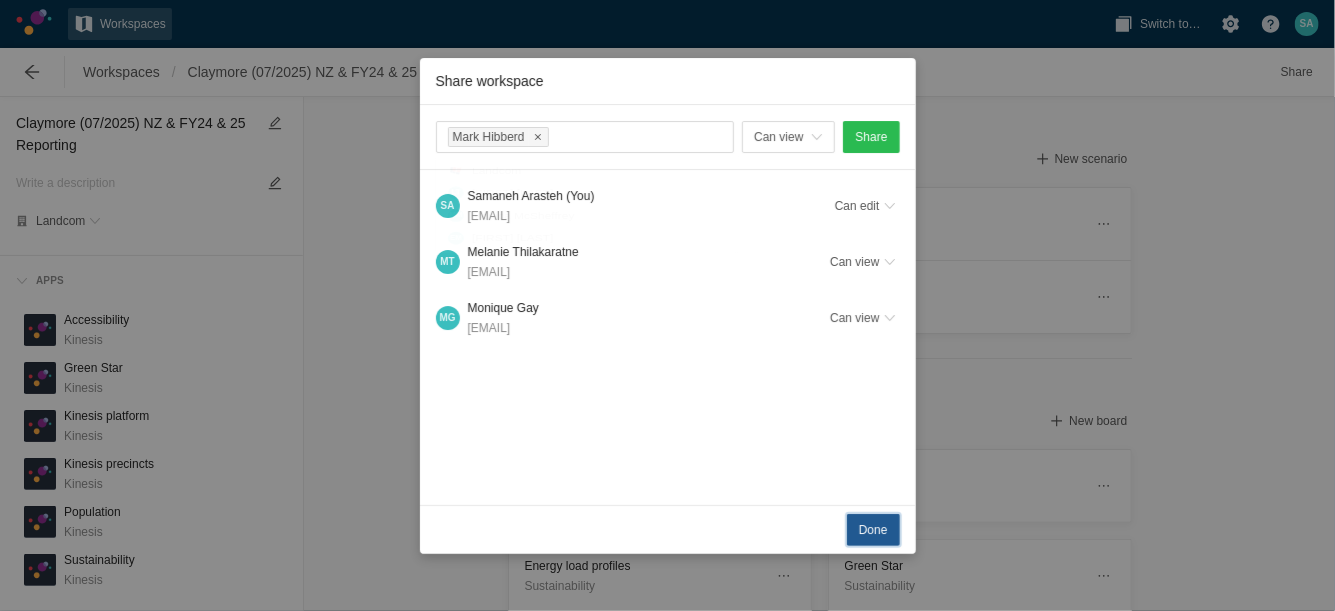 click on "Done" at bounding box center (873, 530) 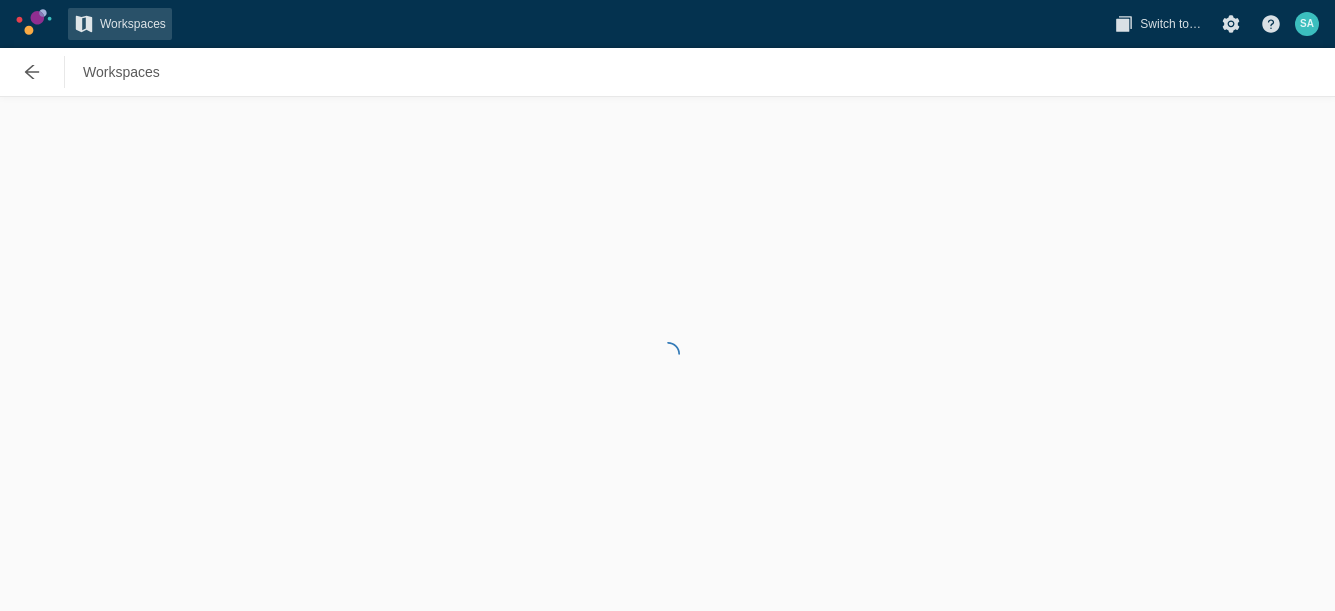 scroll, scrollTop: 0, scrollLeft: 0, axis: both 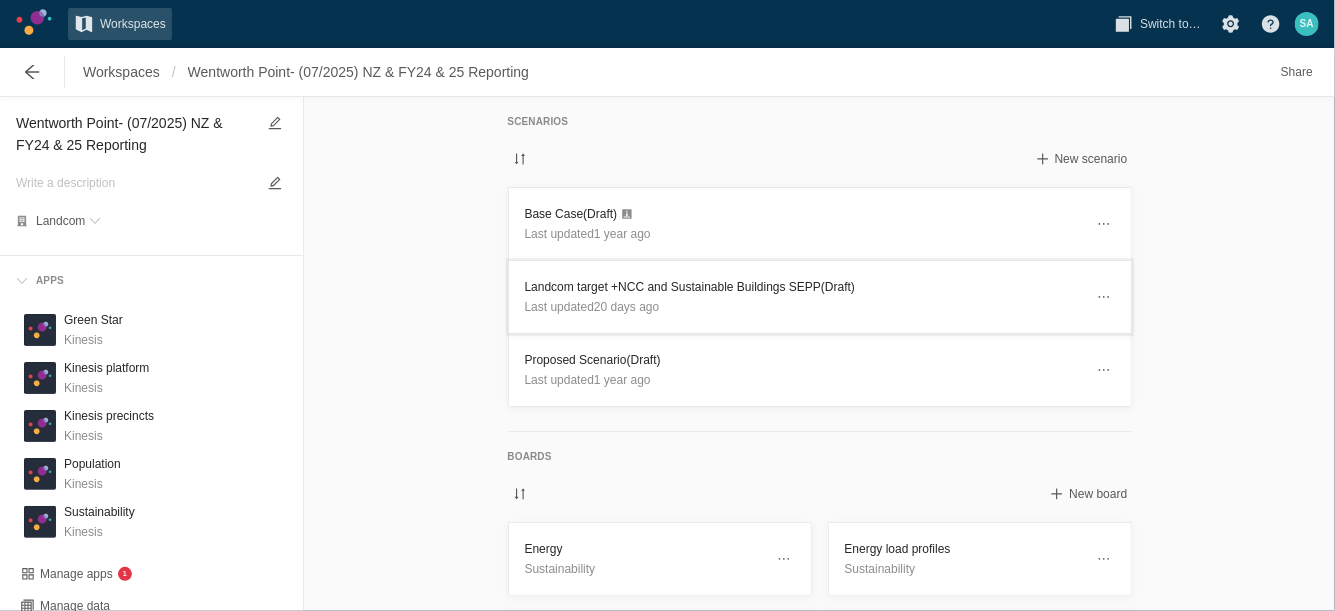 click on "Landcom target +NCC and Sustainable Buildings SEPP  (Draft)" at bounding box center (804, 287) 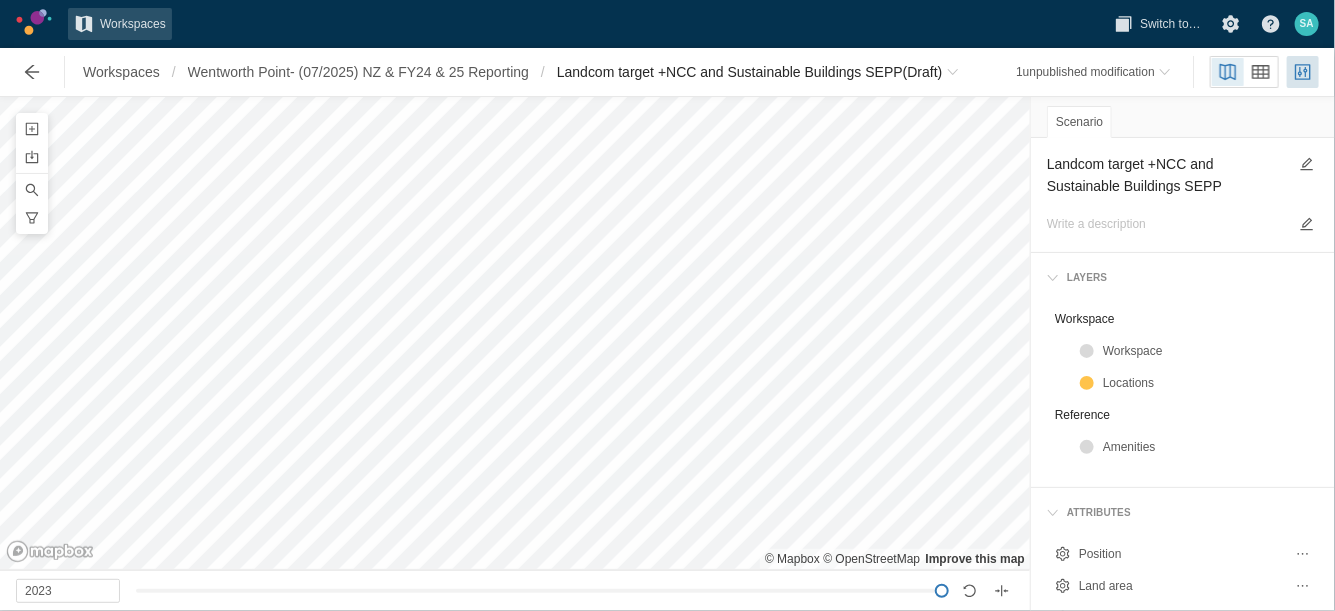click on "Landcom target +NCC and Sustainable Buildings SEPP" at bounding box center [1167, 175] 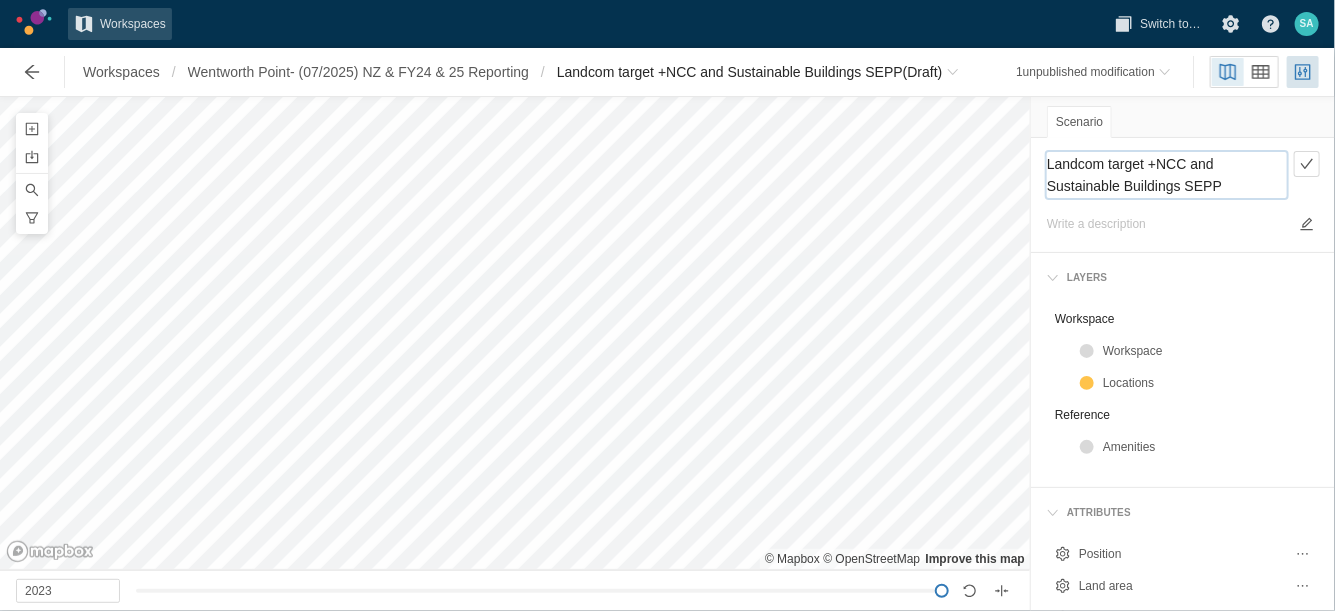 click on "Landcom target +NCC and Sustainable Buildings SEPP" at bounding box center [1167, 175] 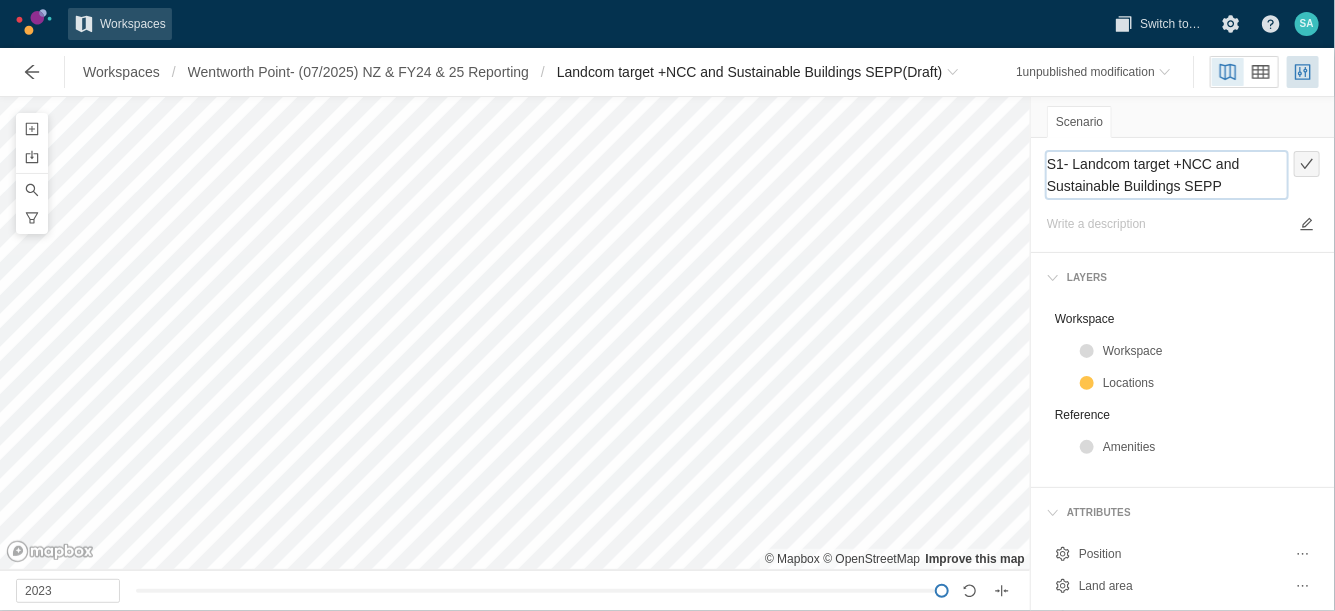 type on "S1- Landcom target +NCC and Sustainable Buildings SEPP" 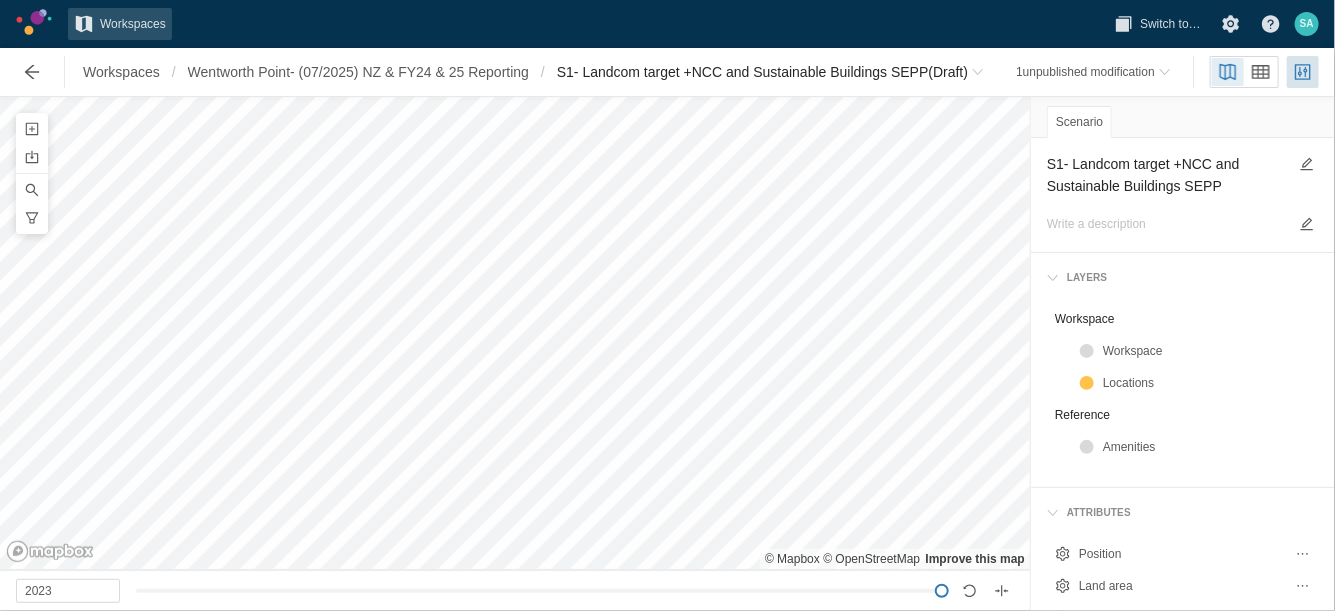 click on "Workspaces / Wentworth Point- (07/2025) NZ & FY24 & 25 Reporting / S1- Landcom target +NCC and Sustainable Buildings SEPP  (Draft)" at bounding box center (499, 72) 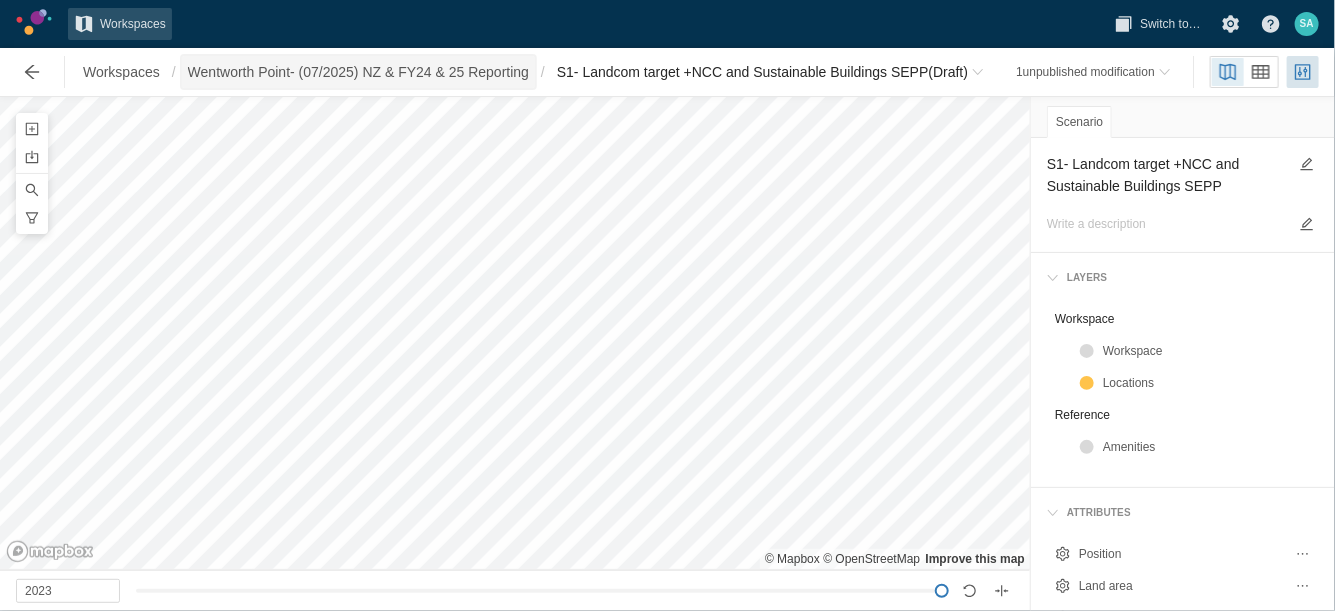 click on "Wentworth Point- (07/2025) NZ & FY24 & 25 Reporting" at bounding box center [358, 72] 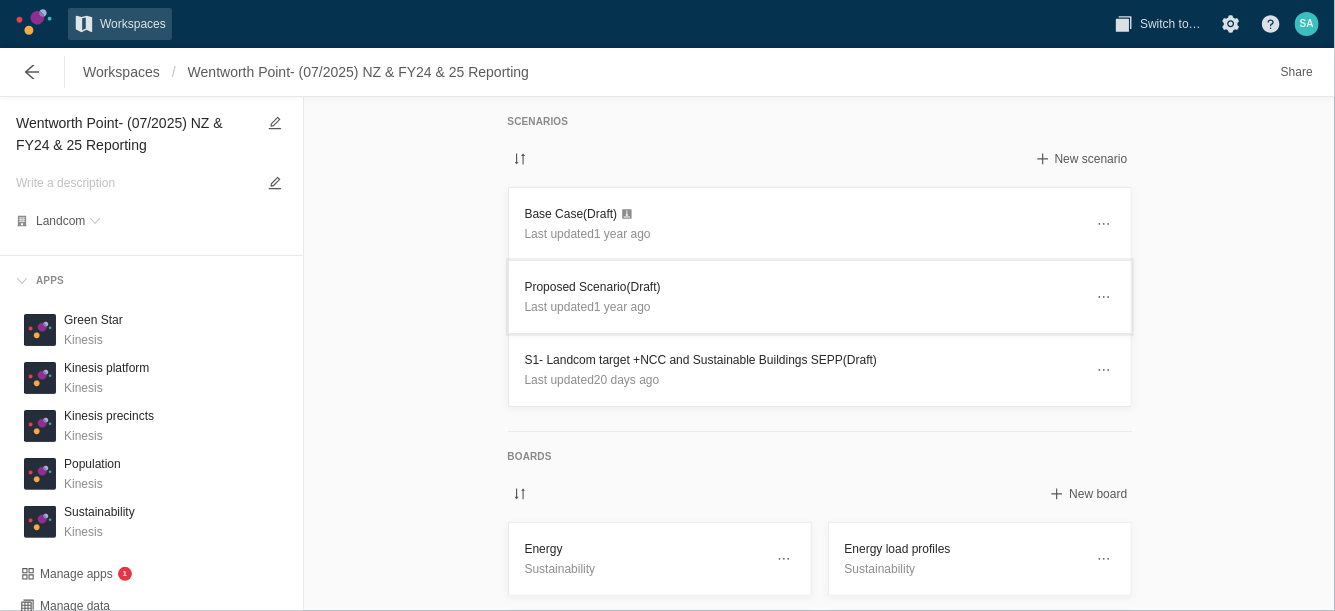 click on "Proposed Scenario  (Draft)" at bounding box center [804, 287] 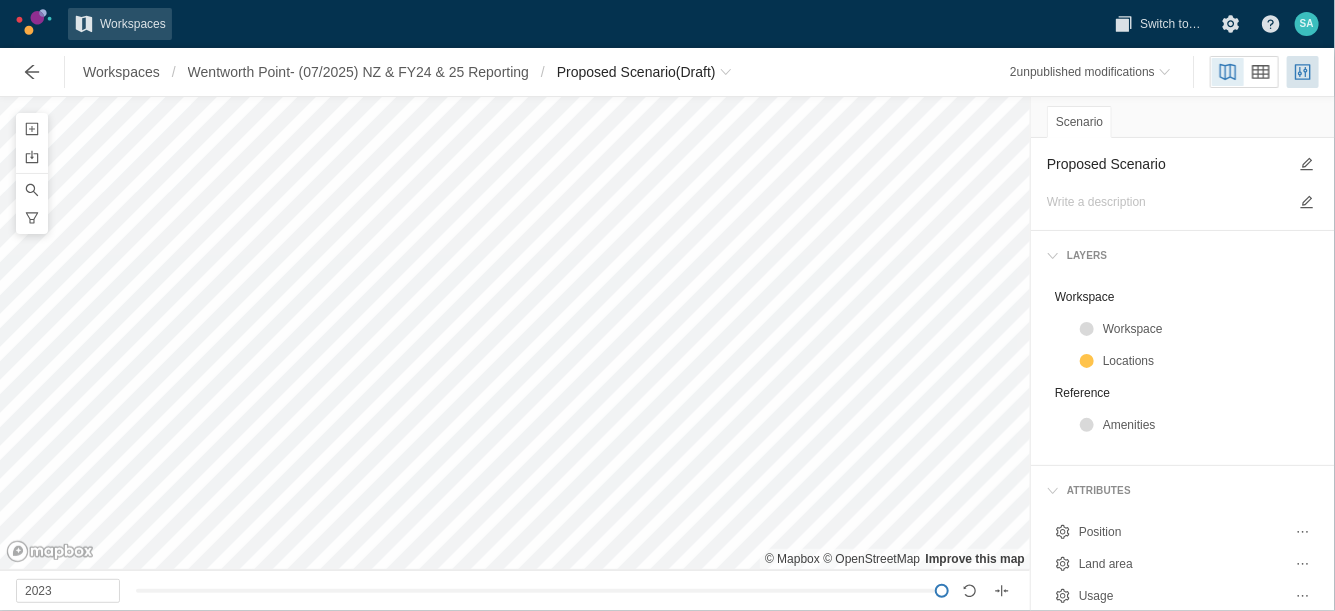 click on "Proposed Scenario" at bounding box center (1167, 164) 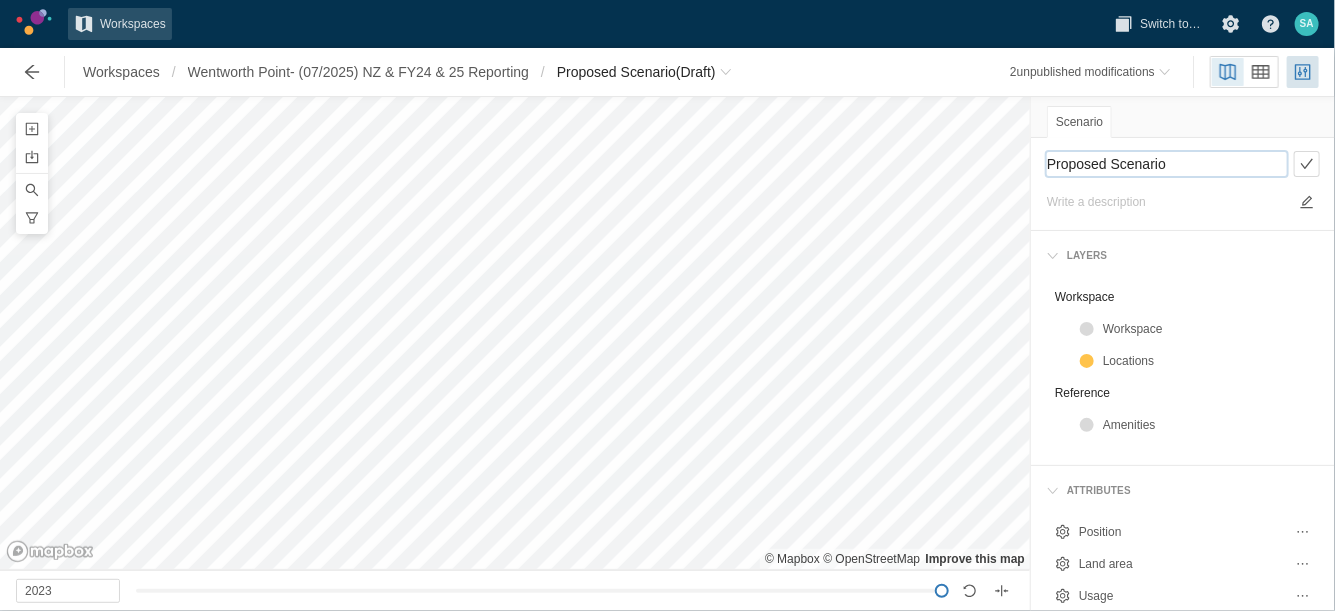 click on "Proposed Scenario" at bounding box center [1167, 164] 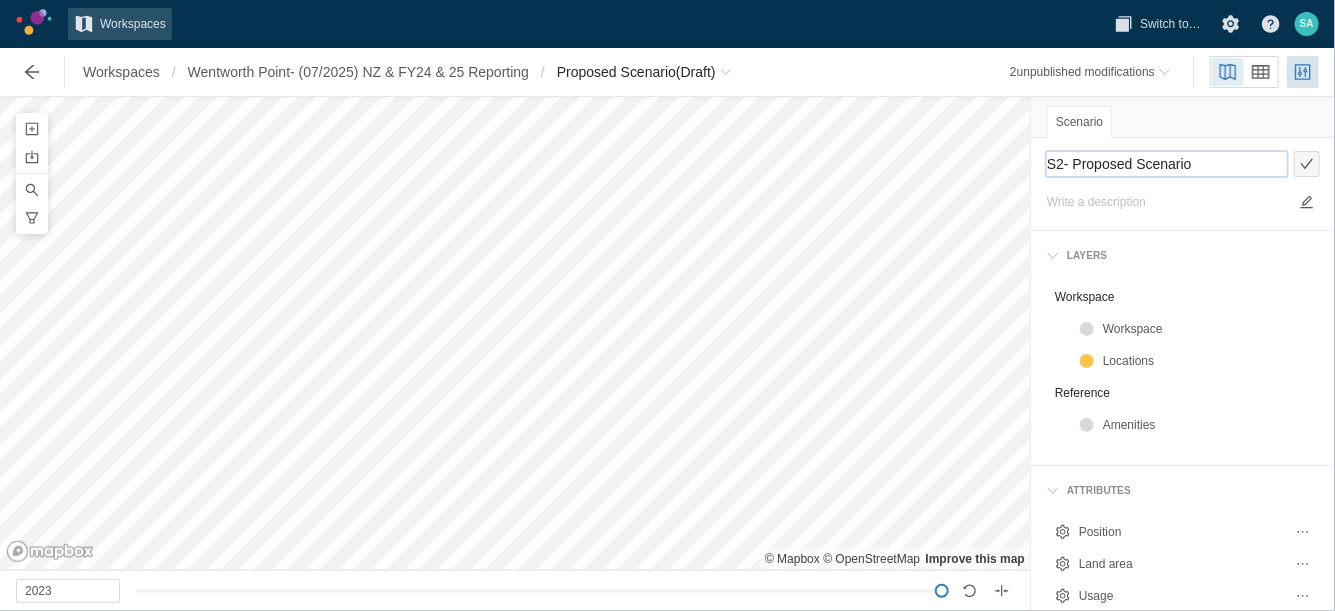type on "S2- Proposed Scenario" 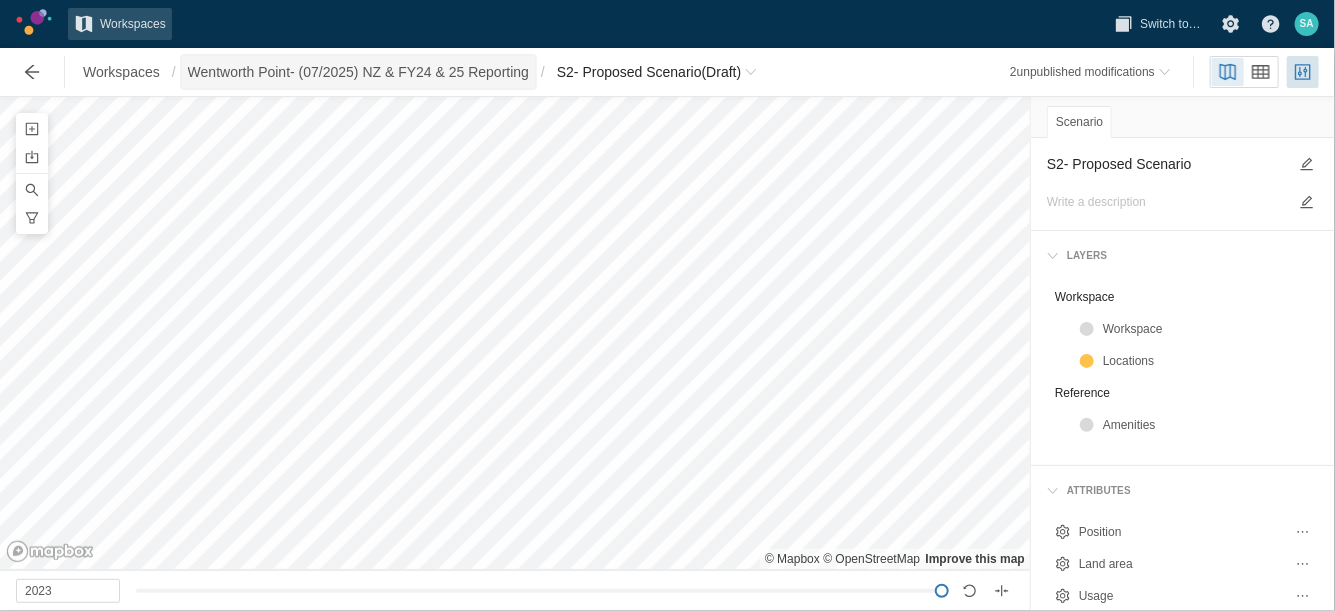 click on "Wentworth Point- (07/2025) NZ & FY24 & 25 Reporting" at bounding box center (358, 72) 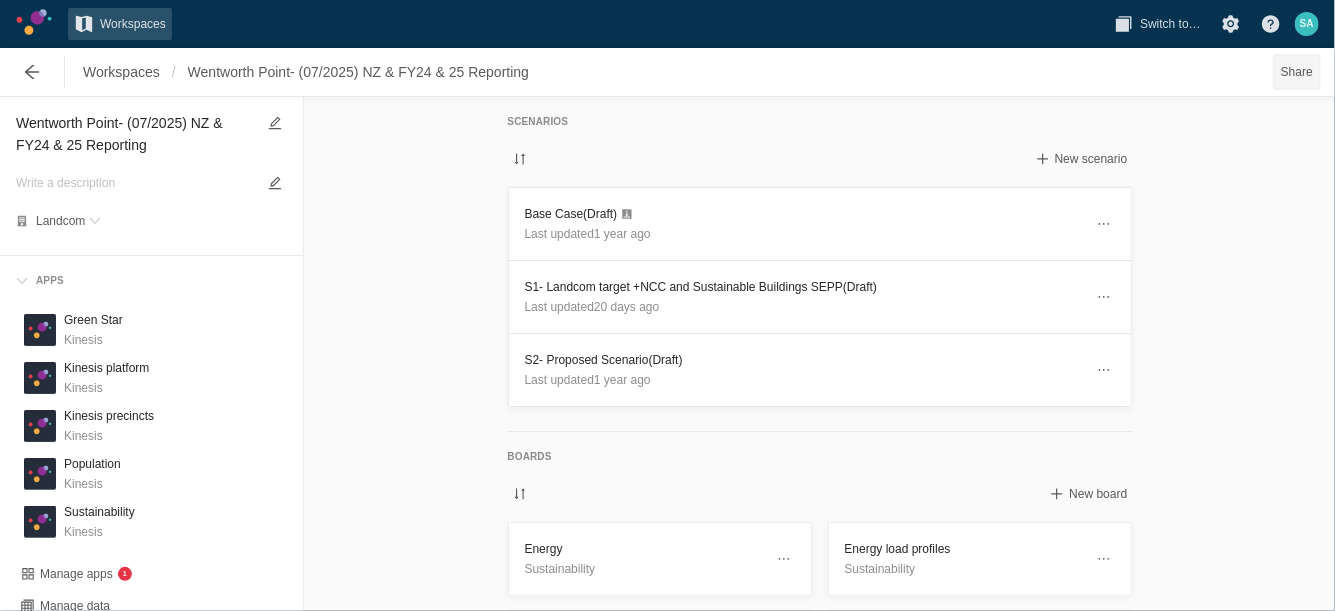 click on "Share" at bounding box center [1297, 72] 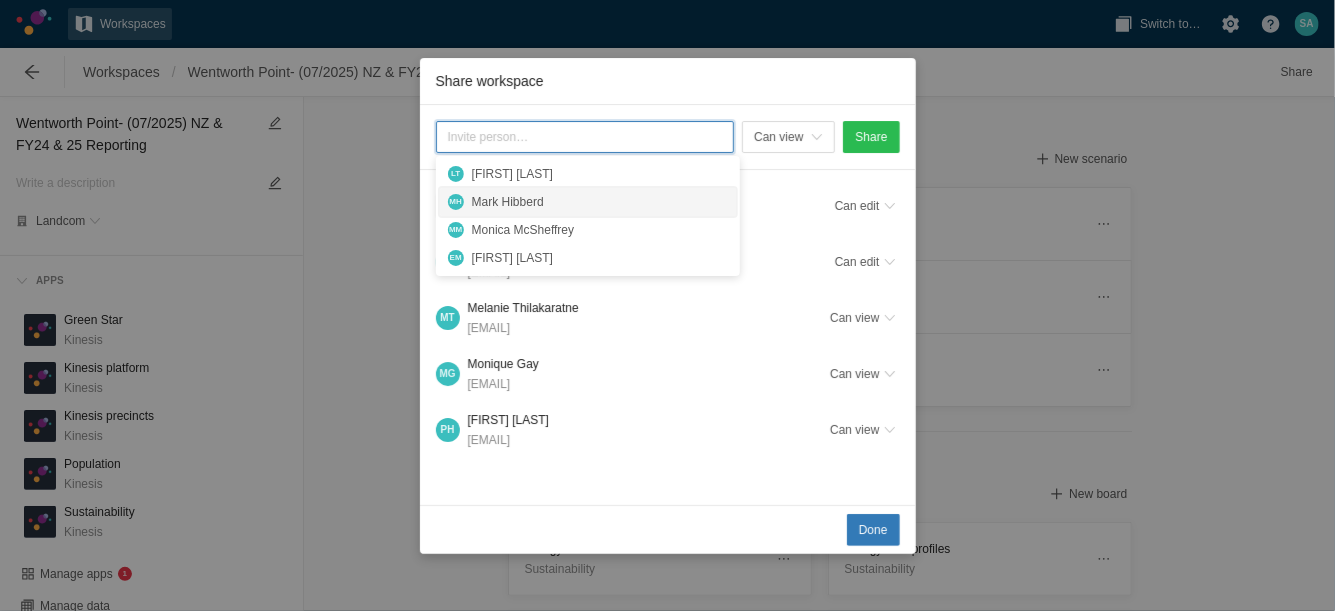 click on "Mark Hibberd" at bounding box center (600, 202) 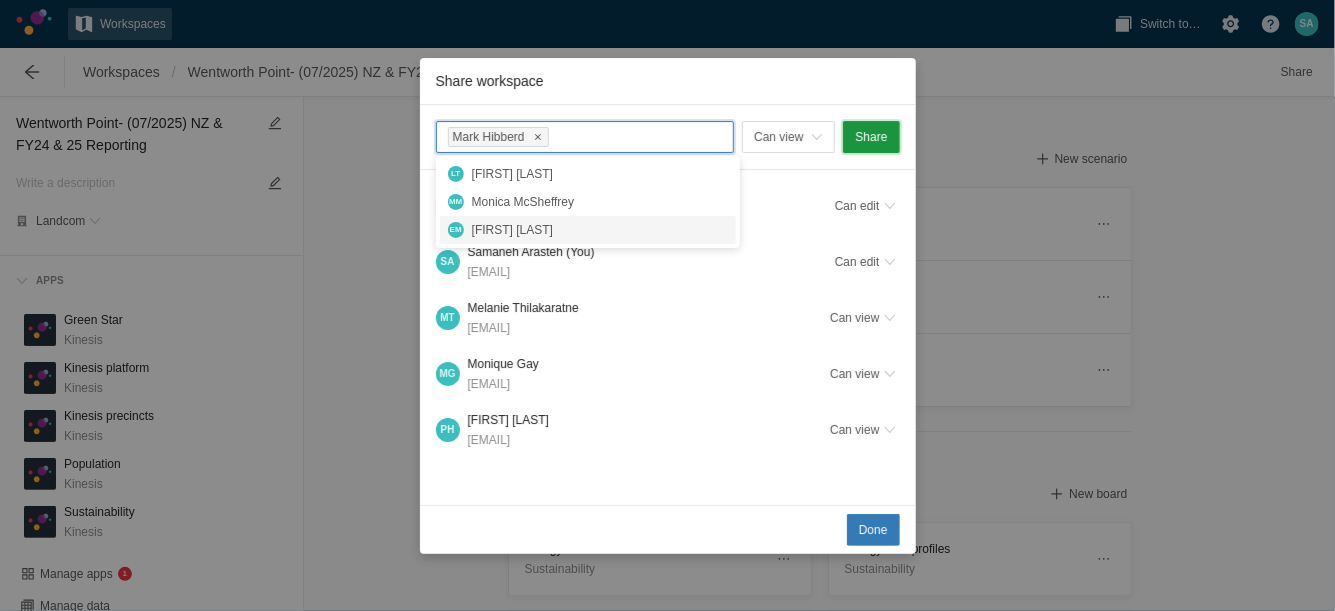 click on "Share" at bounding box center (871, 137) 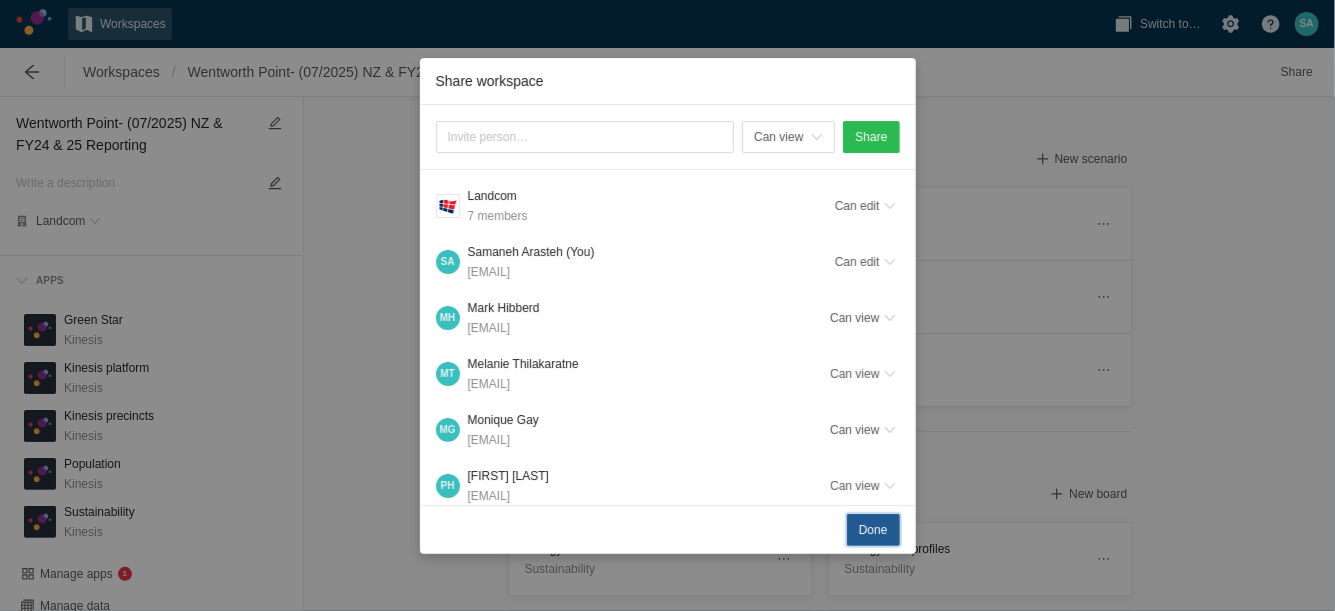 click on "Done" at bounding box center [873, 530] 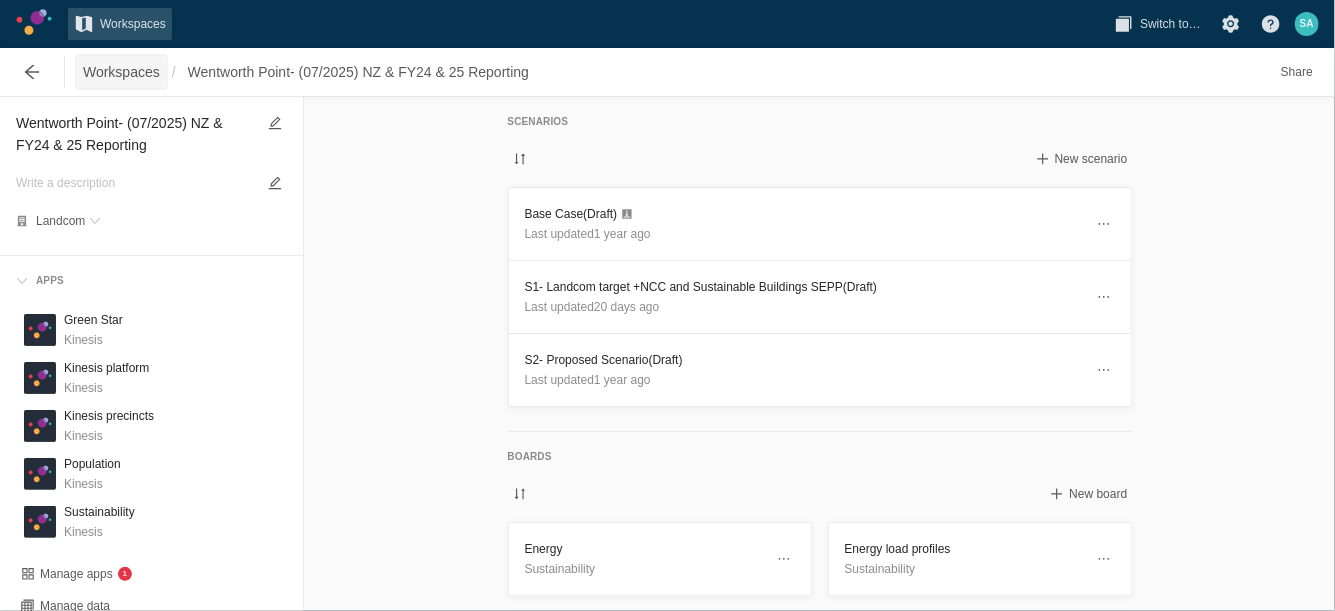 click on "Workspaces" at bounding box center (121, 72) 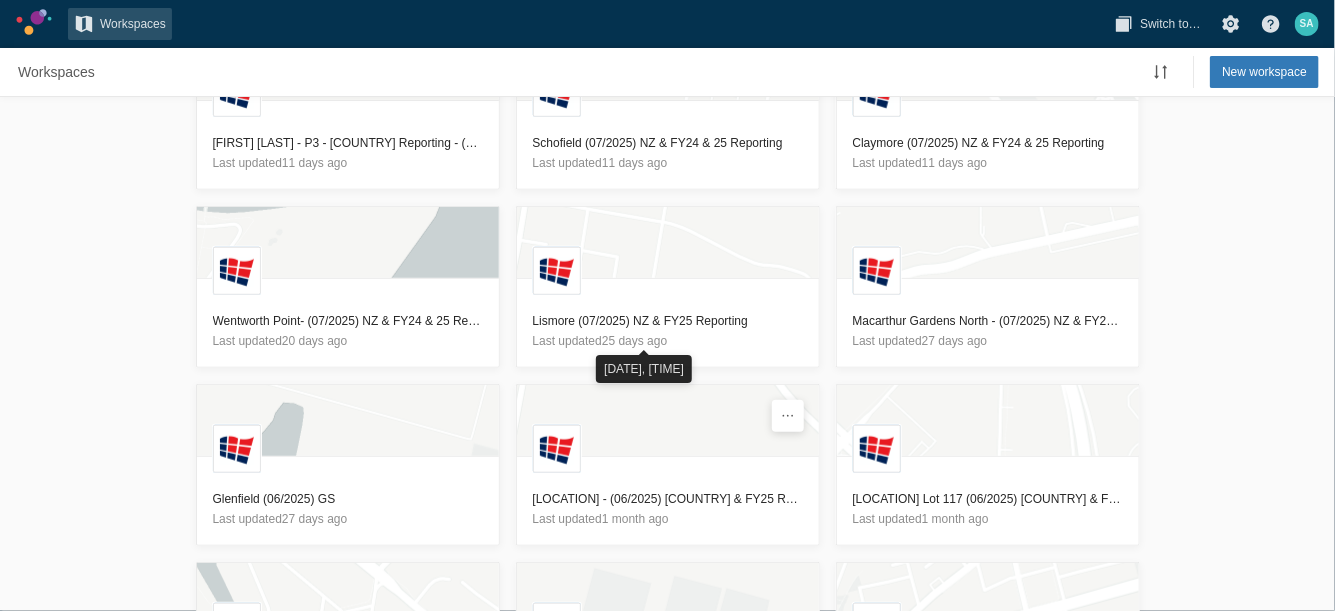 scroll, scrollTop: 621, scrollLeft: 0, axis: vertical 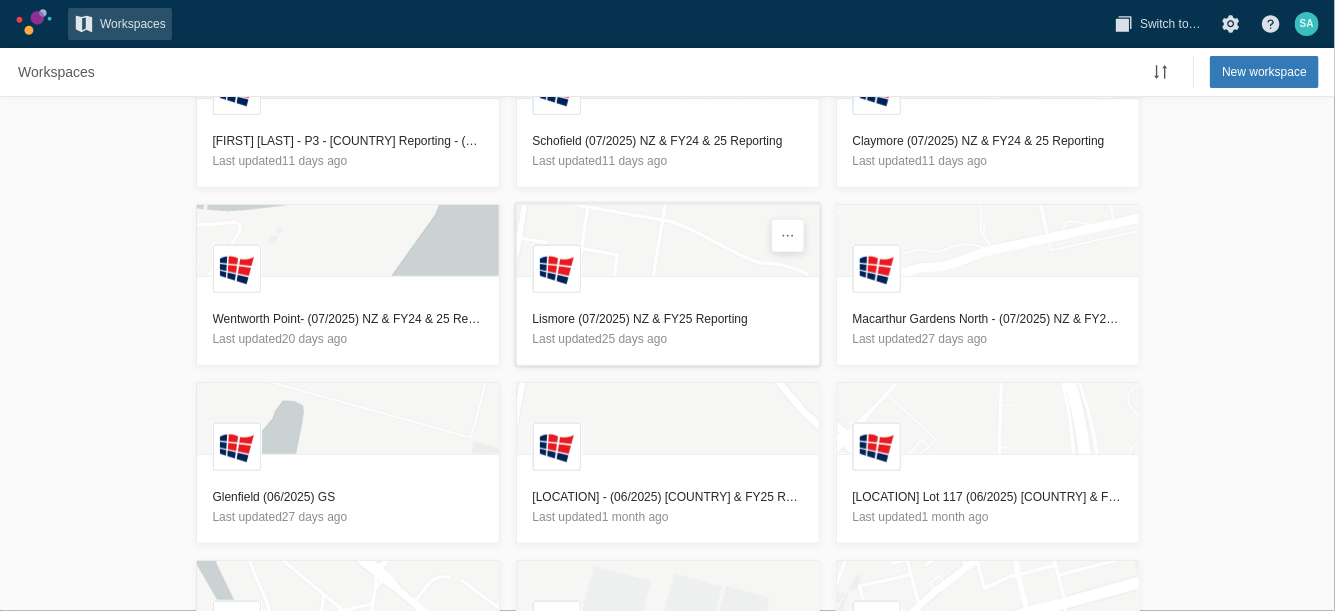 click on "Lismore (07/2025) NZ & FY25 Reporting" at bounding box center (668, 319) 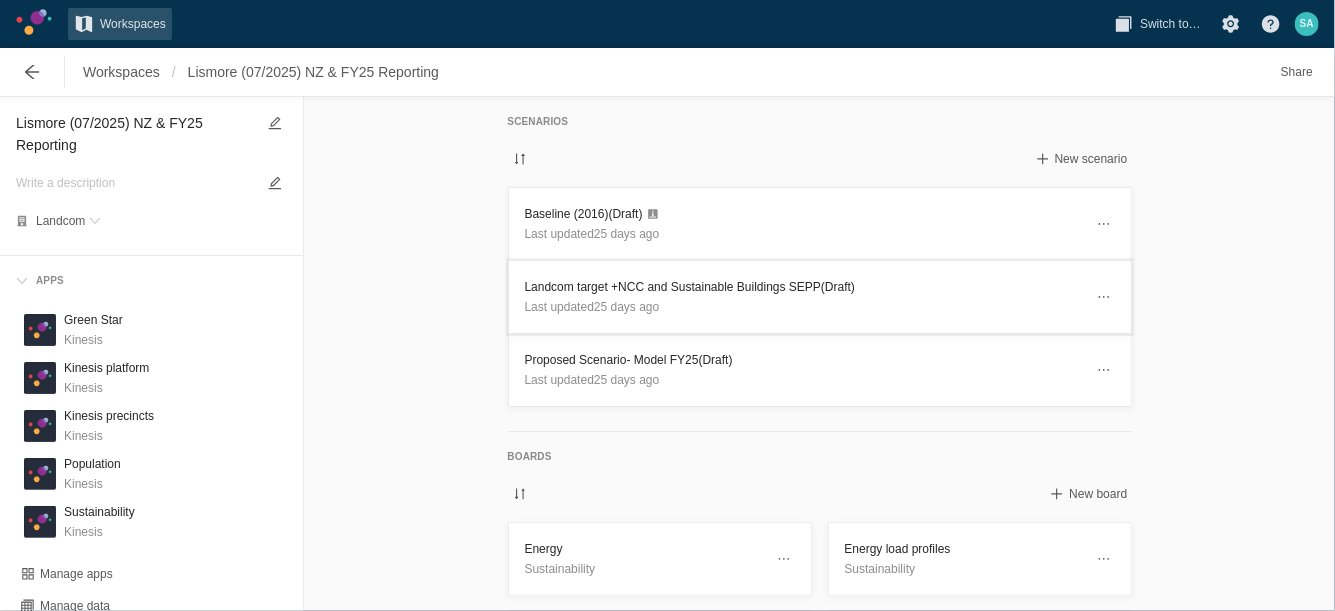 click on "Landcom target +NCC and Sustainable Buildings SEPP  (Draft)" at bounding box center [804, 287] 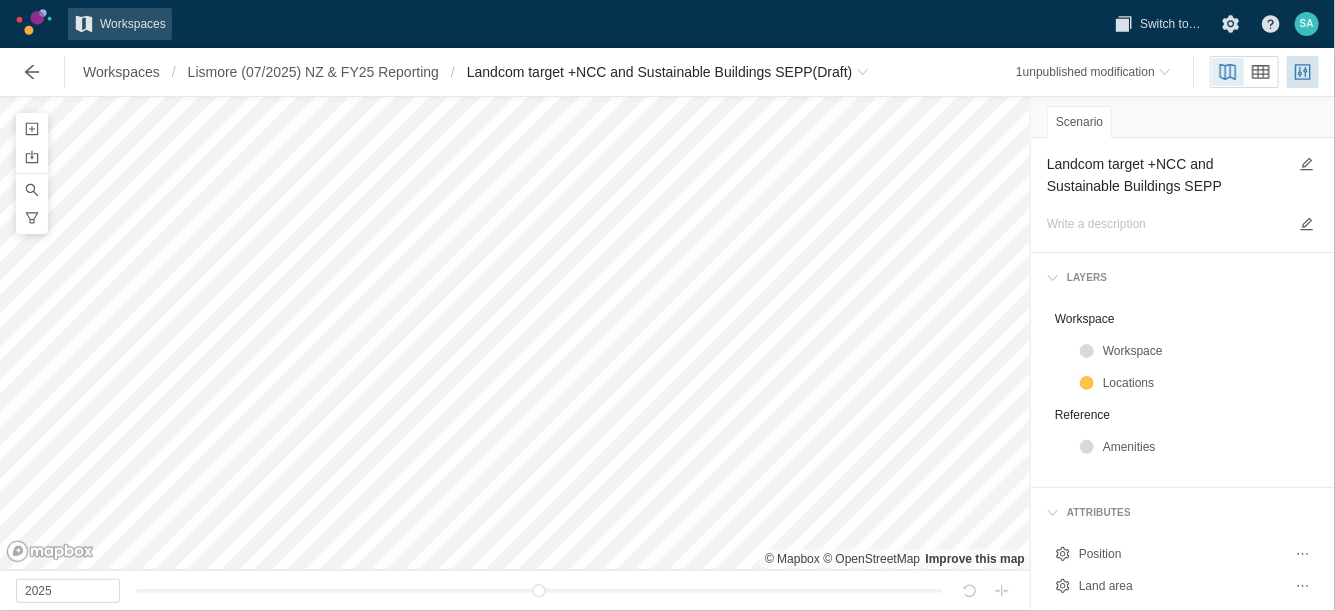 click on "Landcom target +NCC and Sustainable Buildings SEPP" at bounding box center [1167, 175] 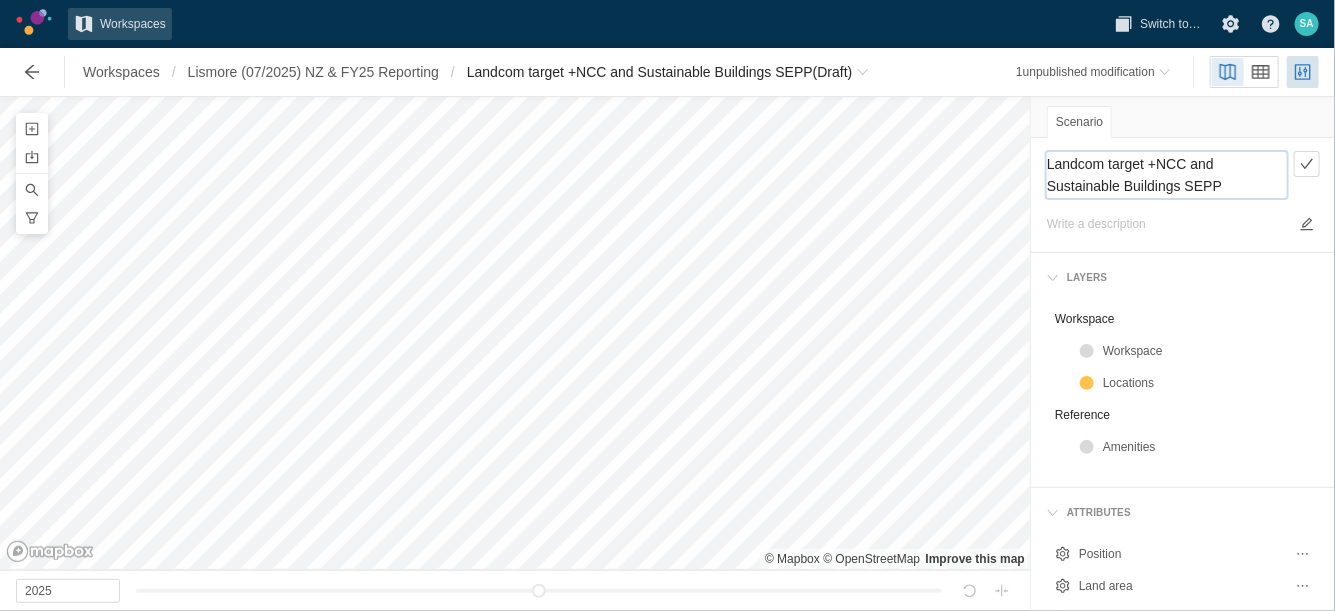 click on "Landcom target +NCC and Sustainable Buildings SEPP" at bounding box center [1167, 175] 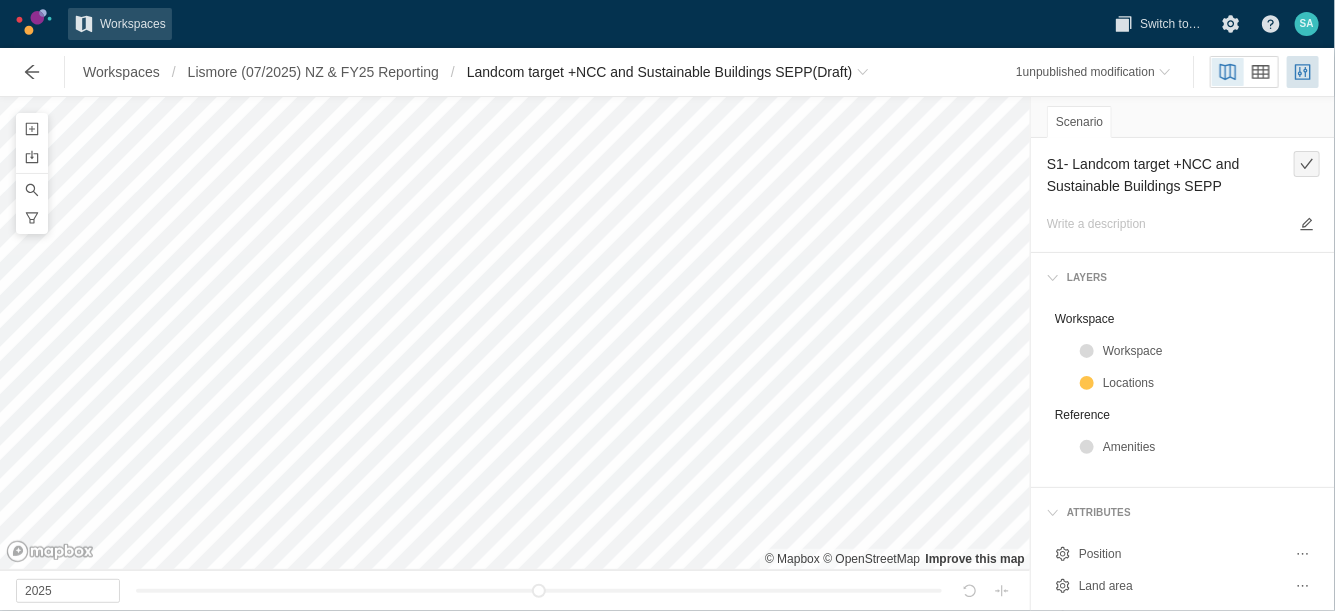 type on "Landcom target +NCC and Sustainable Buildings SEPP" 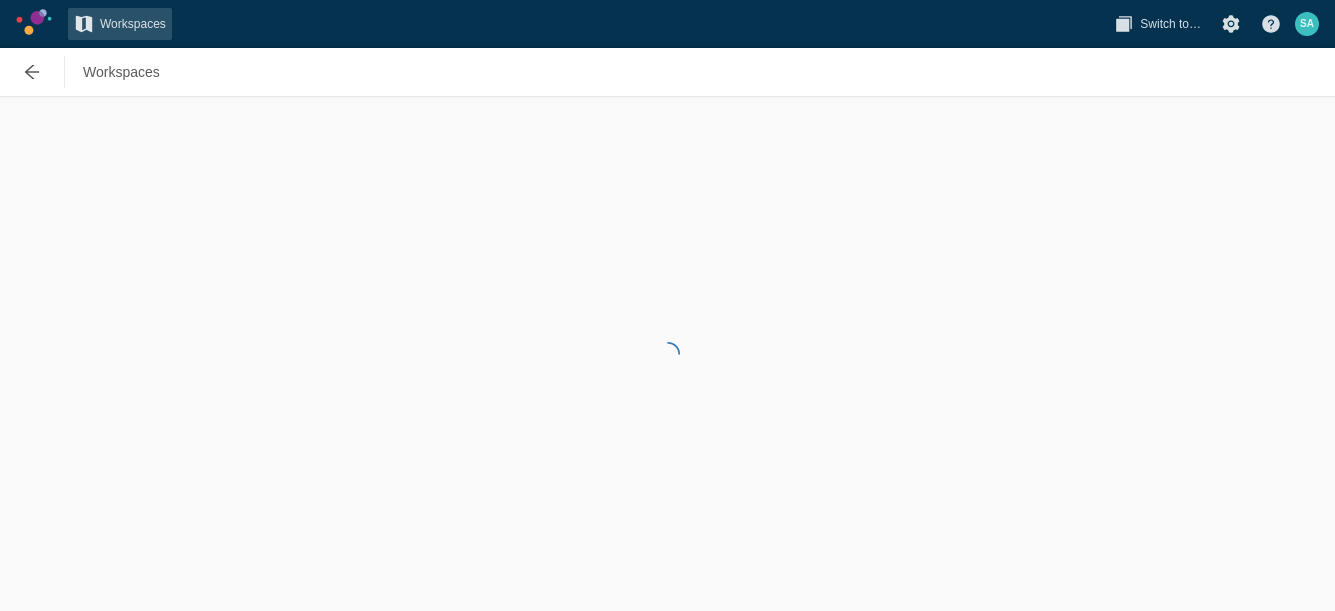 scroll, scrollTop: 0, scrollLeft: 0, axis: both 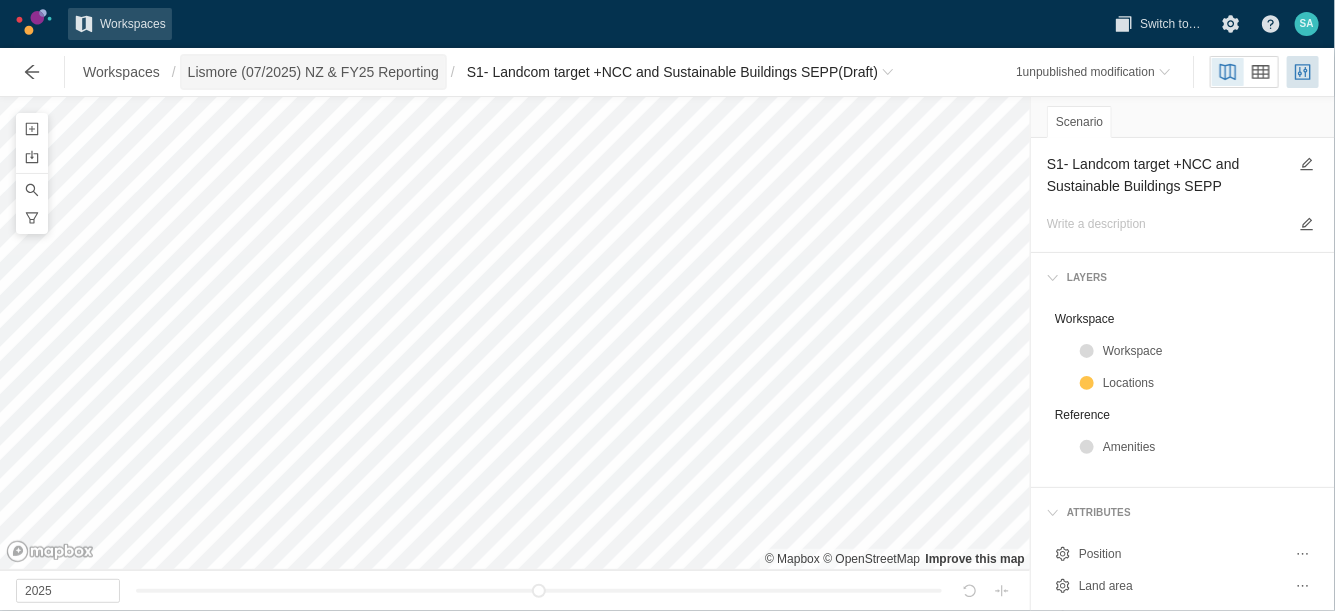 click on "Lismore (07/2025) NZ & FY25 Reporting" at bounding box center (313, 72) 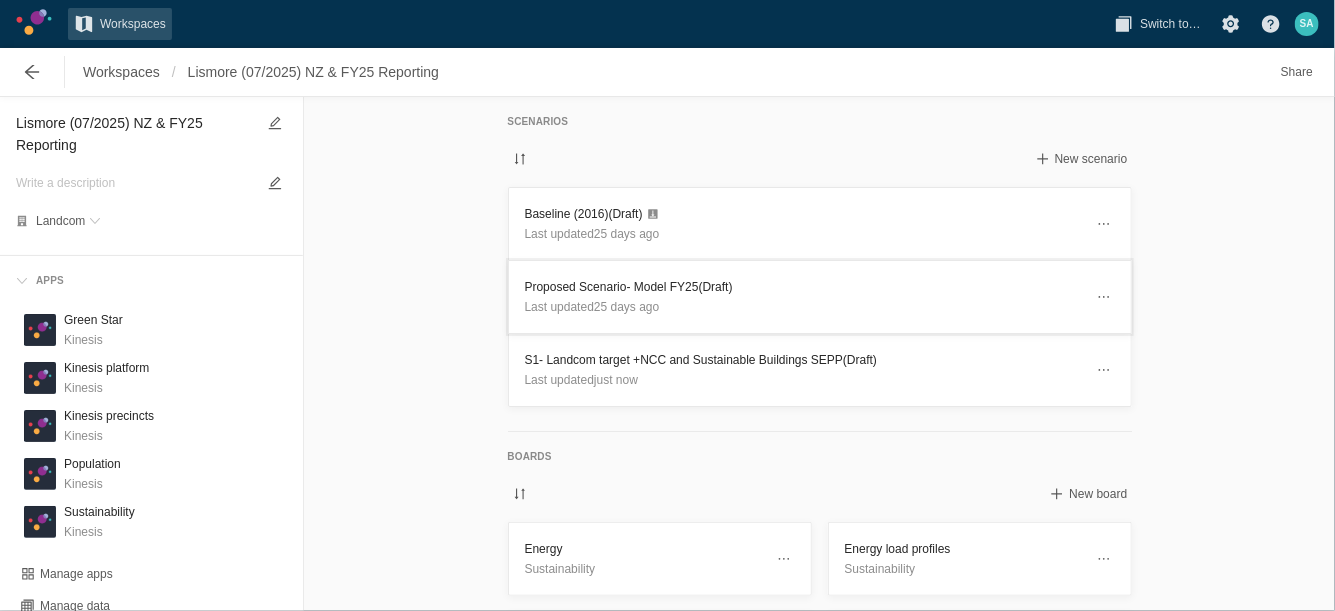 click on "Proposed Scenario- Model FY25  (Draft)" at bounding box center [804, 287] 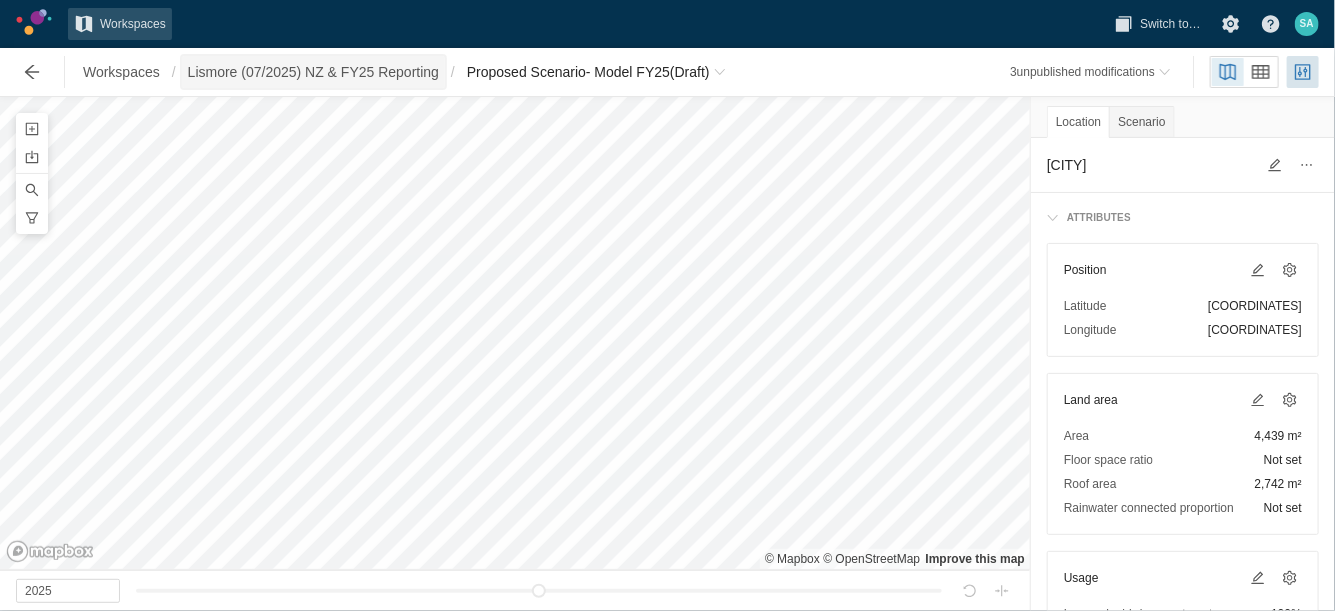 click on "Lismore (07/2025) NZ & FY25 Reporting" at bounding box center [313, 72] 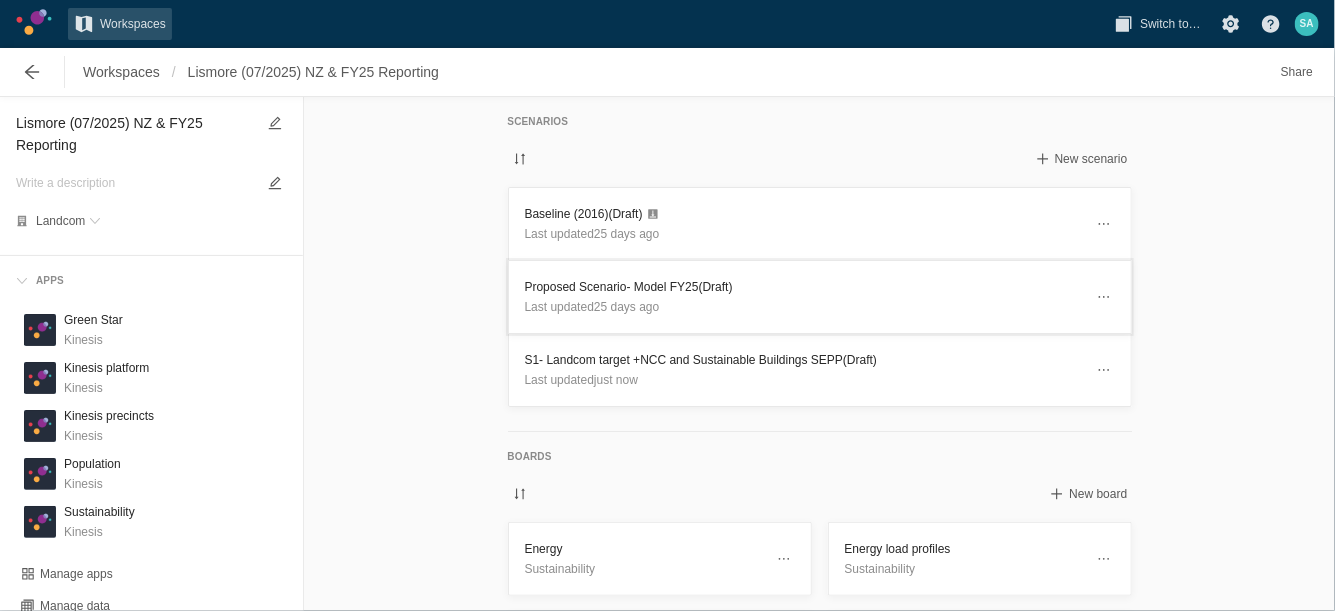 click on "Proposed Scenario- Model FY25  (Draft)" at bounding box center (804, 287) 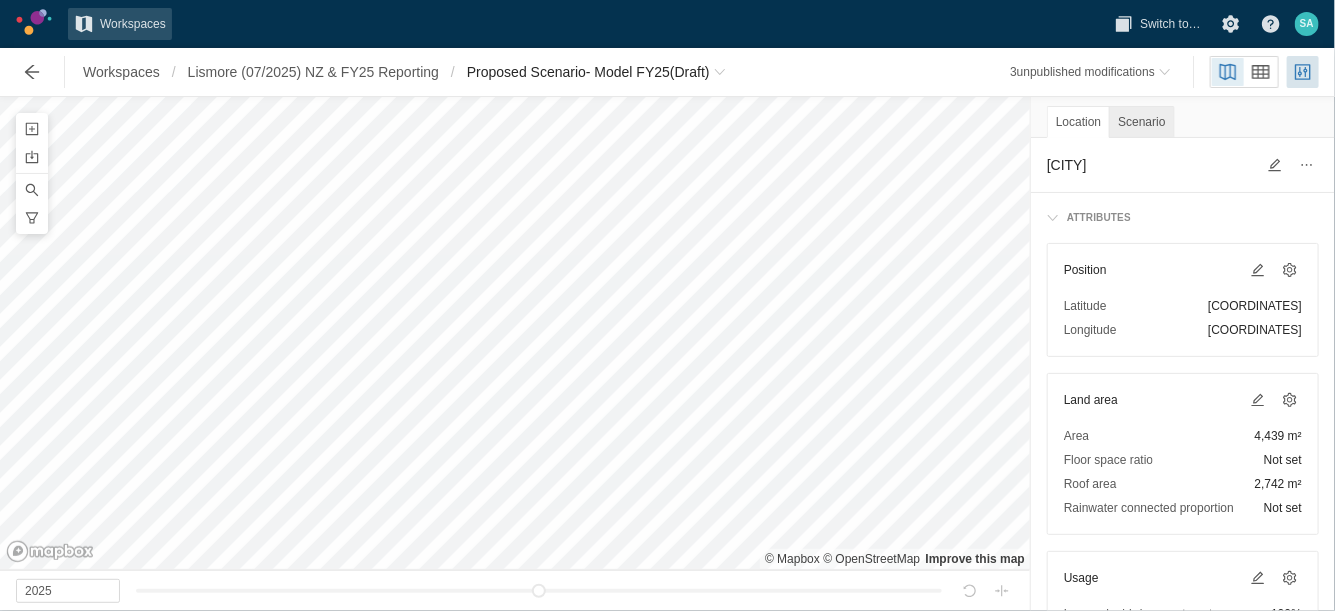 click on "Scenario" at bounding box center (1141, 122) 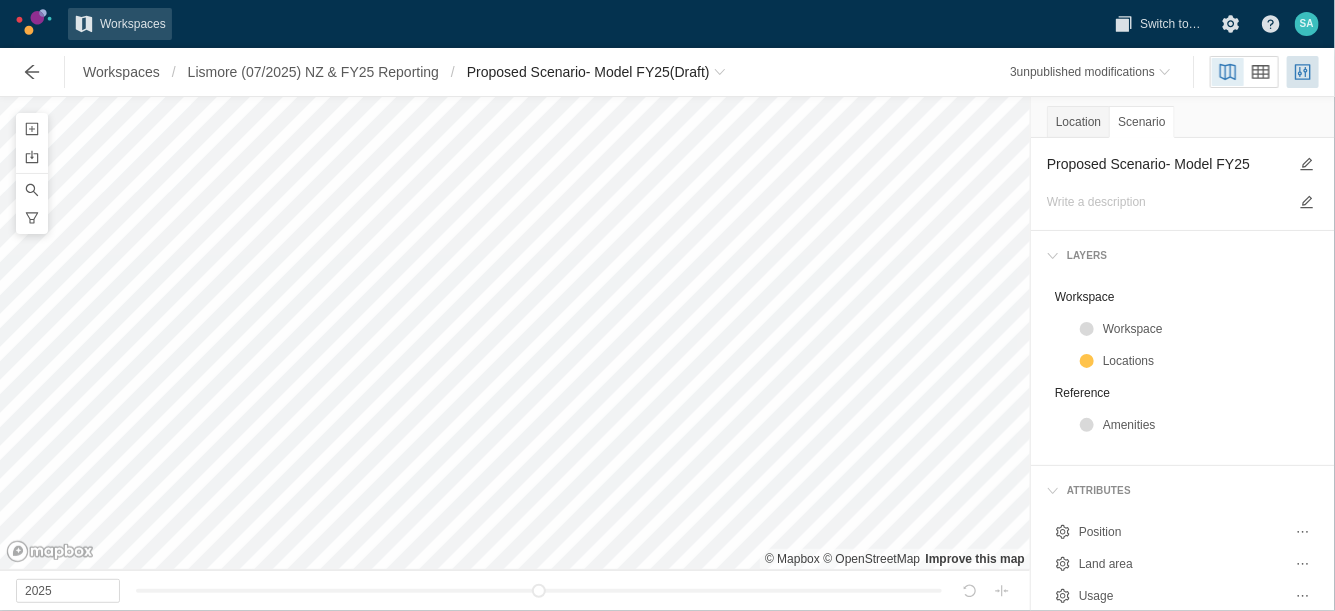 click on "Proposed Scenario- Model FY25" at bounding box center [1167, 164] 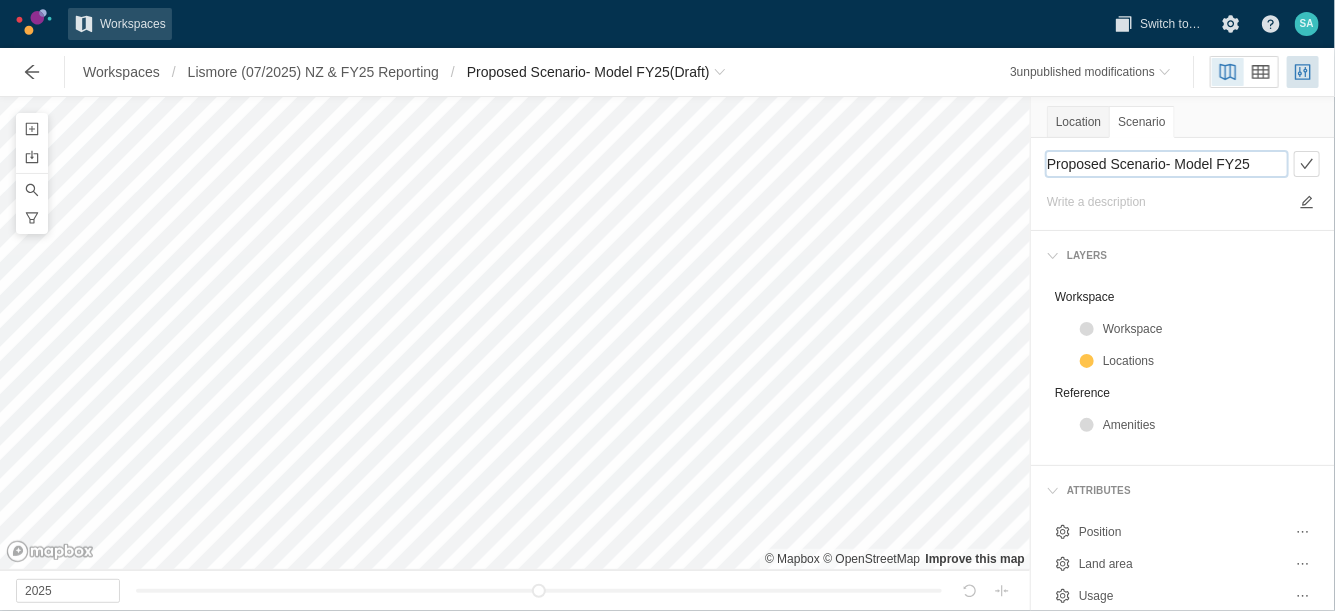 click on "Proposed Scenario- Model FY25" at bounding box center [1167, 164] 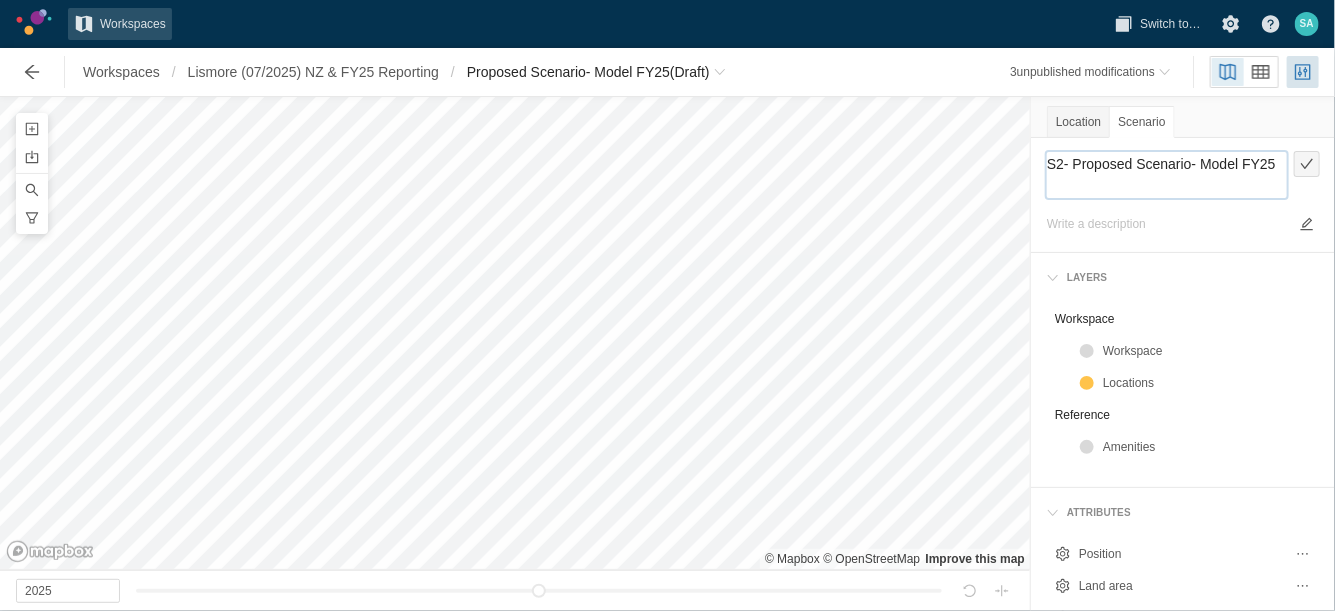 type on "S2- Proposed Scenario- Model FY25" 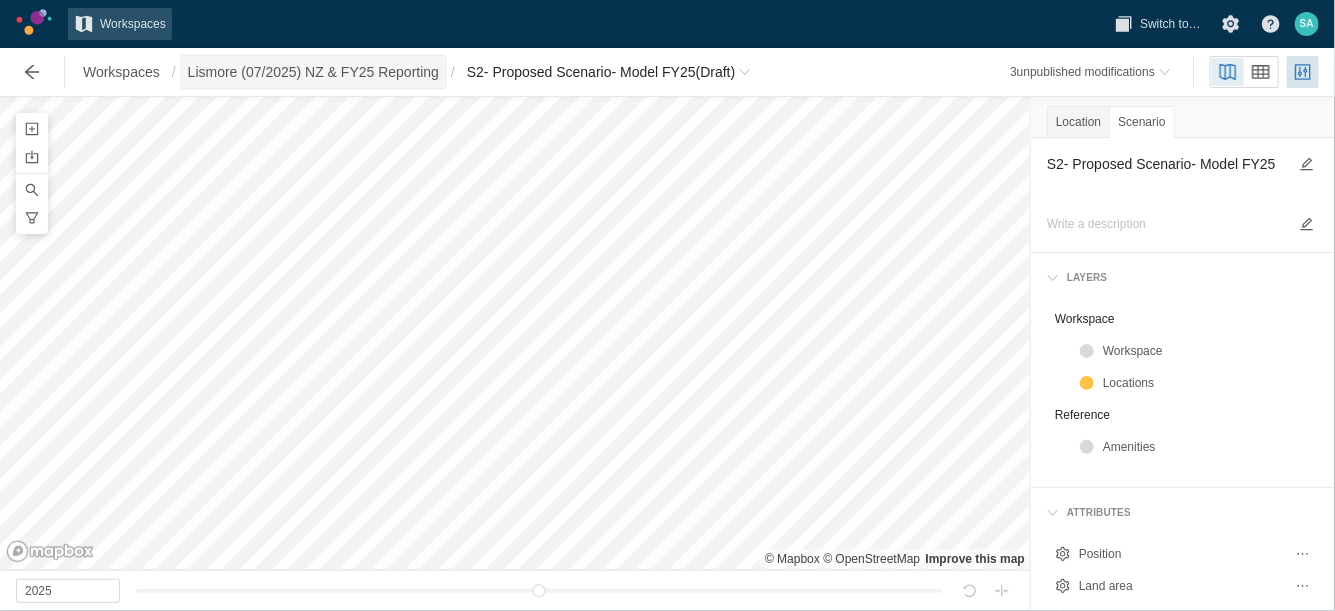 click on "Lismore (07/2025) NZ & FY25 Reporting" at bounding box center (313, 72) 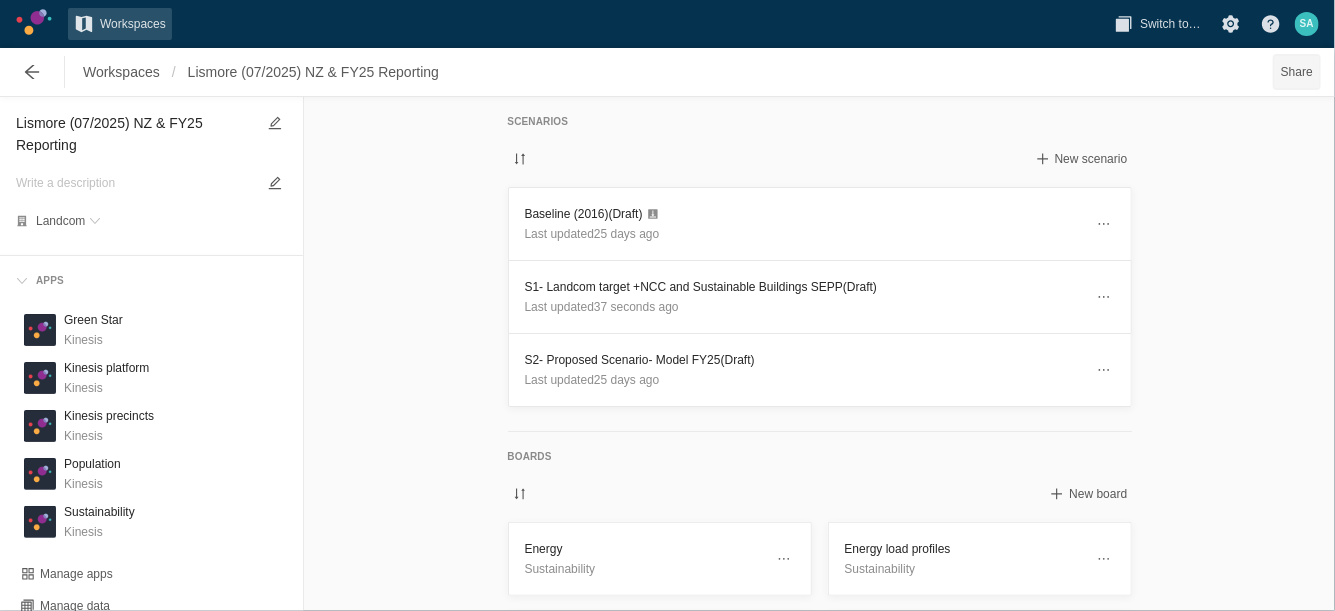 click on "Share" at bounding box center (1297, 72) 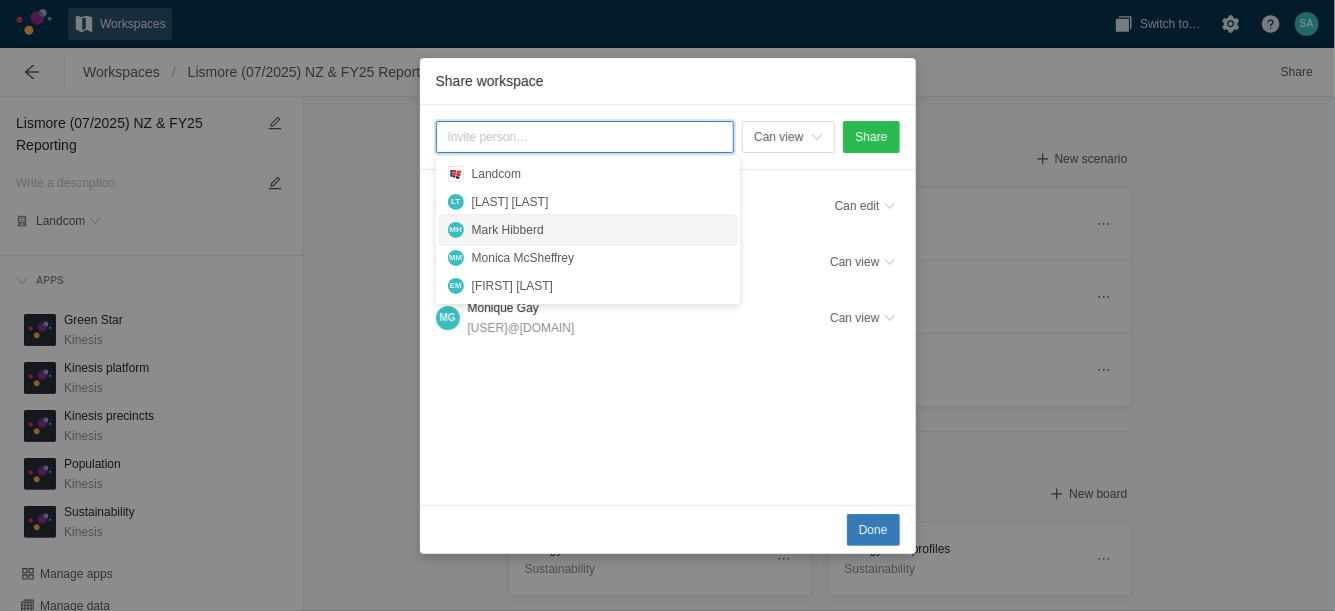click on "Mark Hibberd" at bounding box center (600, 230) 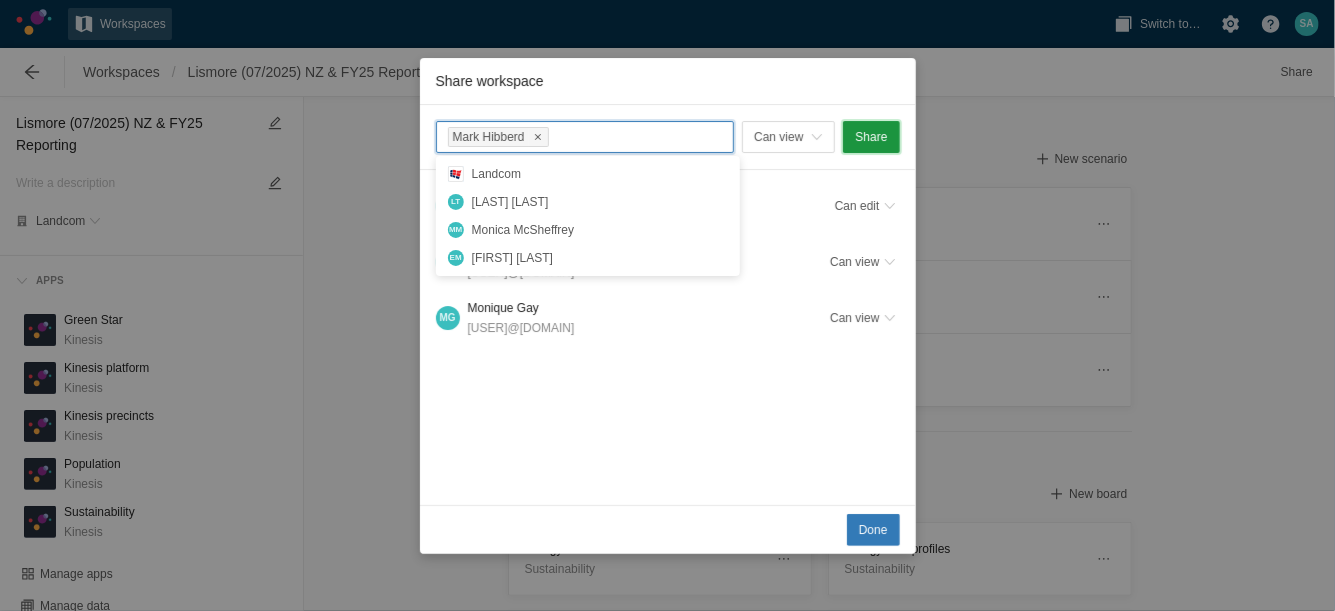 click on "Share" at bounding box center (871, 137) 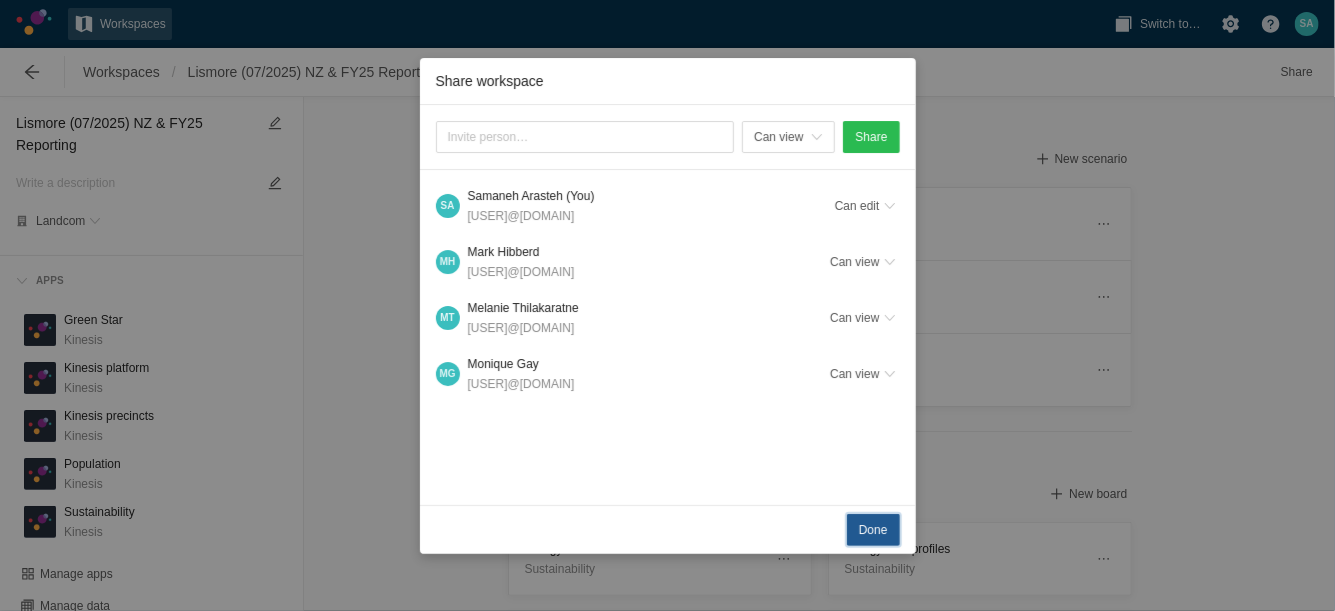 click on "Done" at bounding box center [873, 530] 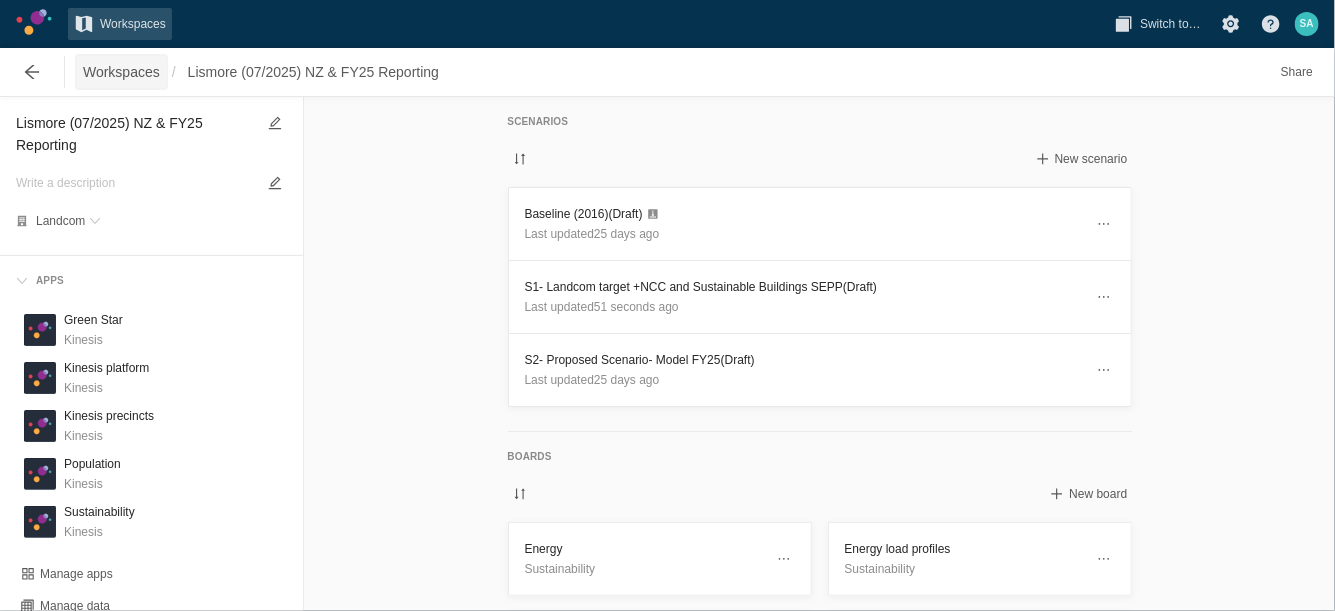 click on "Workspaces" at bounding box center [121, 72] 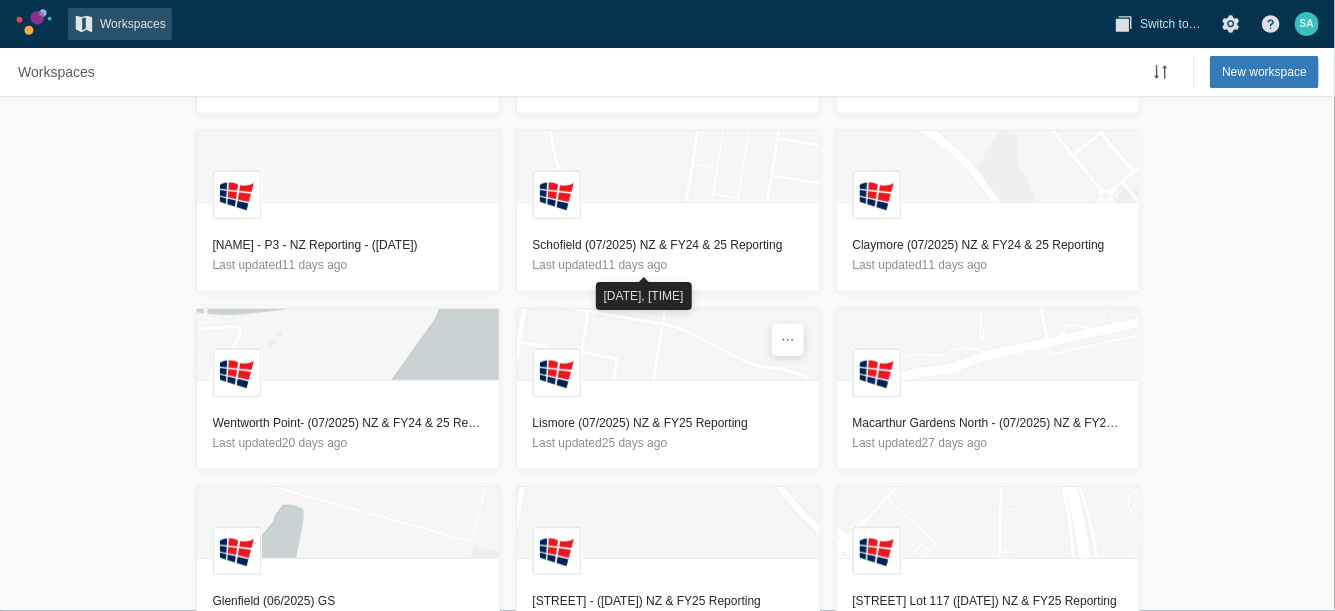 scroll, scrollTop: 520, scrollLeft: 0, axis: vertical 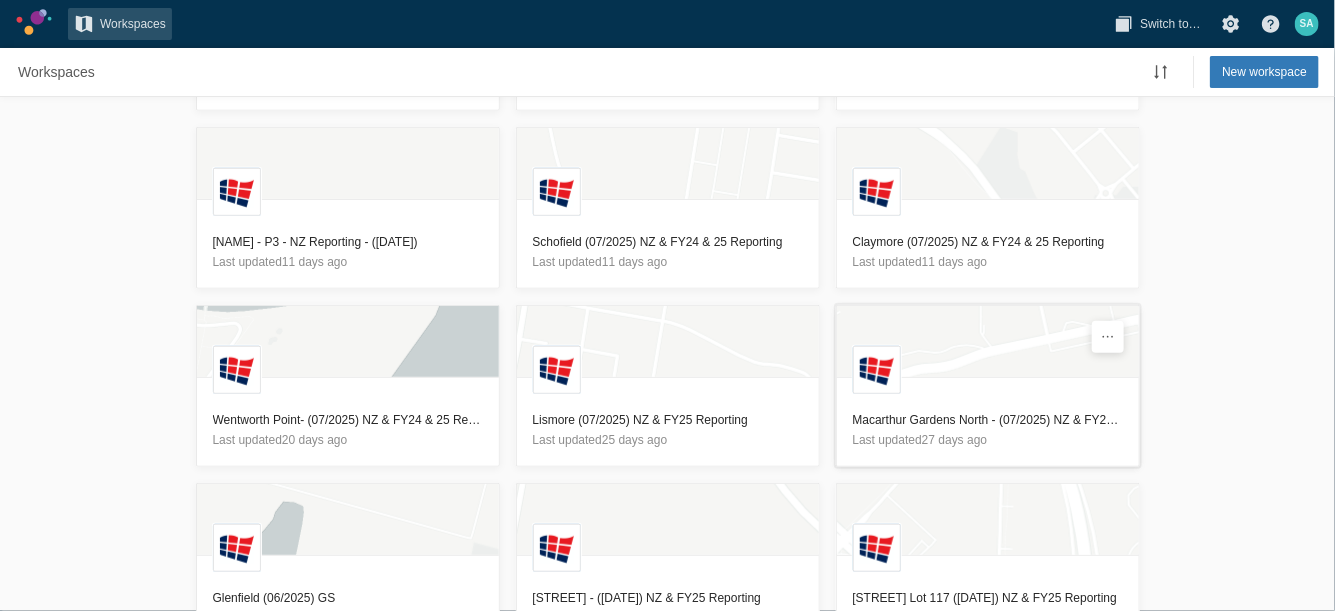 click on "Macarthur Gardens North - (07/2025) NZ & FY25 Reporting" at bounding box center (988, 420) 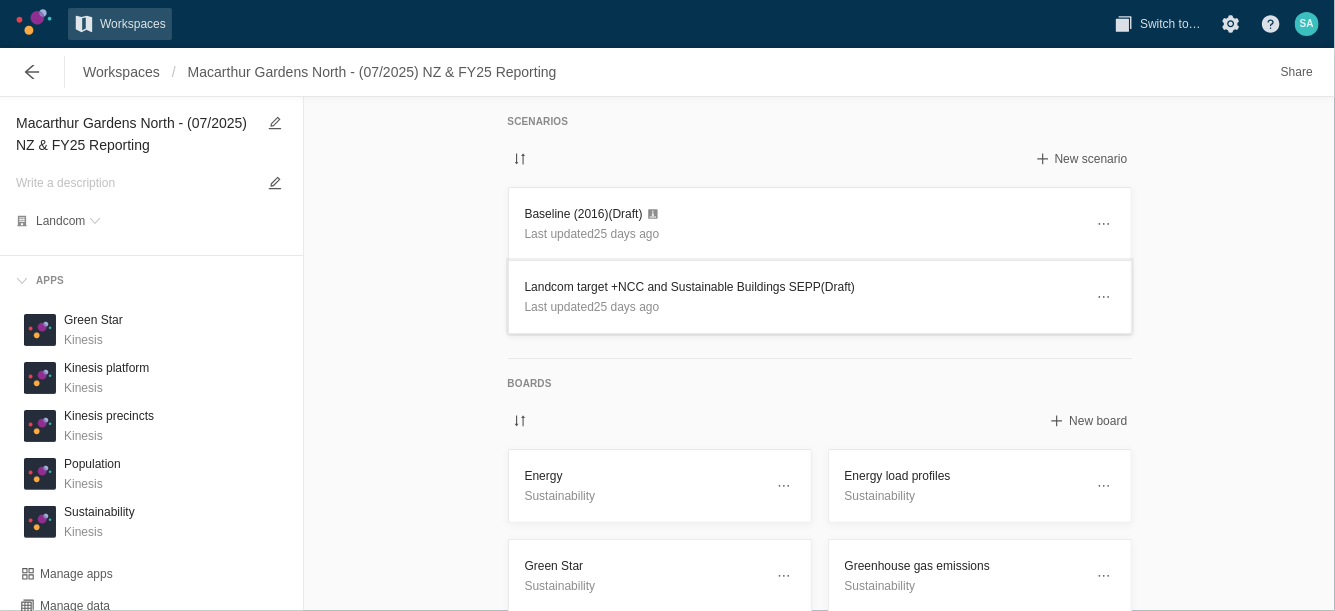 click on "Landcom target +NCC and Sustainable Buildings SEPP  (Draft)" at bounding box center (804, 287) 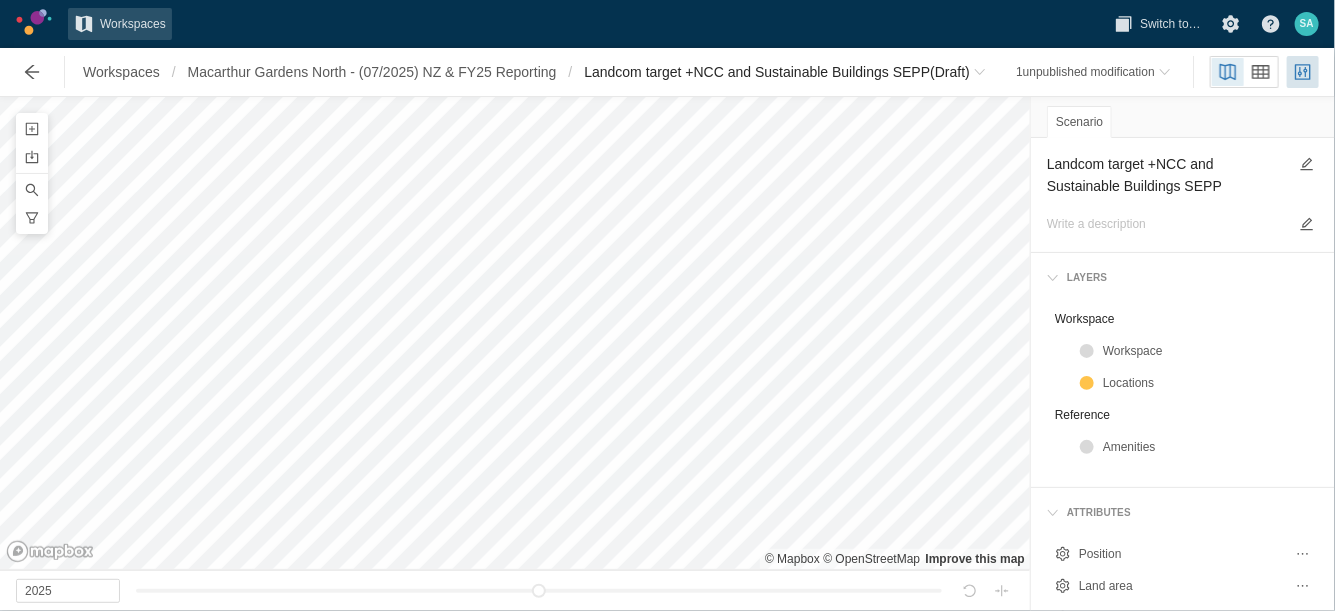 click on "Landcom target +NCC and Sustainable Buildings SEPP" at bounding box center [1167, 175] 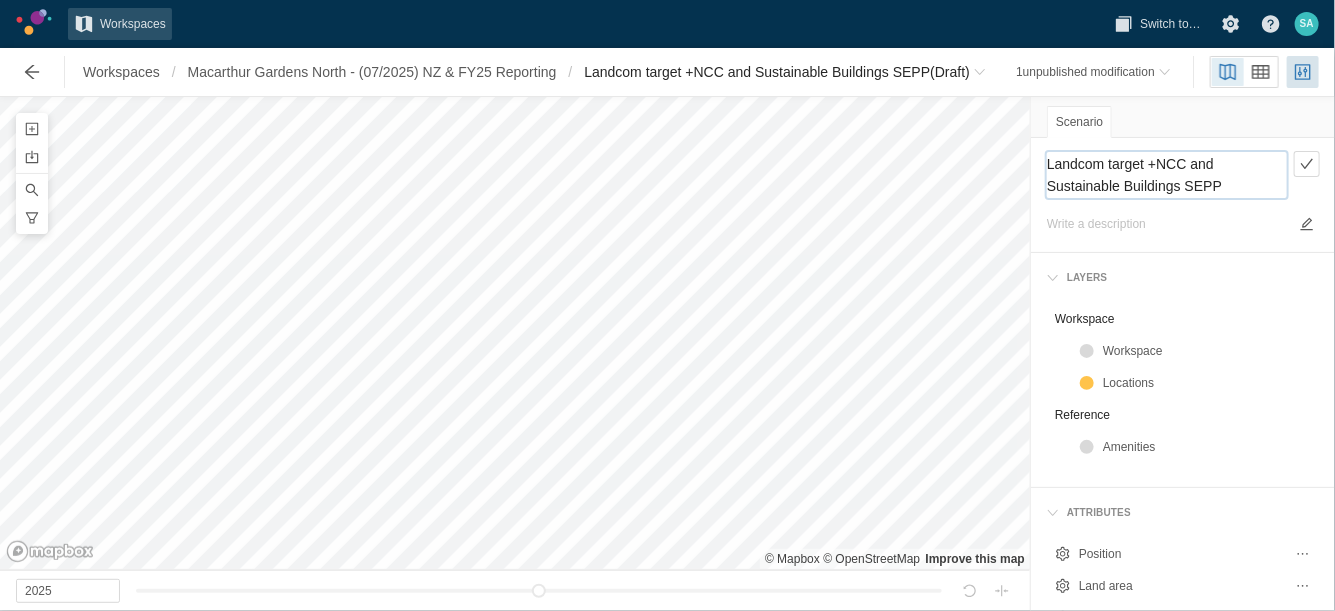click on "Landcom target +NCC and Sustainable Buildings SEPP" at bounding box center (1167, 175) 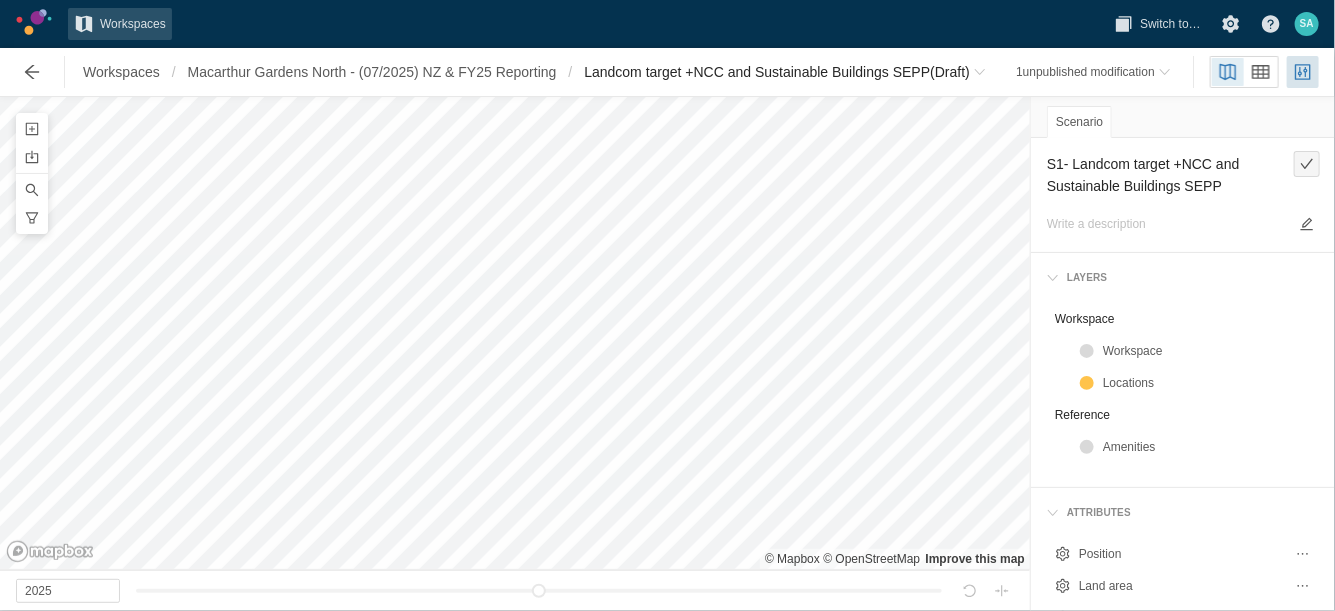 type on "Landcom target +NCC and Sustainable Buildings SEPP" 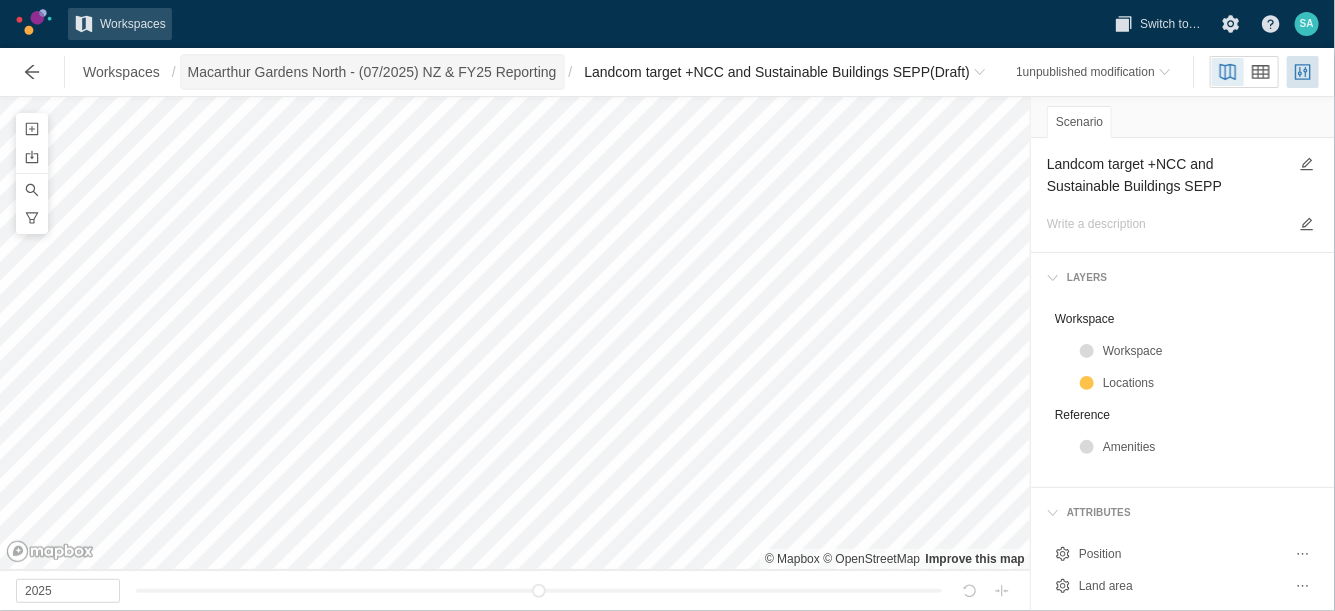 click on "Macarthur Gardens North - (07/2025) NZ & FY25 Reporting" at bounding box center (372, 72) 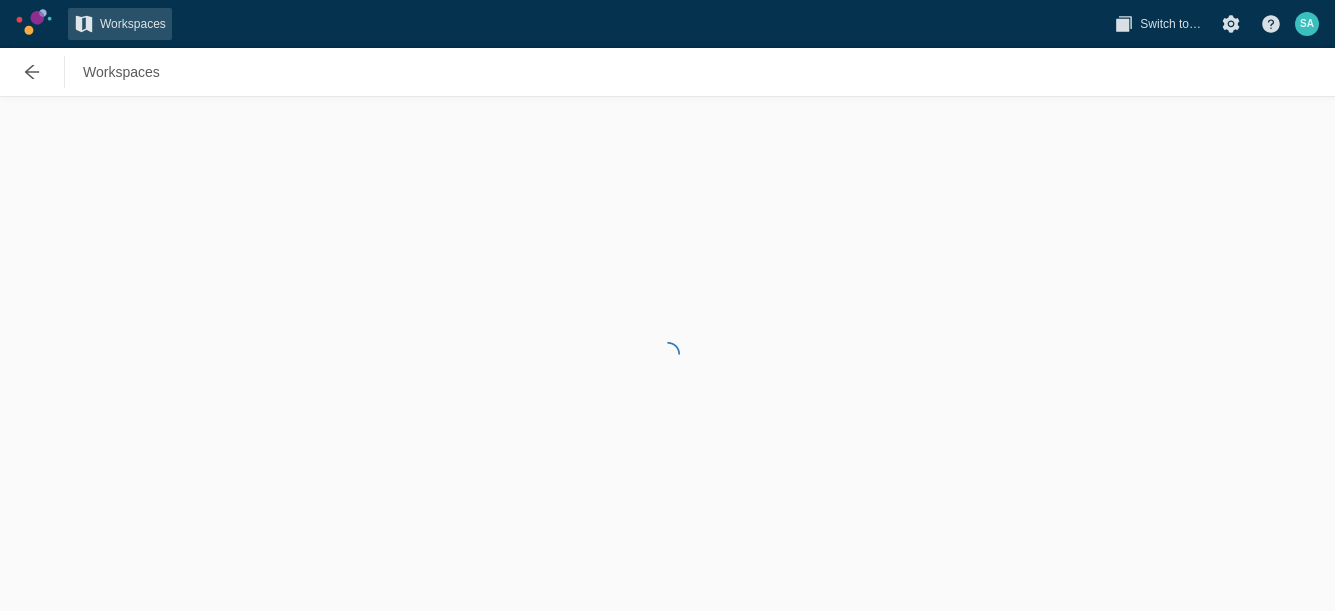 scroll, scrollTop: 0, scrollLeft: 0, axis: both 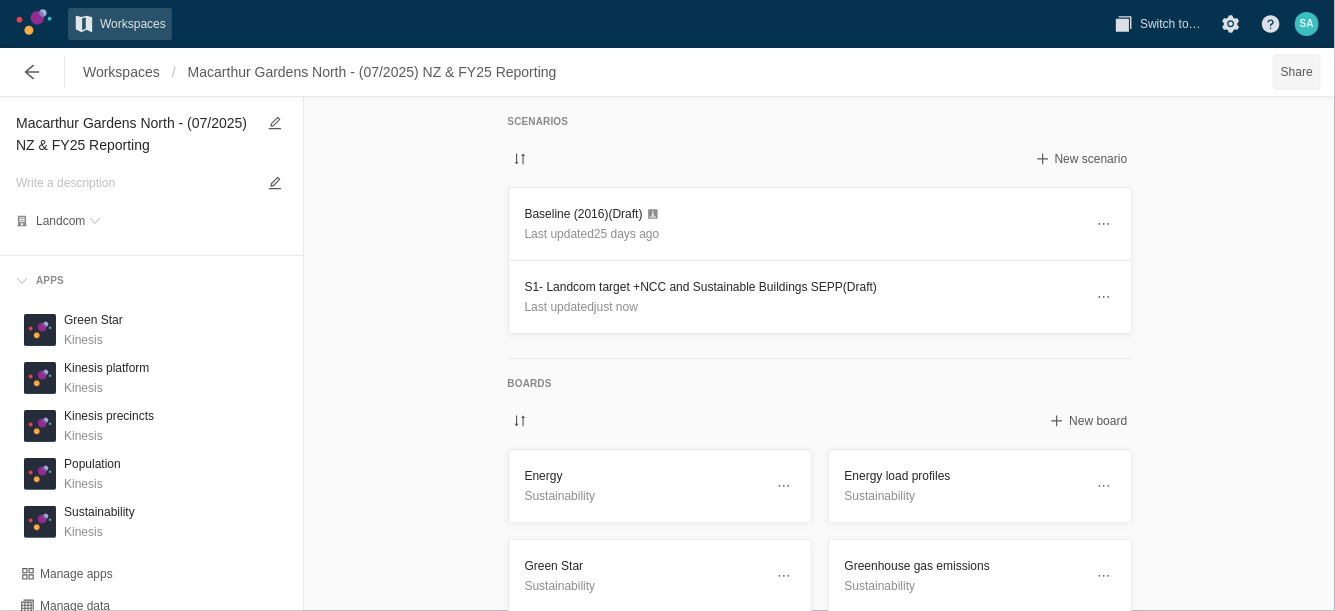 click on "Share" at bounding box center (1297, 72) 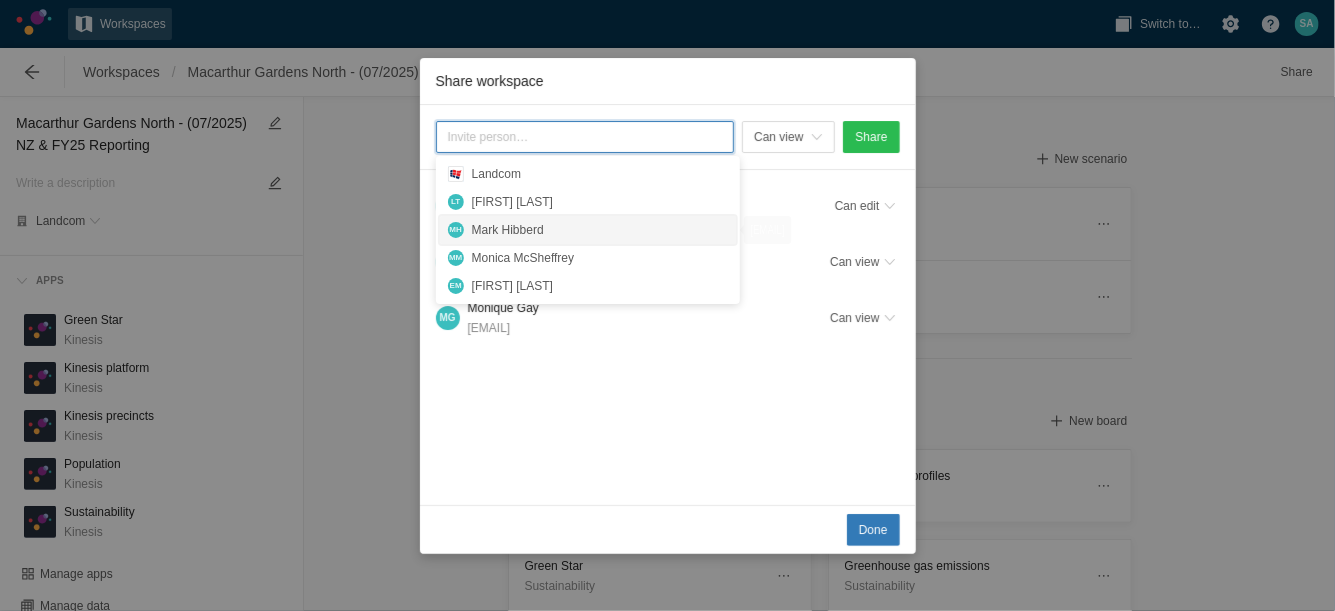 click on "Mark Hibberd" at bounding box center [600, 230] 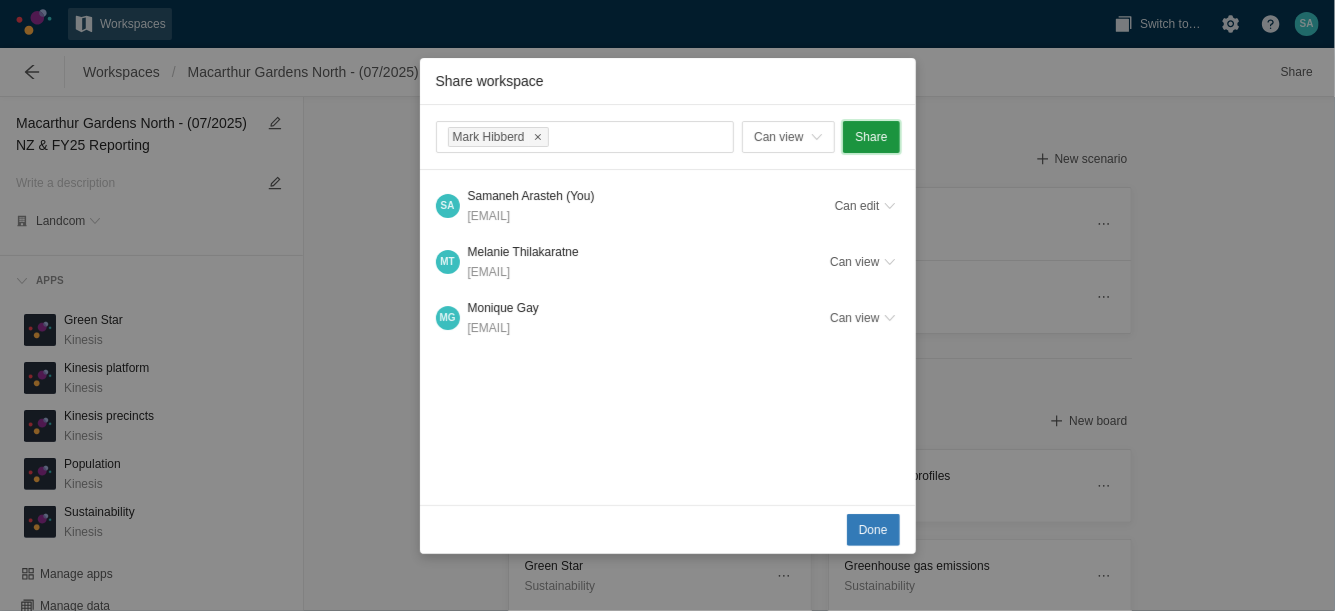 click on "Share" at bounding box center [871, 137] 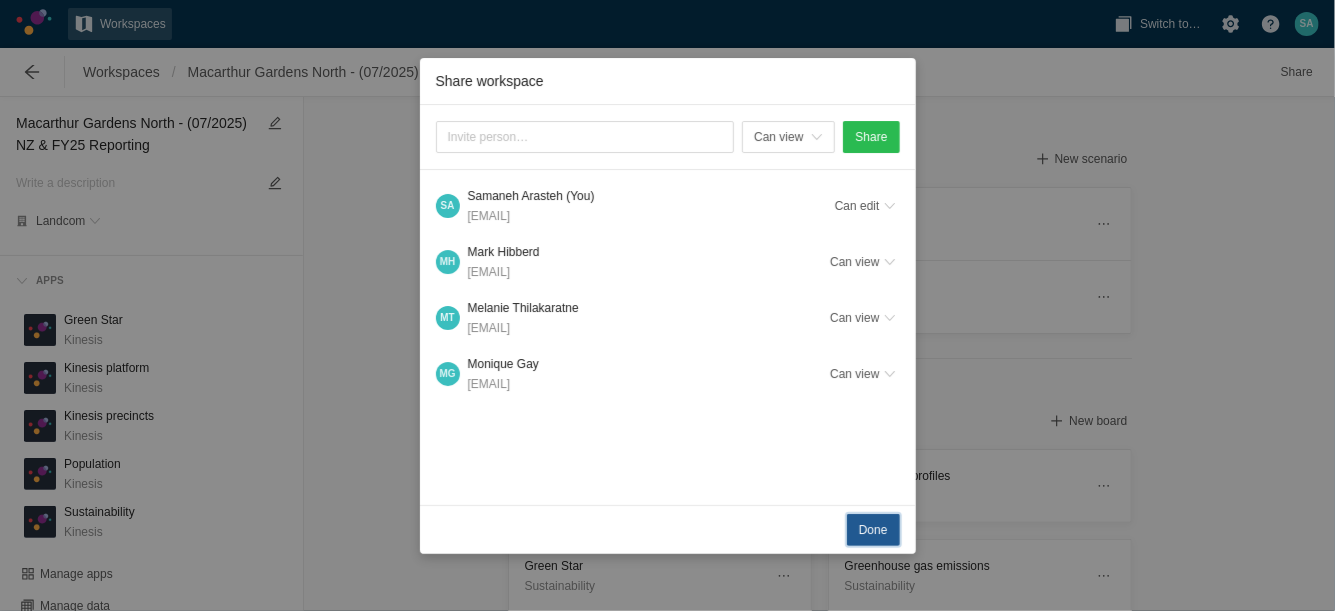click on "Done" at bounding box center (873, 530) 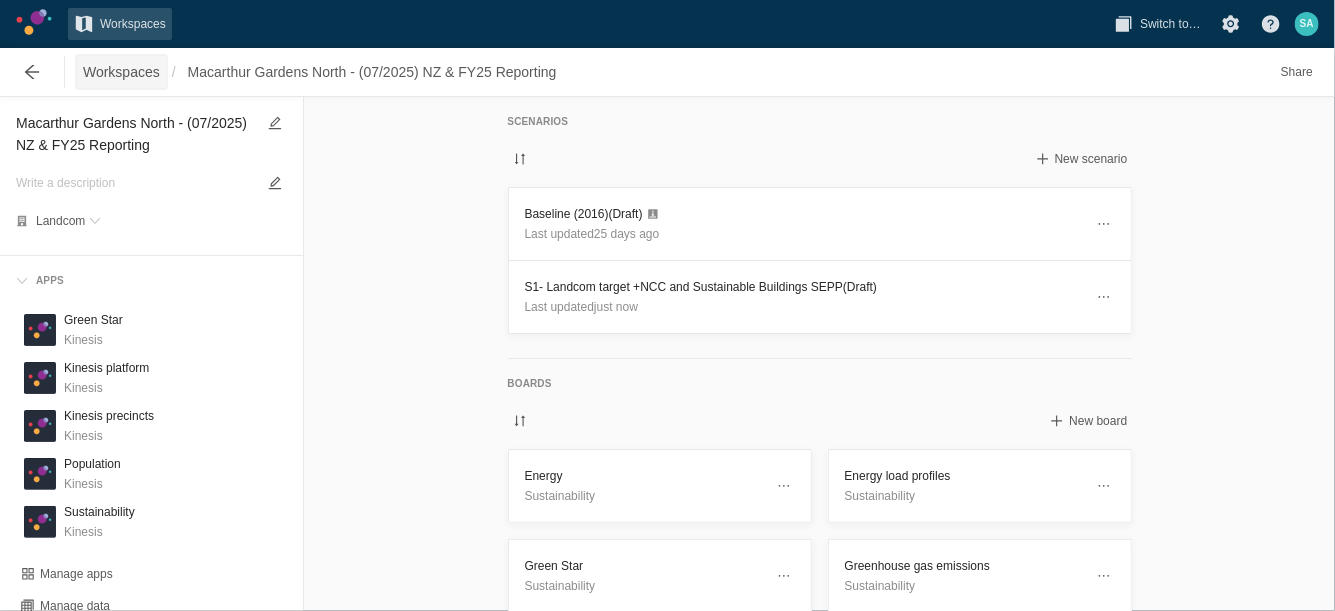click on "Workspaces" at bounding box center [121, 72] 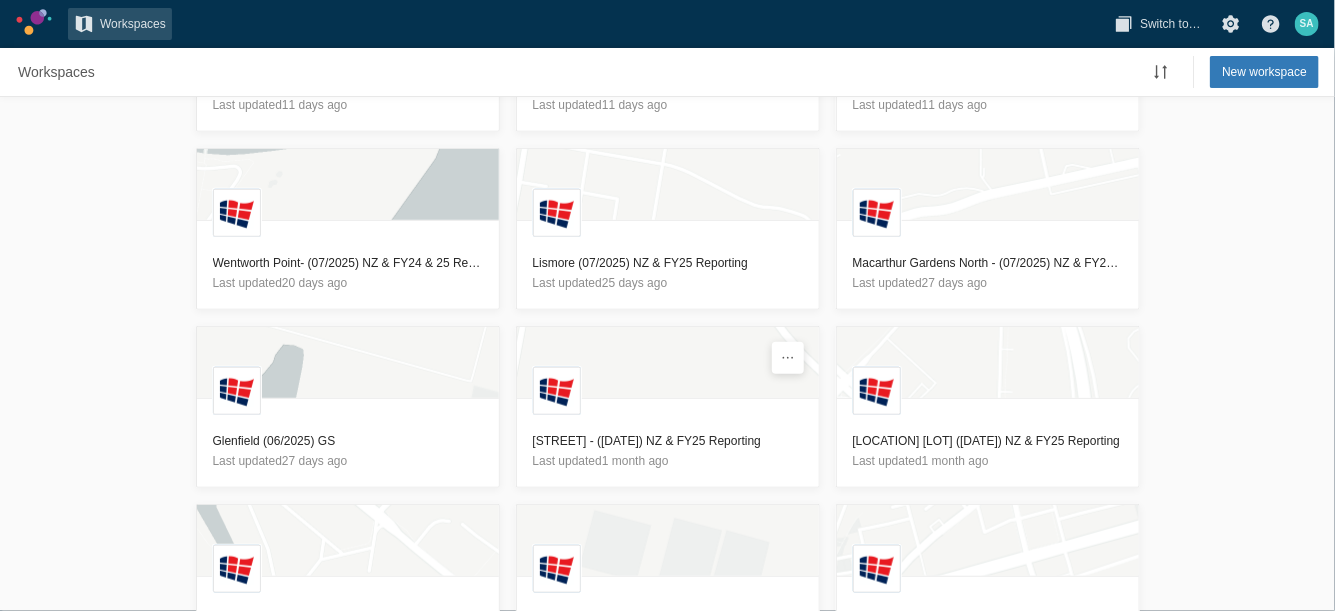 scroll, scrollTop: 731, scrollLeft: 0, axis: vertical 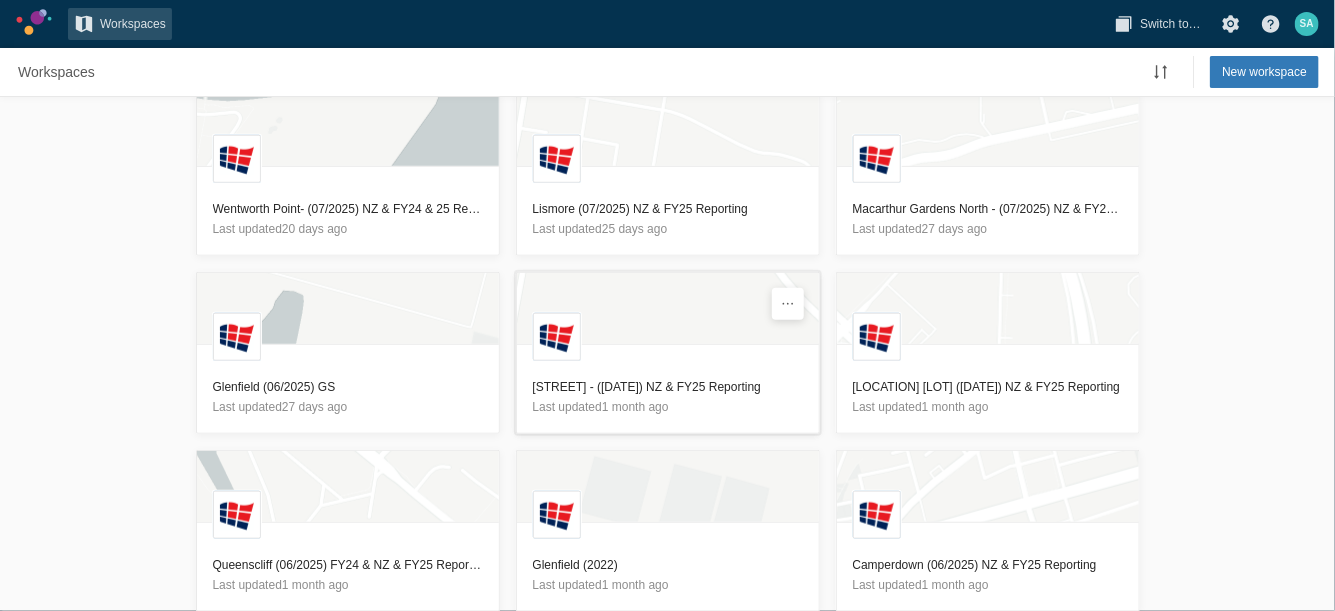 click on "Redmond Place - ([DATE]) NZ & FY25 Reporting" at bounding box center [668, 387] 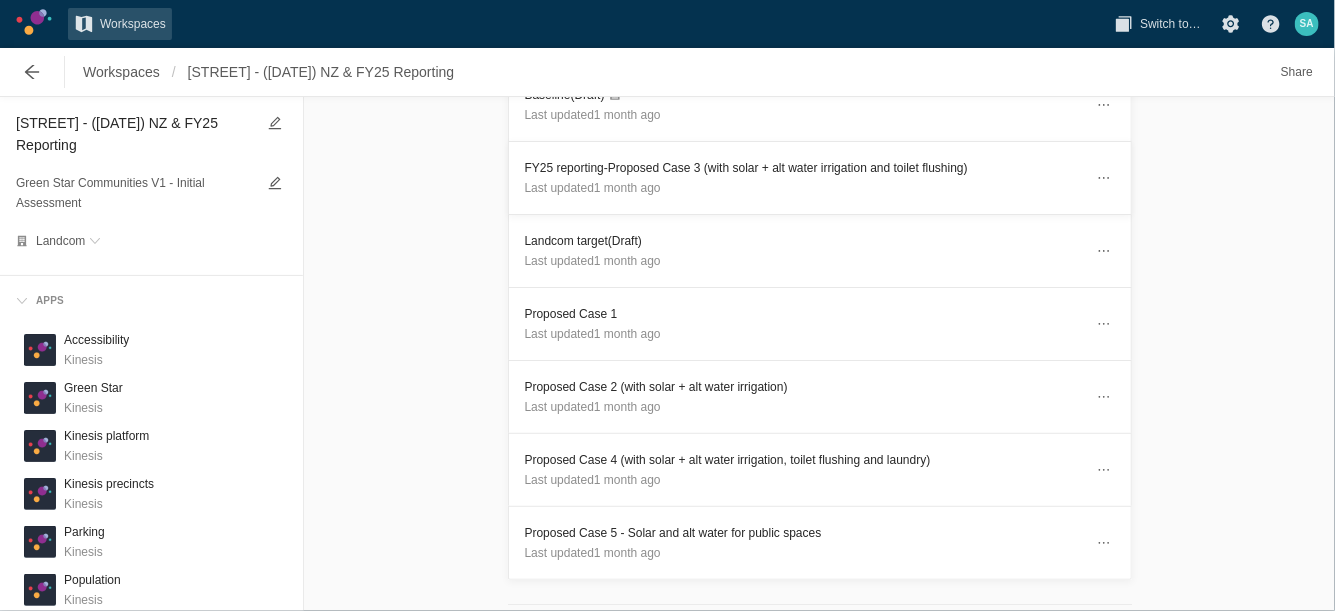 scroll, scrollTop: 141, scrollLeft: 0, axis: vertical 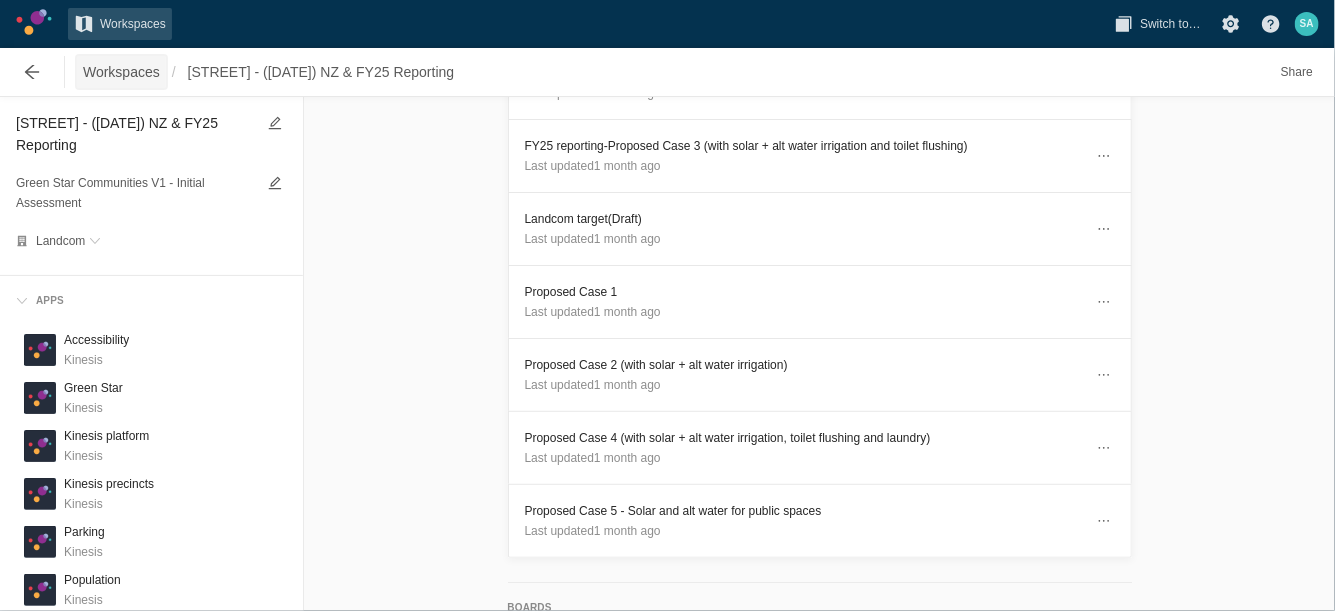 click on "Workspaces" at bounding box center (121, 72) 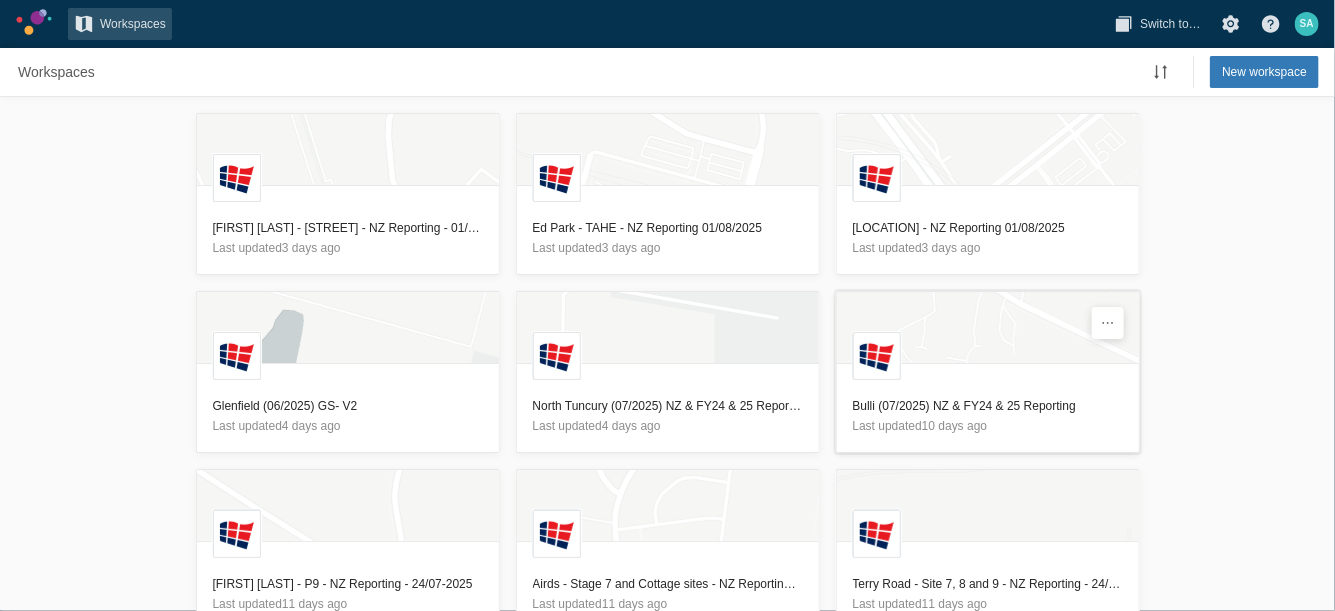 click on "Bulli (07/2025) NZ & FY24 & 25 Reporting" at bounding box center [988, 406] 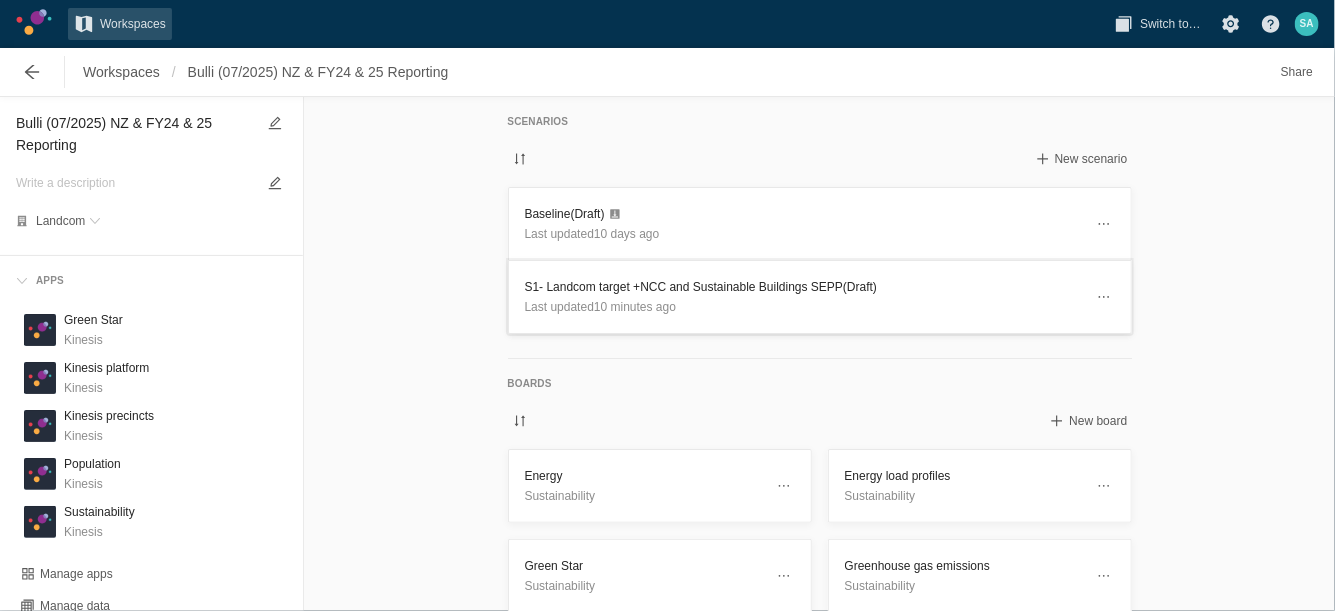 click on "S1- Landcom target +NCC and Sustainable Buildings SEPP  (Draft)" at bounding box center (804, 287) 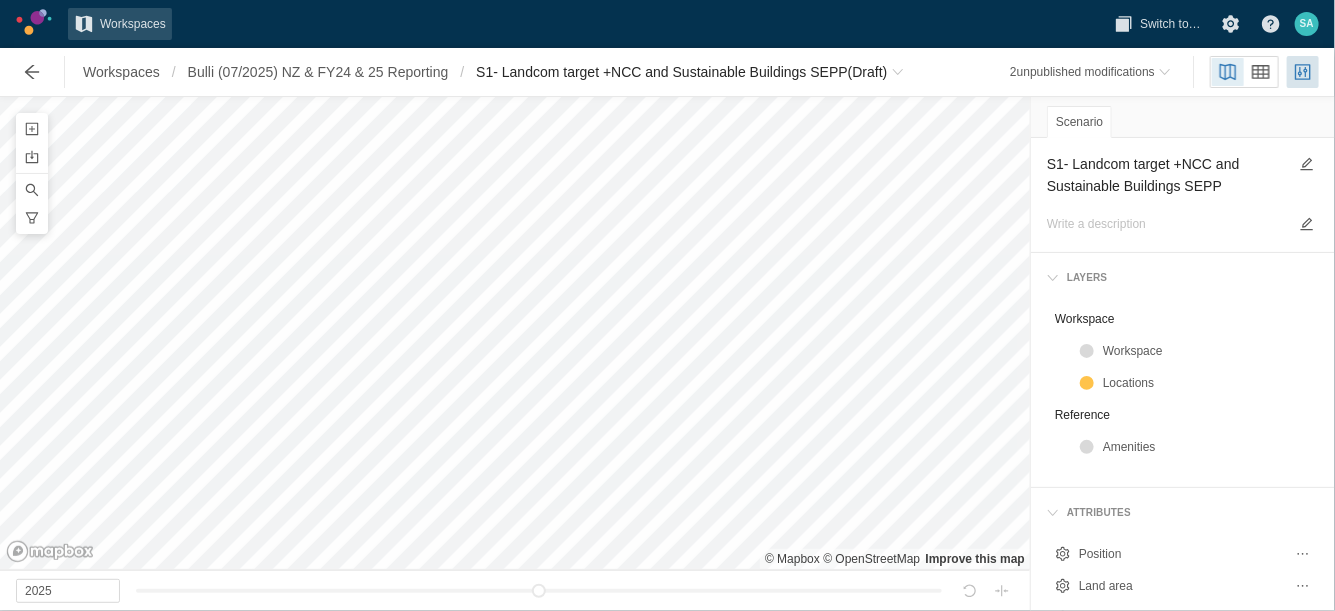 click on "S1- Landcom target +NCC and Sustainable Buildings SEPP" at bounding box center [1167, 175] 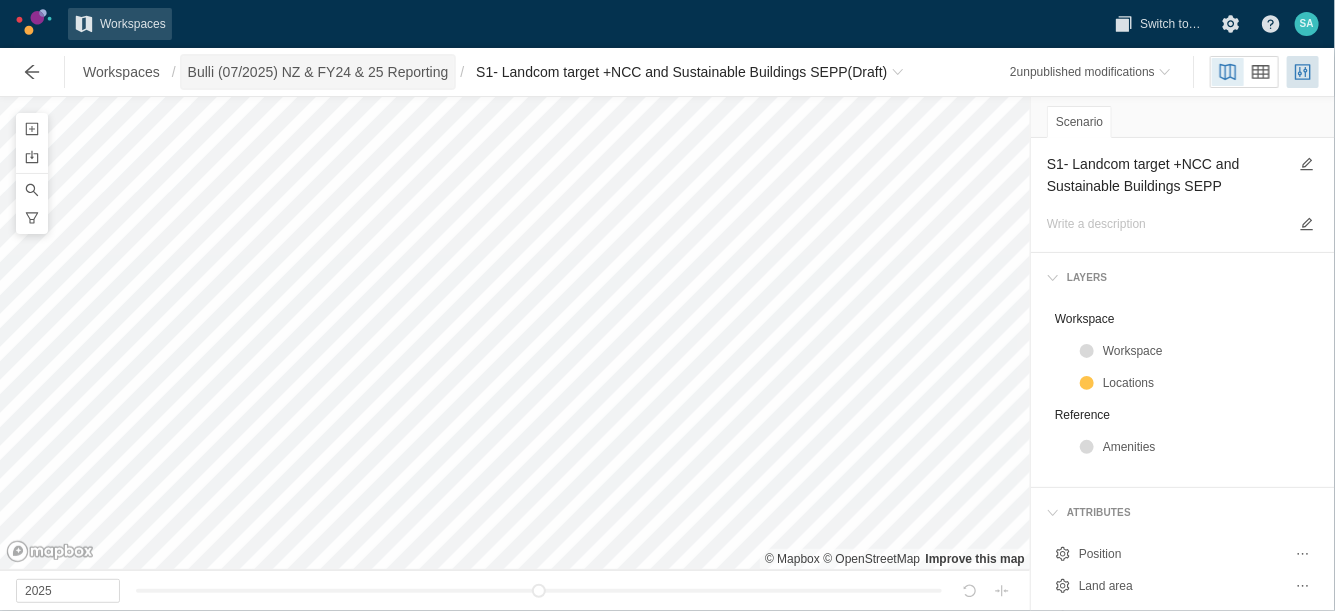 click on "Bulli (07/2025) NZ & FY24 & 25 Reporting" at bounding box center [318, 72] 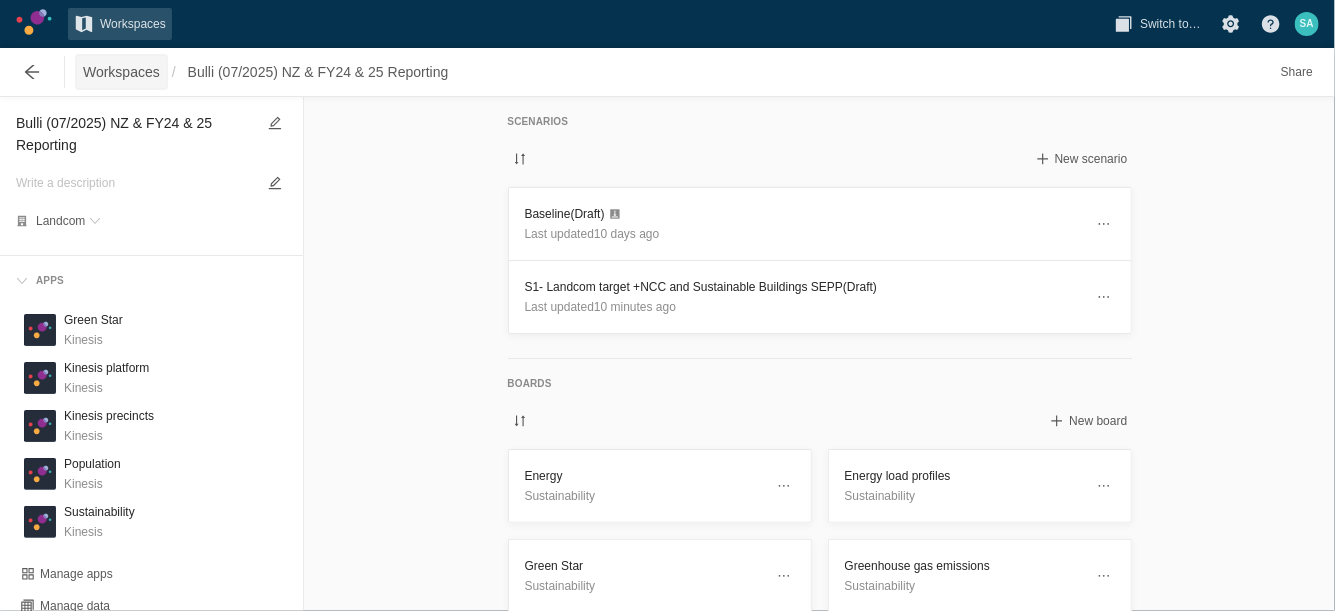 click on "Workspaces" at bounding box center [121, 72] 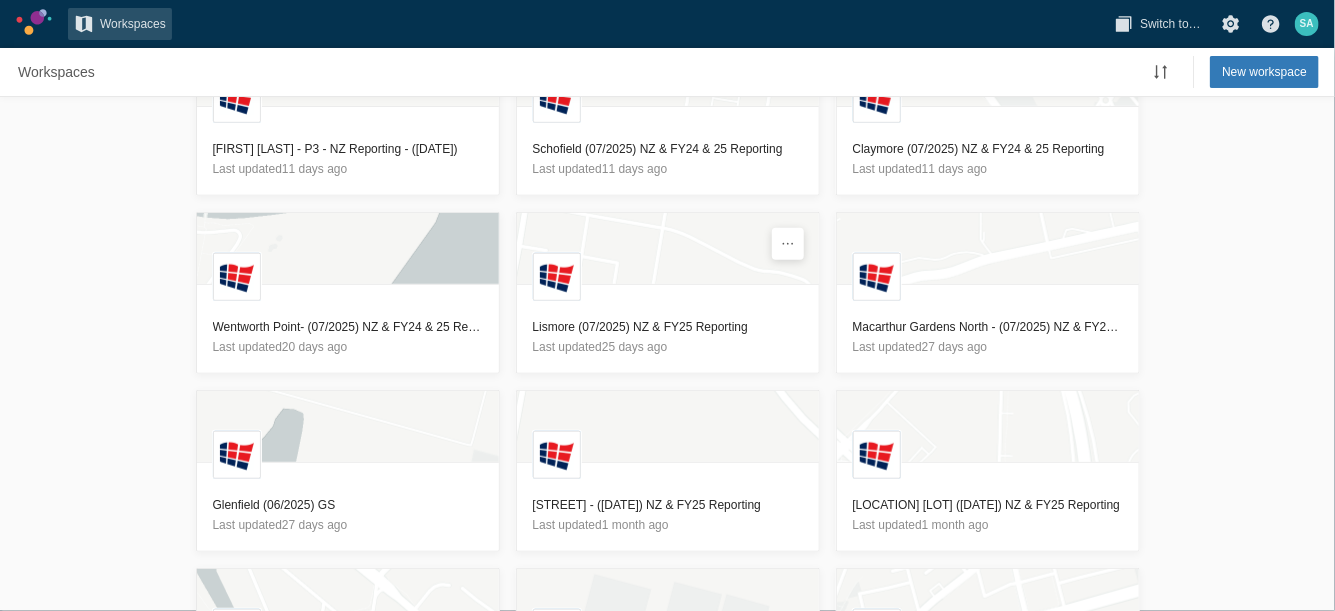 scroll, scrollTop: 616, scrollLeft: 0, axis: vertical 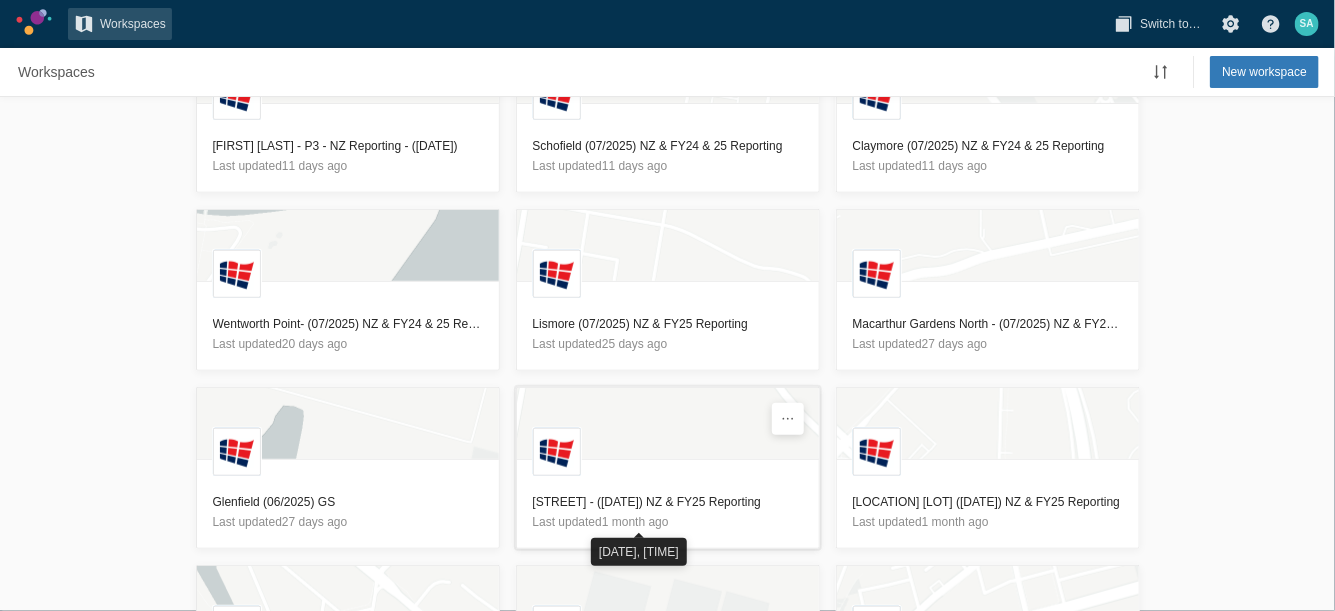 click on "Redmond Place - ([DATE]) NZ & FY25 Reporting" at bounding box center [668, 502] 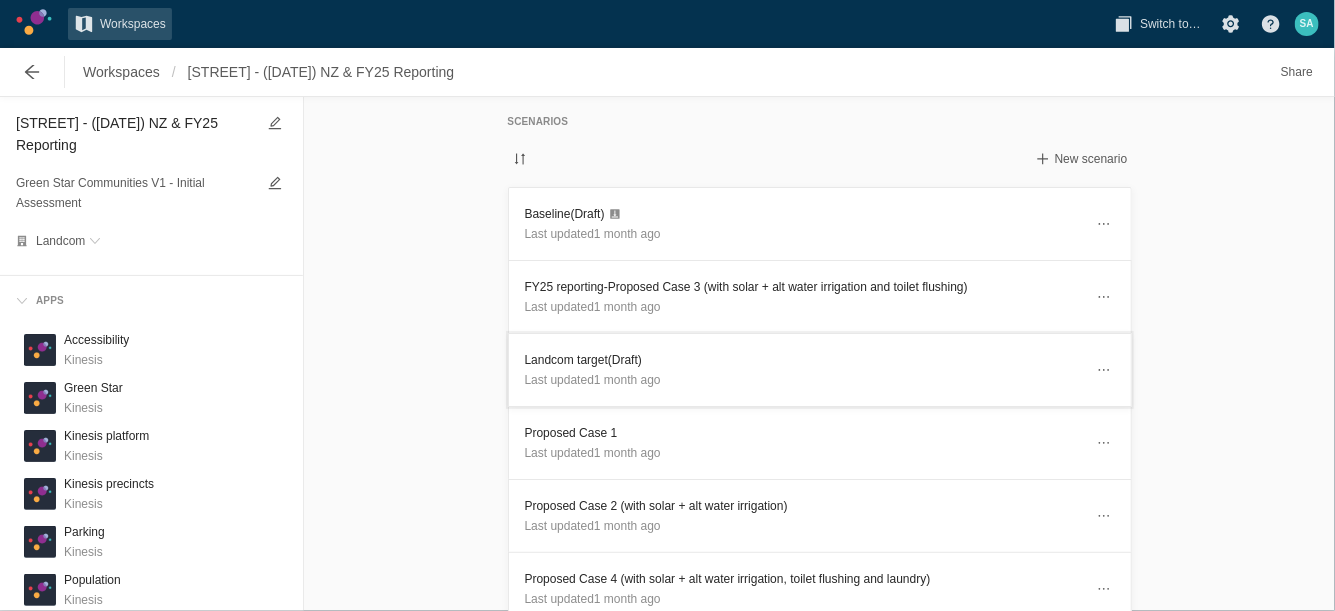 click on "Landcom target  (Draft)" at bounding box center [804, 360] 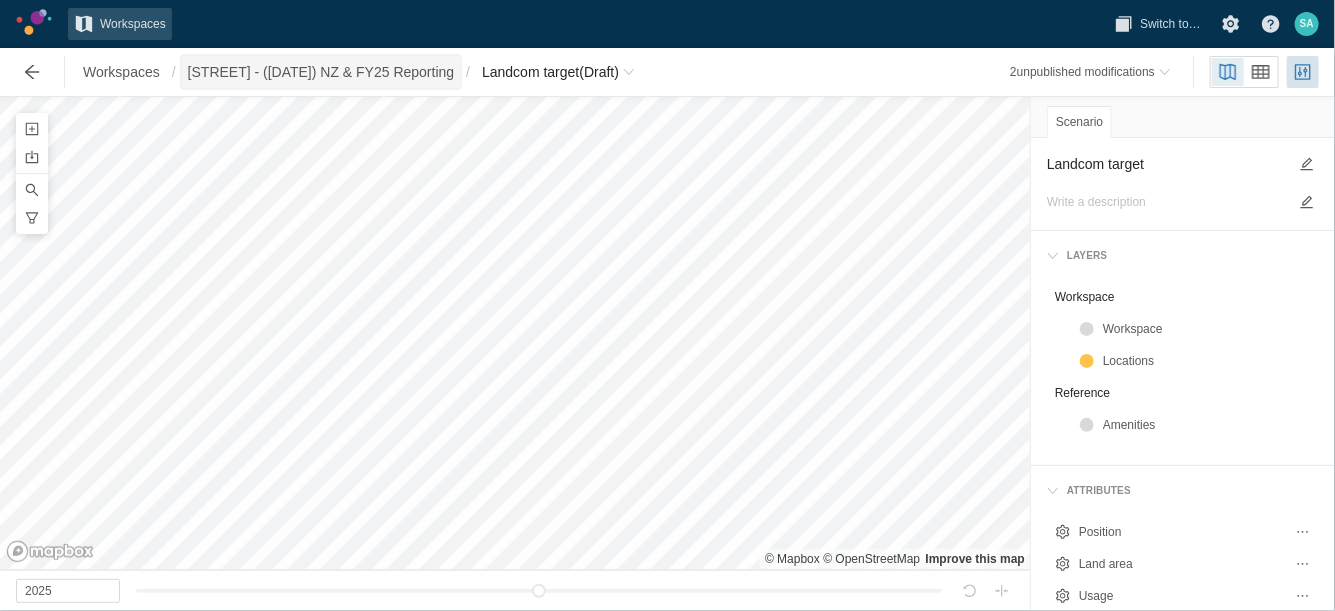 click on "Redmond Place - ([DATE]) NZ & FY25 Reporting" at bounding box center (321, 72) 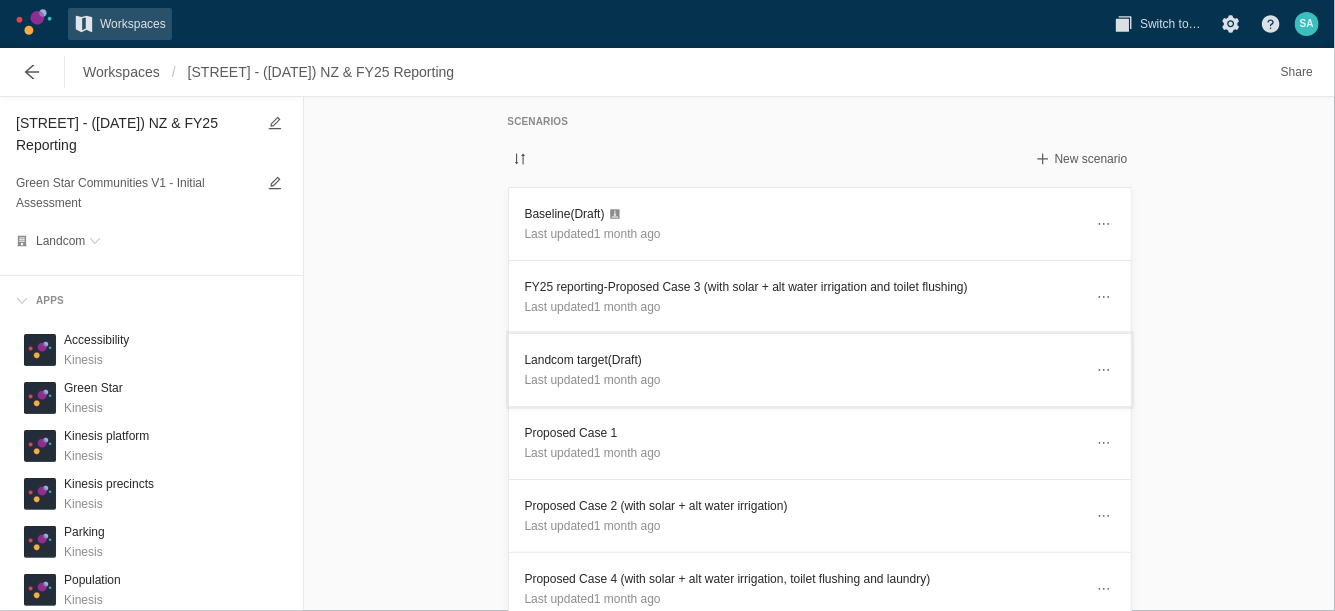 click on "Landcom target  (Draft)" at bounding box center (804, 360) 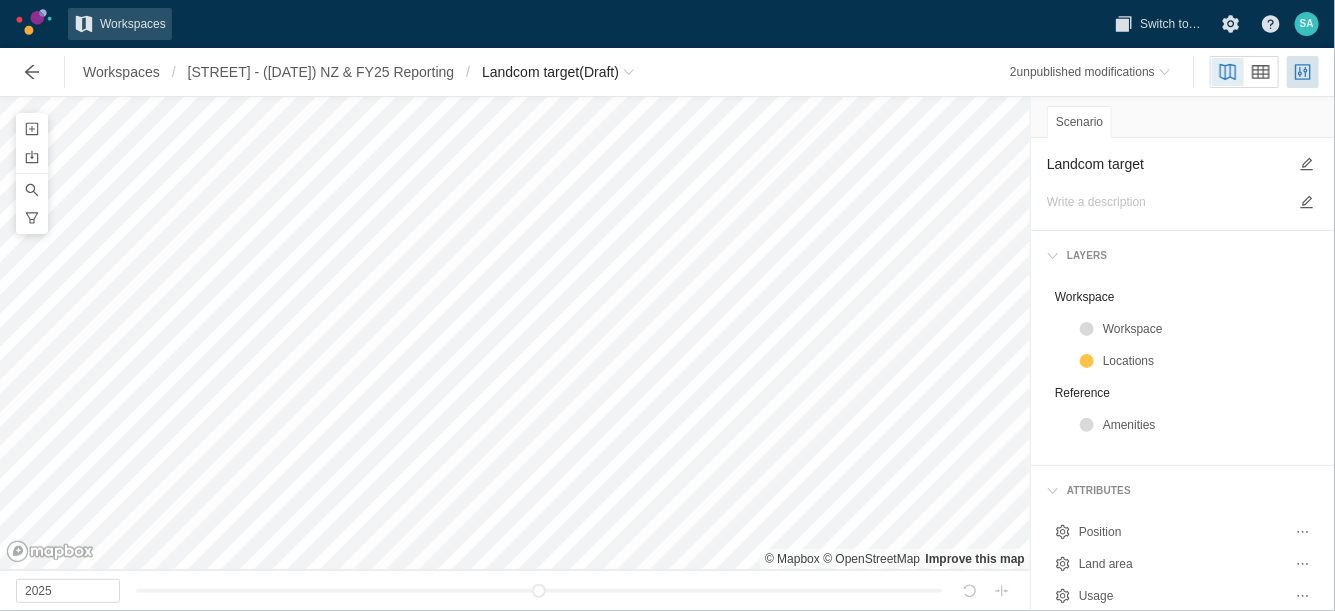 click on "Landcom target" at bounding box center [1167, 164] 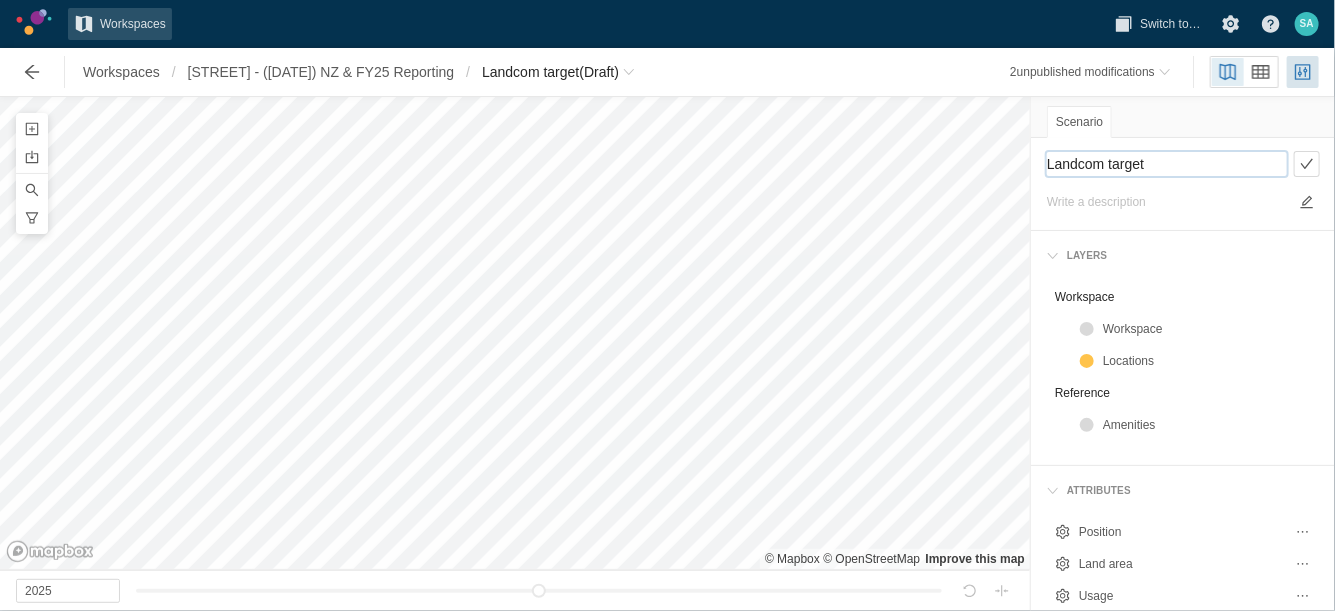 paste on "S1- Landcom target +NCC and Sustainable Buildings SEPP" 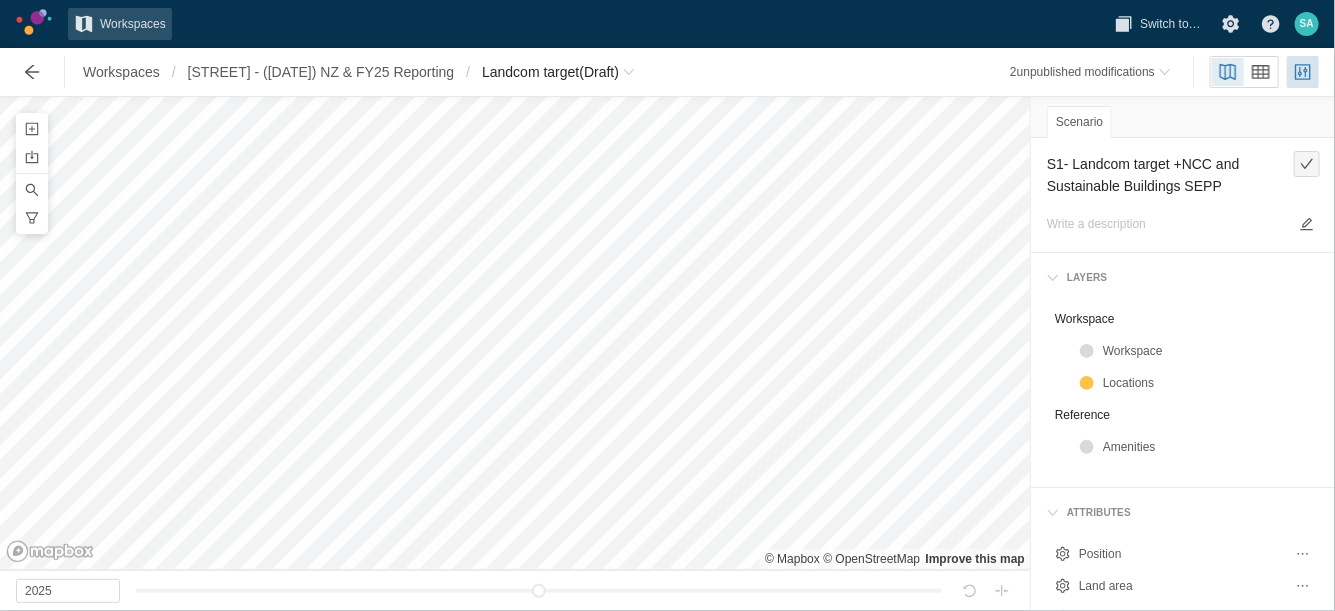 type on "Landcom target" 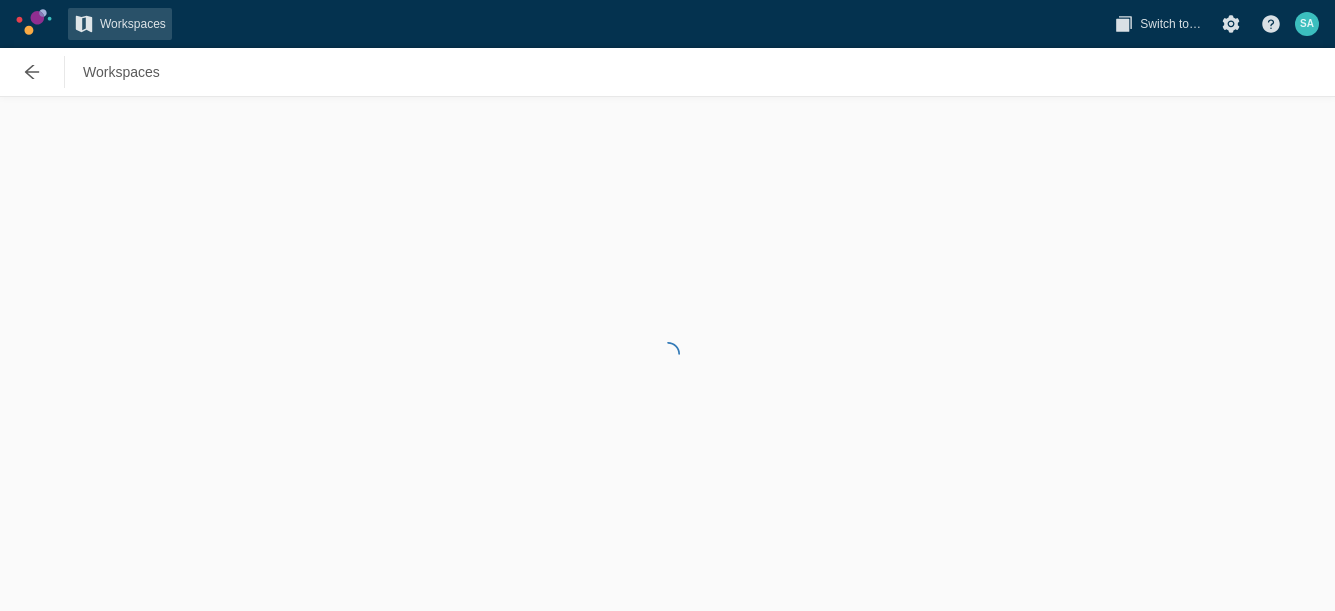 scroll, scrollTop: 0, scrollLeft: 0, axis: both 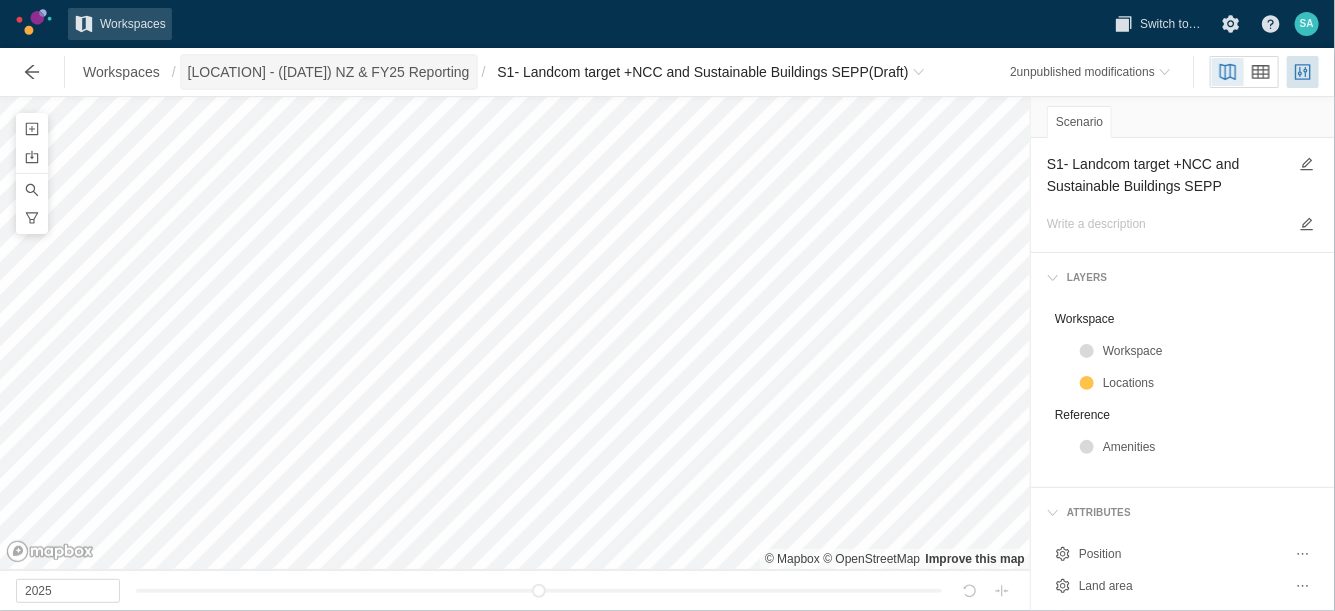 click on "[LOCATION] - ([DATE]) NZ & FY25 Reporting" at bounding box center [329, 72] 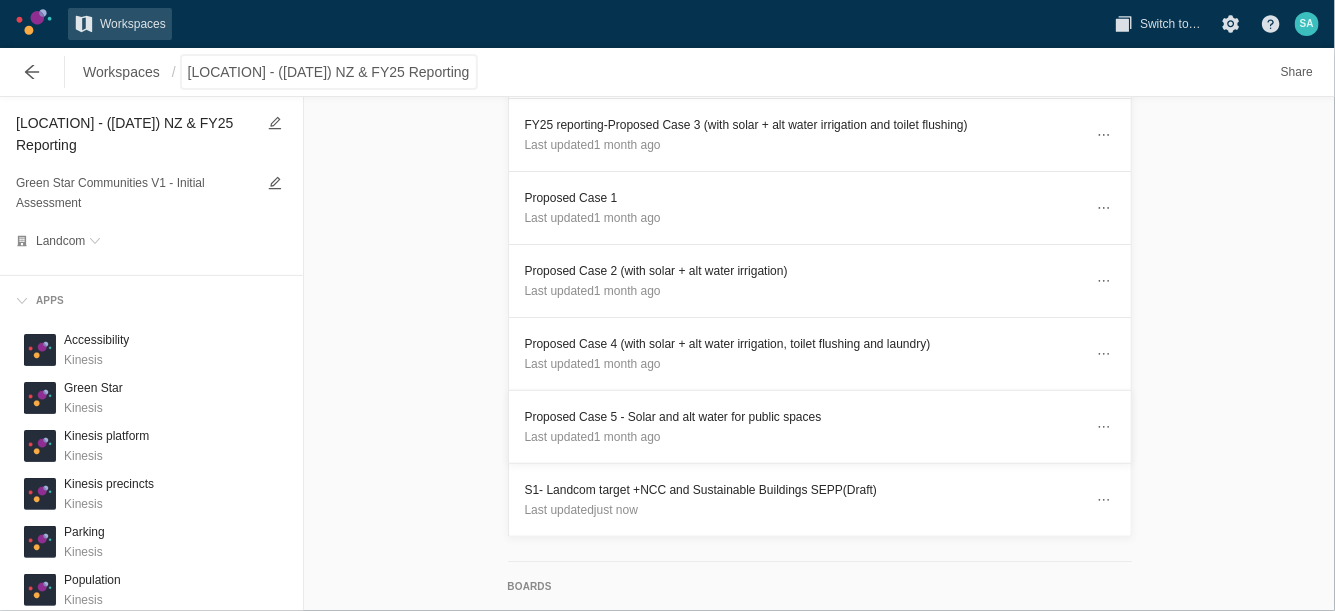 scroll, scrollTop: 74, scrollLeft: 0, axis: vertical 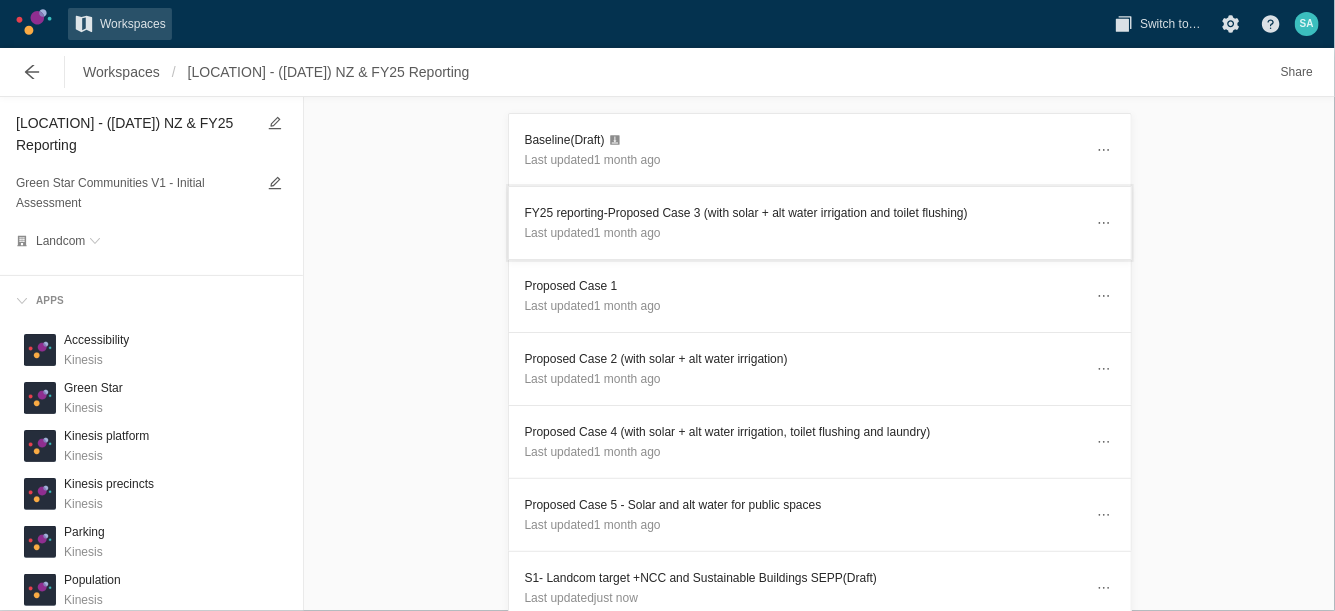 click on "FY25 reporting-Proposed Case 3 (with solar + alt water irrigation and toilet flushing)" at bounding box center [804, 213] 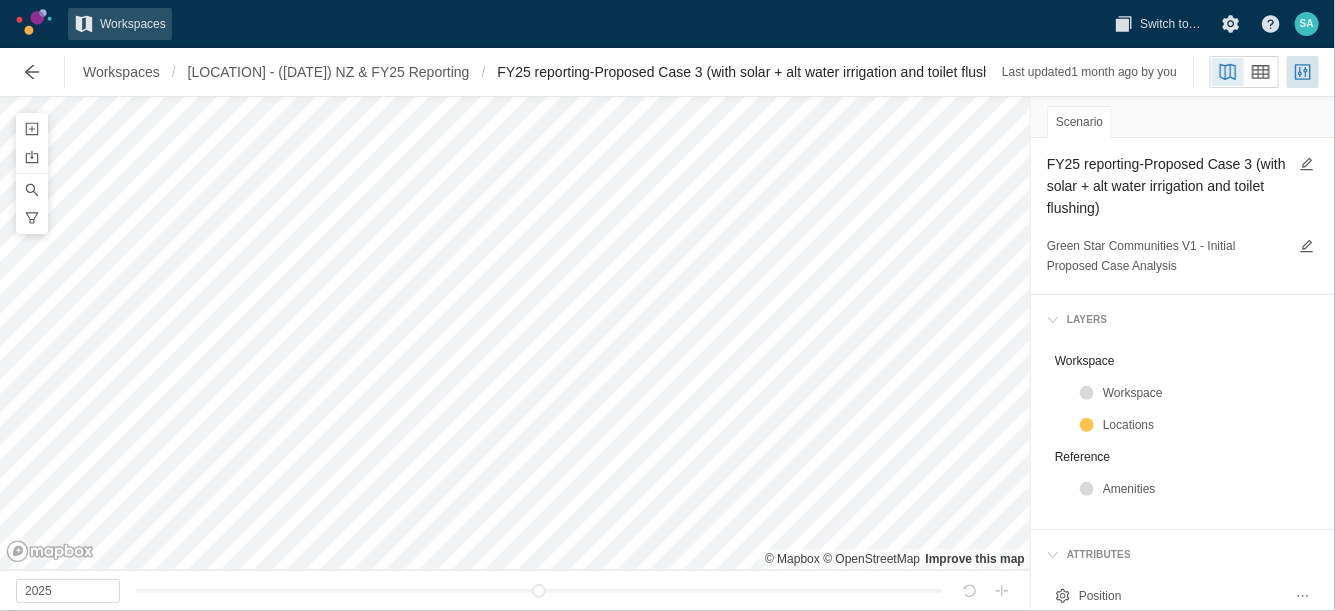 click on "FY25 reporting-Proposed Case 3 (with solar + alt water irrigation and toilet flushing) Green Star Communities V1 - Initial Proposed Case Analysis" at bounding box center (1183, 216) 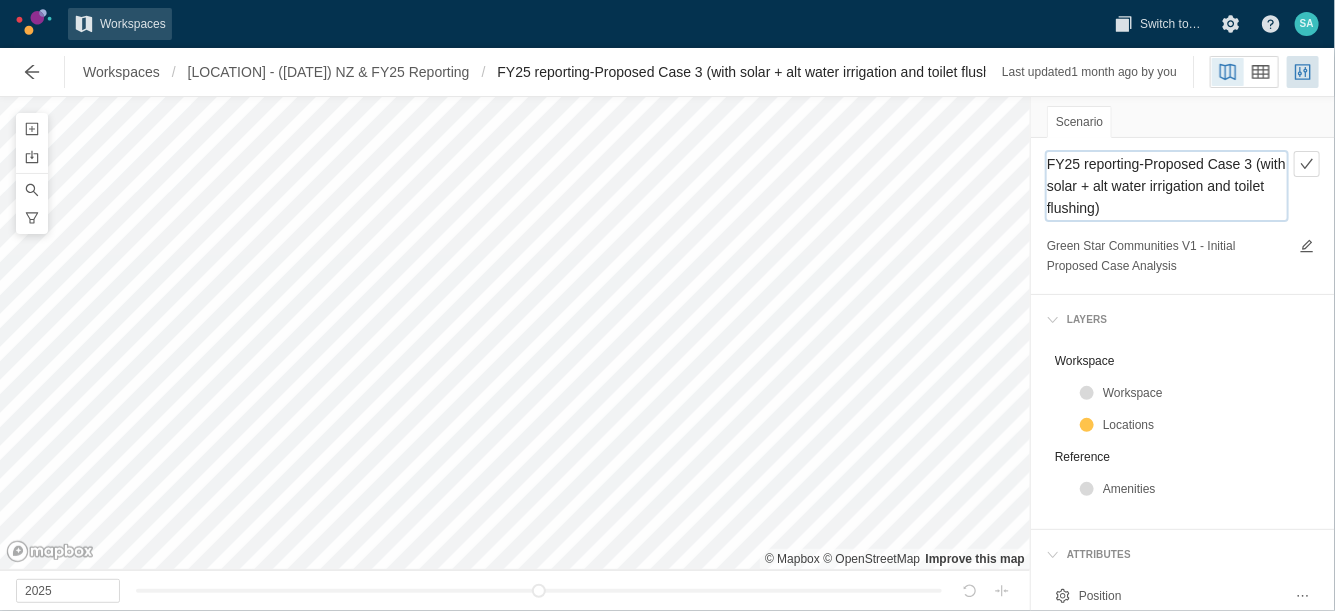 click on "FY25 reporting-Proposed Case 3 (with solar + alt water irrigation and toilet flushing)" at bounding box center [1167, 186] 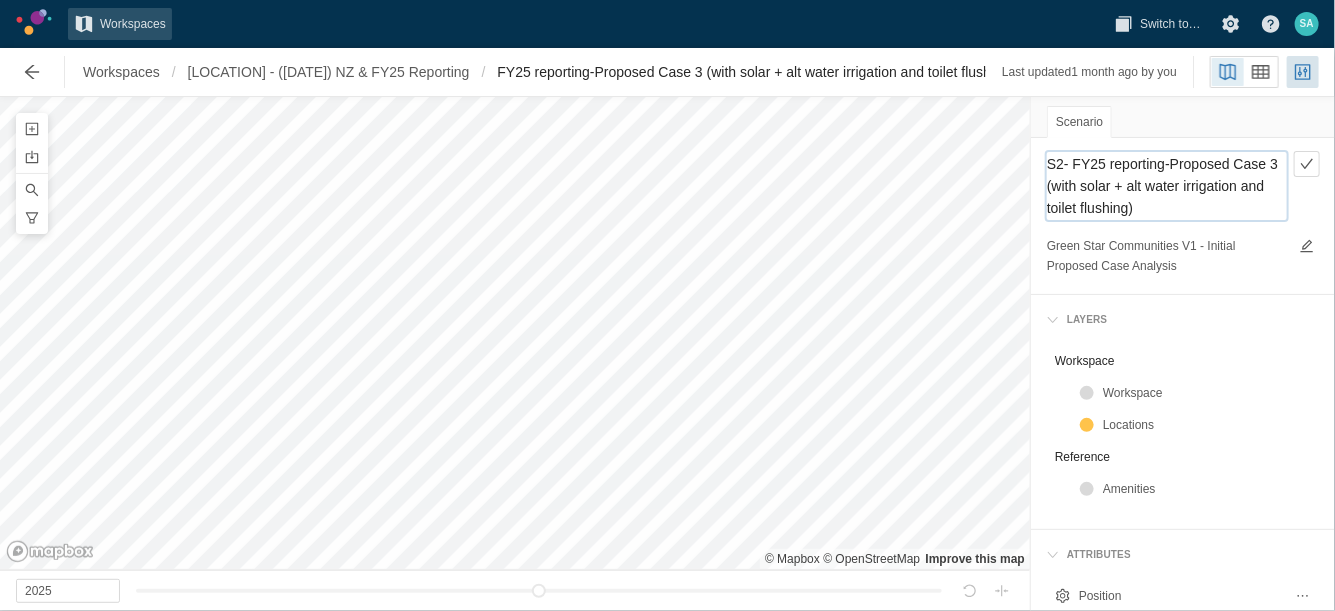 type on "S2- FY25 reporting-Proposed Case 3 (with solar + alt water irrigation and toilet flushing)" 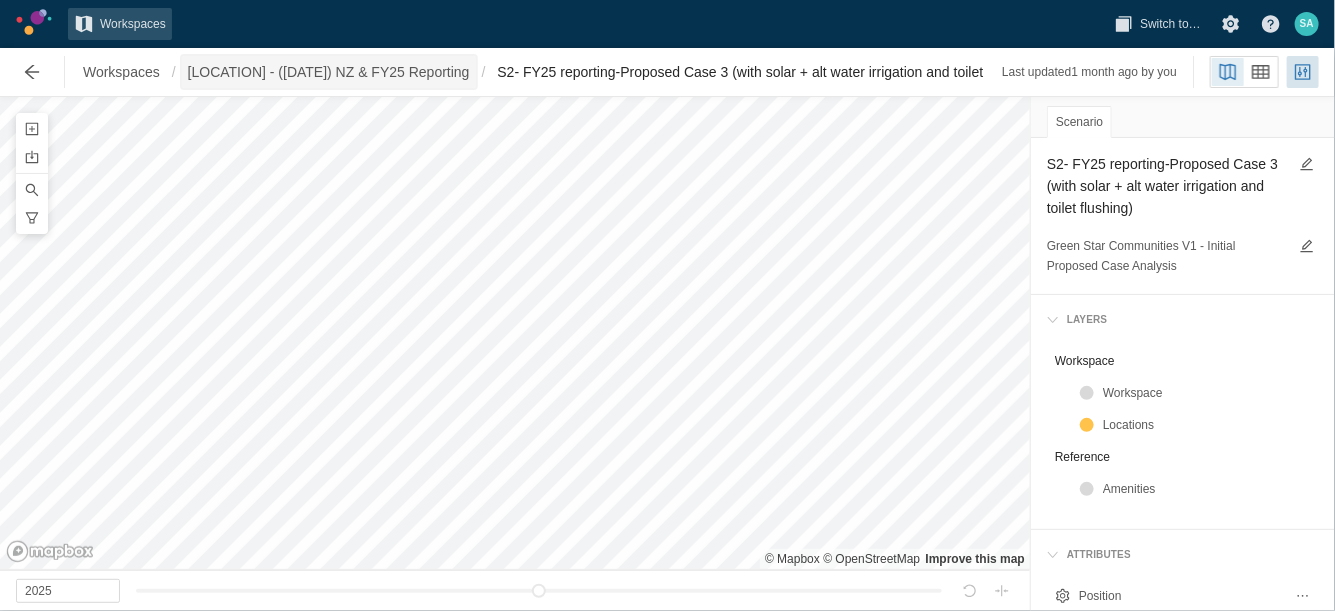 click on "Redmond Place - ([DATE]) NZ & FY25 Reporting" at bounding box center [329, 72] 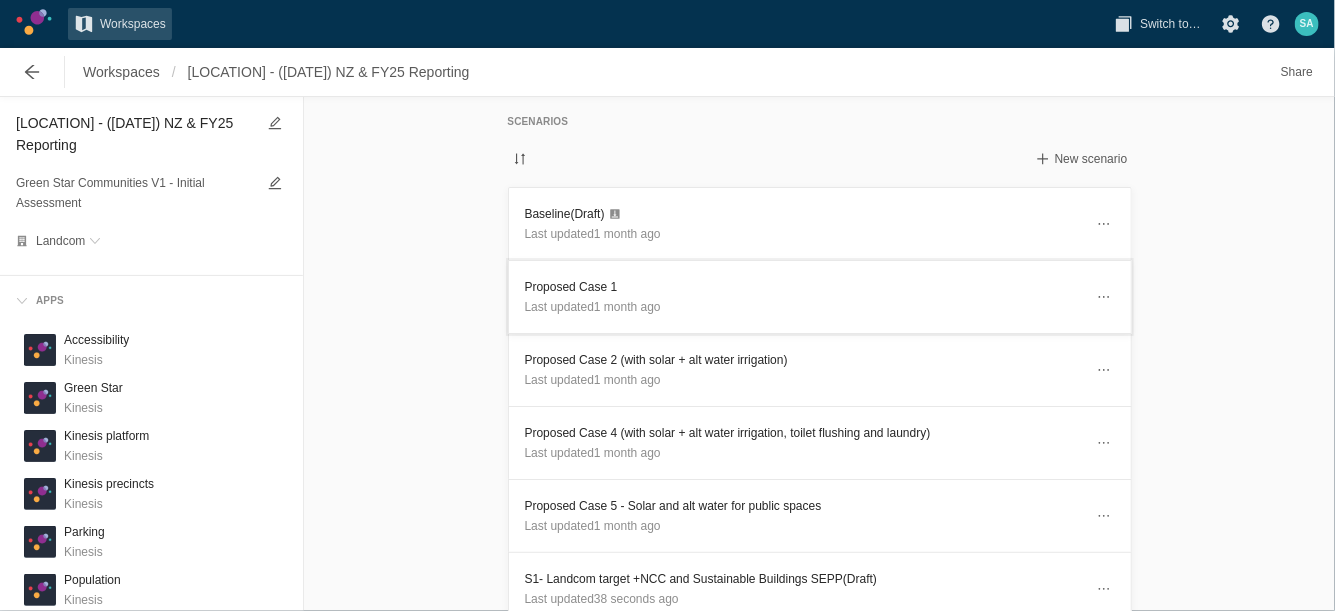 click on "Proposed Case 1" at bounding box center (804, 287) 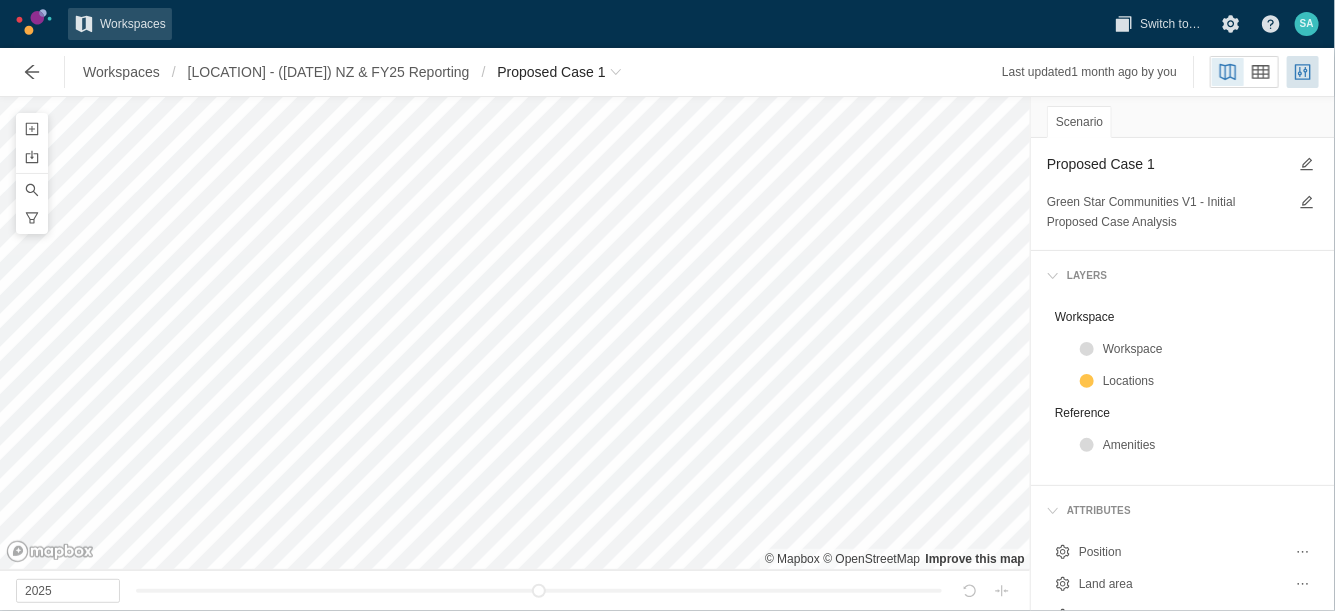 click on "Proposed Case 1" at bounding box center [1167, 164] 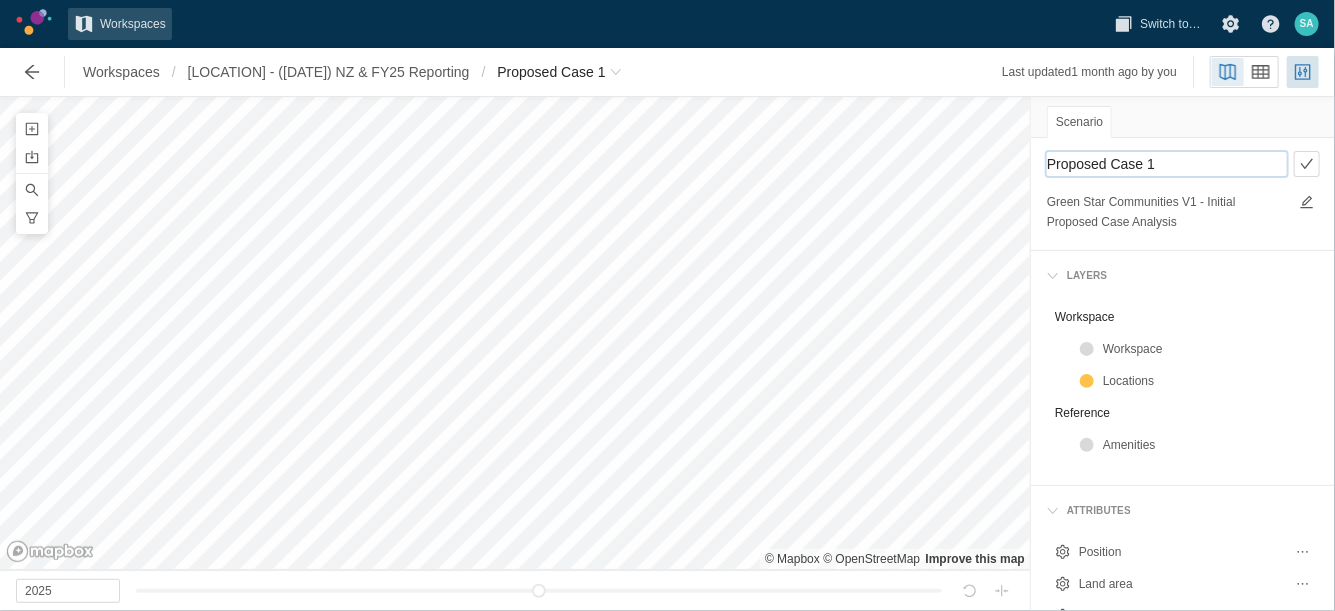 click on "Proposed Case 1" at bounding box center (1167, 164) 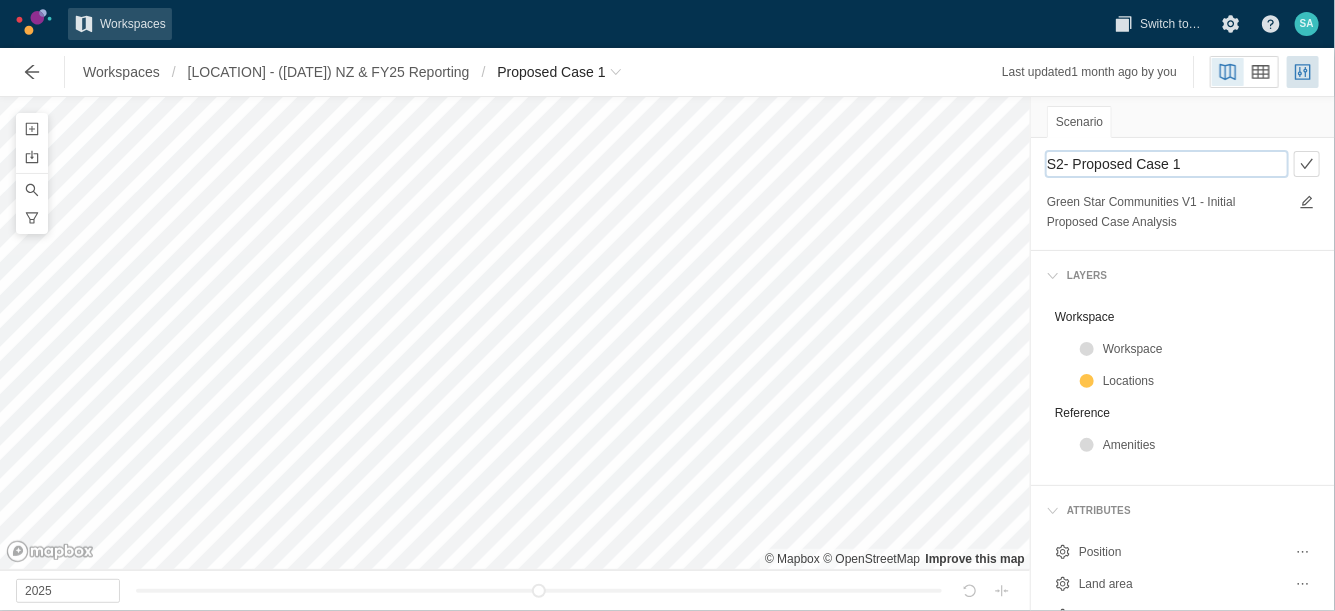 click on "S2- Proposed Case 1" at bounding box center (1167, 164) 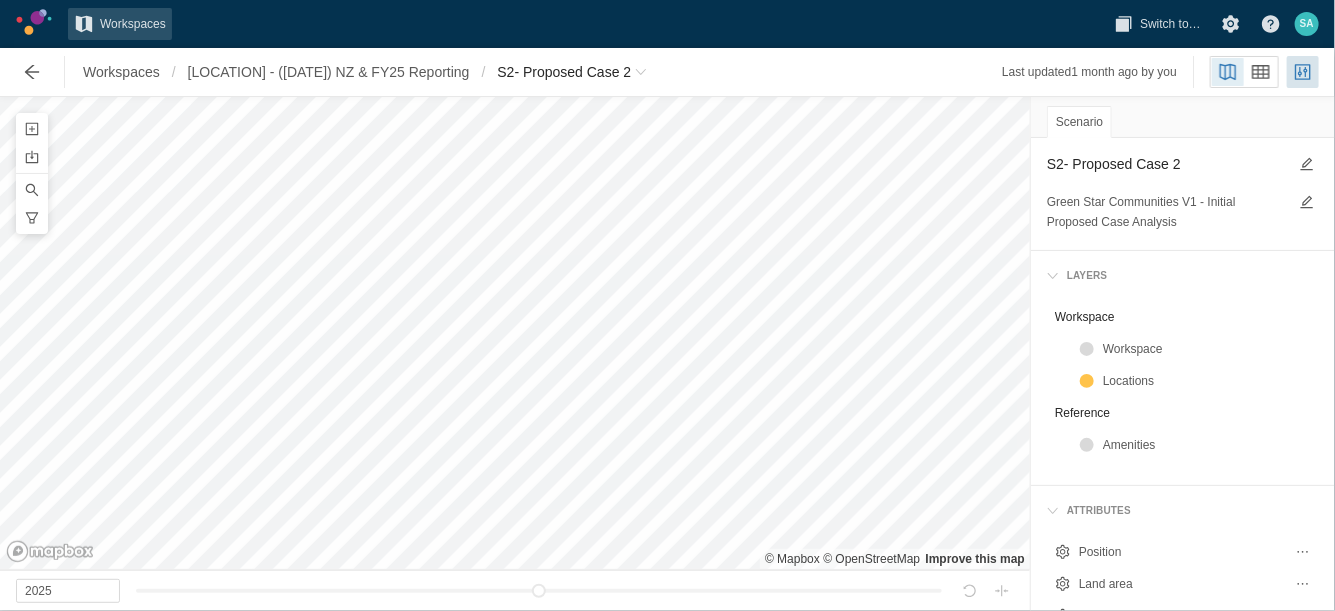 click on "S2- Proposed Case 2" at bounding box center [1167, 164] 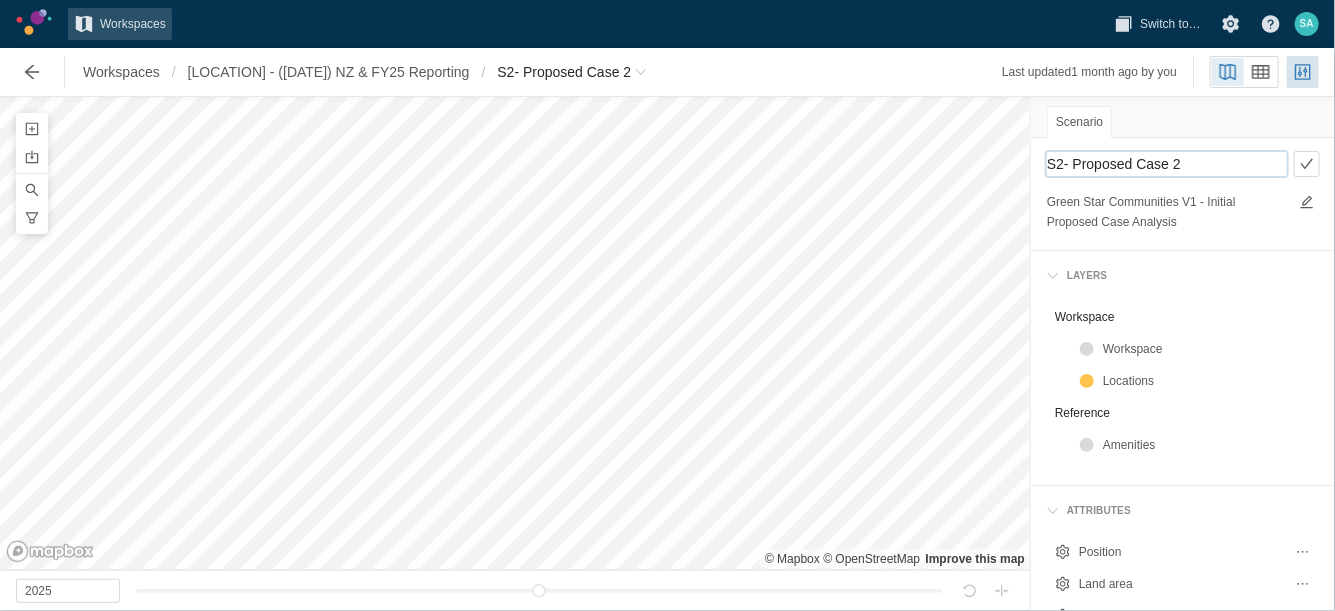 click on "S2- Proposed Case 2" at bounding box center (1167, 164) 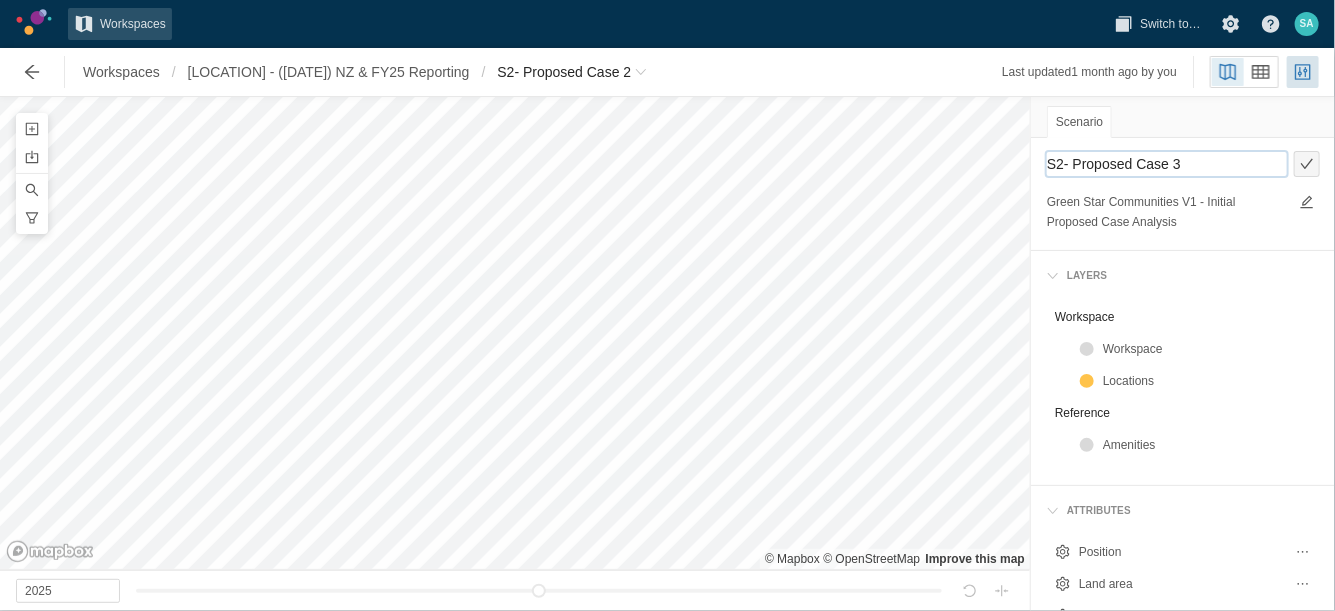 type on "S2- Proposed Case 3" 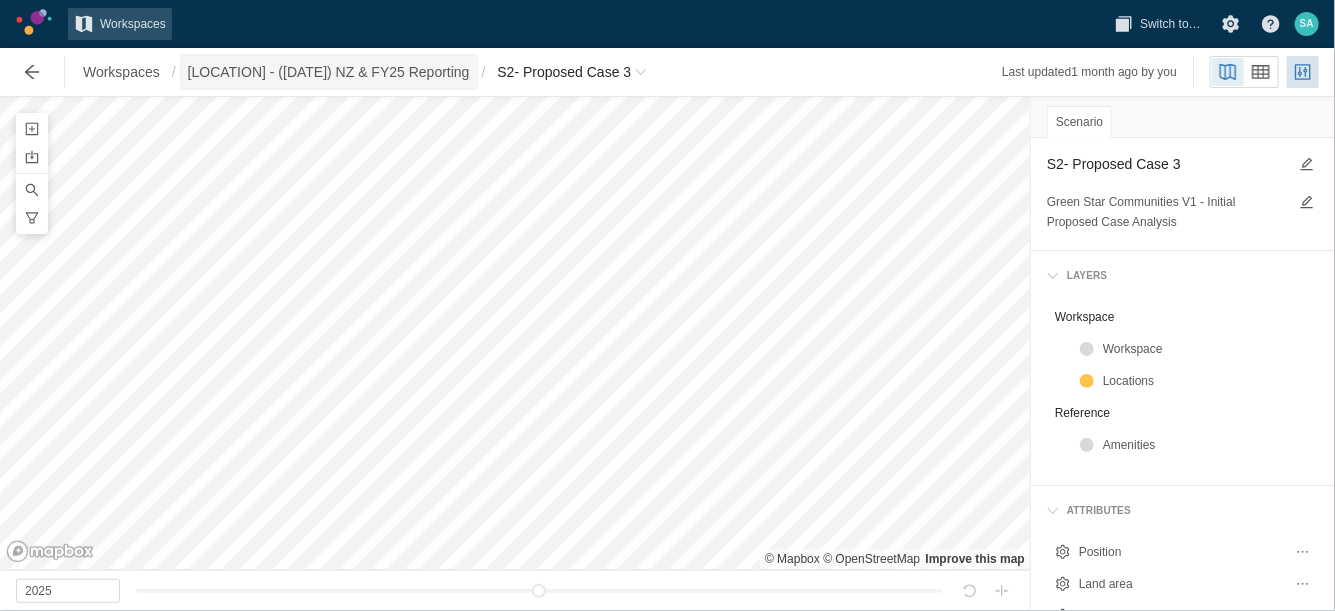 click on "Redmond Place - ([DATE]) NZ & FY25 Reporting" at bounding box center (329, 72) 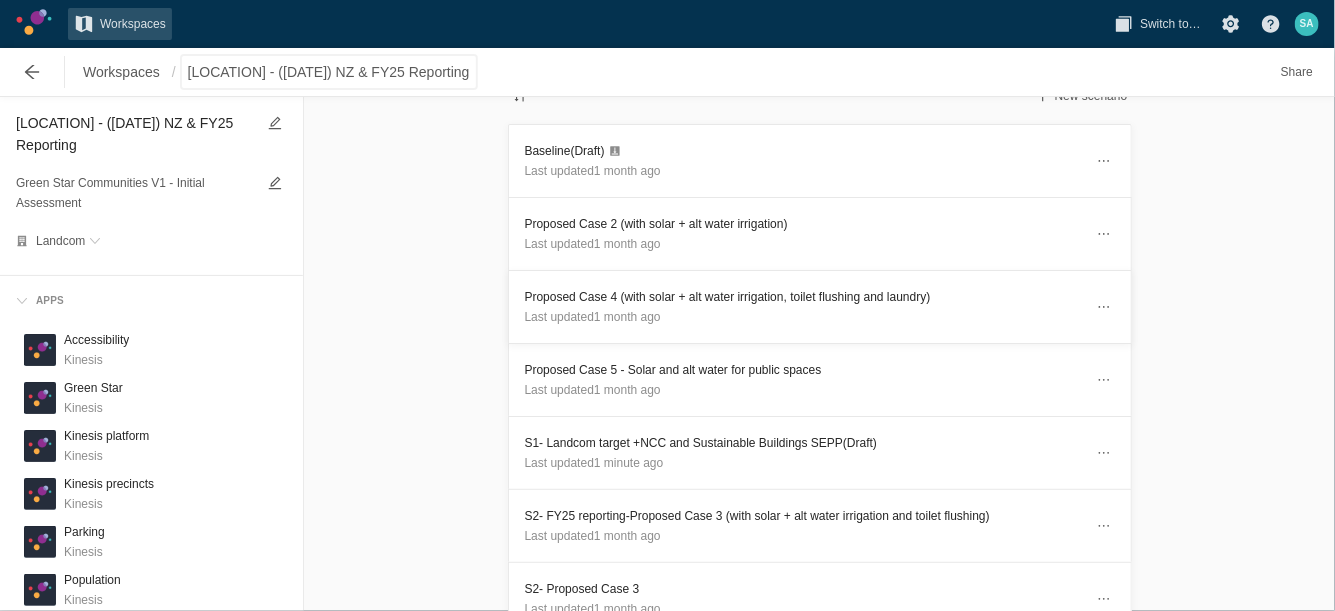 scroll, scrollTop: 62, scrollLeft: 0, axis: vertical 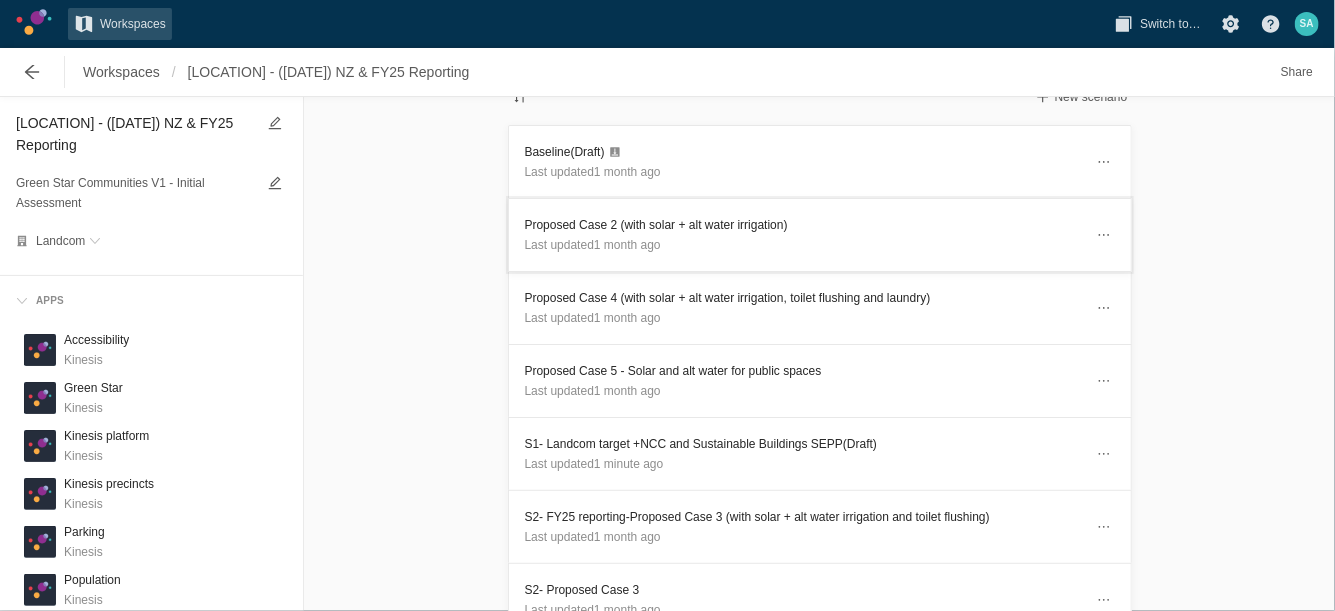 click on "Proposed Case 2 (with solar + alt water irrigation)" at bounding box center (804, 225) 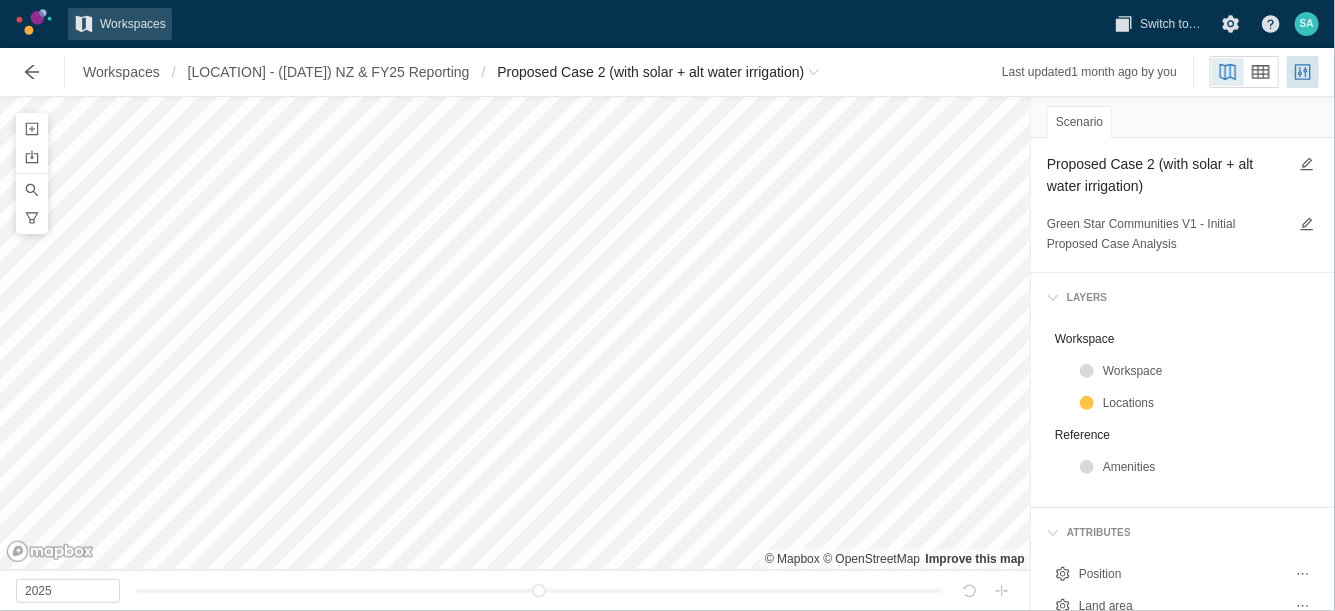 click on "Proposed Case 2 (with solar + alt water irrigation)" at bounding box center (1167, 175) 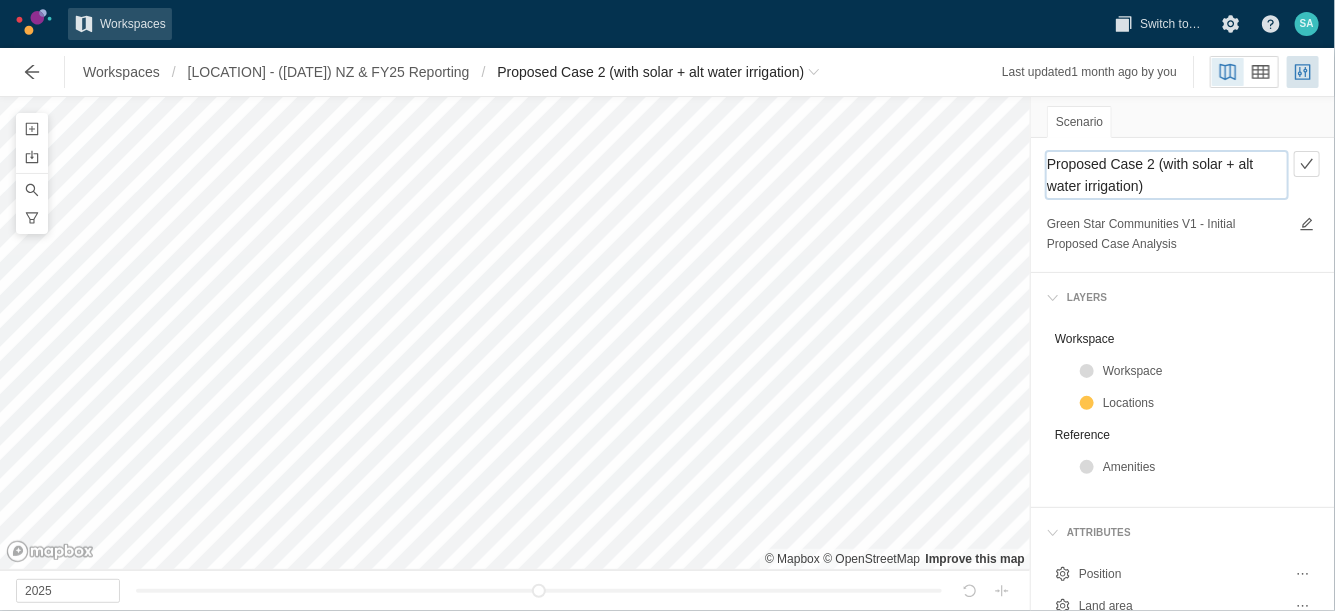 click on "Proposed Case 2 (with solar + alt water irrigation)" at bounding box center (1167, 175) 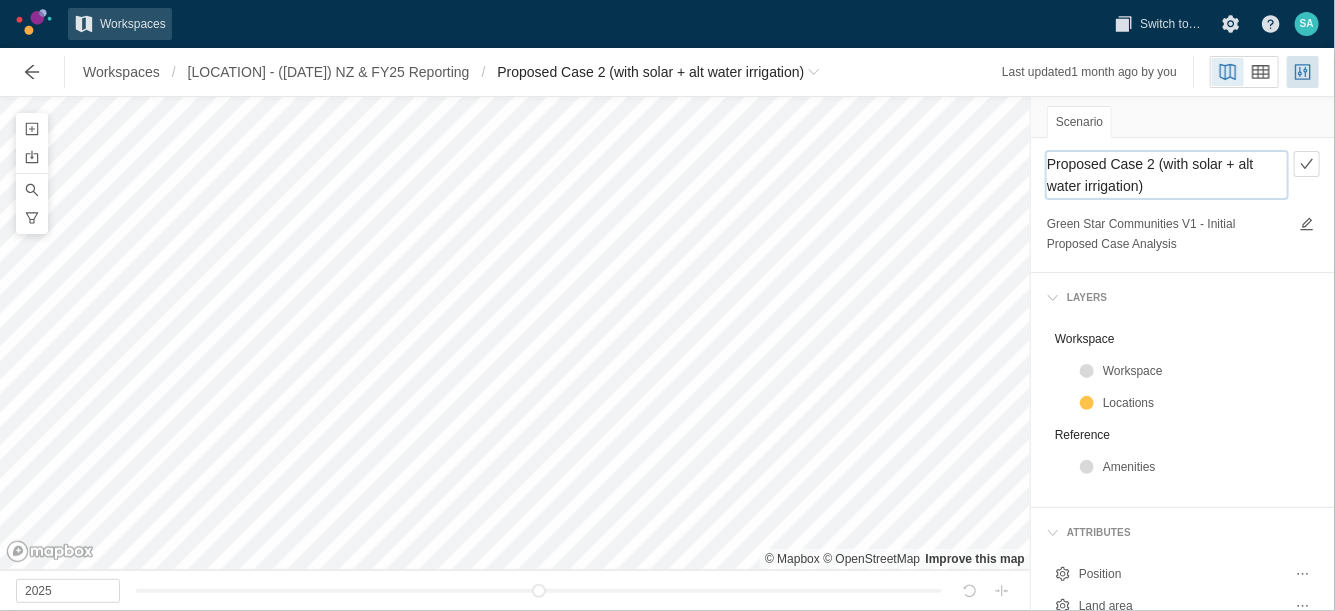 click on "Proposed Case 2 (with solar + alt water irrigation) Green Star Communities V1 - Initial Proposed Case Analysis" at bounding box center [1183, 205] 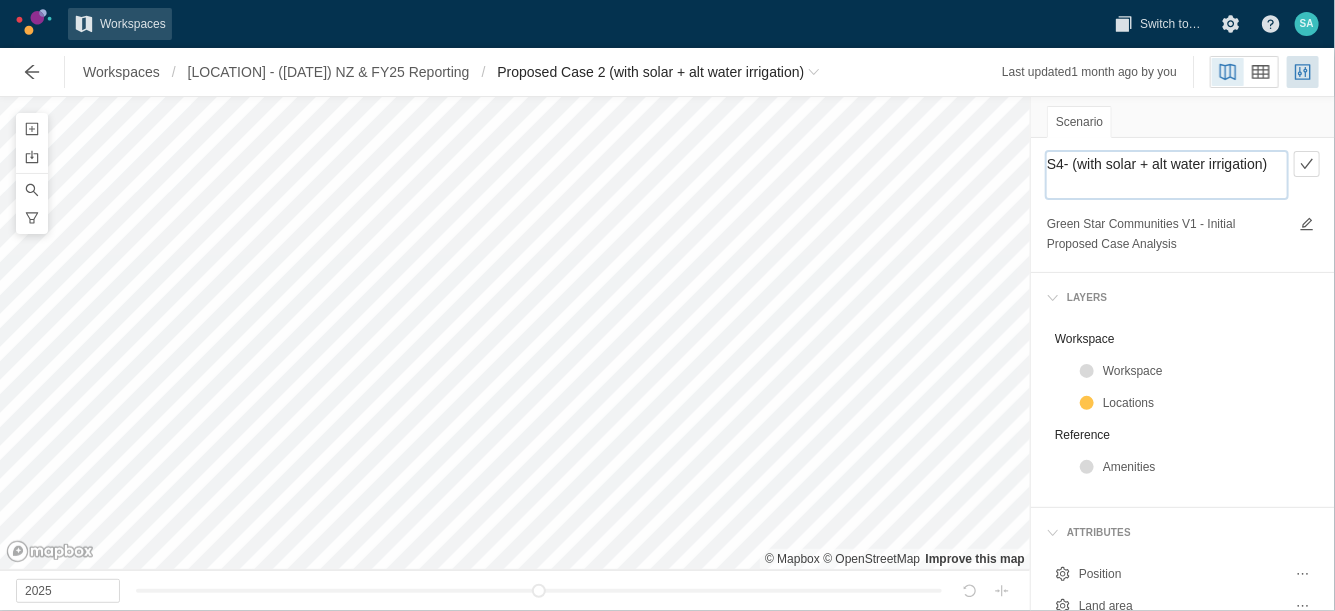 click on "S4- (with solar + alt water irrigation)" at bounding box center [1167, 175] 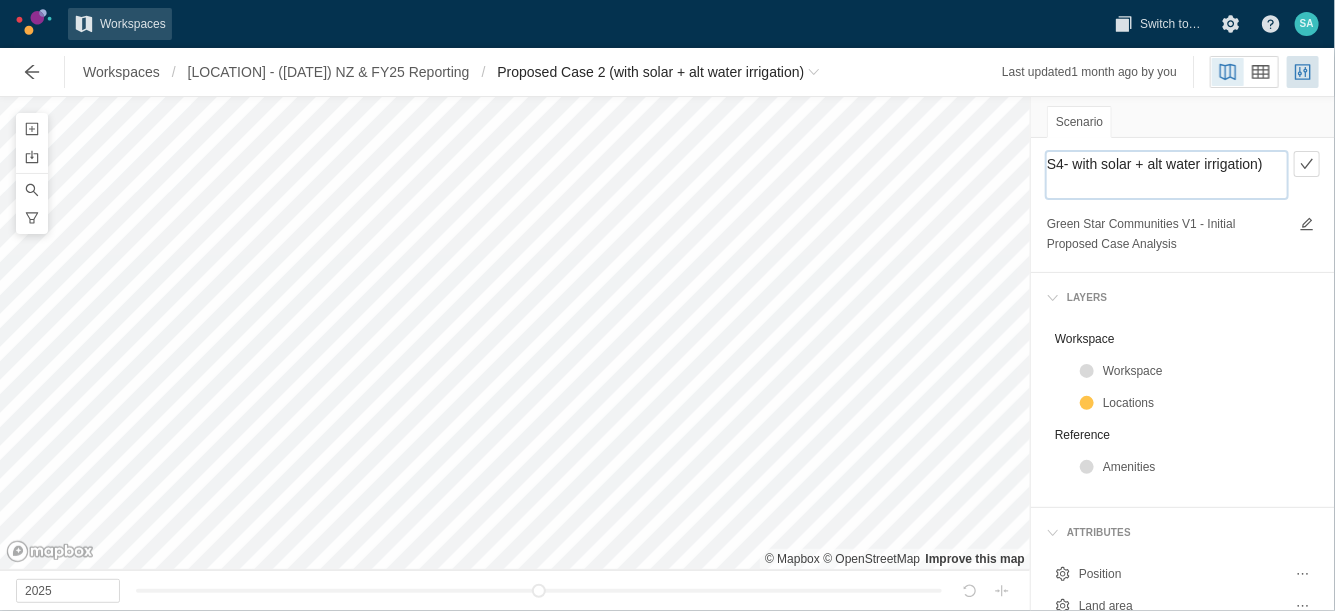 click on "S4- with solar + alt water irrigation)" at bounding box center (1167, 175) 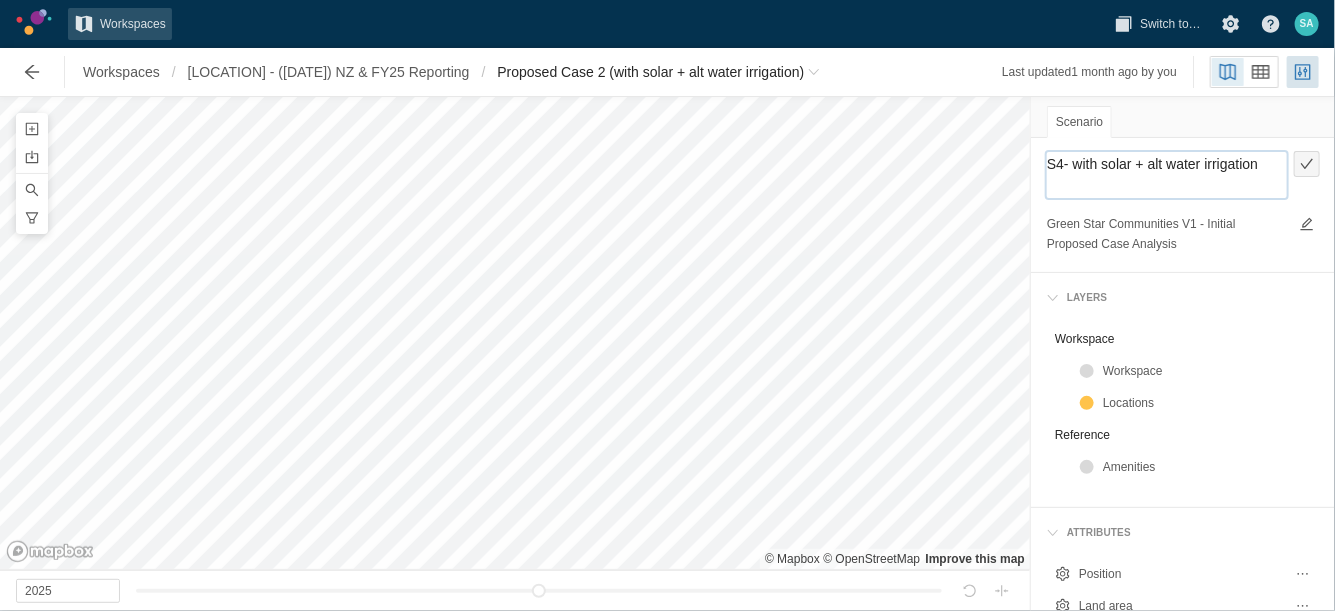 type on "S4- with solar + alt water irrigation" 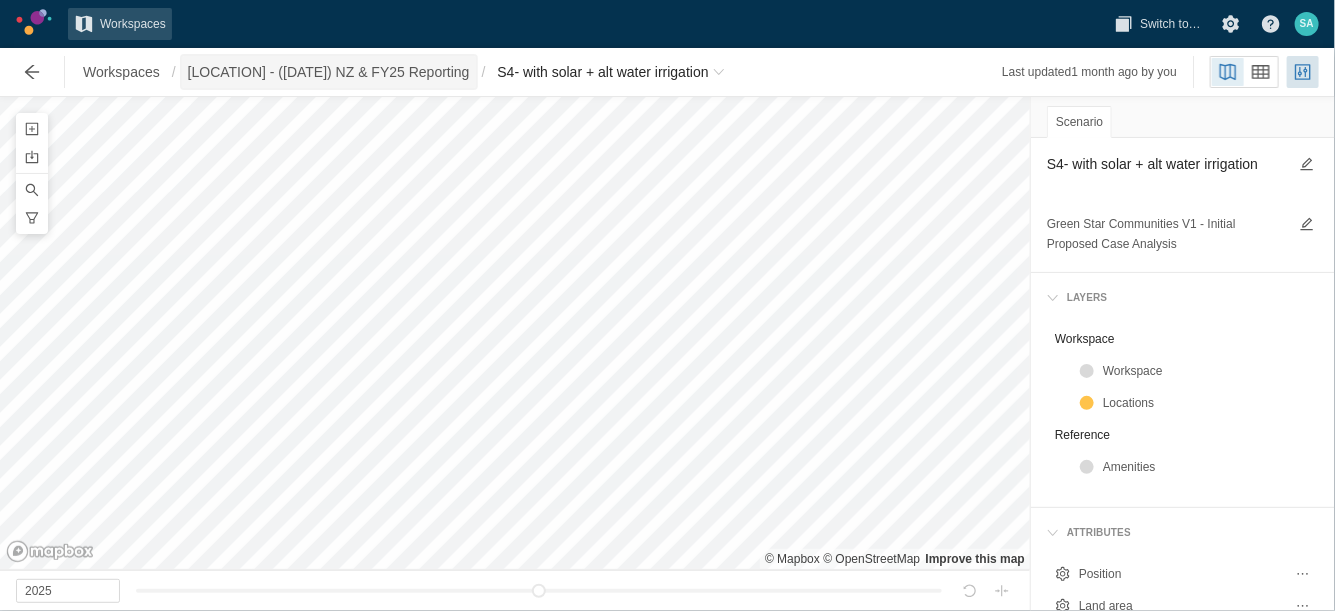 click on "[LOCATION] - ([DATE]) [COUNTRY] & FY25 Reporting" at bounding box center (329, 72) 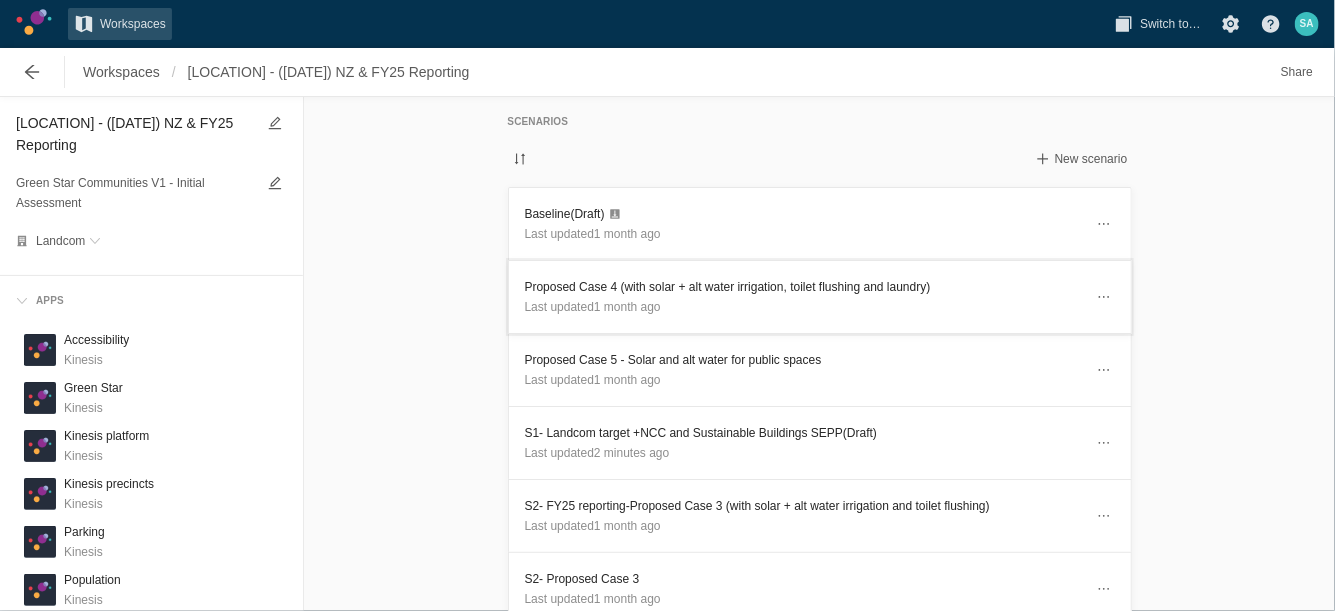 click on "Proposed Case 4 (with solar + alt water irrigation, toilet flushing and laundry)" at bounding box center (804, 287) 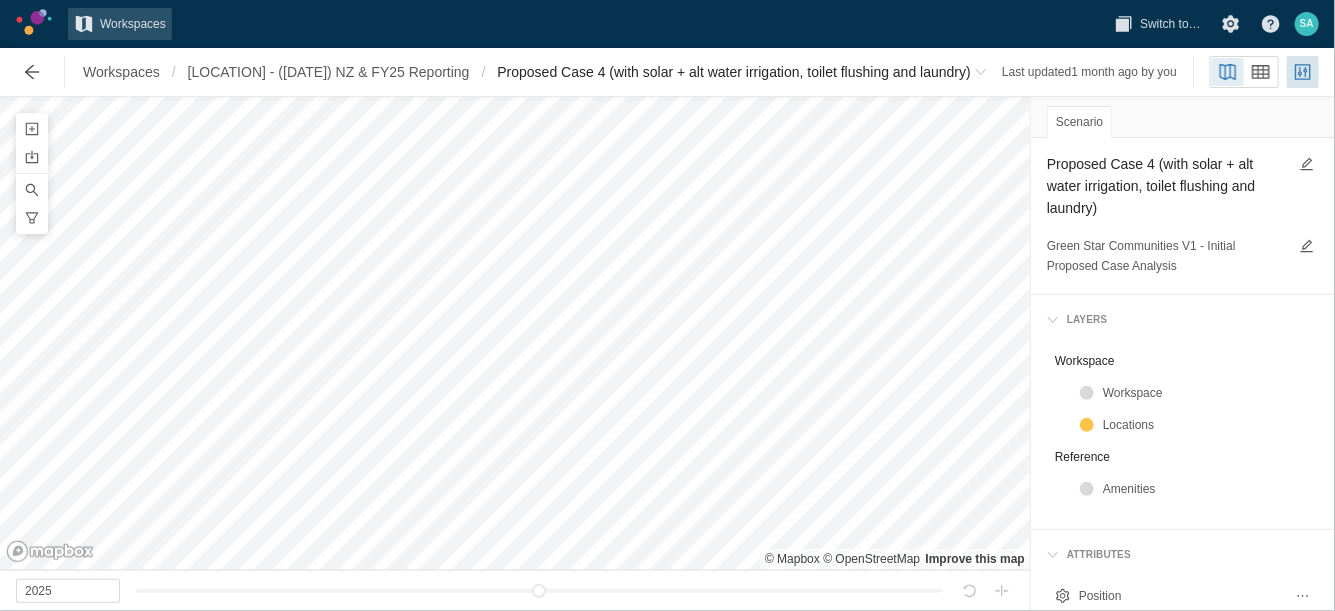 click on "Proposed Case 4 (with solar + alt water irrigation, toilet flushing and laundry)" at bounding box center (1167, 186) 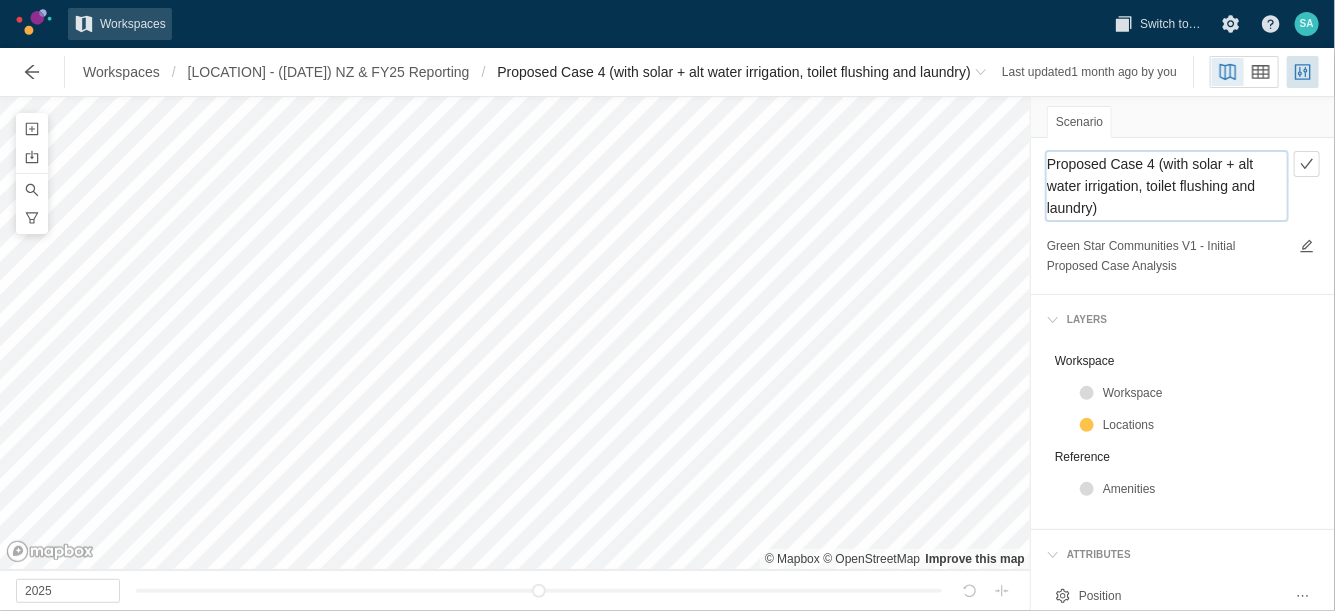 click on "Proposed Case 4 (with solar + alt water irrigation, toilet flushing and laundry)" at bounding box center (1167, 186) 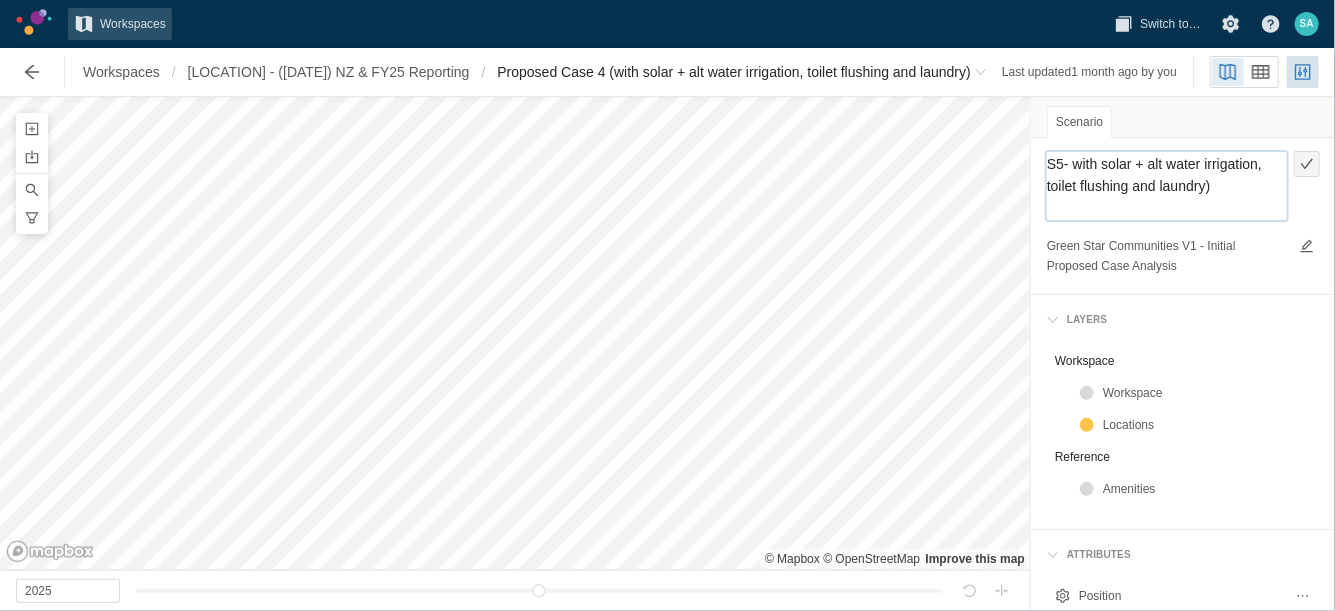 type on "S5- with solar + alt water irrigation, toilet flushing and laundry)" 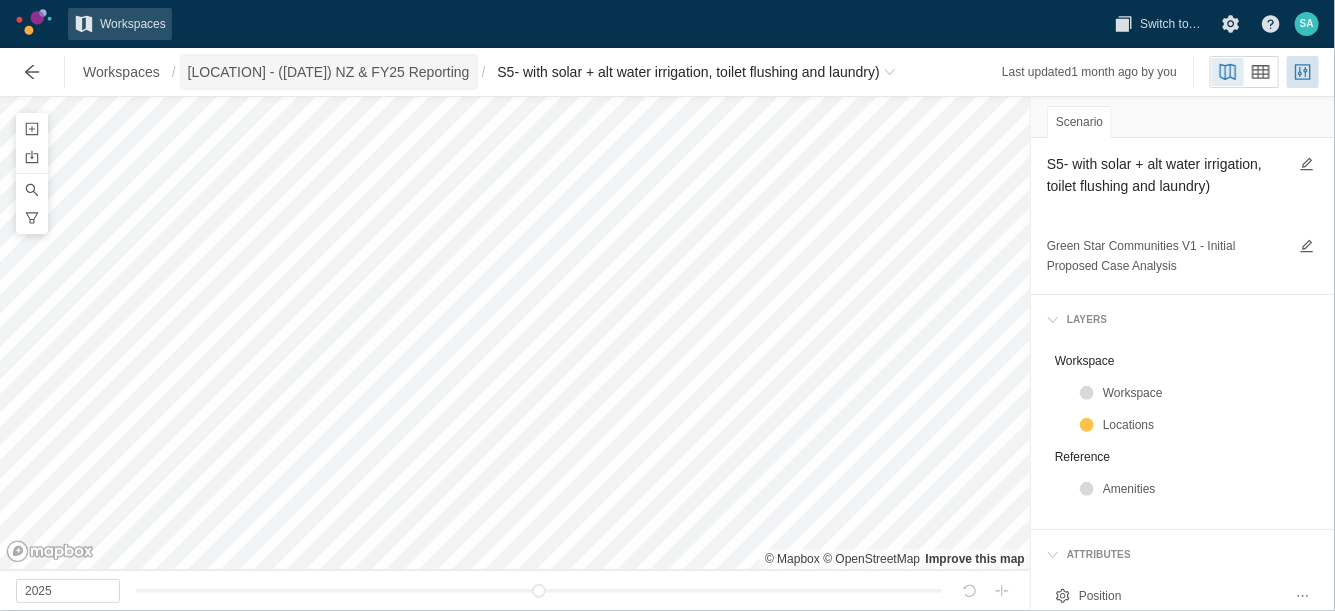 click on "[LOCATION] - ([DATE]) [LOCATION] Reporting" at bounding box center [329, 72] 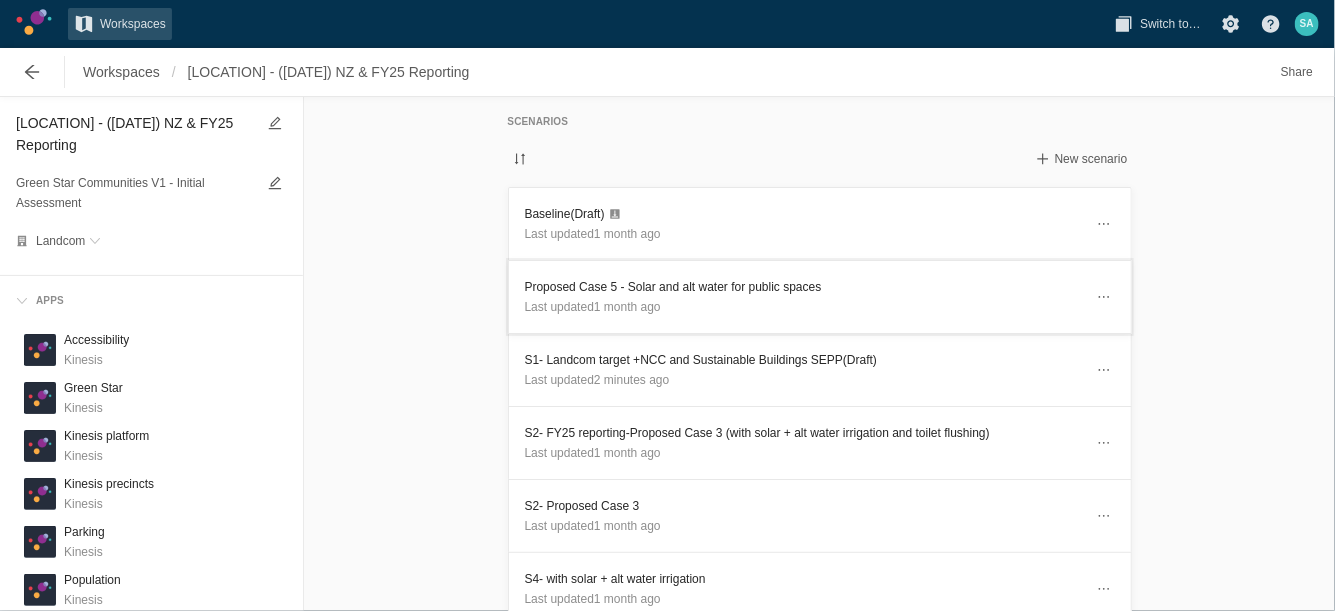 click on "Proposed Case 5 - Solar and alt water for public spaces" at bounding box center [804, 287] 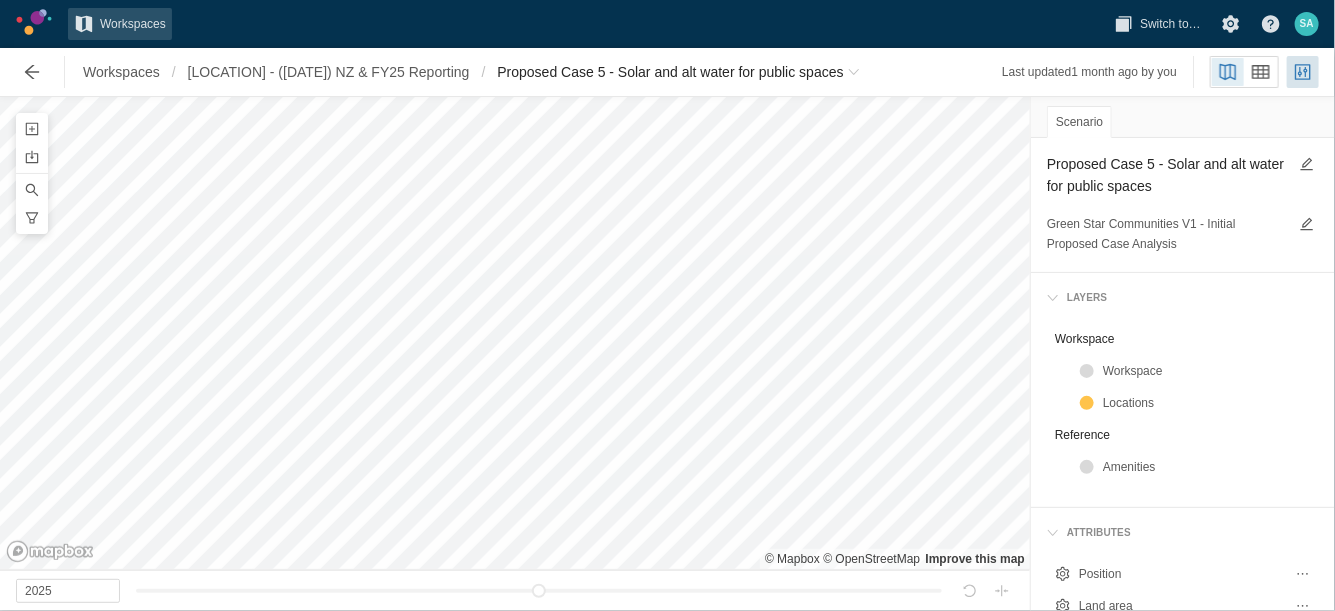 click on "Proposed Case 5 - Solar and alt water for public spaces" at bounding box center [1167, 175] 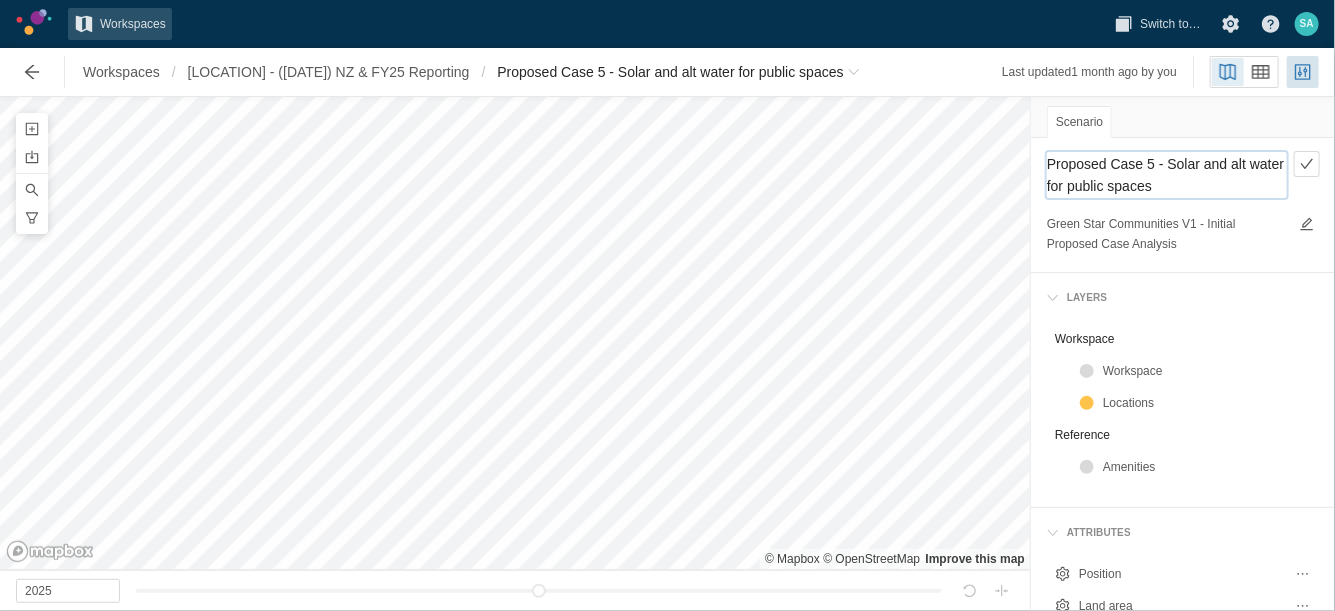click on "Proposed Case 5 - Solar and alt water for public spaces" at bounding box center (1167, 175) 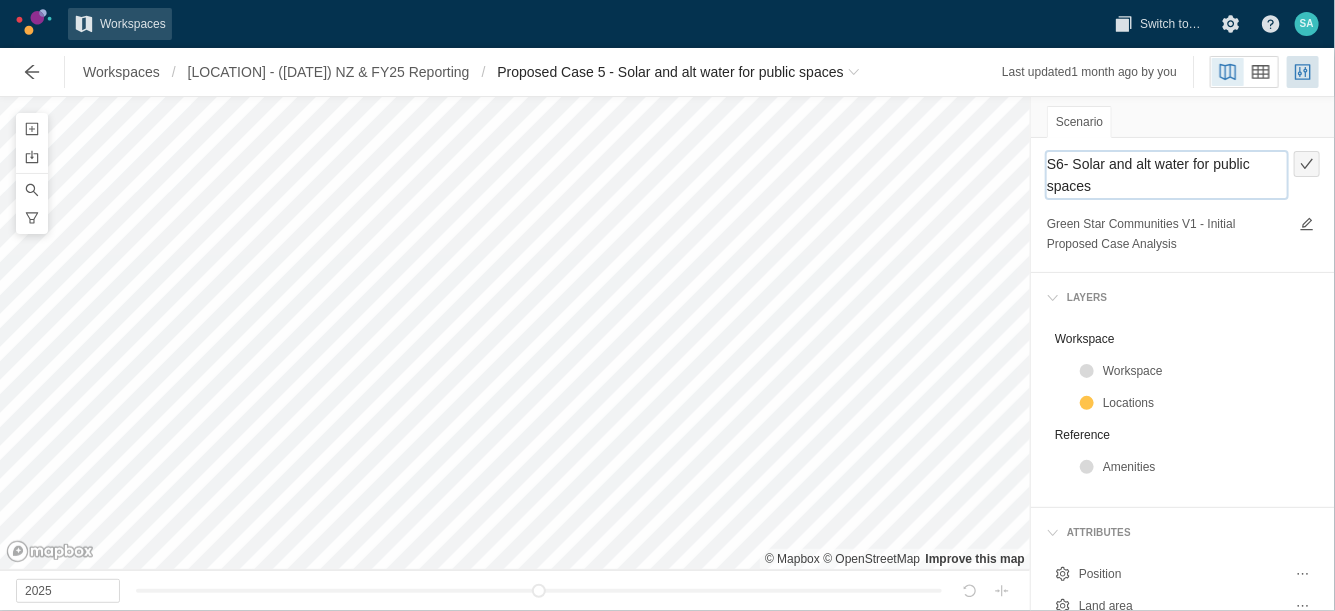 type on "S6- Solar and alt water for public spaces" 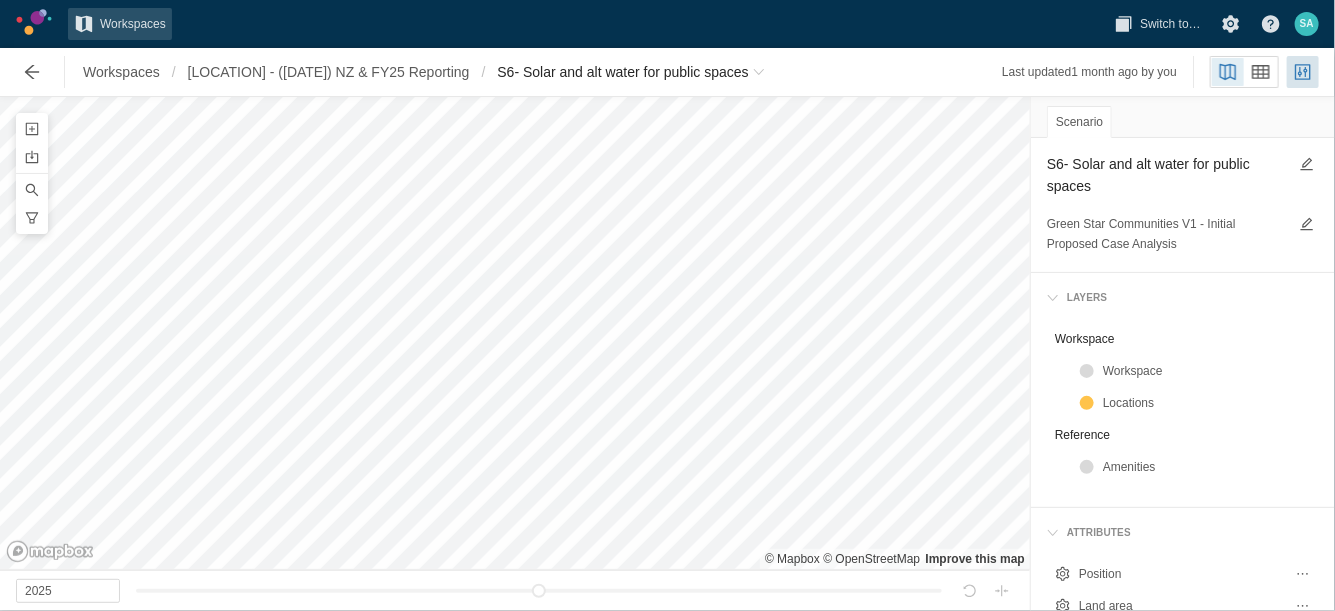 click on "S6- Solar and alt water for public spaces Green Star Communities V1 - Initial Proposed Case Analysis" at bounding box center (1183, 205) 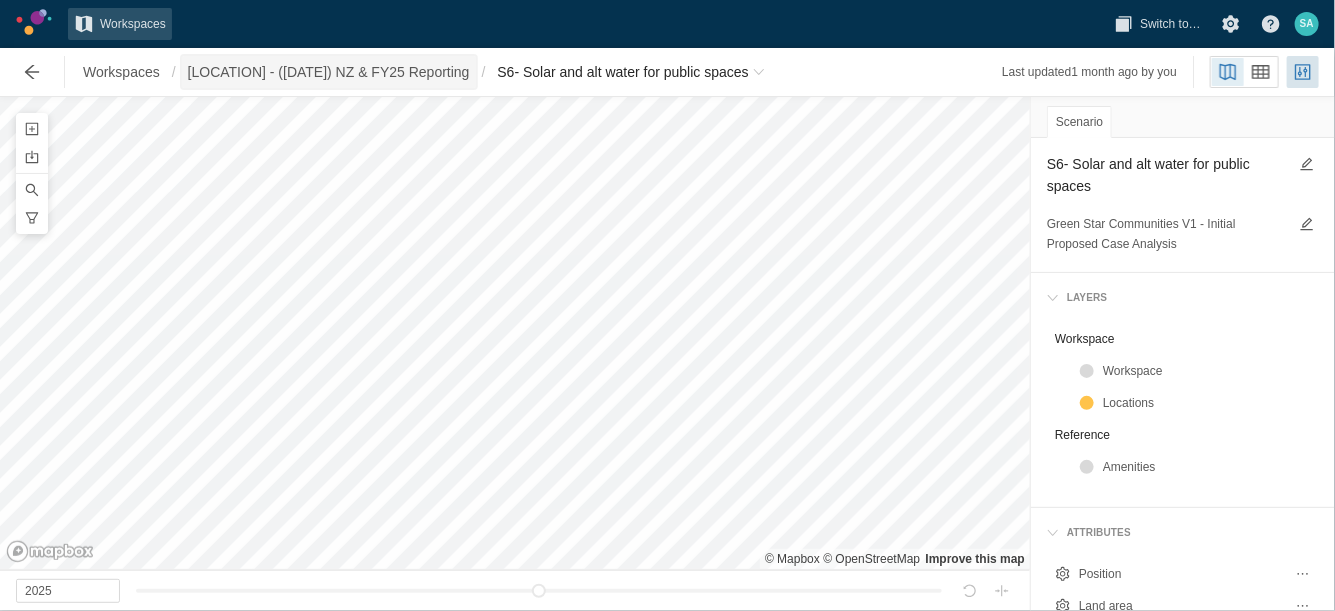 click on "[LOCATION] - ([DATE]) [LOCATION] Reporting" at bounding box center (329, 72) 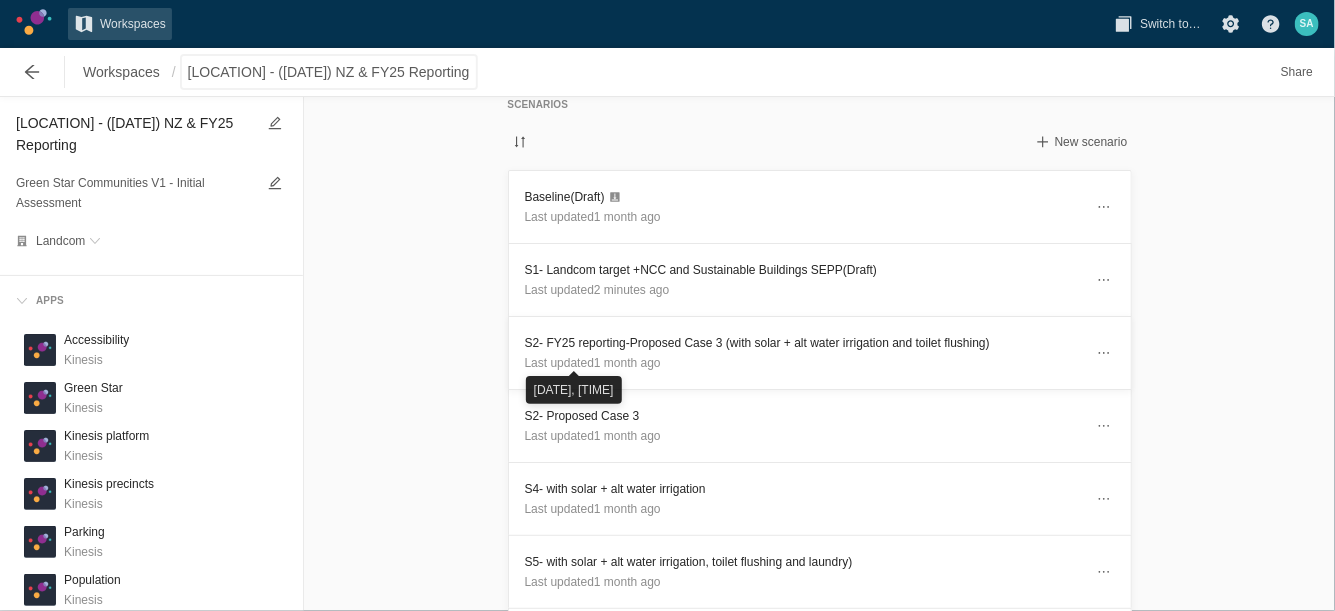 scroll, scrollTop: 20, scrollLeft: 0, axis: vertical 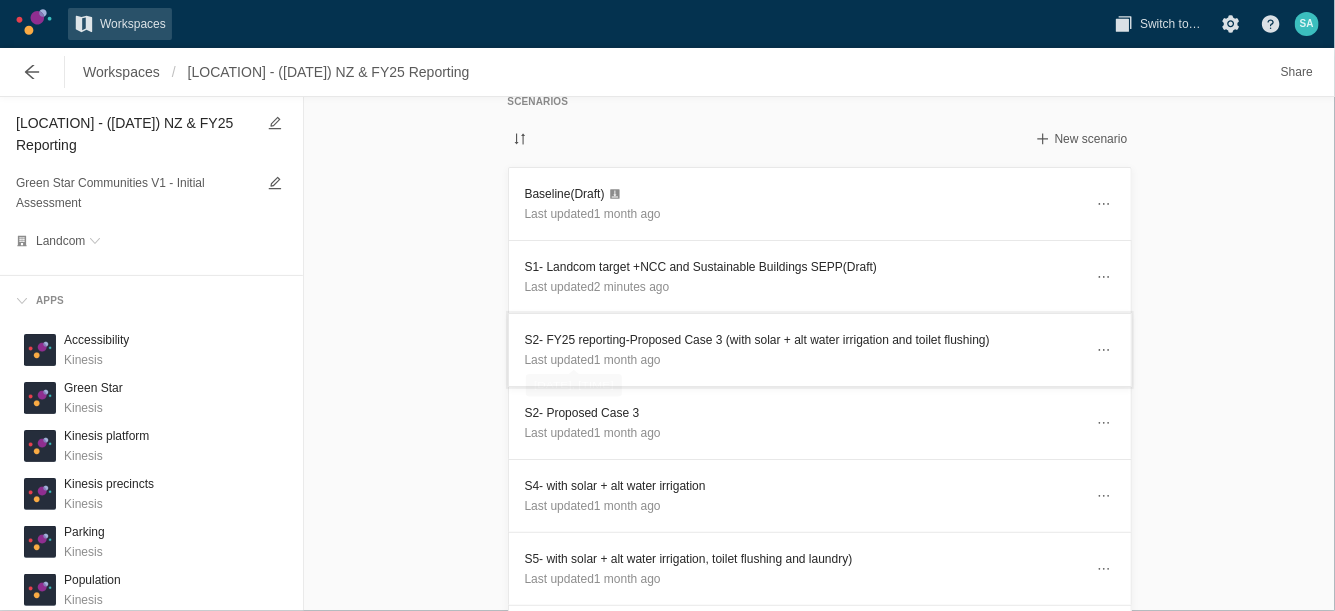 click on "S2- FY25 reporting-Proposed Case 3 (with solar + alt water irrigation and toilet flushing)" at bounding box center [804, 340] 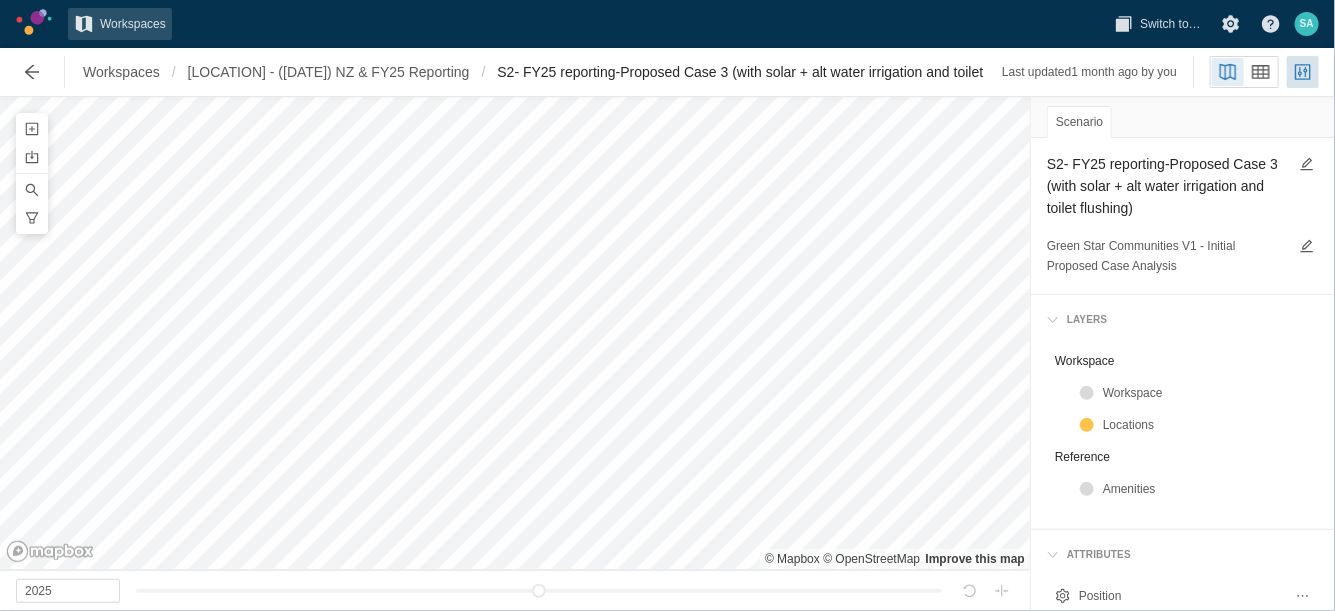 click on "S2- FY25 reporting-Proposed Case 3 (with solar + alt water irrigation and toilet flushing)" at bounding box center (1167, 186) 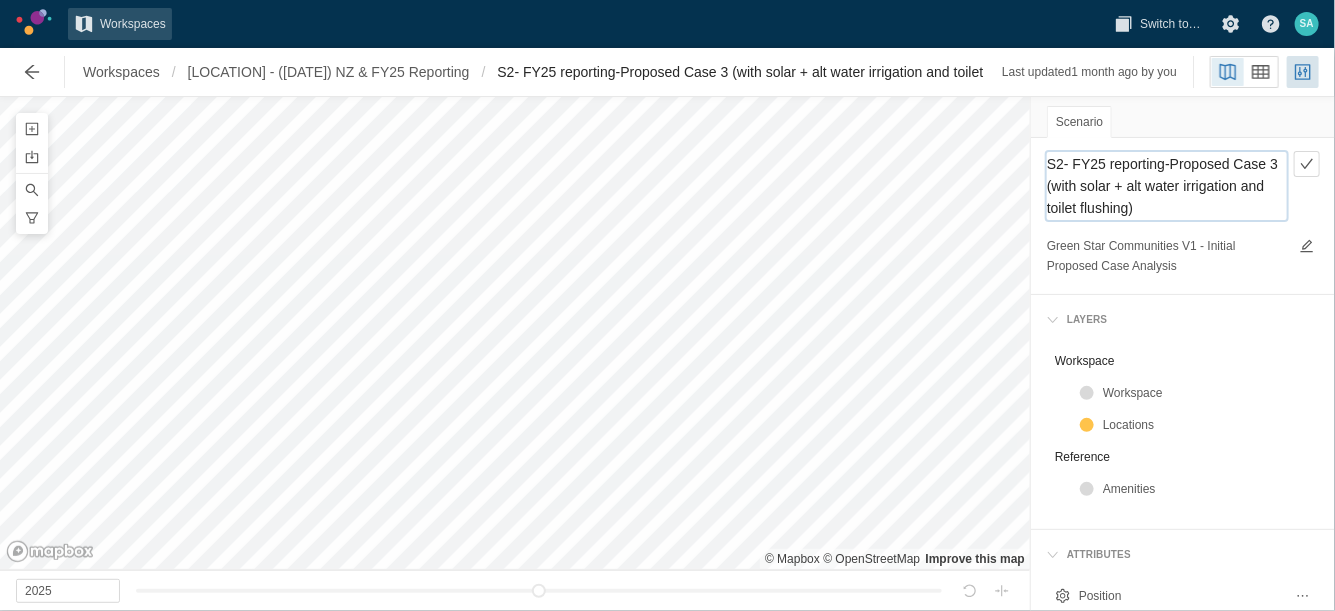 click on "S2- FY25 reporting-Proposed Case 3 (with solar + alt water irrigation and toilet flushing)" at bounding box center (1167, 186) 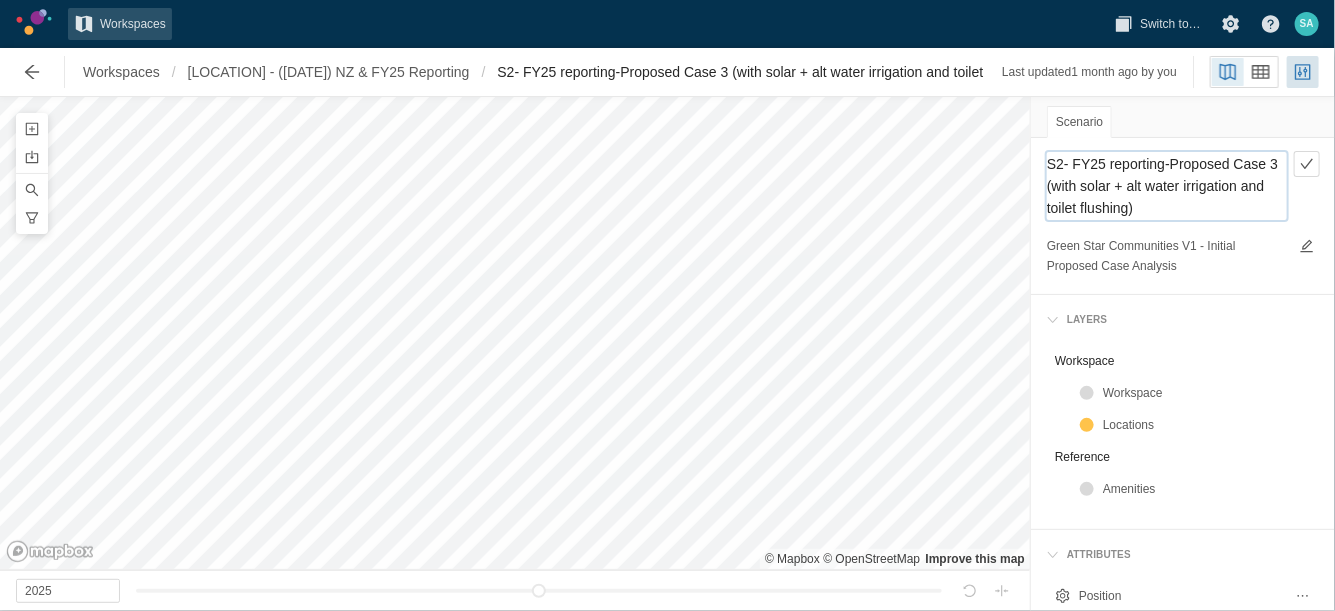 click on "S2- FY25 reporting-Proposed Case 3 (with solar + alt water irrigation and toilet flushing)" at bounding box center (1167, 186) 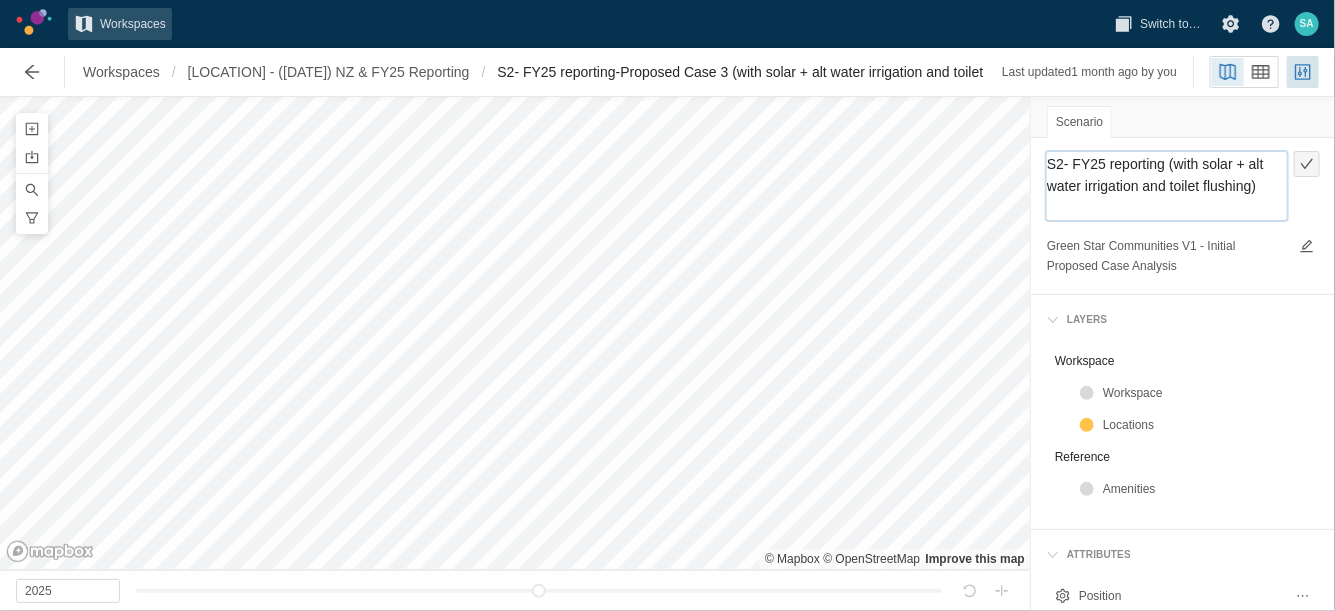 type on "S2- FY25 reporting (with solar + alt water irrigation and toilet flushing)" 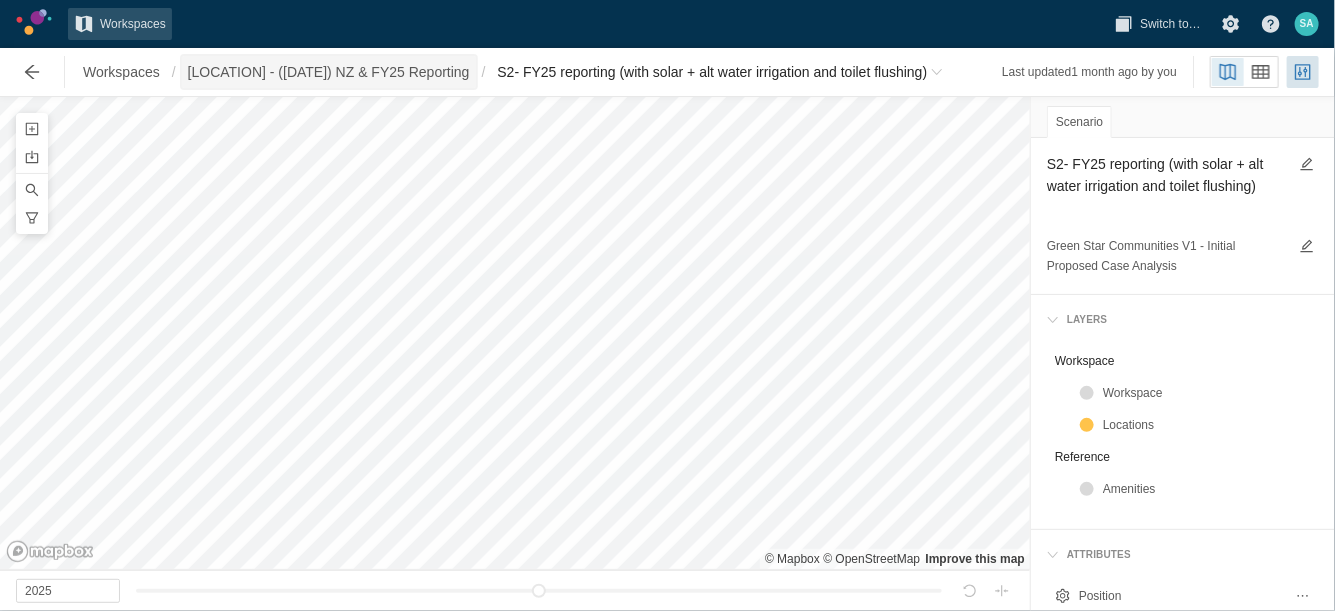click on "[LOCATION] - ([DATE]) [LOCATION] Reporting" at bounding box center (329, 72) 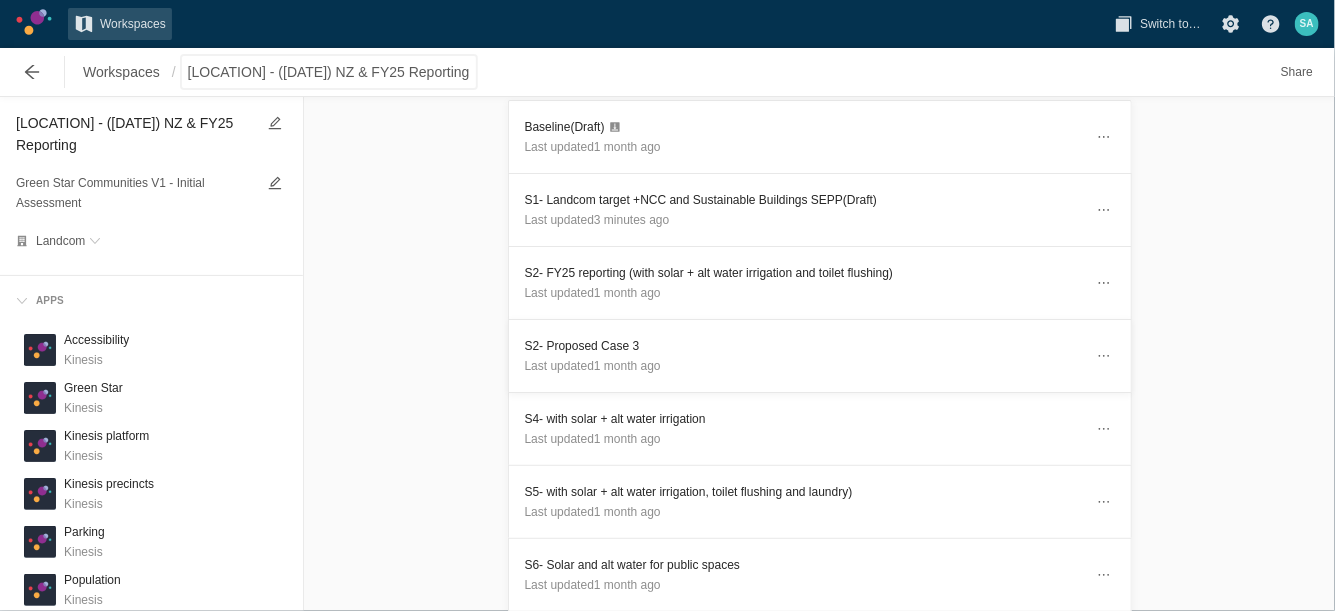 scroll, scrollTop: 88, scrollLeft: 0, axis: vertical 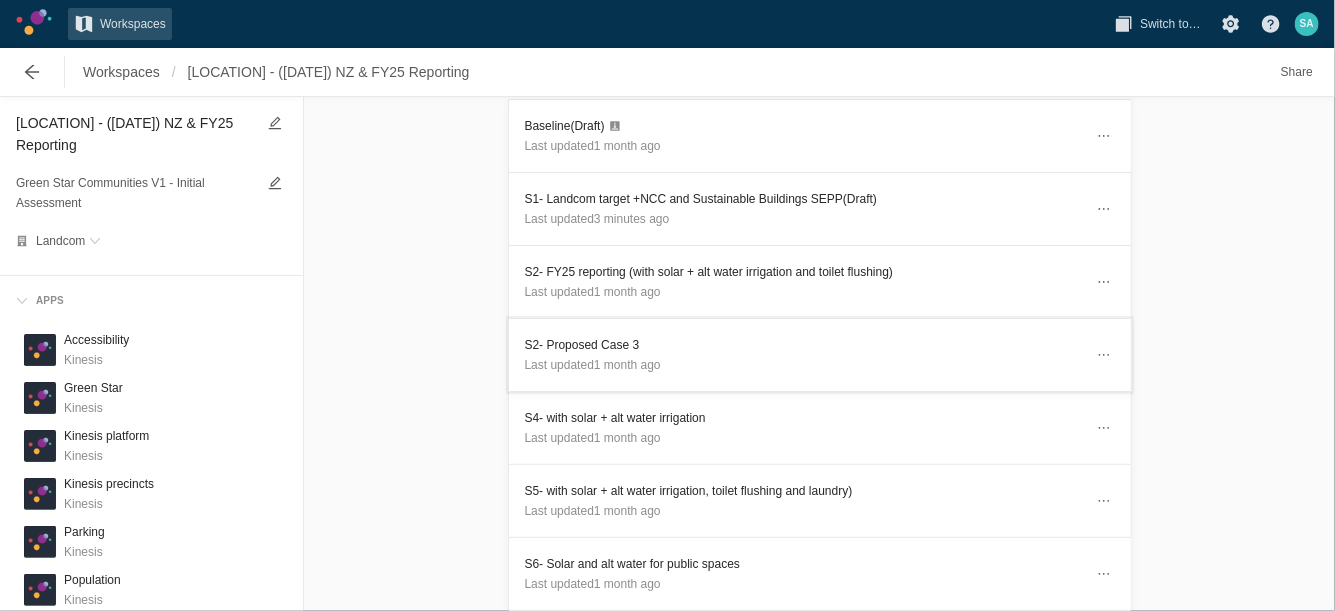 click on "S2- Proposed Case 3" at bounding box center (804, 345) 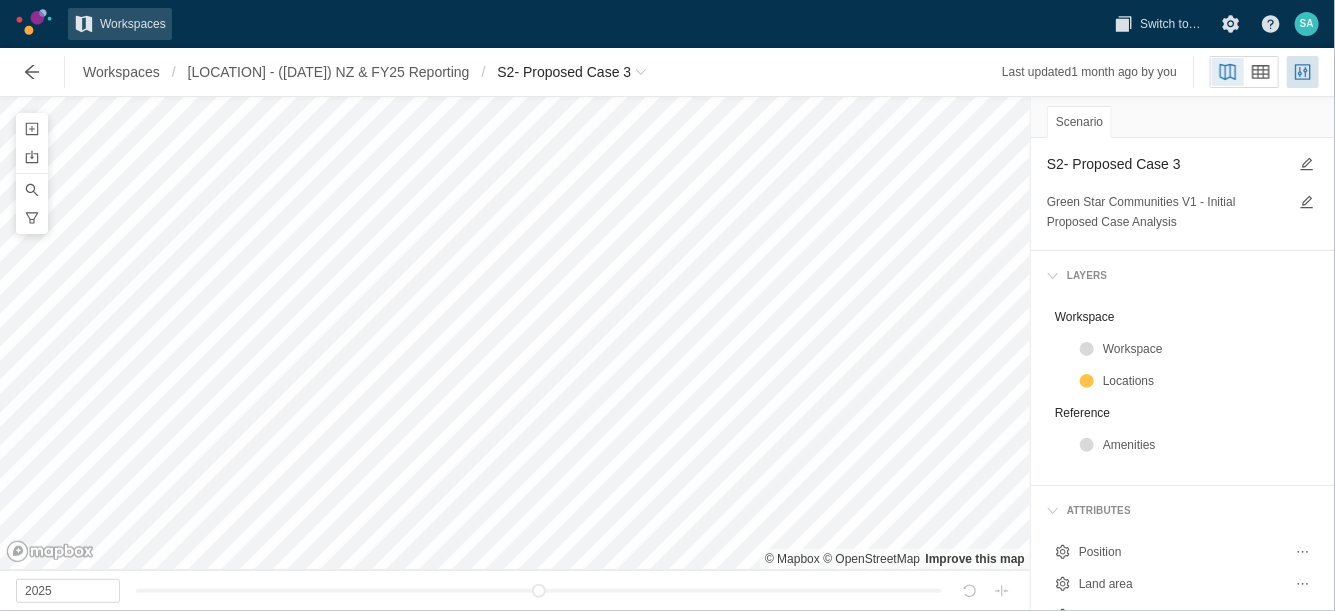 click on "S2- Proposed Case 3" at bounding box center (1167, 164) 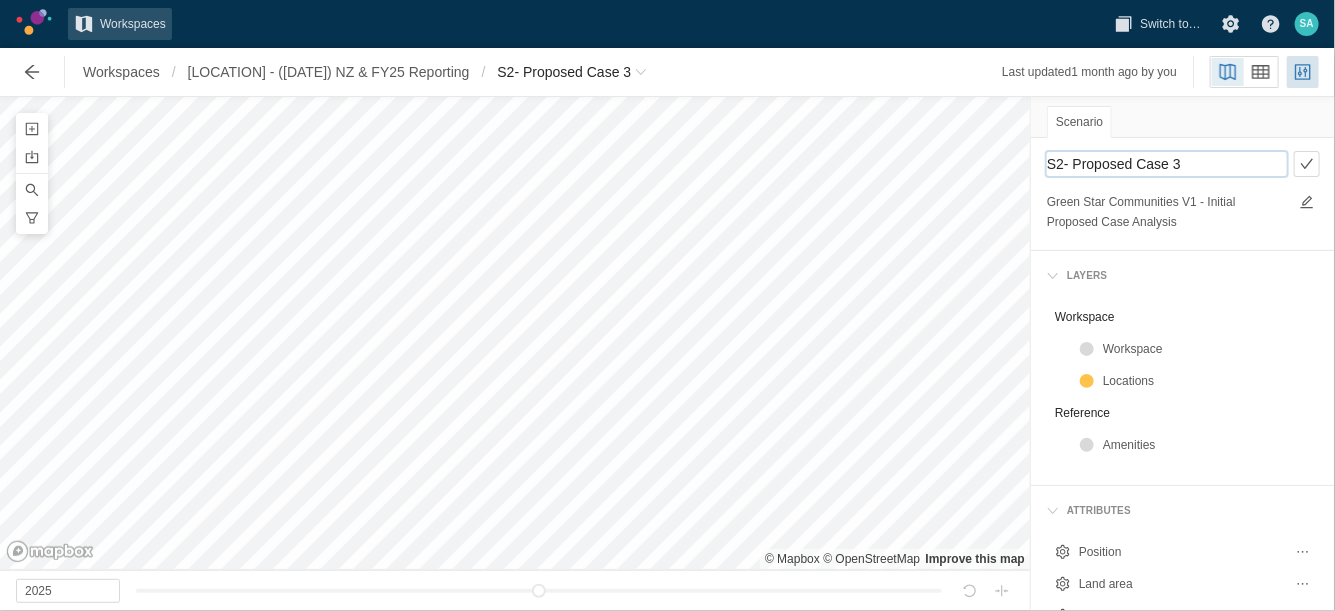 click on "S2- Proposed Case 3" at bounding box center (1167, 164) 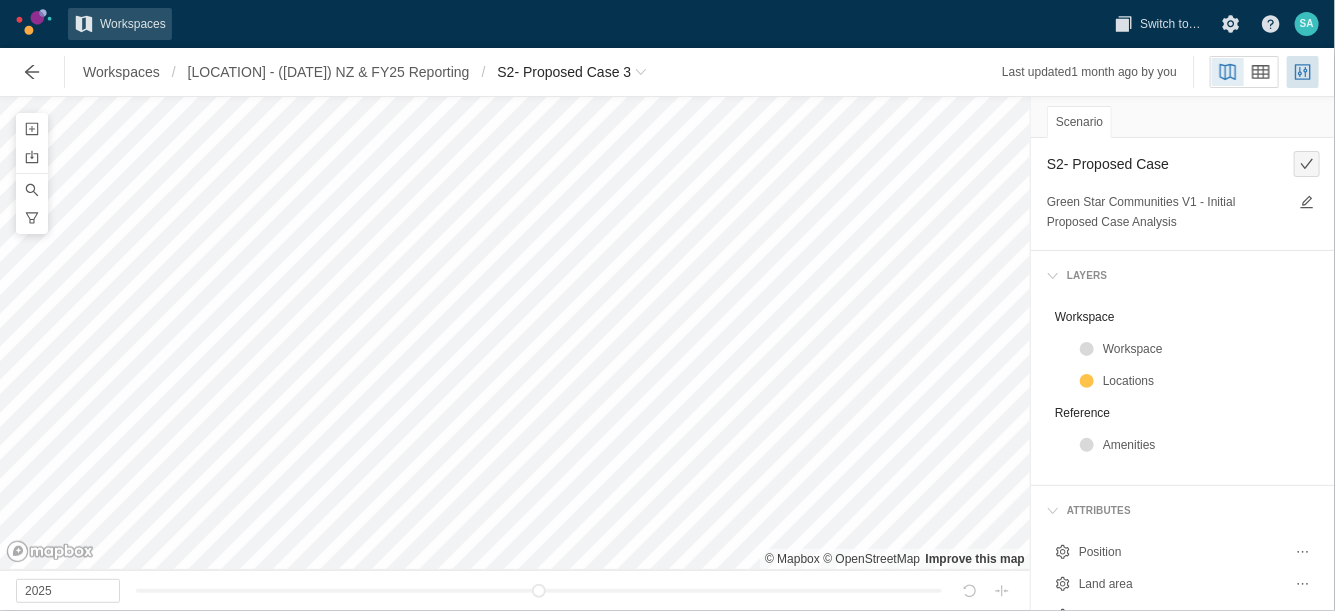 type on "S2- Proposed Case" 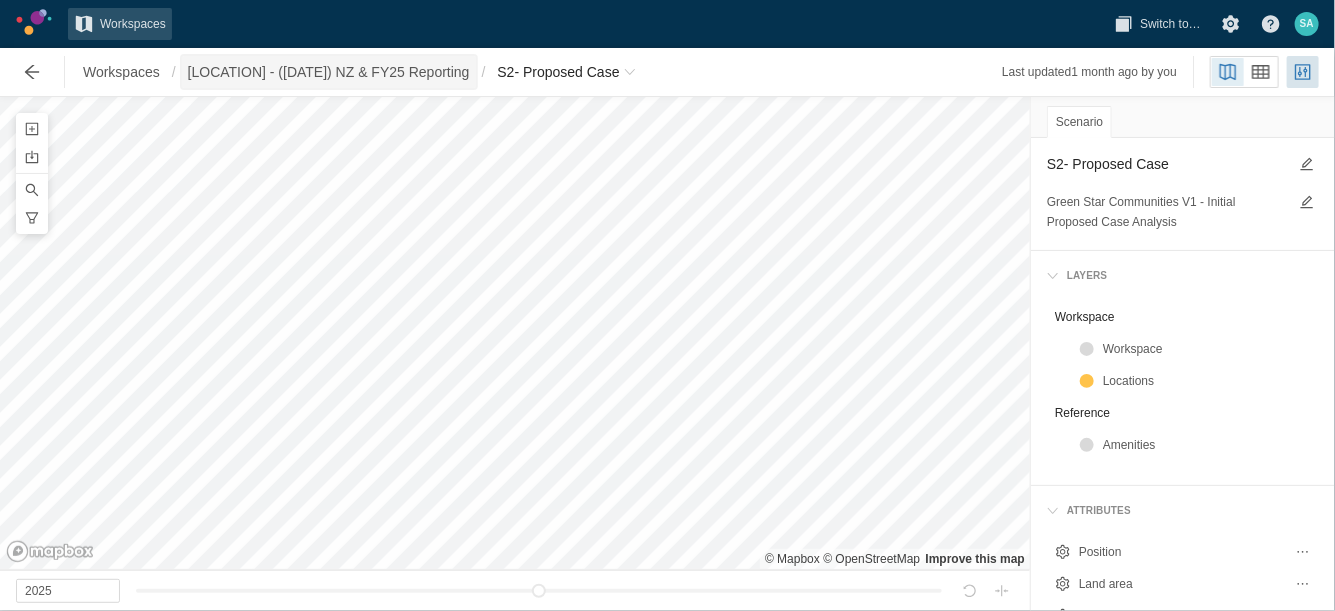 click on "[PERSON_NAME] - ([DATE]) [COUNTRY] & FY25 Reporting" at bounding box center (329, 72) 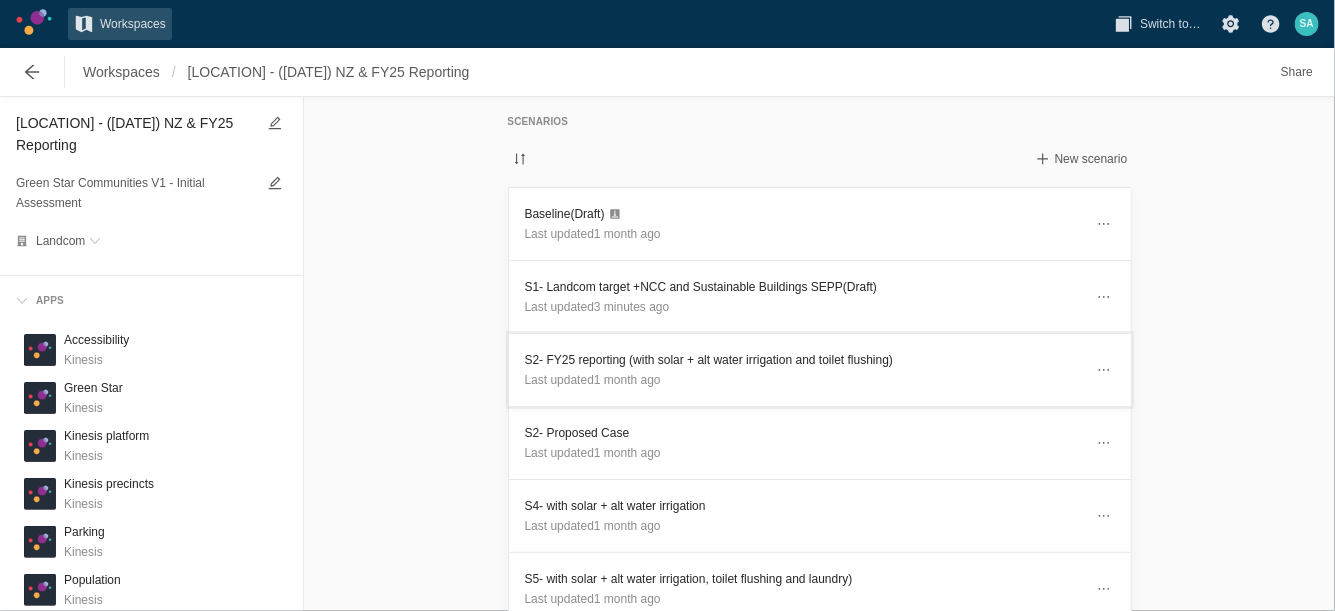 click on "S2- FY25 reporting (with solar + alt water irrigation and toilet flushing)" at bounding box center [804, 360] 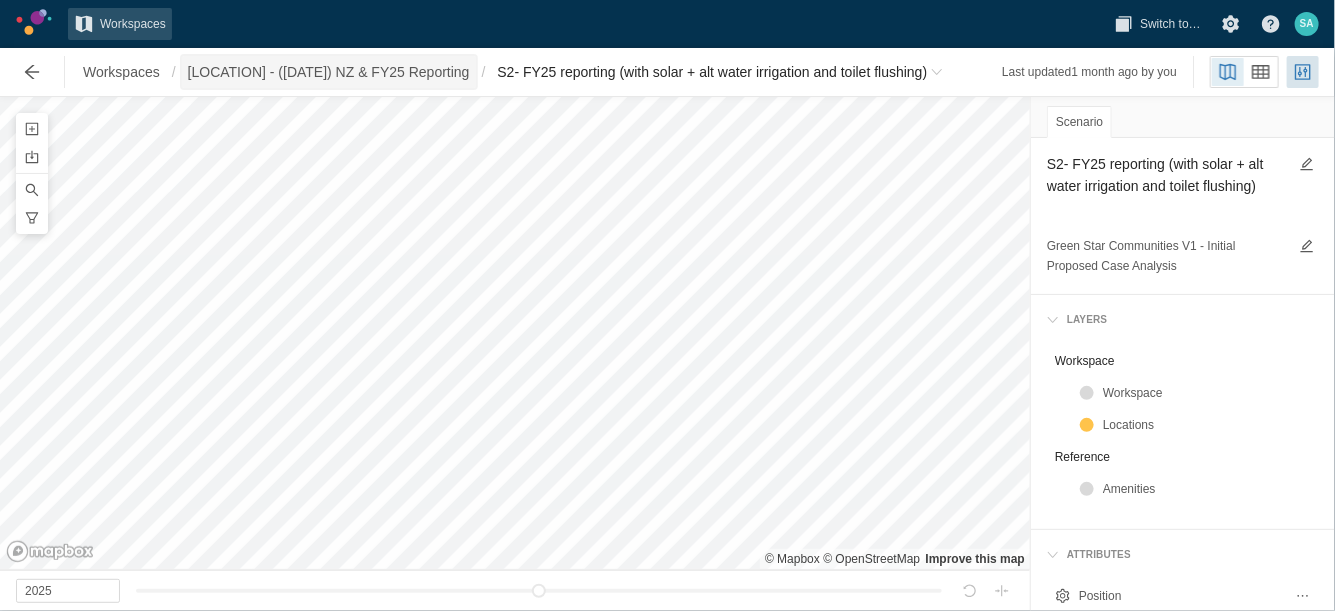 click on "[CITY] - ([DATE]) [COUNTRY] & FY25 Reporting" at bounding box center (329, 72) 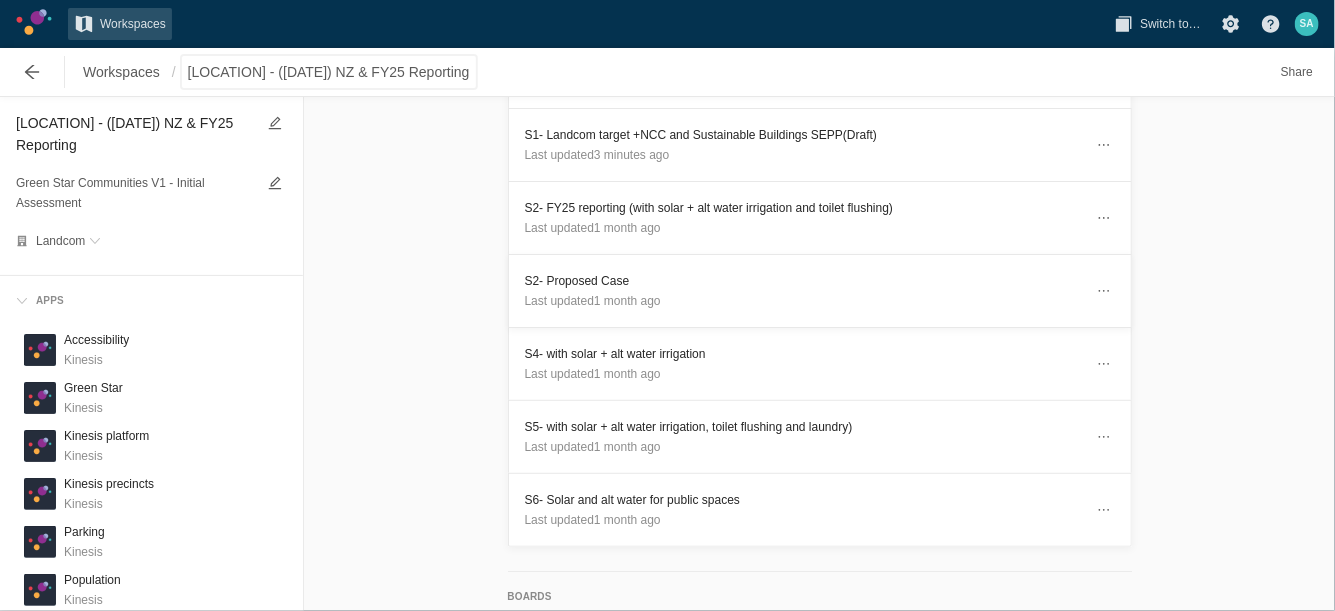 scroll, scrollTop: 149, scrollLeft: 0, axis: vertical 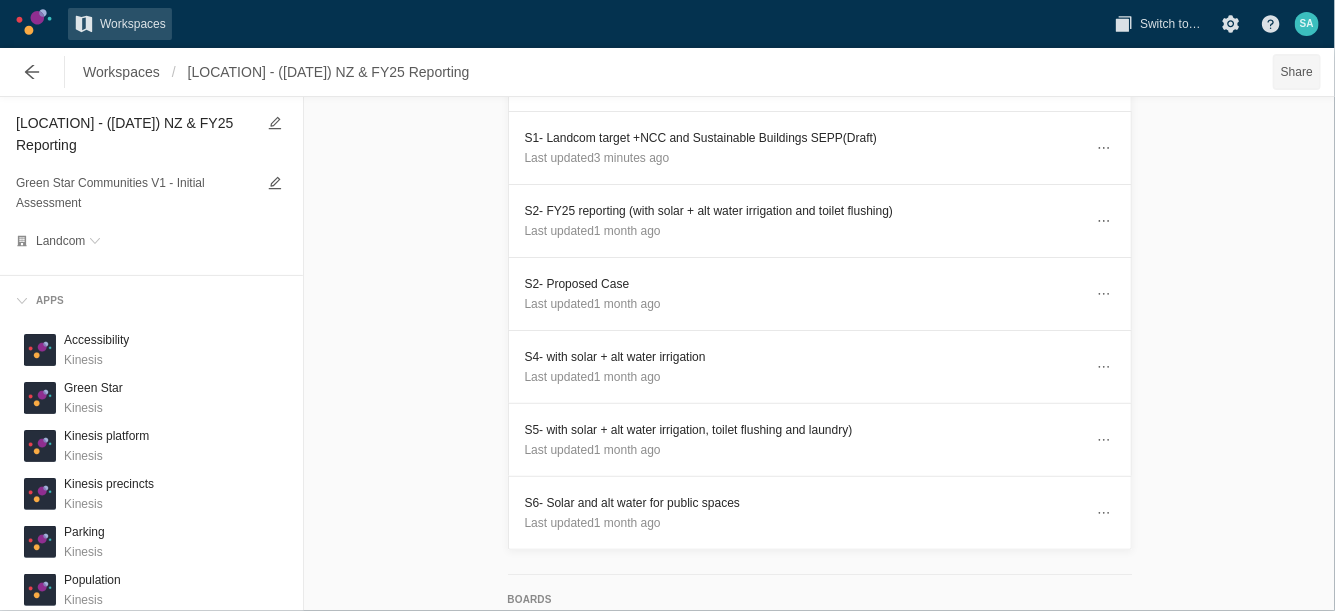 click on "Share" at bounding box center (1297, 72) 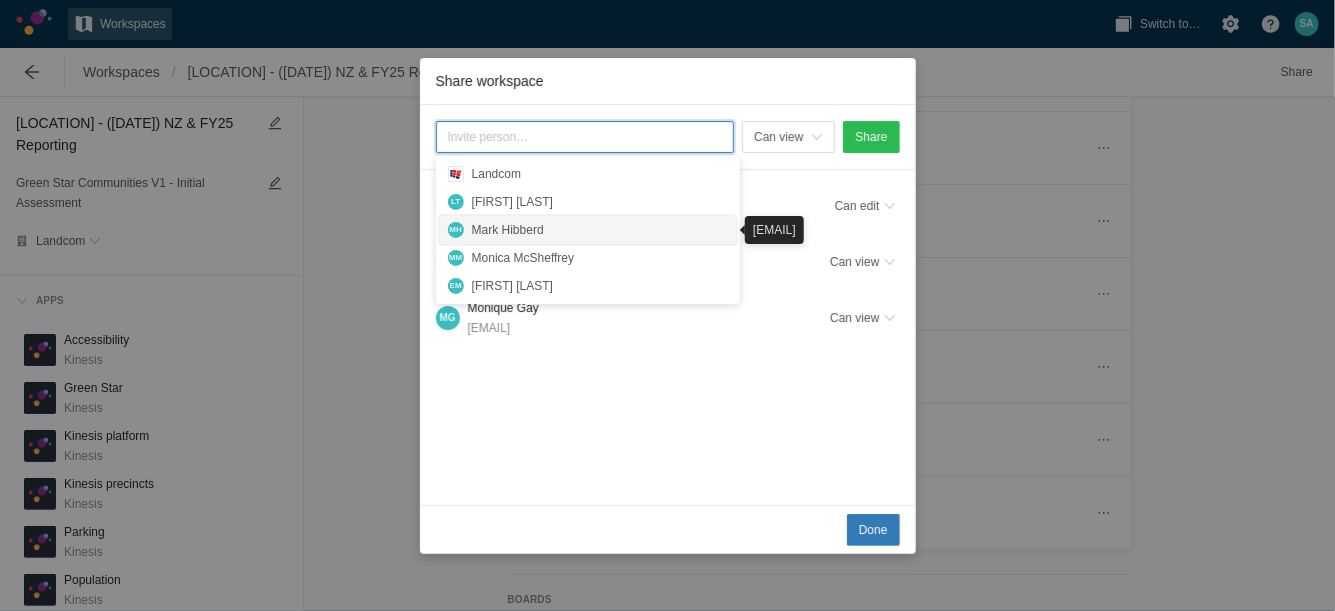 click on "Mark Hibberd" at bounding box center [600, 230] 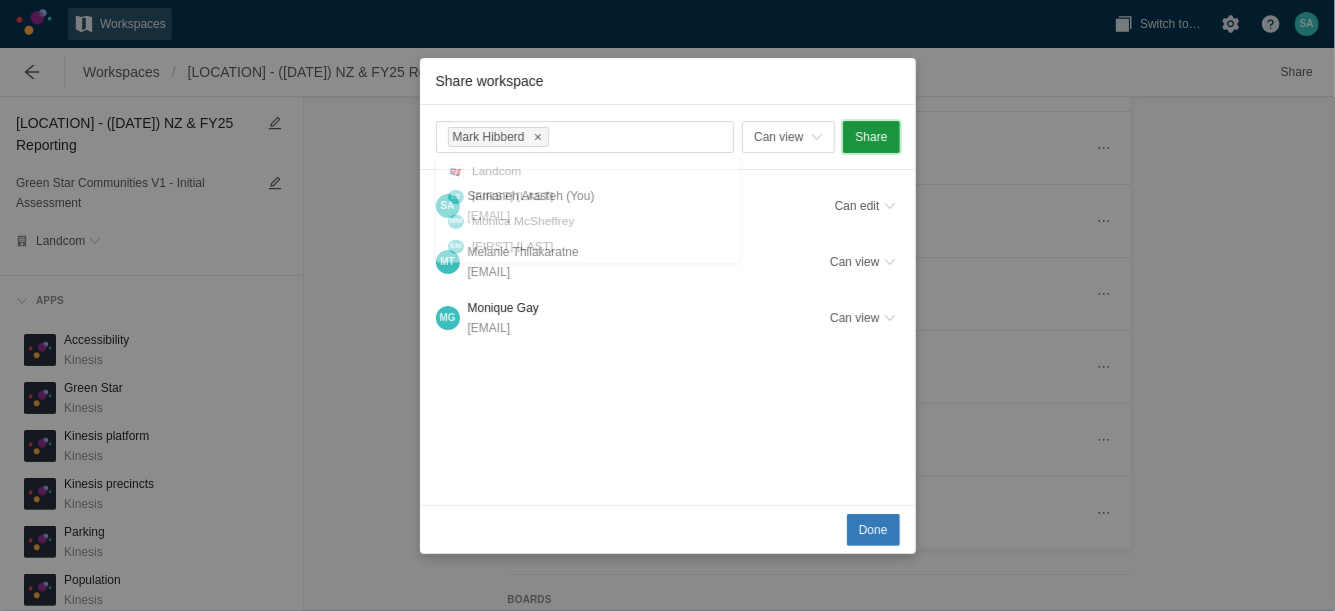 click on "Share" at bounding box center [871, 137] 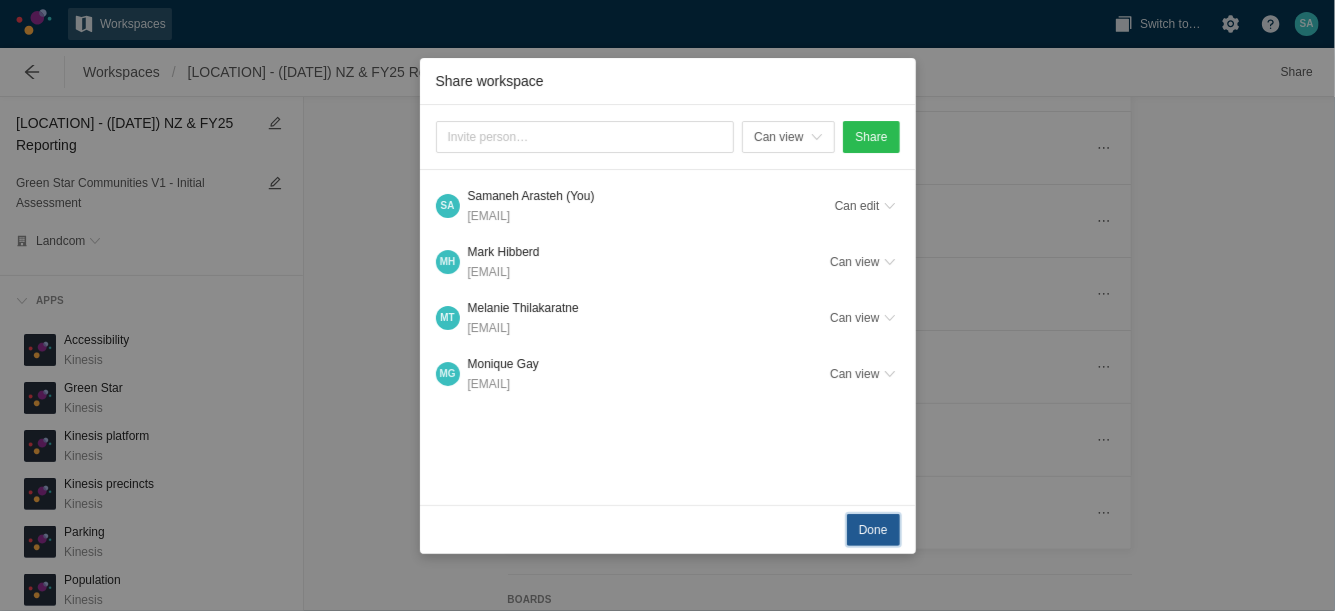 click on "Done" at bounding box center [873, 530] 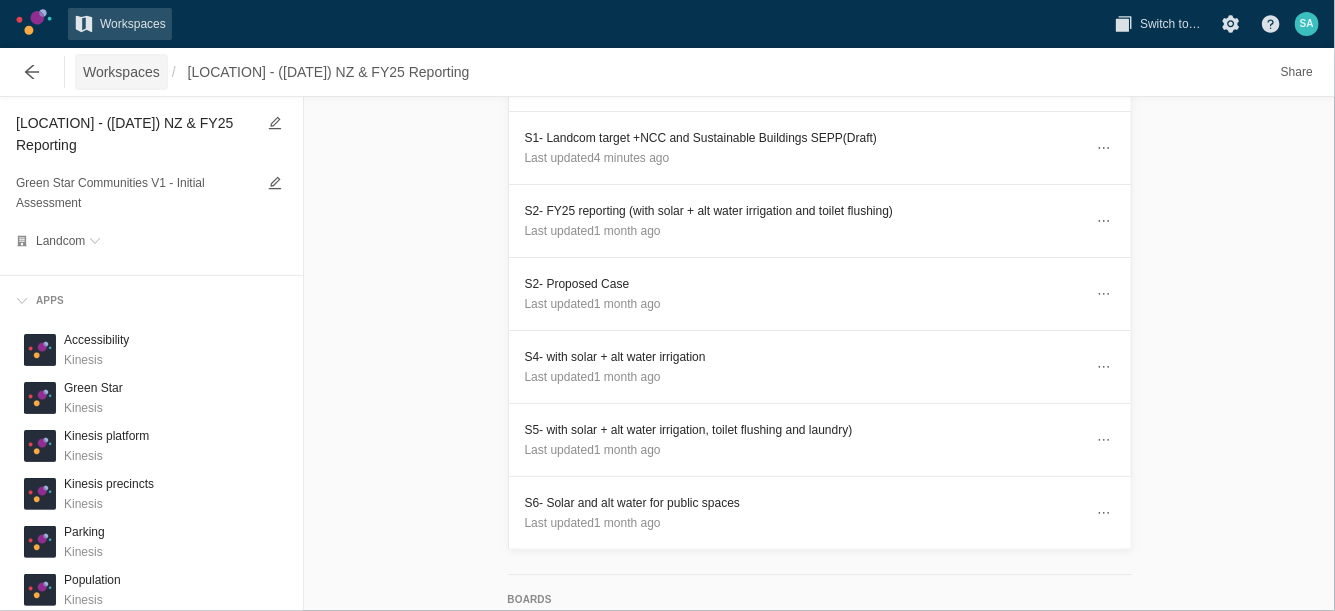 click on "Workspaces" at bounding box center [121, 72] 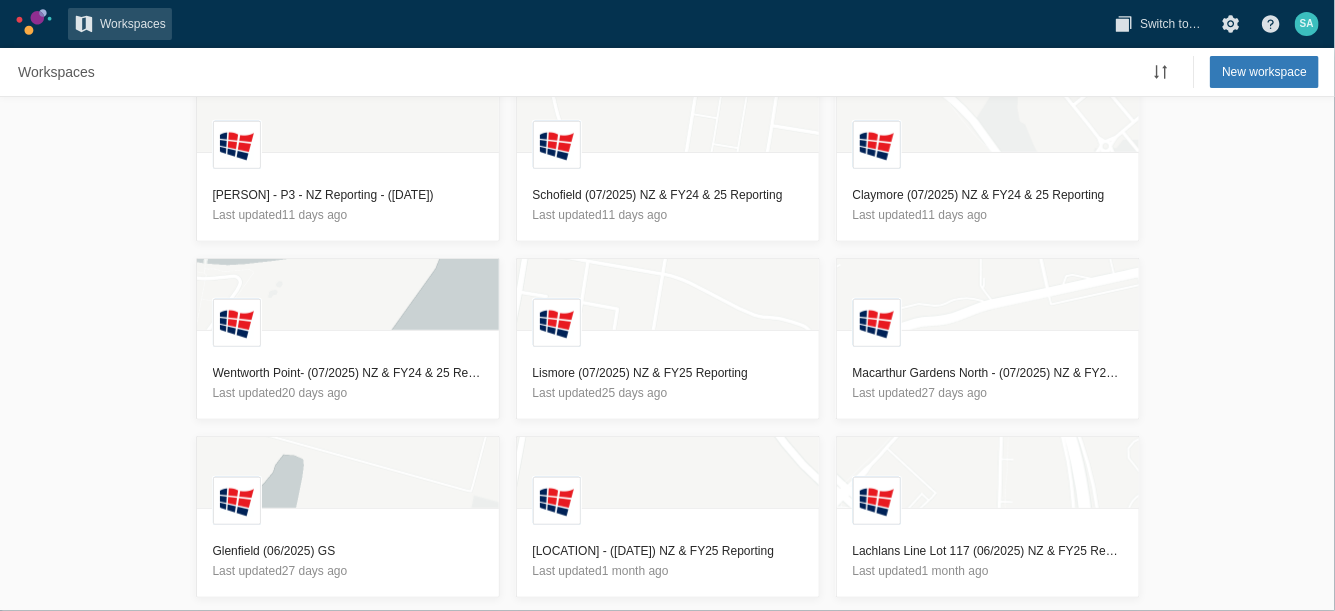 scroll, scrollTop: 698, scrollLeft: 0, axis: vertical 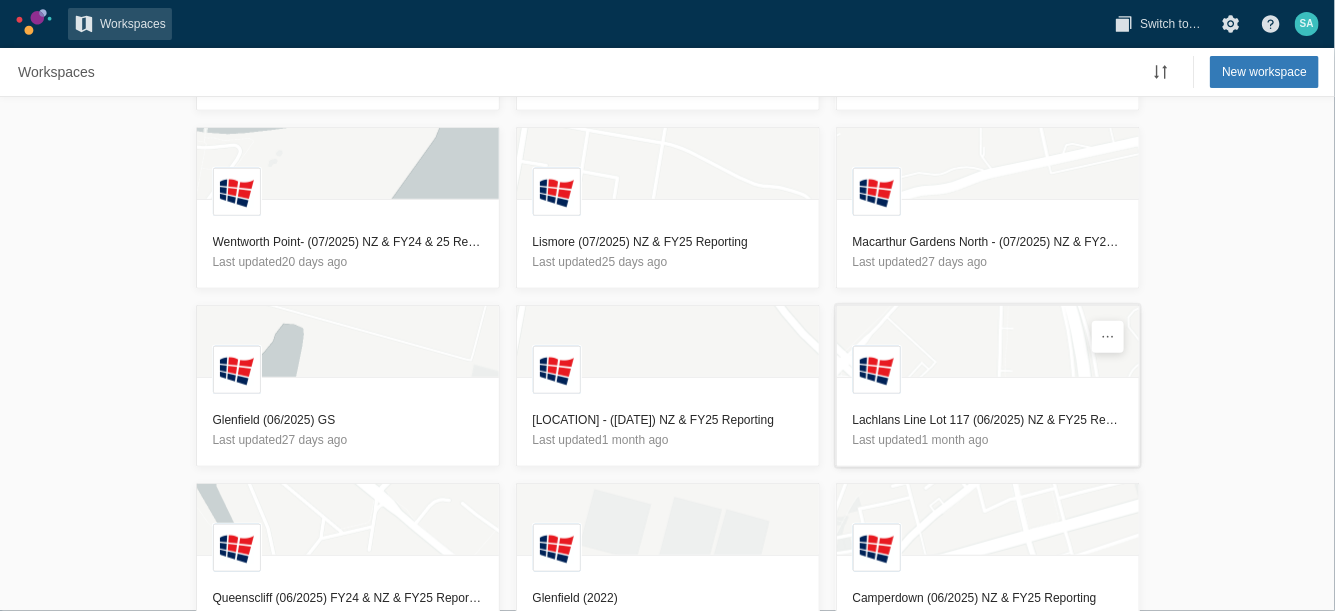 click on "Lachlans Line Lot 117 (06/2025) NZ & FY25 Reporting" at bounding box center (988, 420) 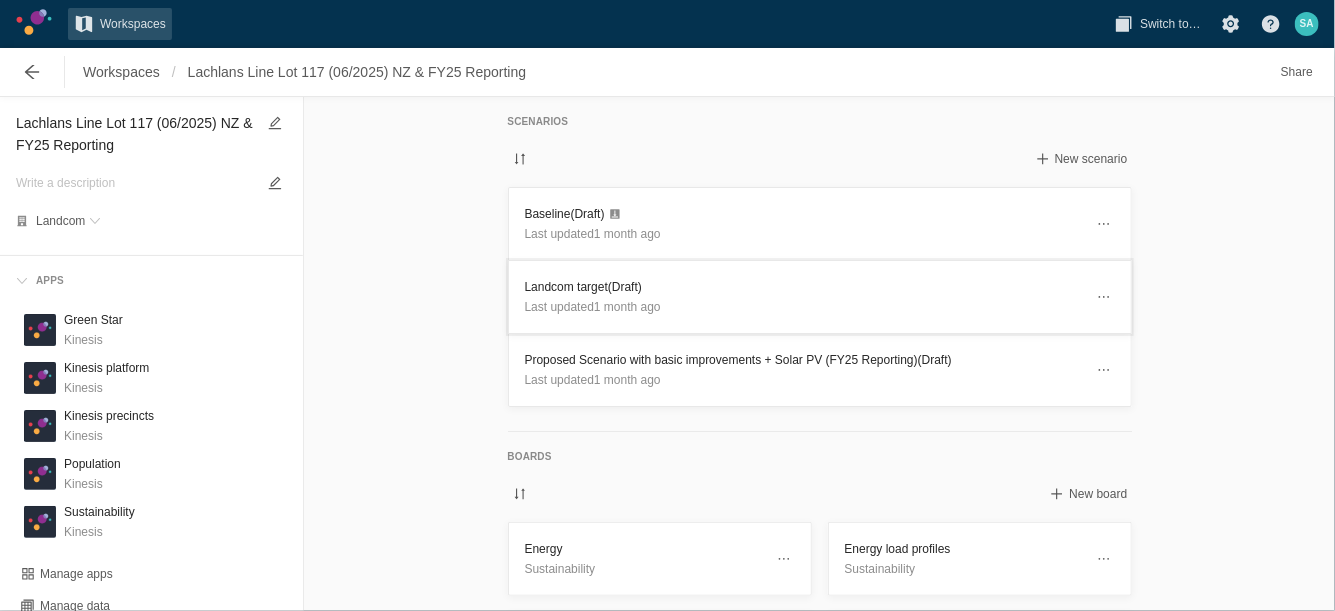 click on "Landcom target  (Draft)" at bounding box center [804, 287] 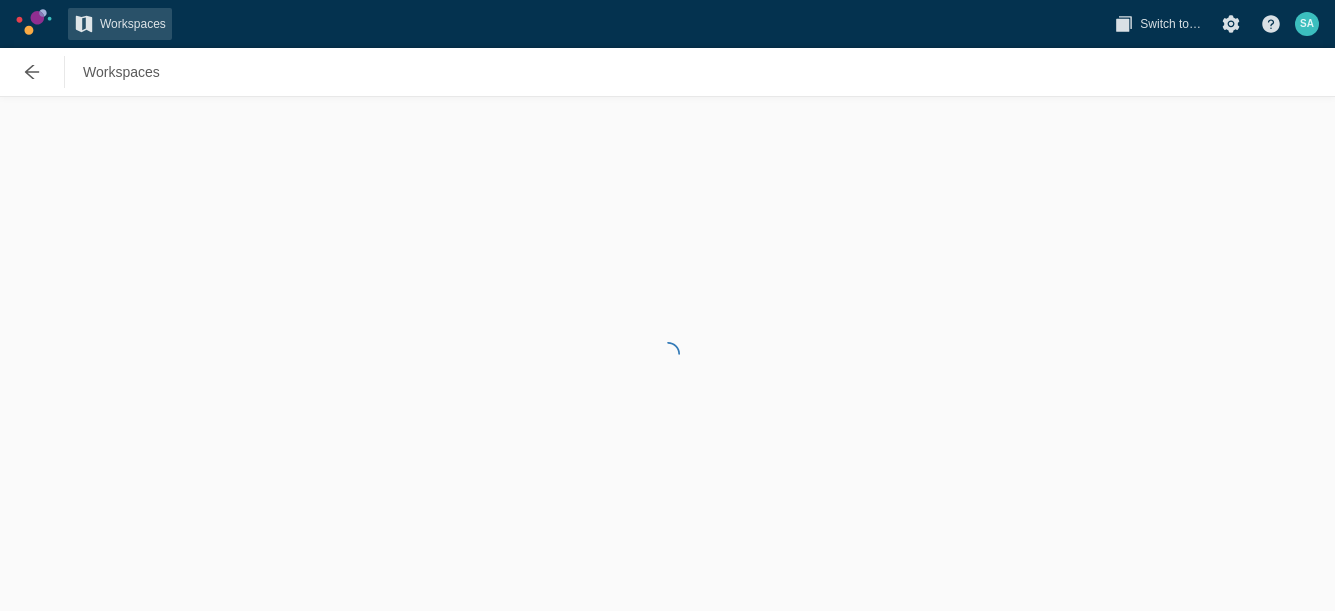 scroll, scrollTop: 0, scrollLeft: 0, axis: both 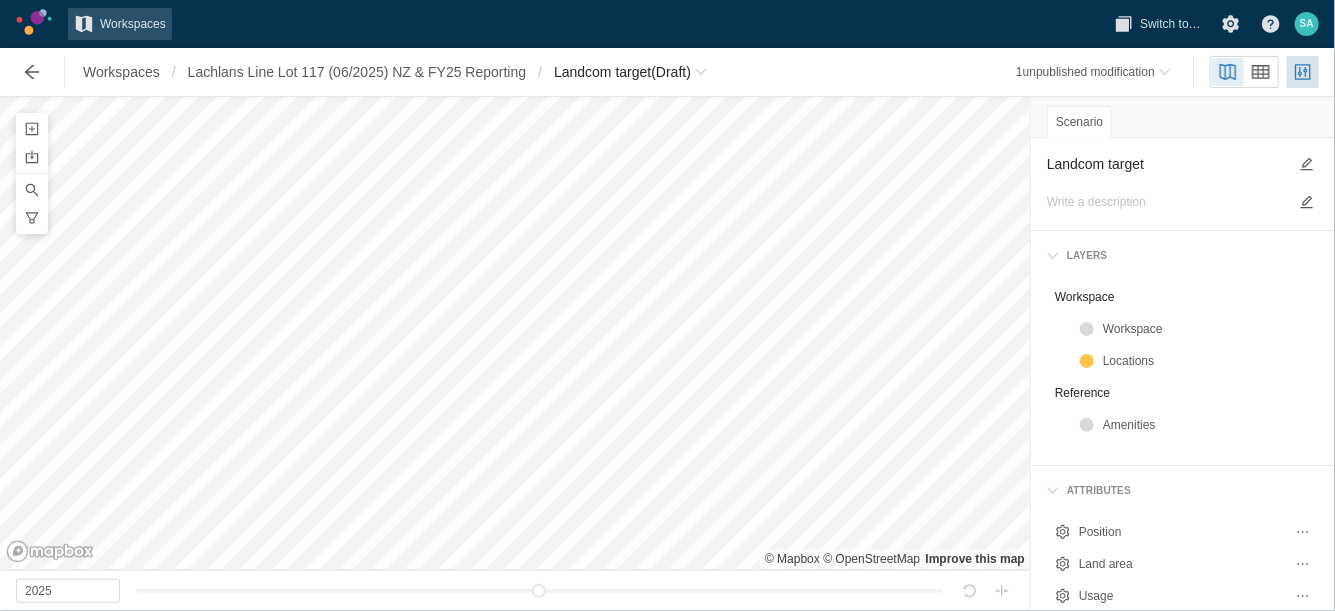 click on "Landcom target" at bounding box center (1167, 164) 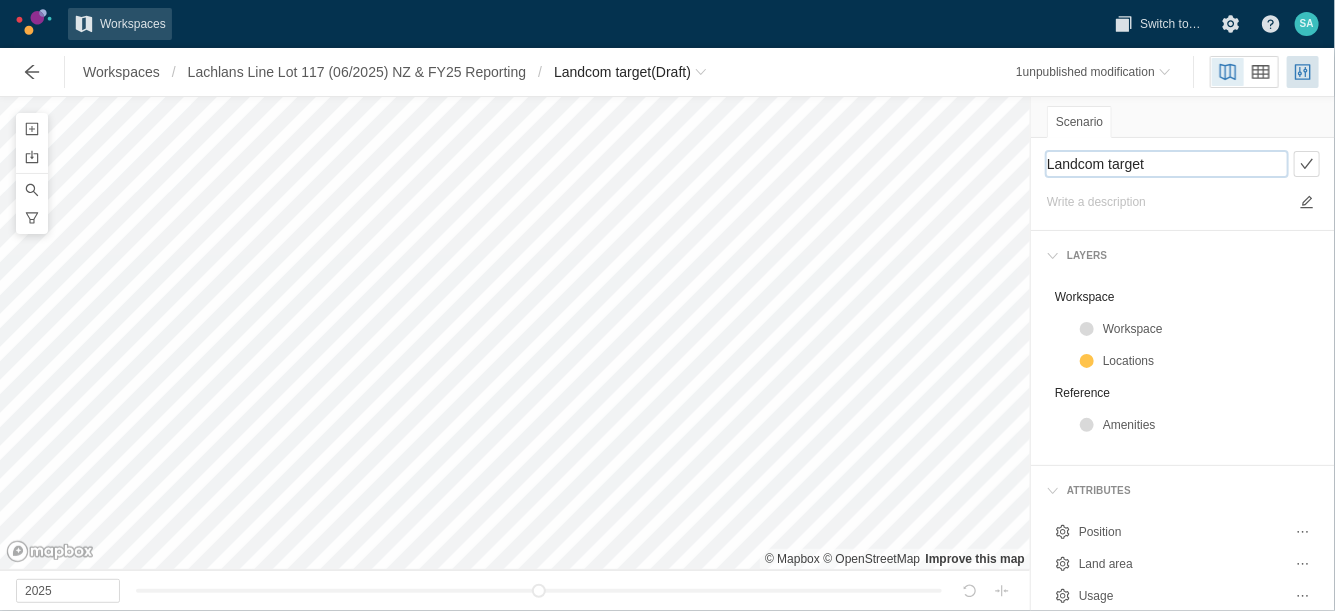 paste on "S1- Landcom target +NCC and Sustainable Buildings SEPP" 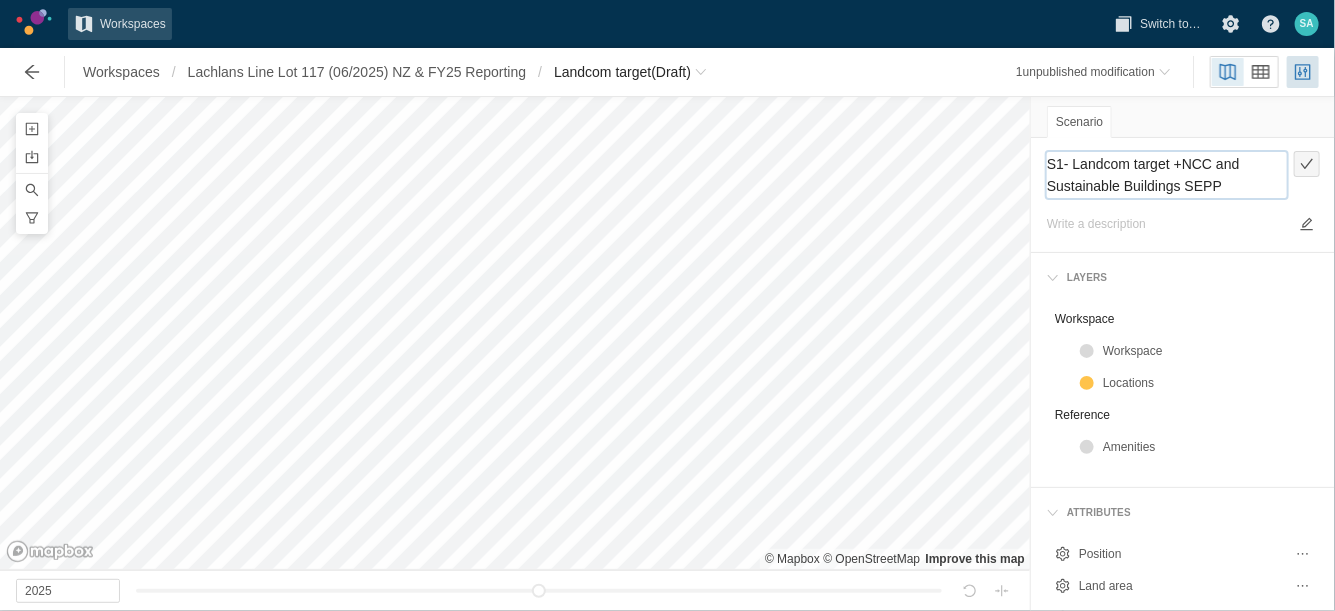 type on "S1- Landcom target +NCC and Sustainable Buildings SEPP" 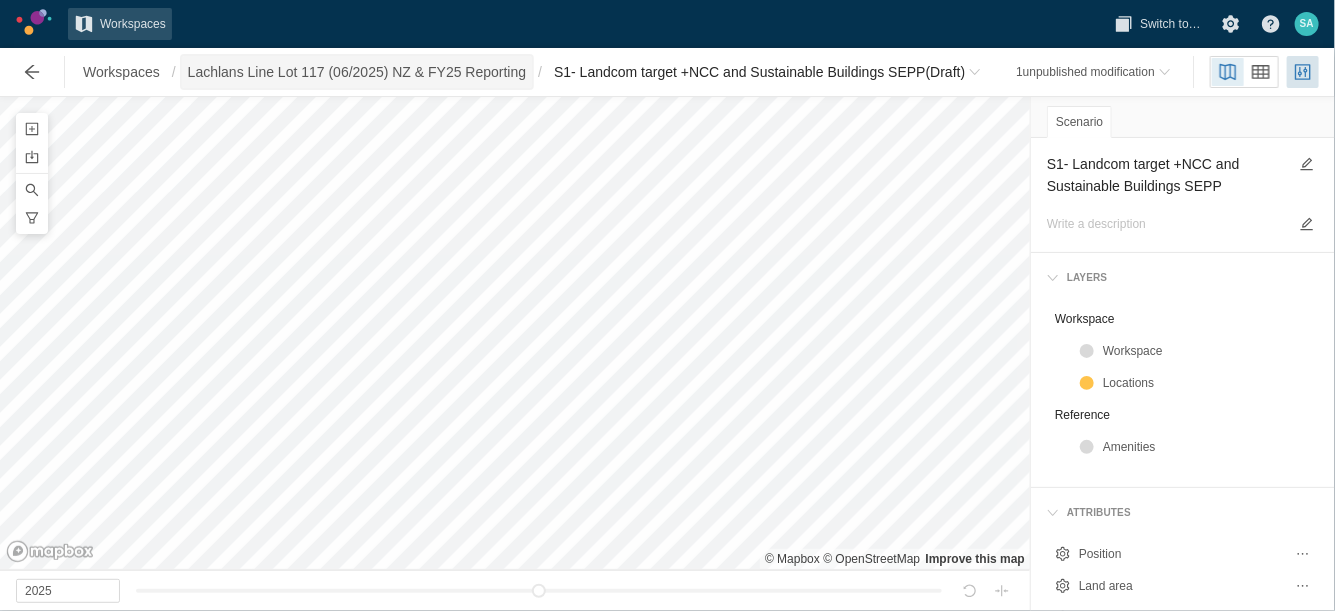 click on "Lachlans Line Lot 117 (06/2025) NZ & FY25 Reporting" at bounding box center (357, 72) 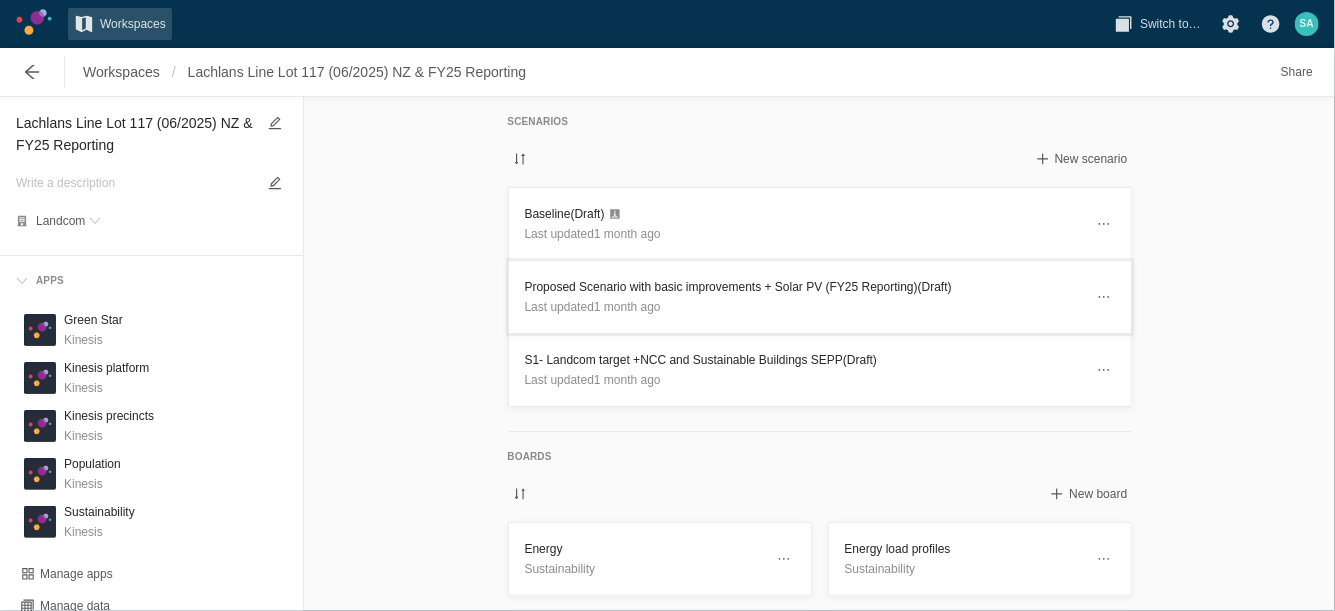 click on "Proposed Scenario with basic improvements + Solar PV (FY25 Reporting)  (Draft)" at bounding box center (804, 287) 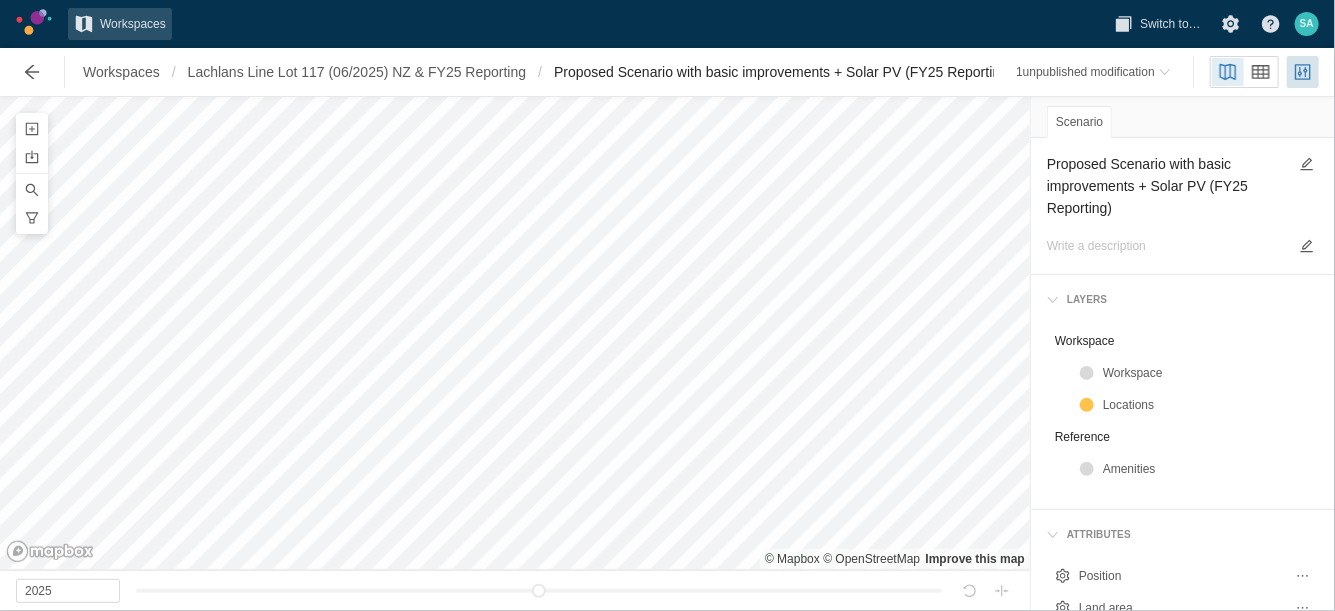 click on "Proposed Scenario with basic improvements + Solar PV (FY25 Reporting)" at bounding box center [1167, 186] 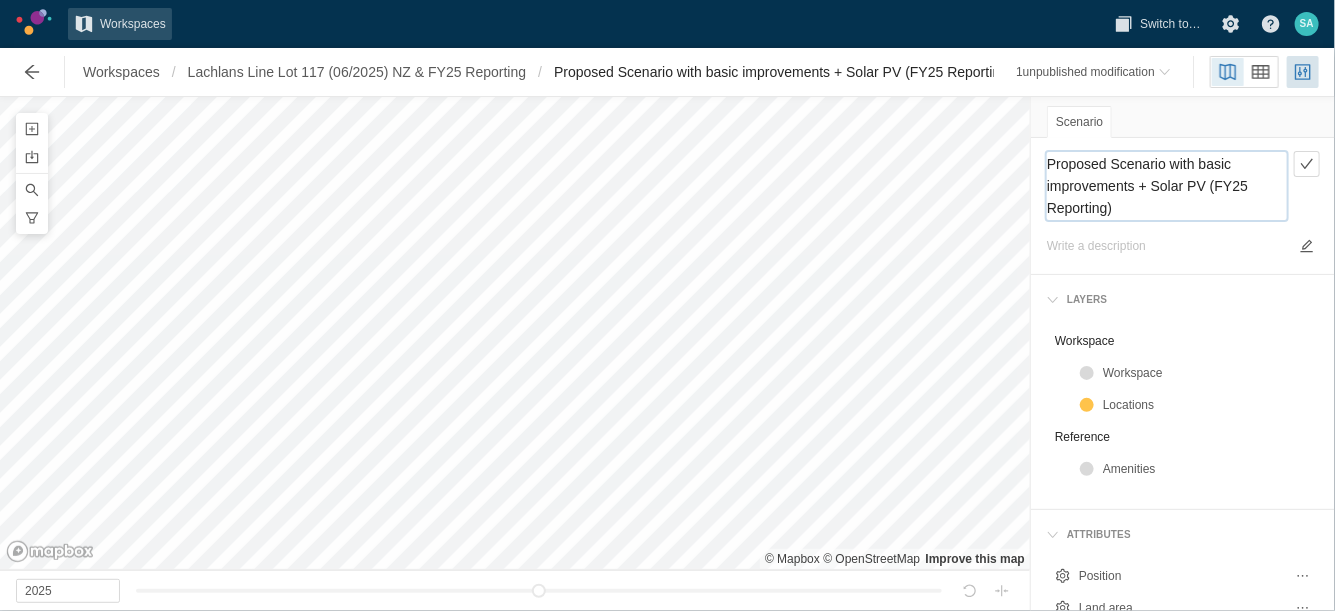 click on "Proposed Scenario with basic improvements + Solar PV (FY25 Reporting)" at bounding box center (1167, 186) 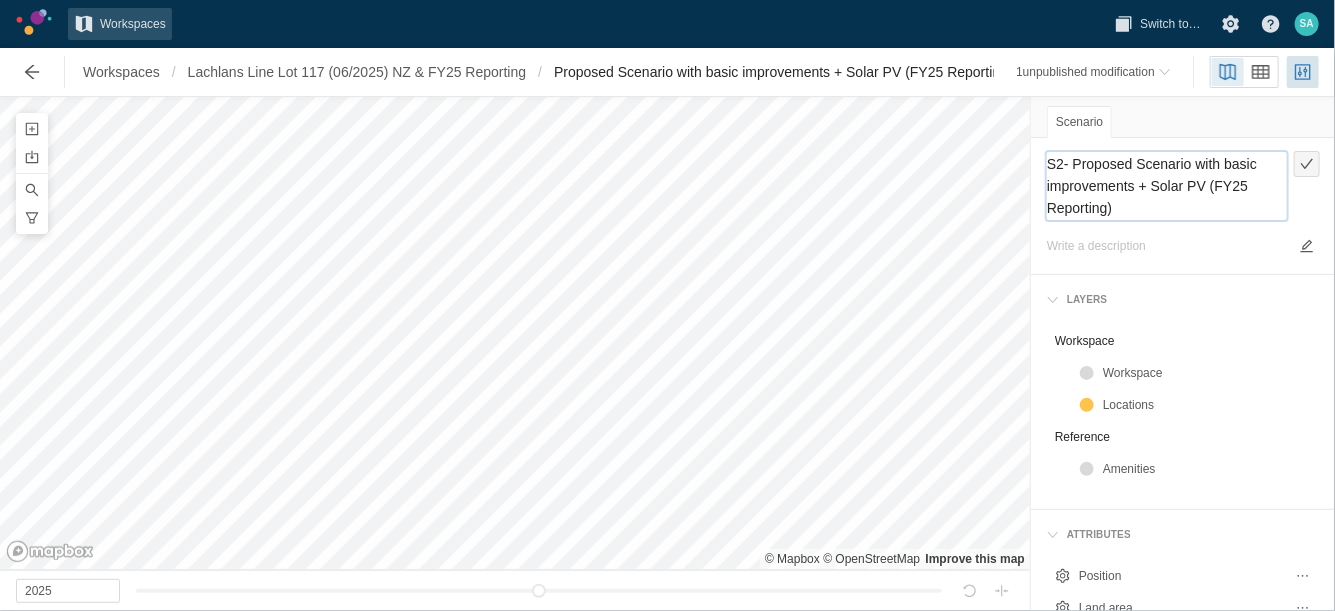 type on "S2- Proposed Scenario with basic improvements + Solar PV (FY25 Reporting)" 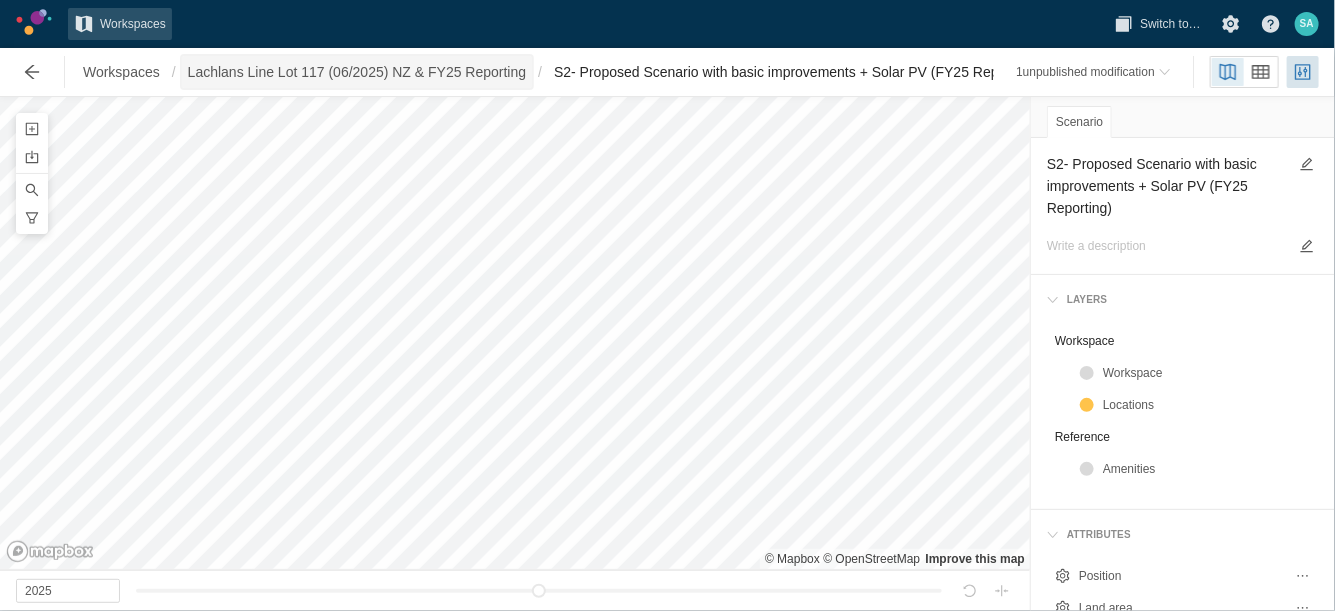 click on "Lachlans Line Lot 117 (06/2025) NZ & FY25 Reporting" at bounding box center (357, 72) 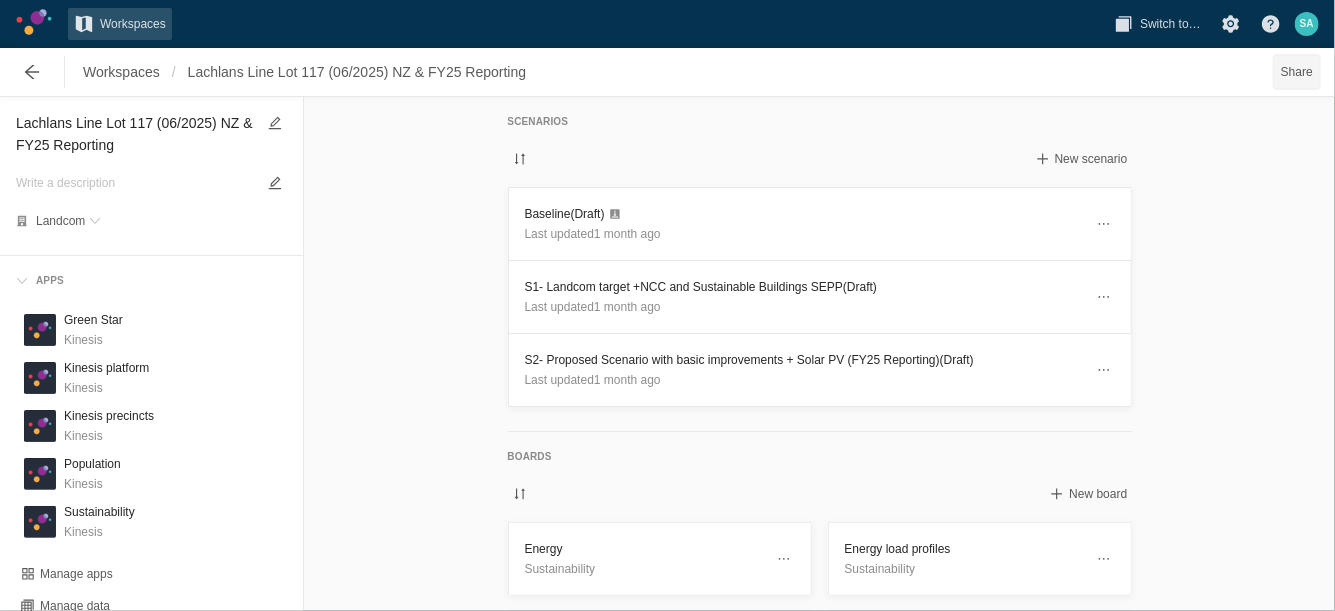 click on "Share" at bounding box center [1297, 72] 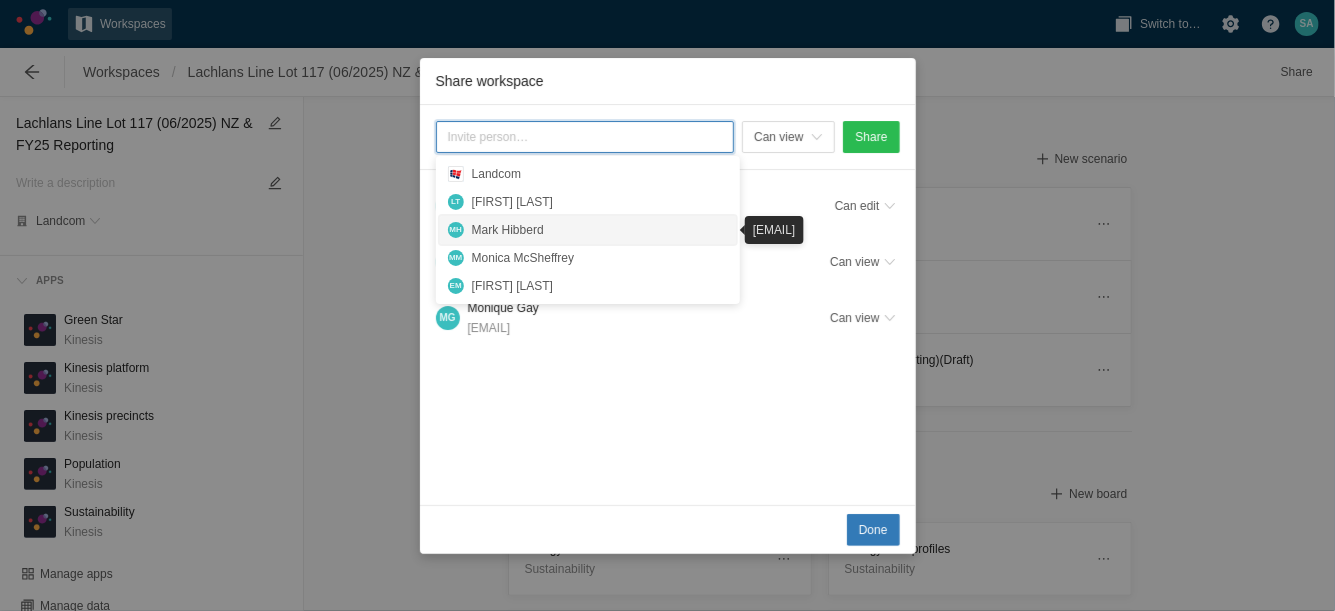 click on "Mark Hibberd" at bounding box center (600, 230) 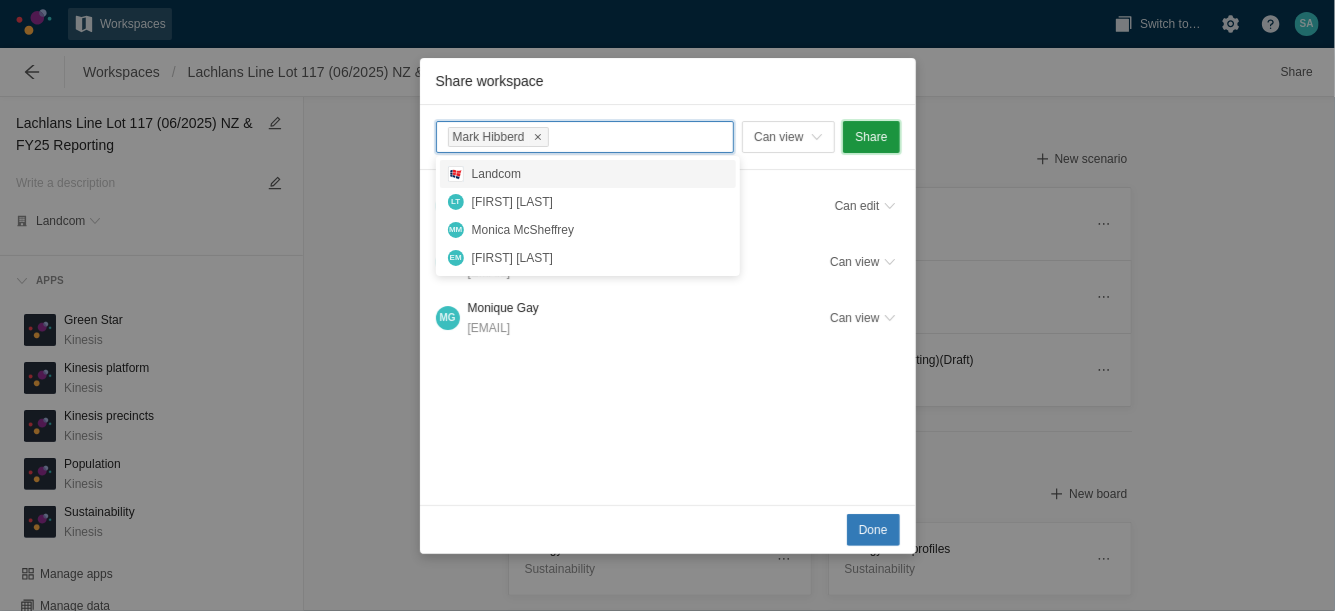 click on "Share" at bounding box center (871, 137) 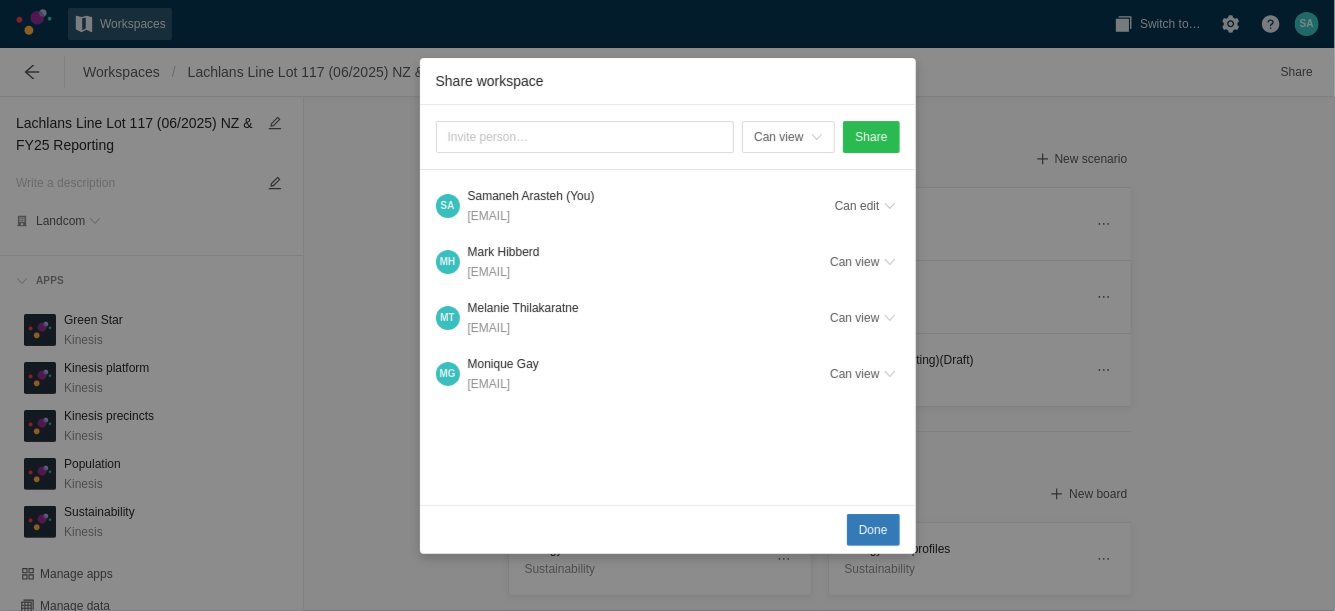 click on "Share workspace Can view Share S A Samaneh Arasteh (You) sarasteh@landcom.nsw.gov.au   Can edit   M H Mark Hibberd mark.hibberd@kinesis.org   Can view   M T Melanie Thilakaratne mthilakaratne@landcom.nsw.gov.au   Can view   M G Monique Gay mgay@landcom.nsw.gov.au   Can view   Done" at bounding box center [667, 305] 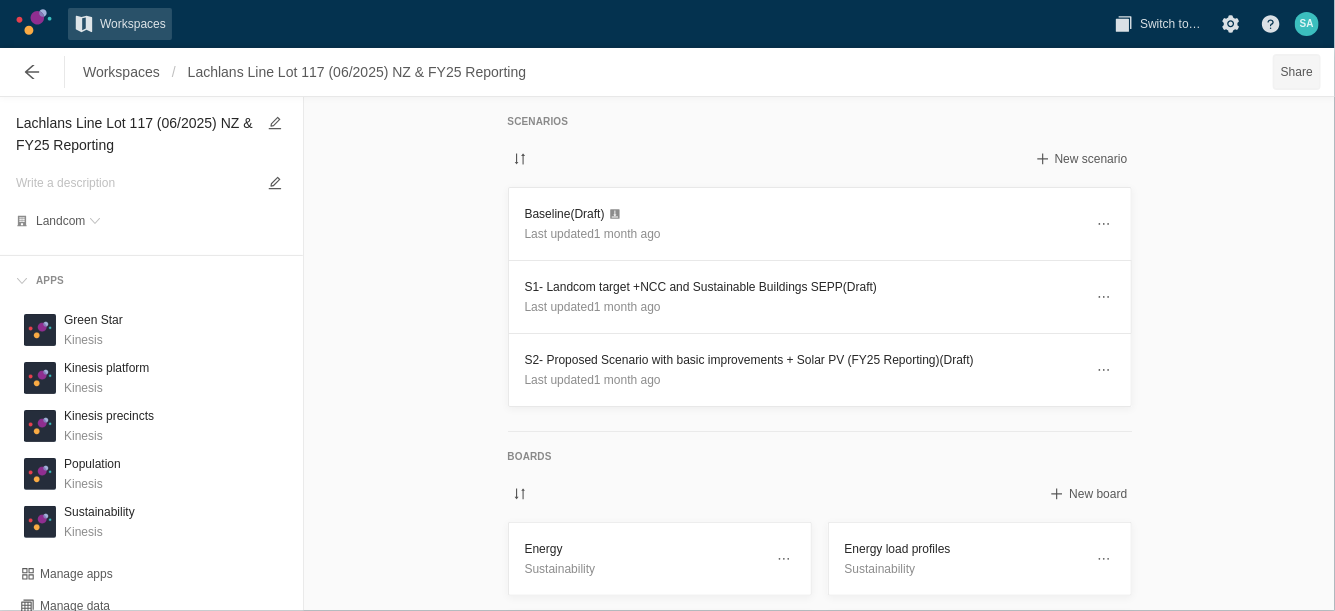 click on "Share" at bounding box center [1297, 72] 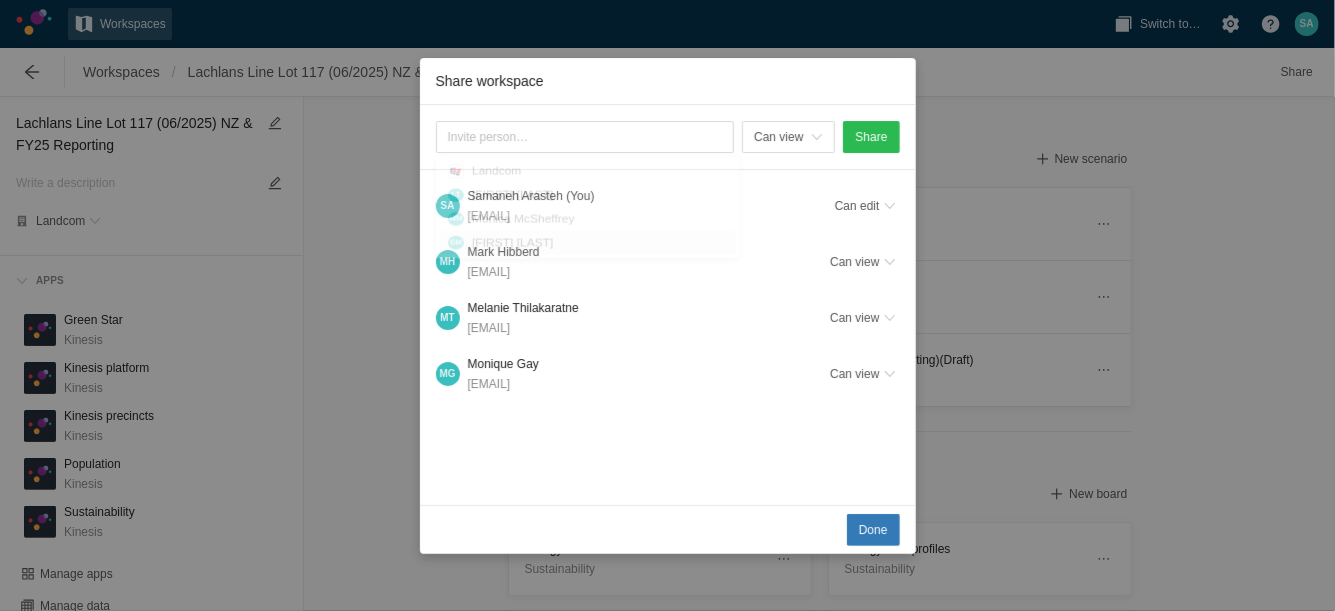click on "Can view Share S A Samaneh Arasteh (You) sarasteh@landcom.nsw.gov.au   Can edit   M H Mark Hibberd mark.hibberd@kinesis.org   Can view   M T Melanie Thilakaratne mthilakaratne@landcom.nsw.gov.au   Can view   M G Monique Gay mgay@landcom.nsw.gov.au   Can view" at bounding box center [668, 305] 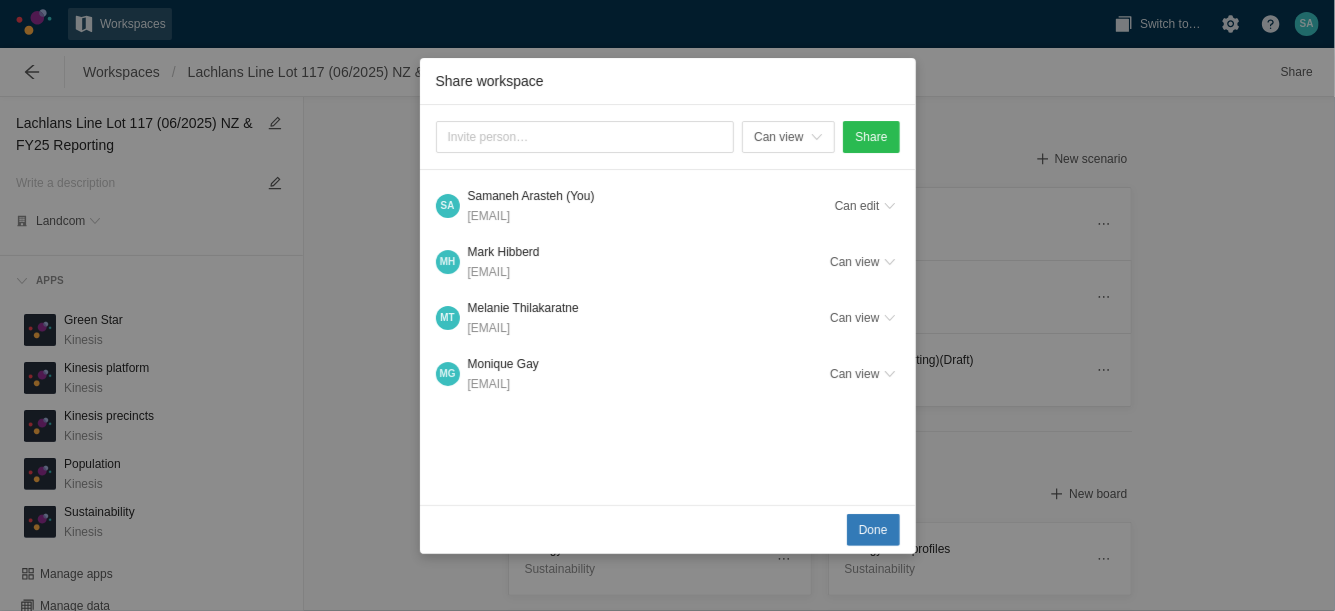 click on "Share workspace Can view Share S A Samaneh Arasteh (You) sarasteh@landcom.nsw.gov.au   Can edit   M H Mark Hibberd mark.hibberd@kinesis.org   Can view   M T Melanie Thilakaratne mthilakaratne@landcom.nsw.gov.au   Can view   M G Monique Gay mgay@landcom.nsw.gov.au   Can view   Done" at bounding box center [667, 305] 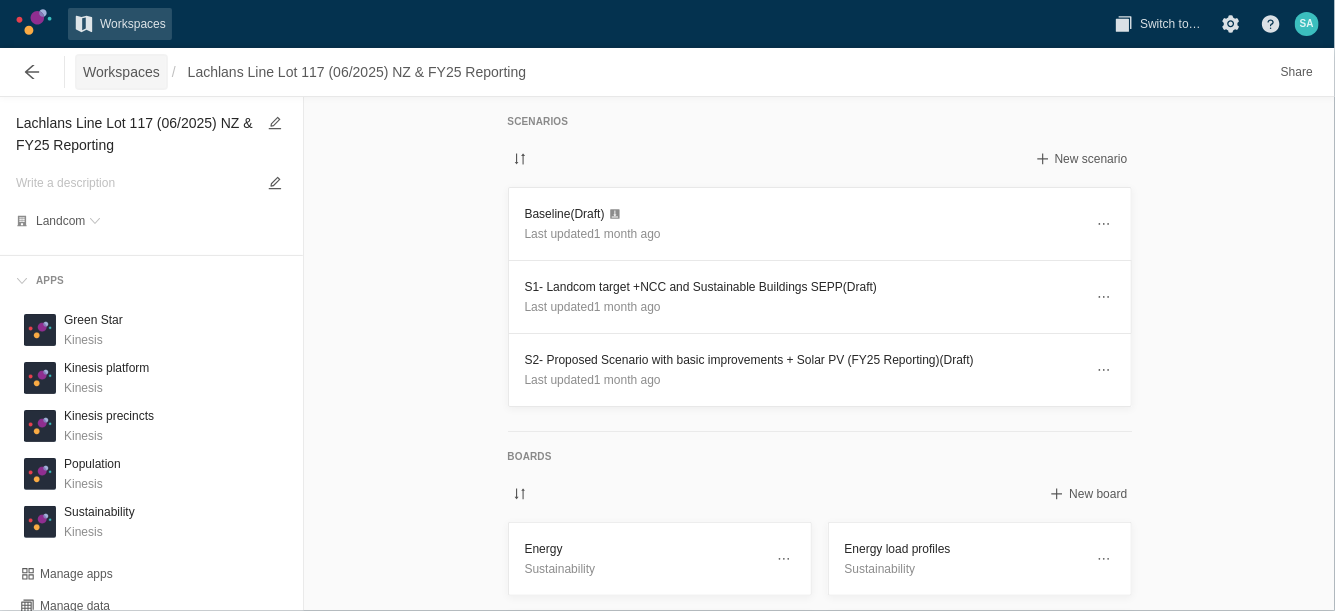 click on "Workspaces" at bounding box center (121, 72) 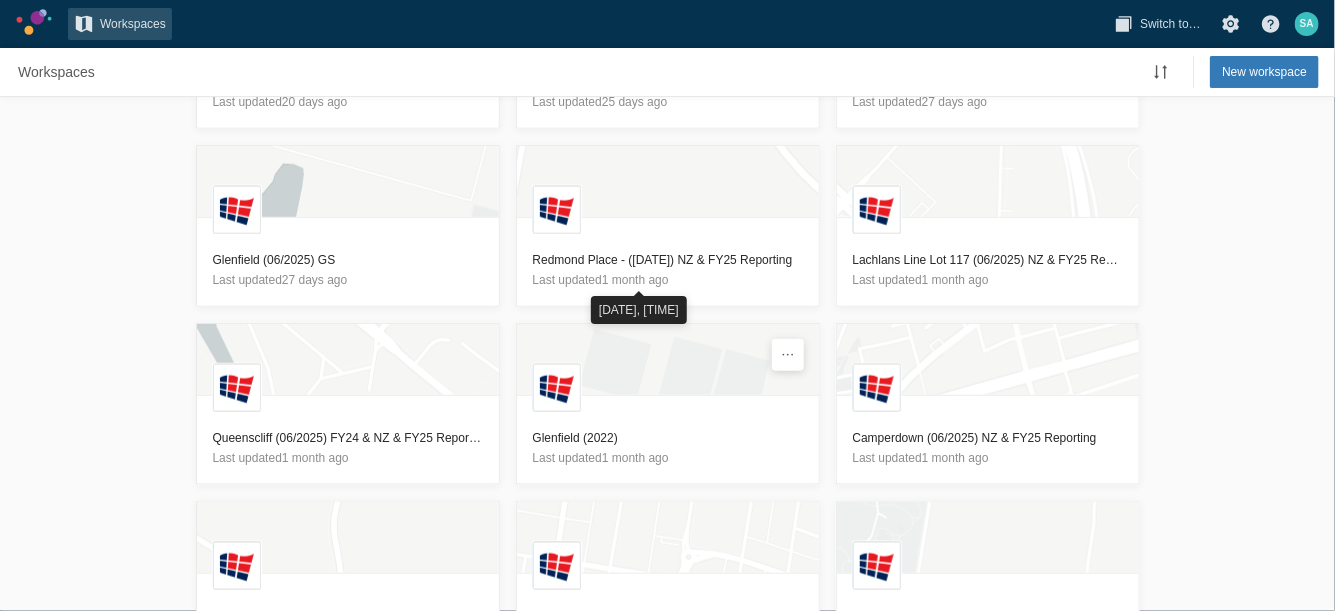 scroll, scrollTop: 862, scrollLeft: 0, axis: vertical 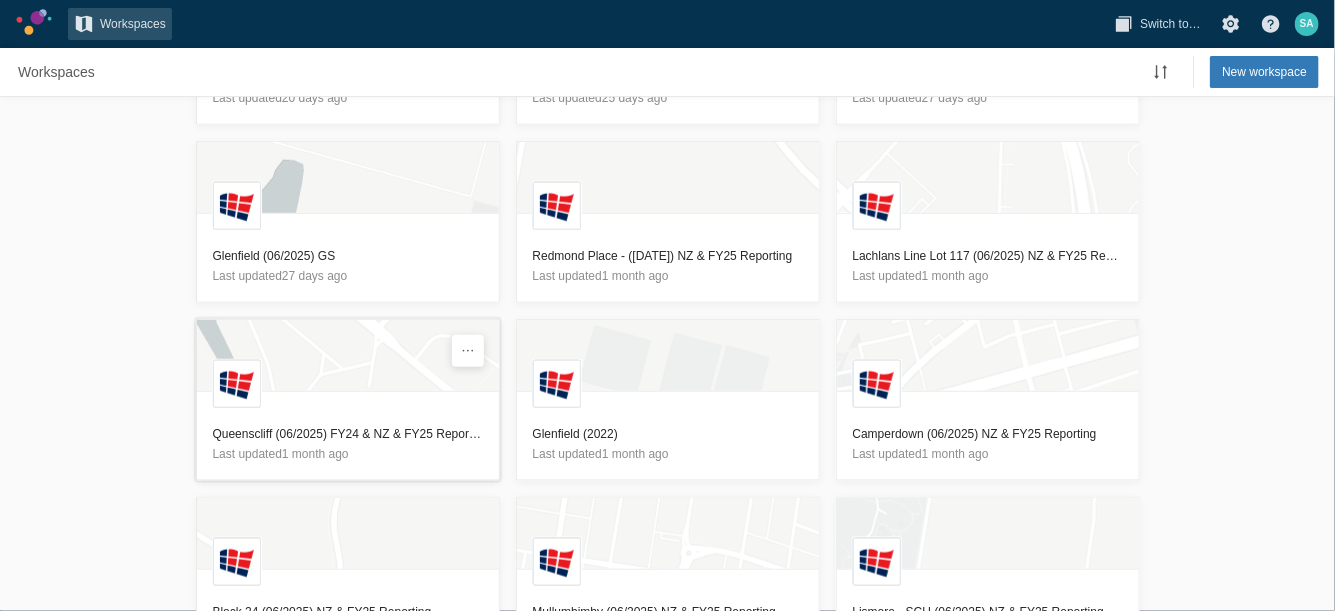 click on "Queenscliff (06/2025) FY24 & NZ & FY25 Reporting" at bounding box center [348, 434] 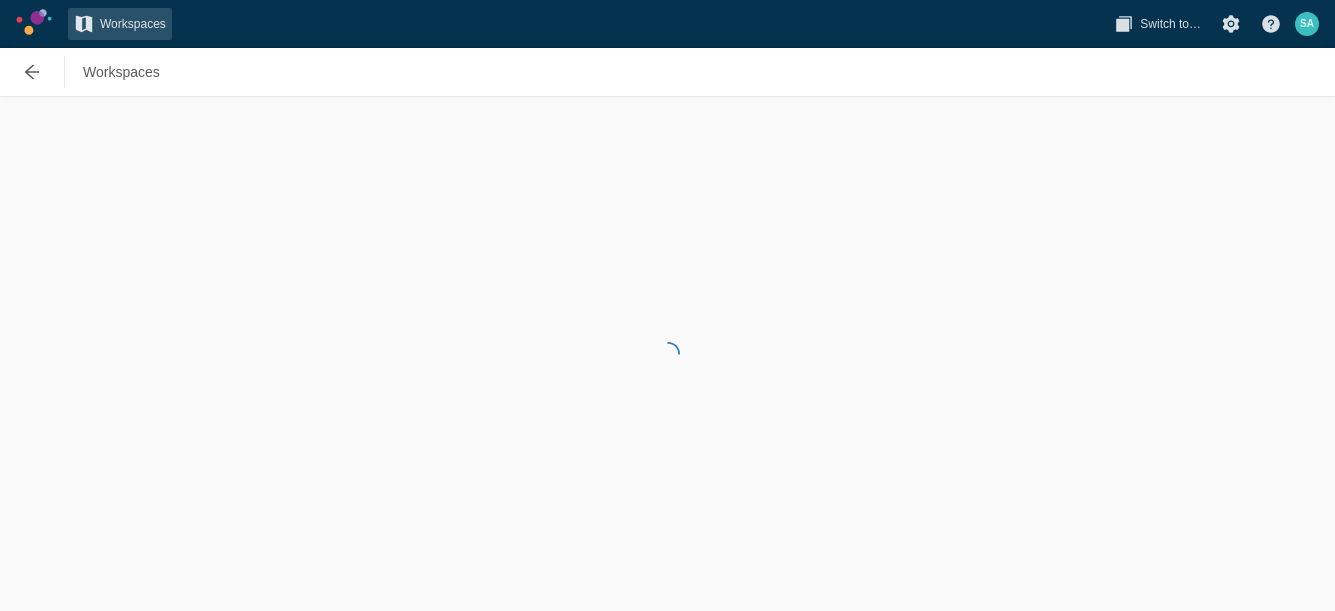 scroll, scrollTop: 0, scrollLeft: 0, axis: both 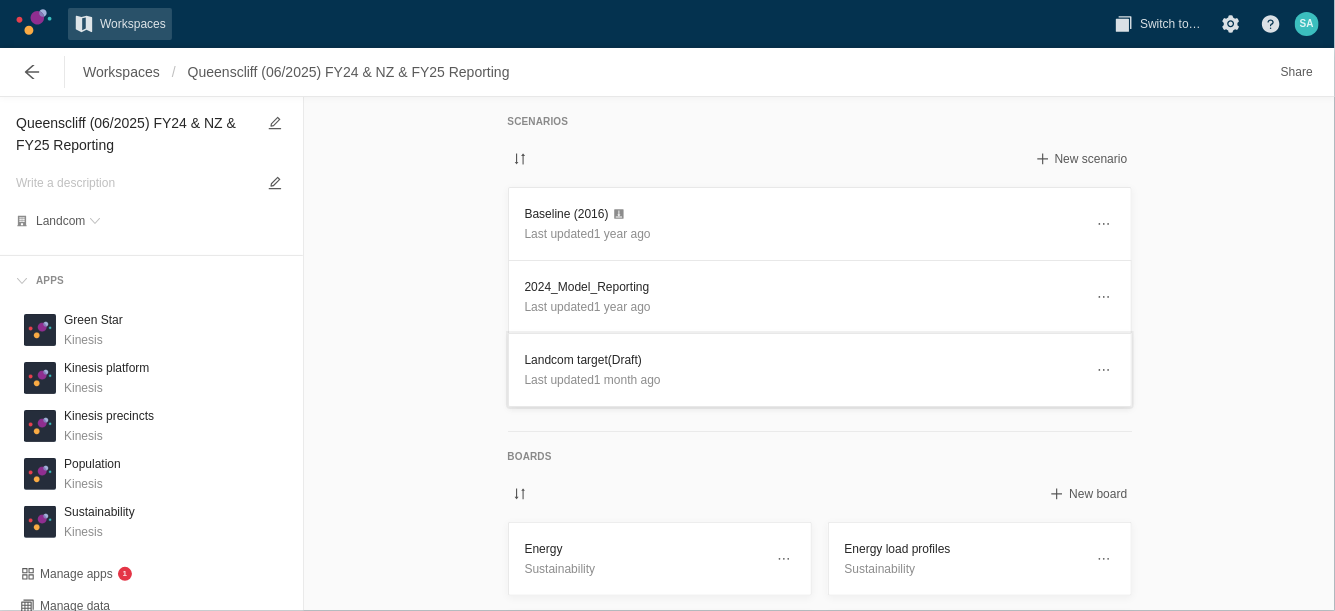 click on "Landcom target  (Draft) Last updated  1 month ago" at bounding box center [820, 370] 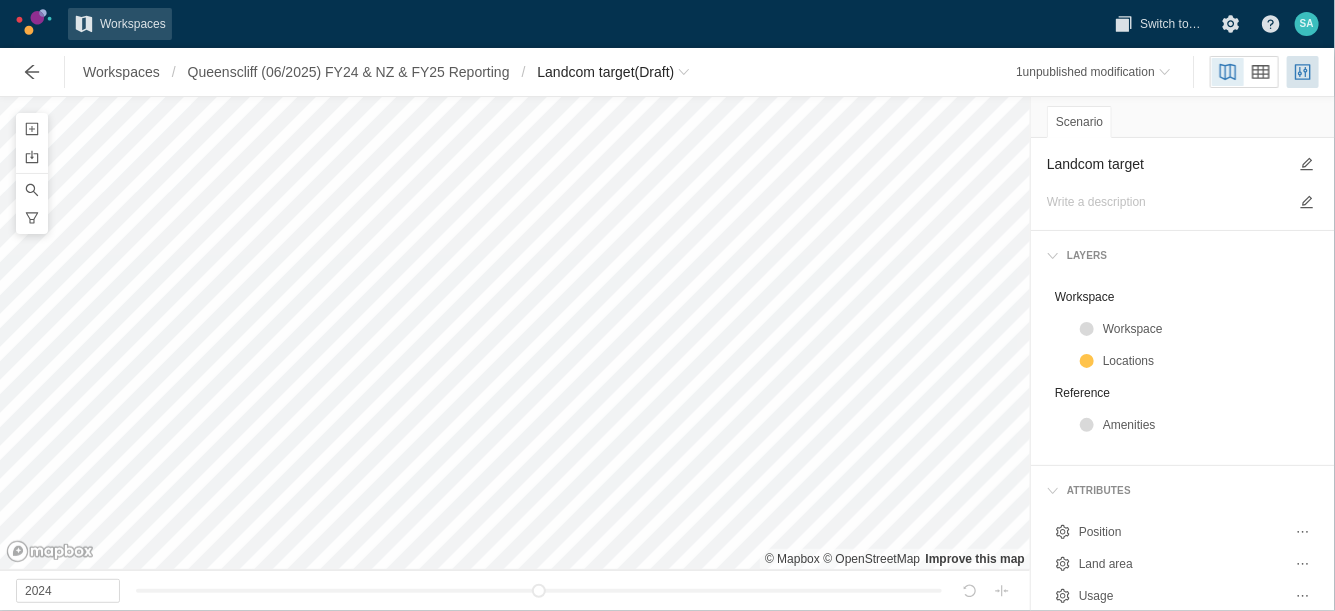 click on "Landcom target" at bounding box center (1167, 164) 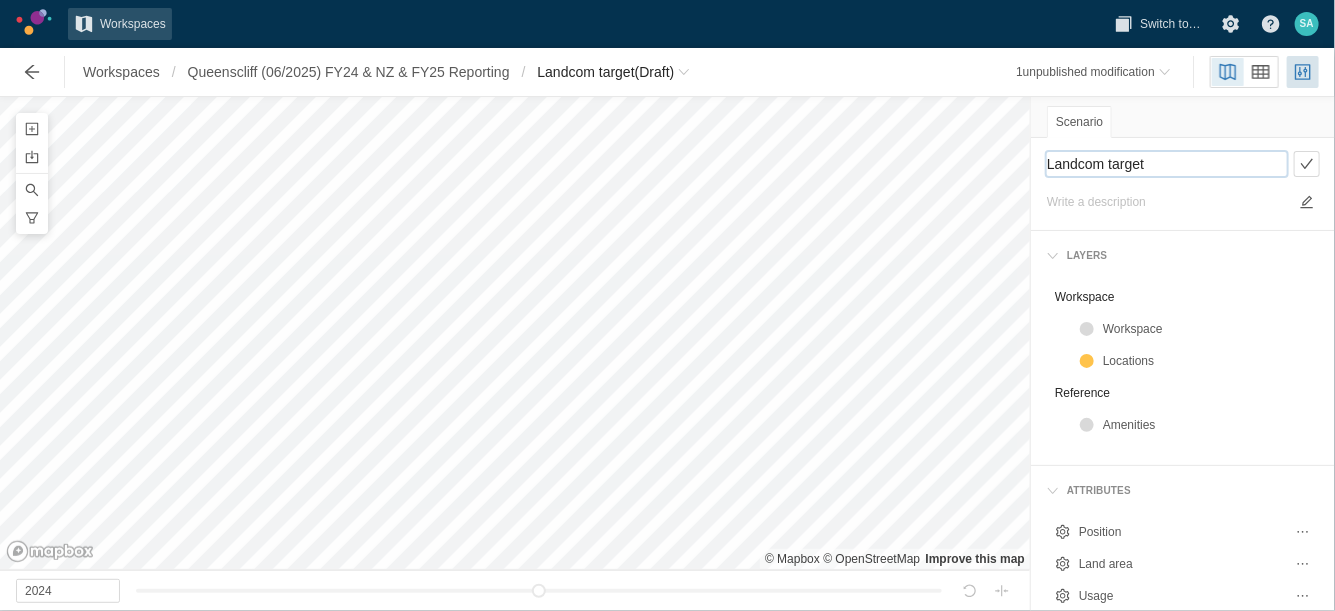 click on "Landcom target" at bounding box center (1167, 164) 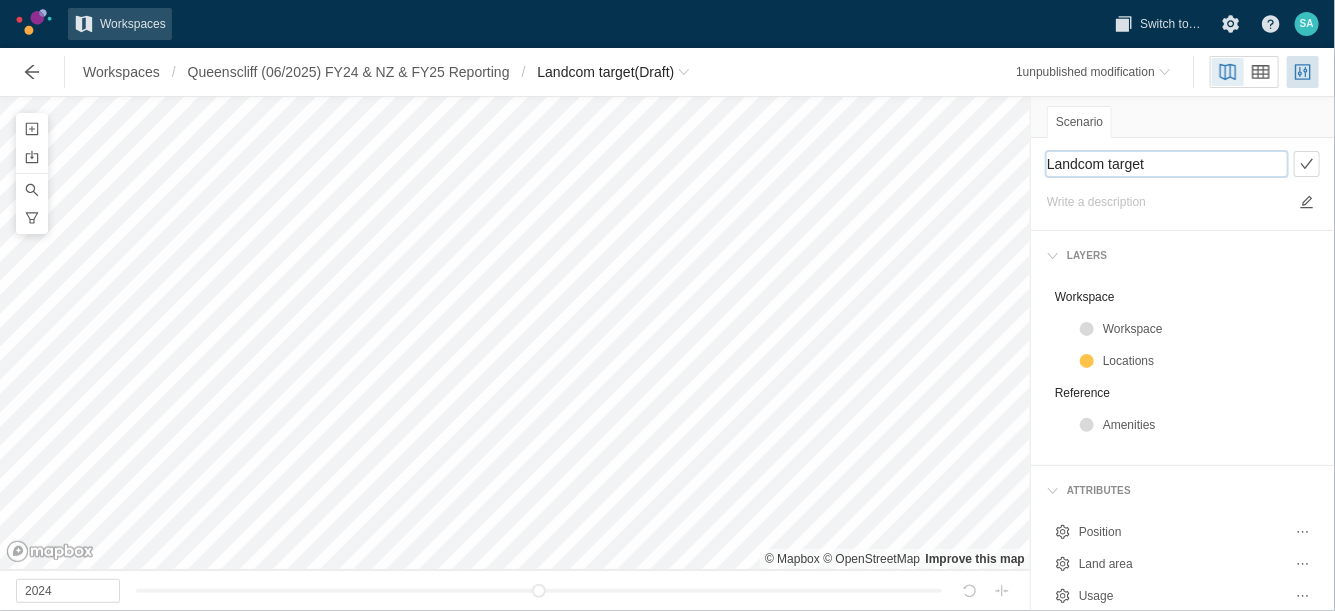 click on "Landcom target" at bounding box center (1167, 164) 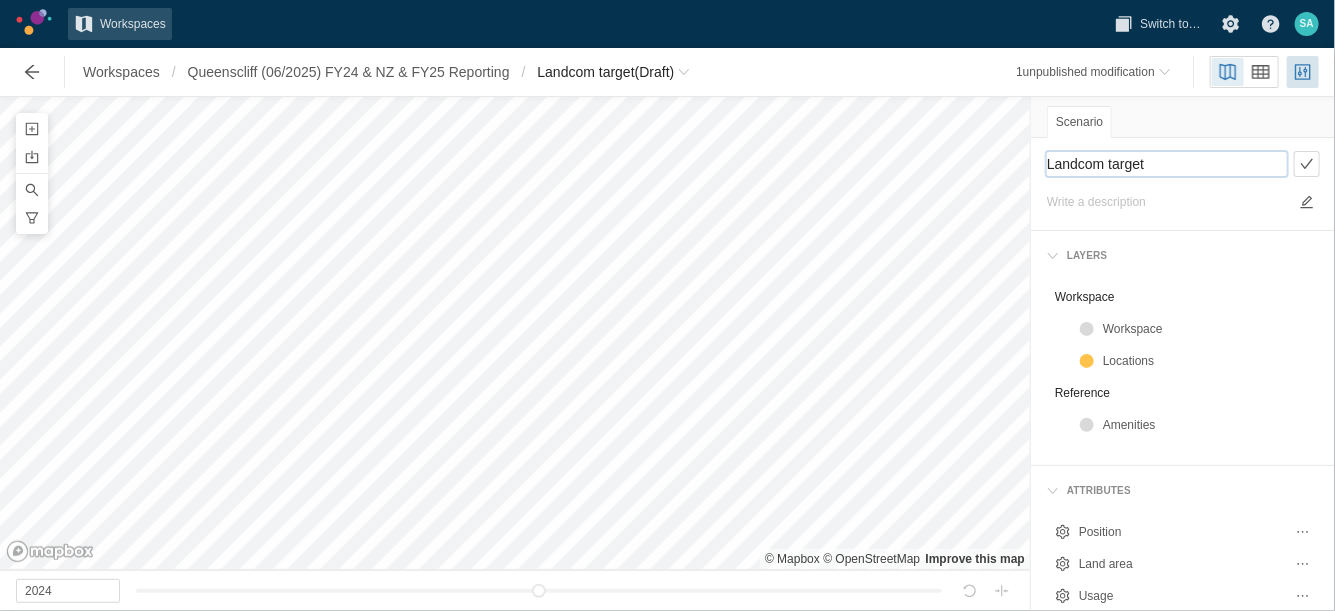 paste on "S1- Landcom target +NCC and Sustainable Buildings SEPP" 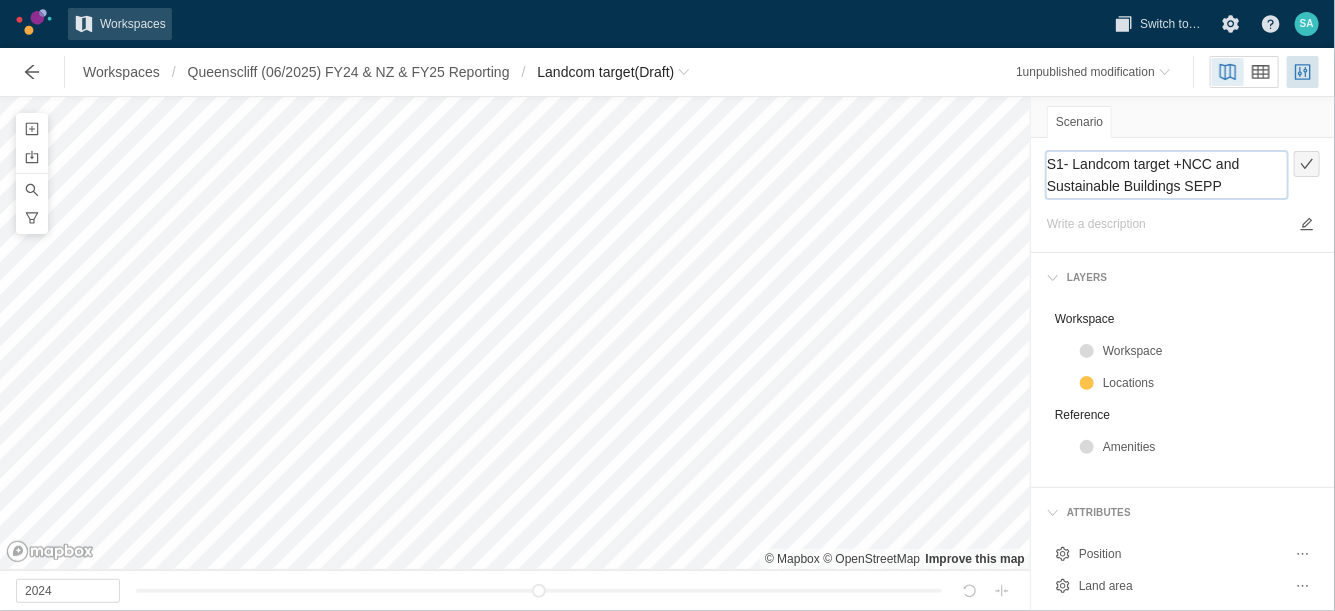 type on "S1- Landcom target +NCC and Sustainable Buildings SEPP" 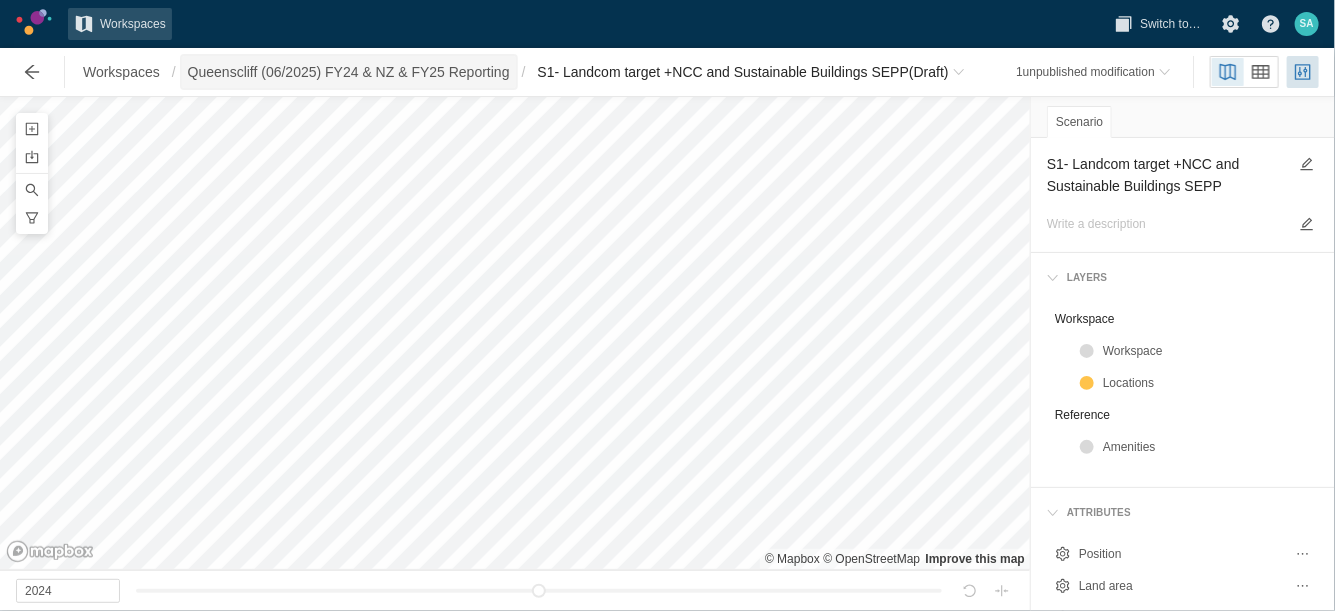 click on "Queenscliff (06/2025) FY24 & NZ & FY25 Reporting" at bounding box center [349, 72] 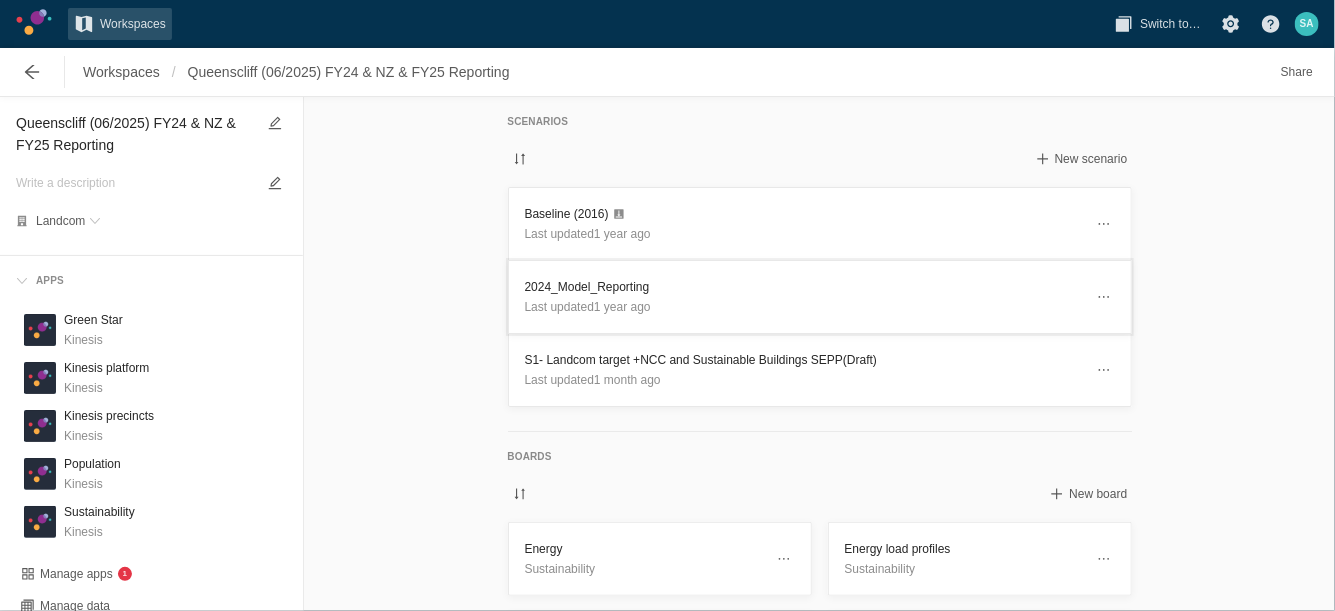 click on "2024_Model_Reporting" at bounding box center (804, 287) 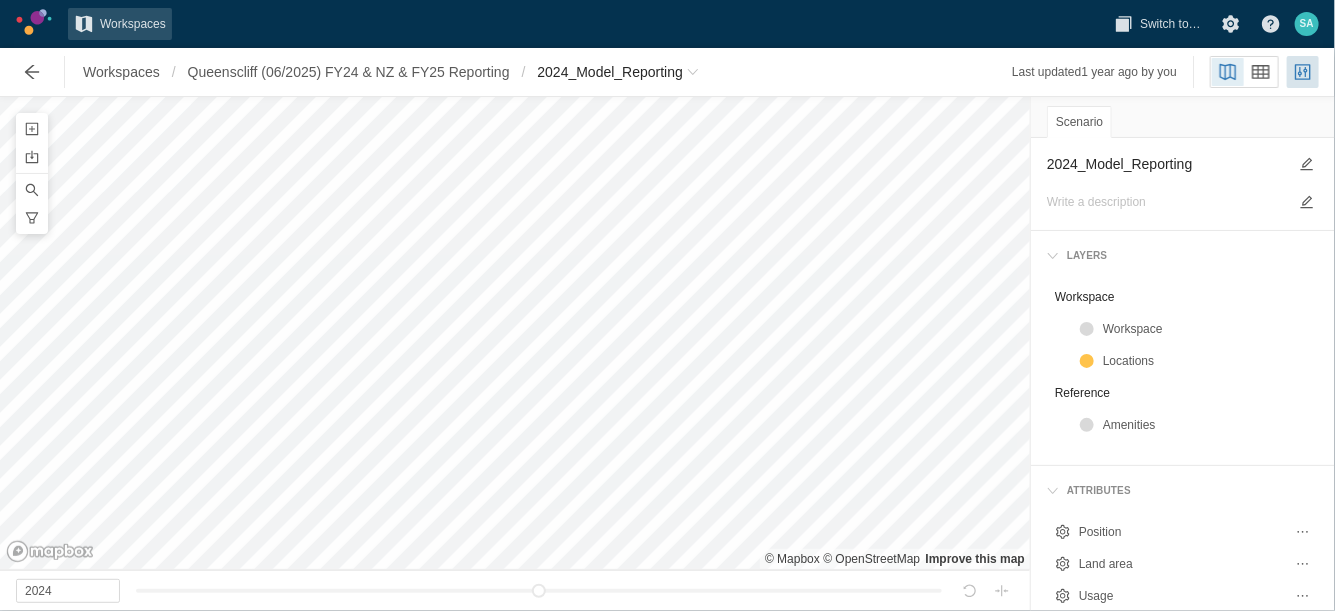 click on "2024_Model_Reporting" at bounding box center (1167, 164) 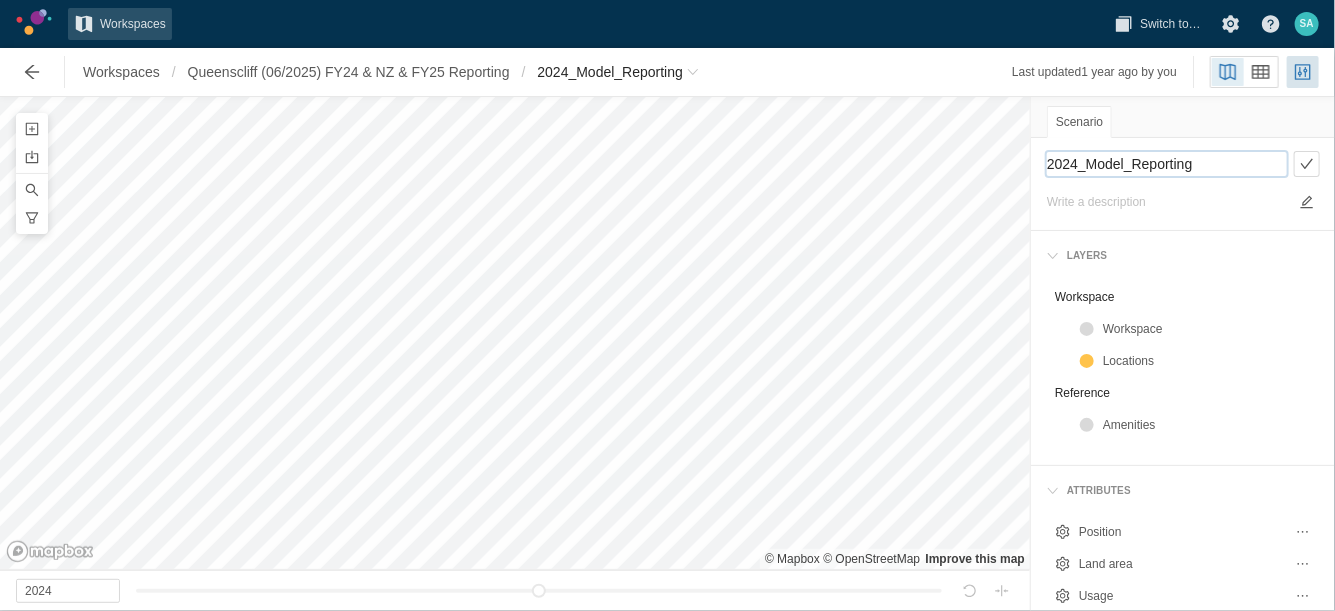 click on "2024_Model_Reporting" at bounding box center (1167, 164) 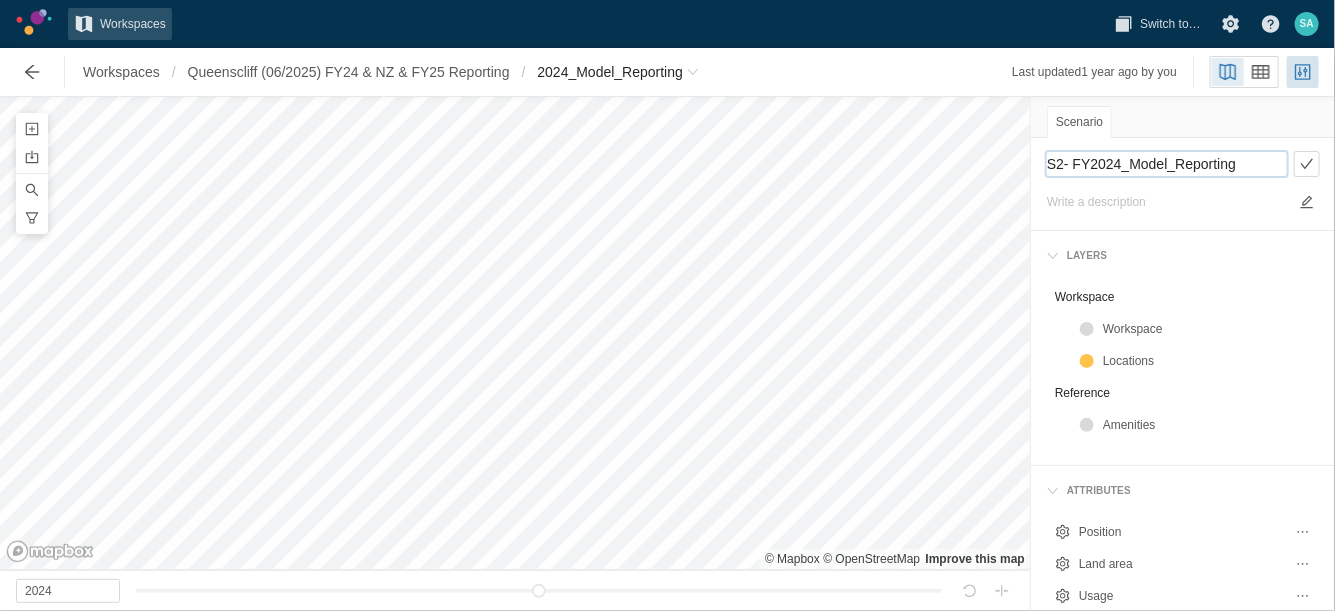 click on "S2- FY2024_Model_Reporting" at bounding box center (1167, 164) 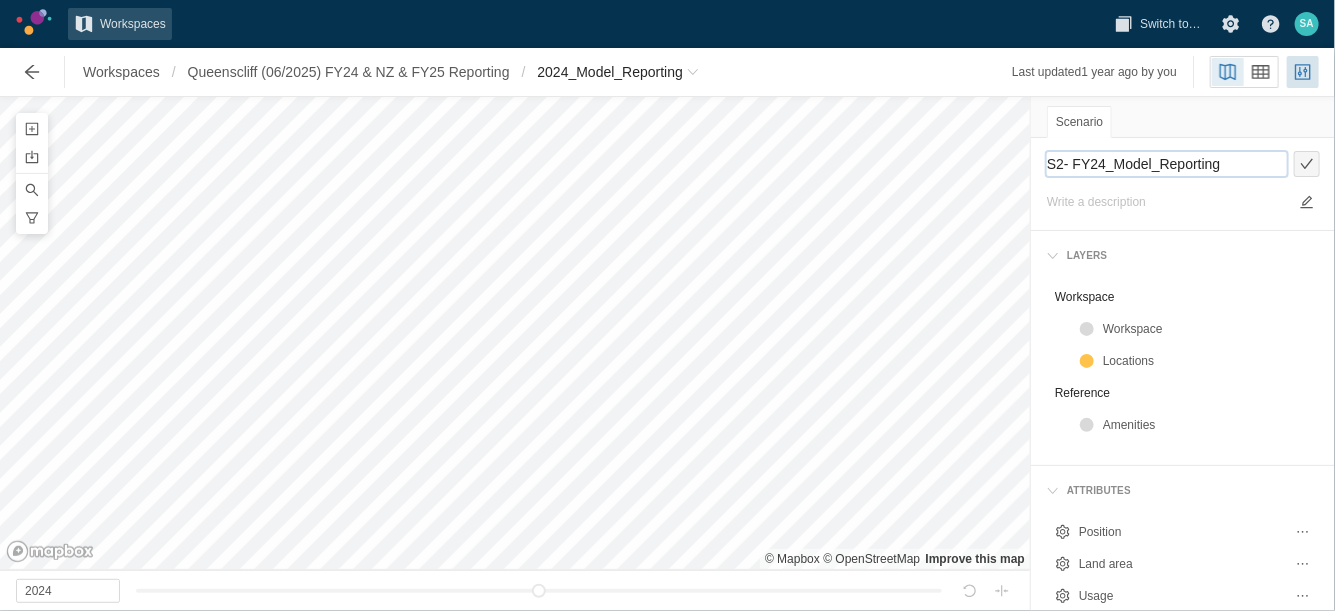 type on "S2- FY24_Model_Reporting" 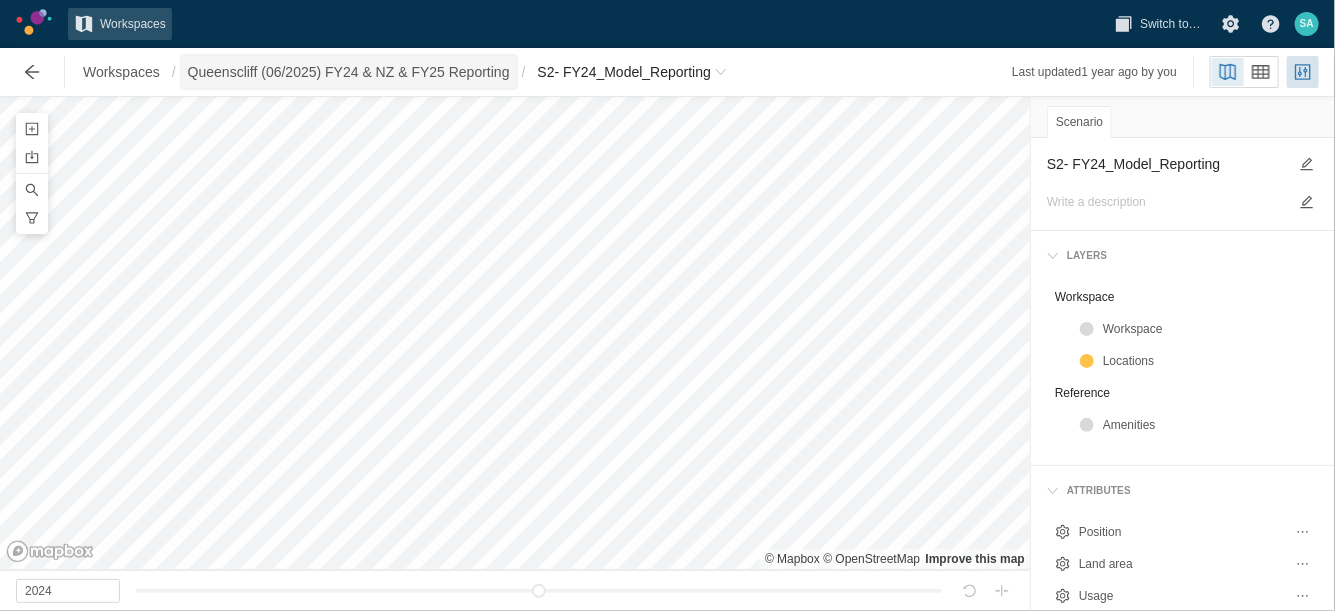click on "Queenscliff (06/2025) FY24 & NZ & FY25 Reporting" at bounding box center [349, 72] 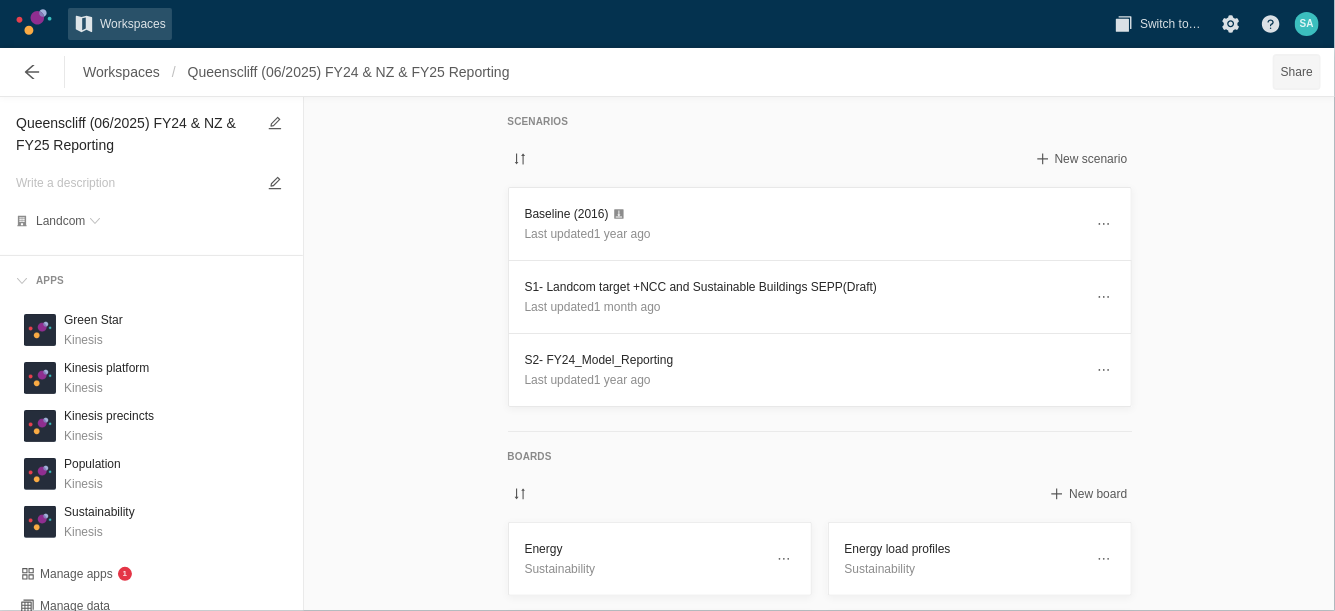 click on "Share" at bounding box center [1297, 72] 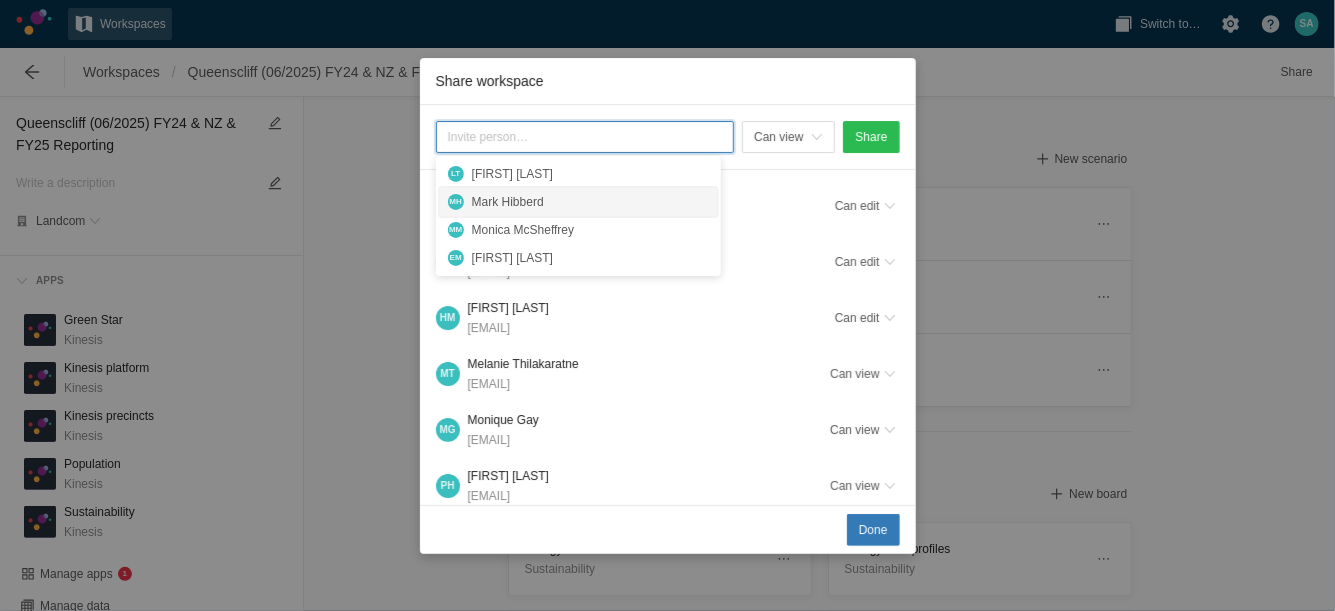 click on "Mark Hibberd" at bounding box center (590, 202) 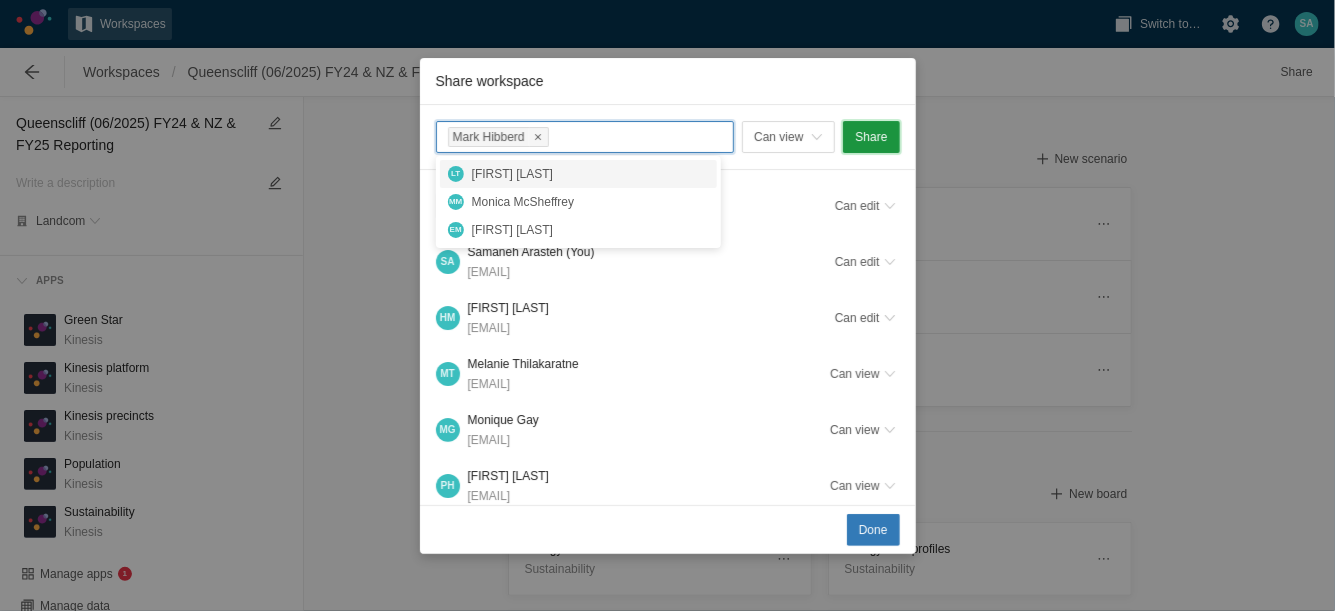 click on "Share" at bounding box center [871, 137] 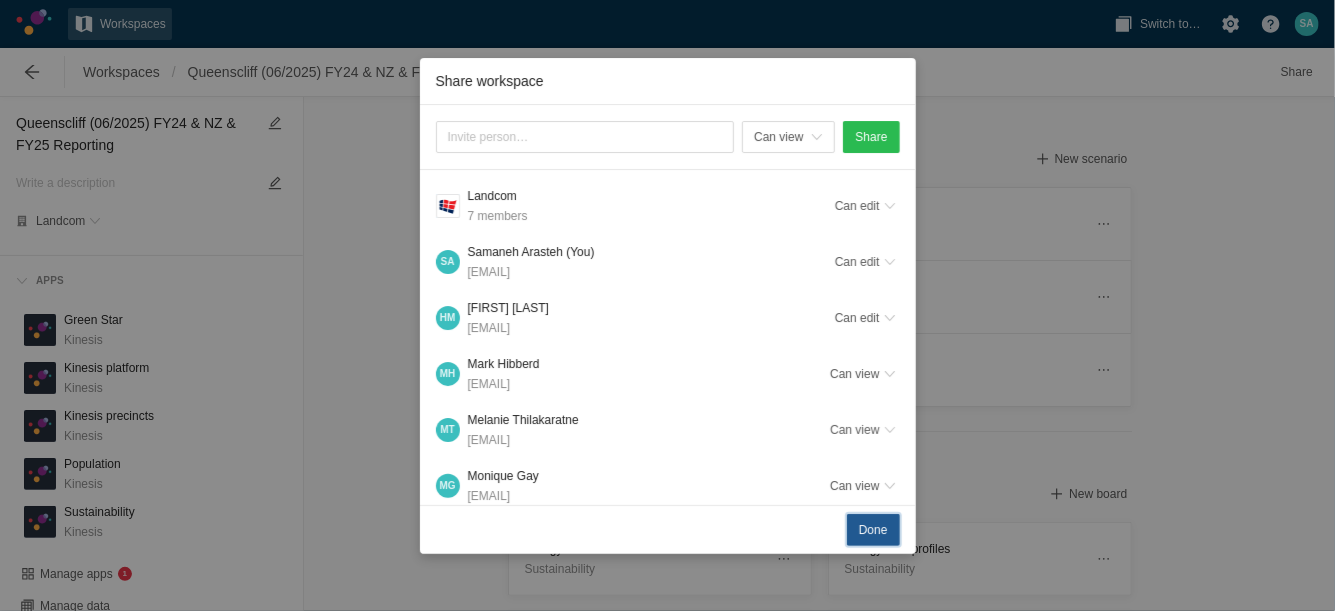 click on "Done" at bounding box center (873, 530) 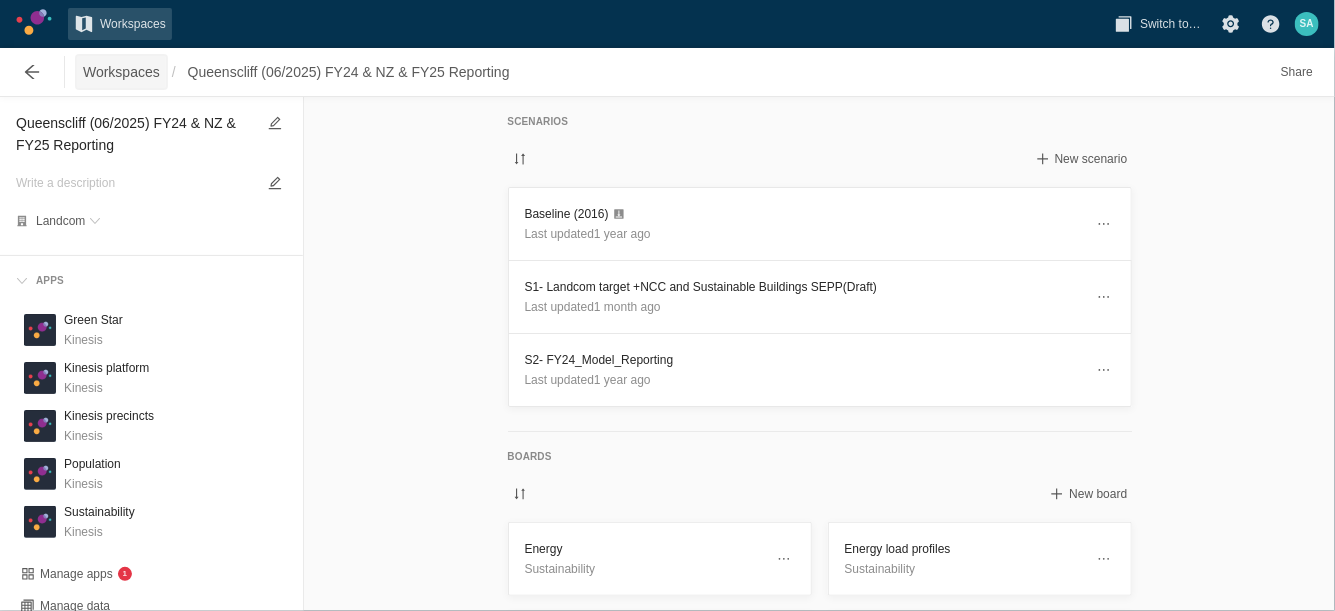 click on "Workspaces" at bounding box center (121, 72) 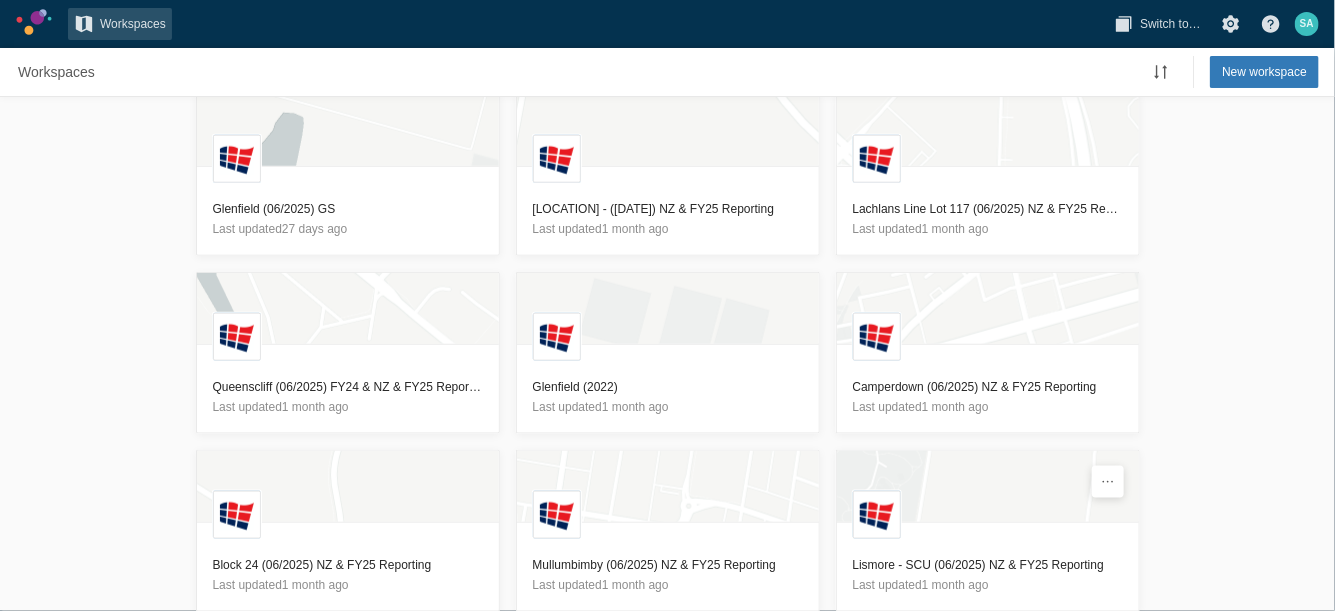 scroll, scrollTop: 911, scrollLeft: 0, axis: vertical 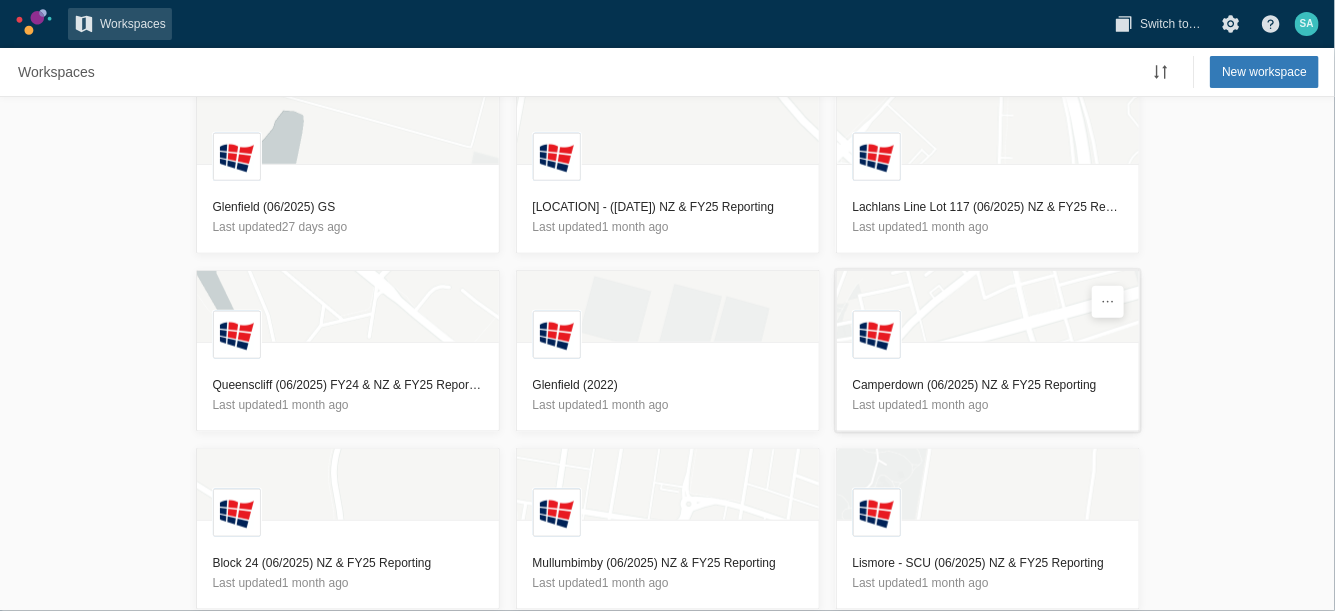 click on "Camperdown (06/2025) NZ & FY25 Reporting" at bounding box center (988, 385) 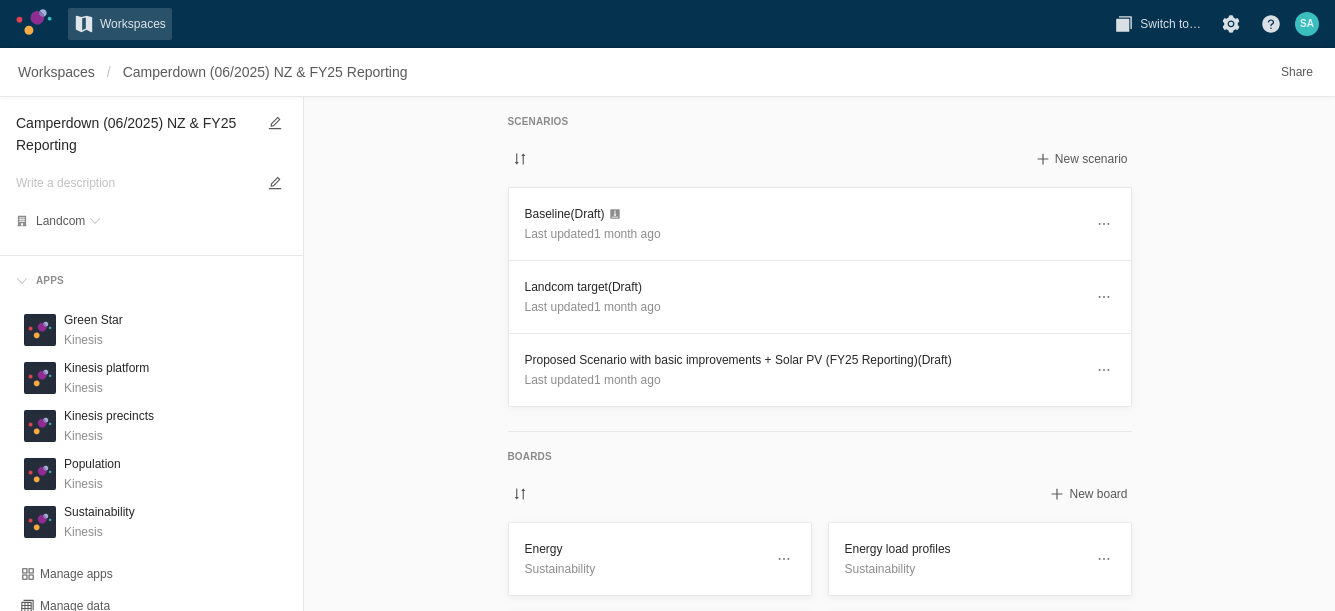 scroll, scrollTop: 0, scrollLeft: 0, axis: both 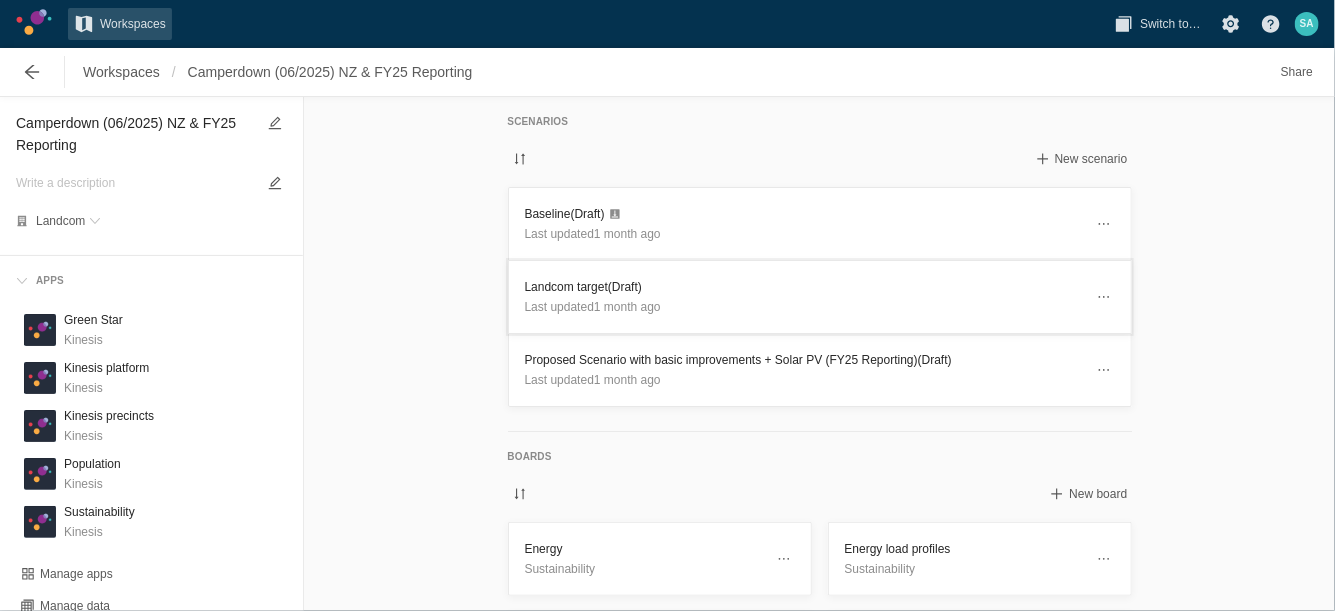 click on "Landcom target  (Draft)" at bounding box center (804, 287) 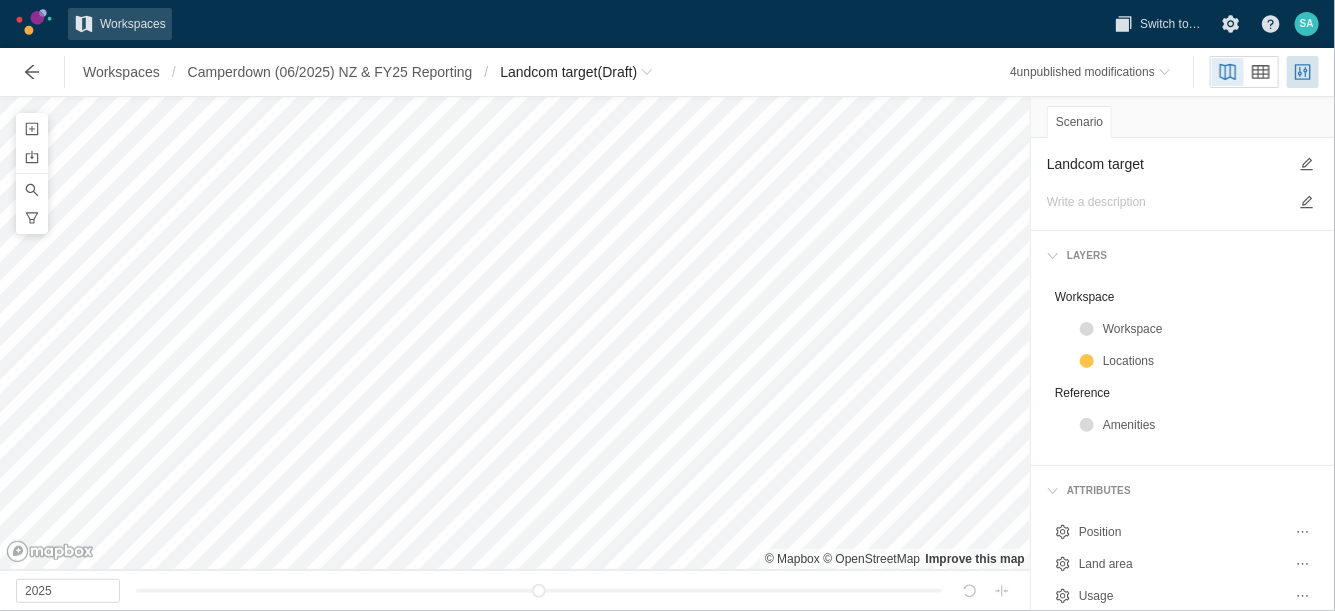 click on "Landcom target" at bounding box center [1167, 164] 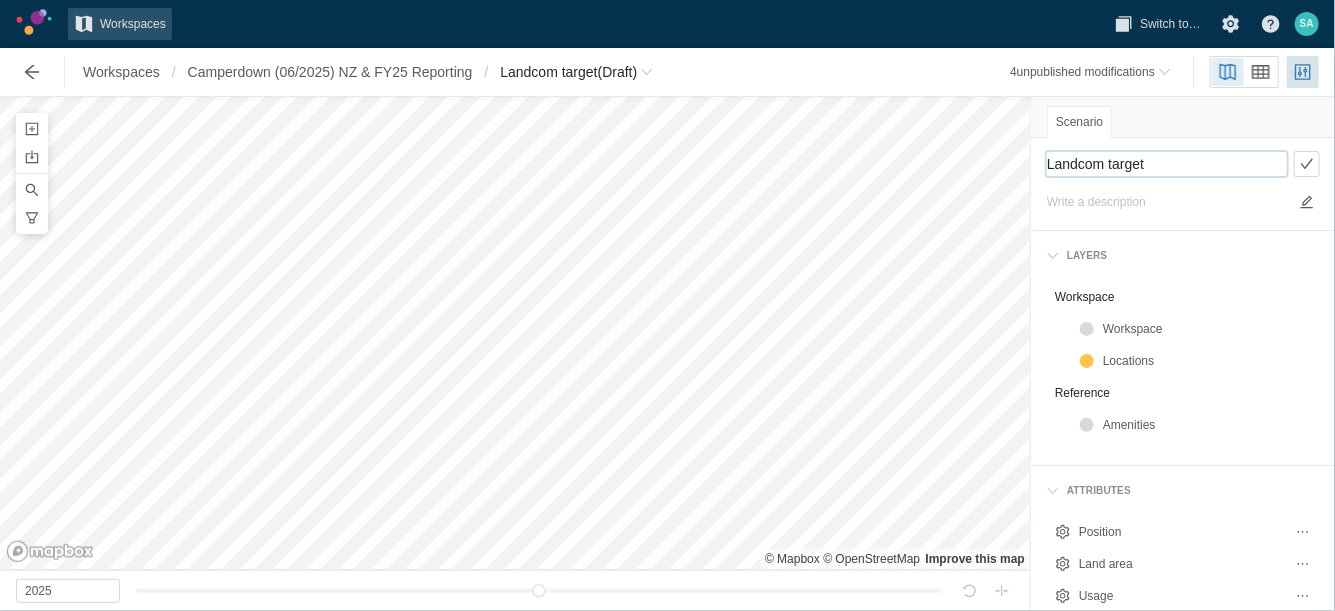 click on "Landcom target" at bounding box center [1167, 164] 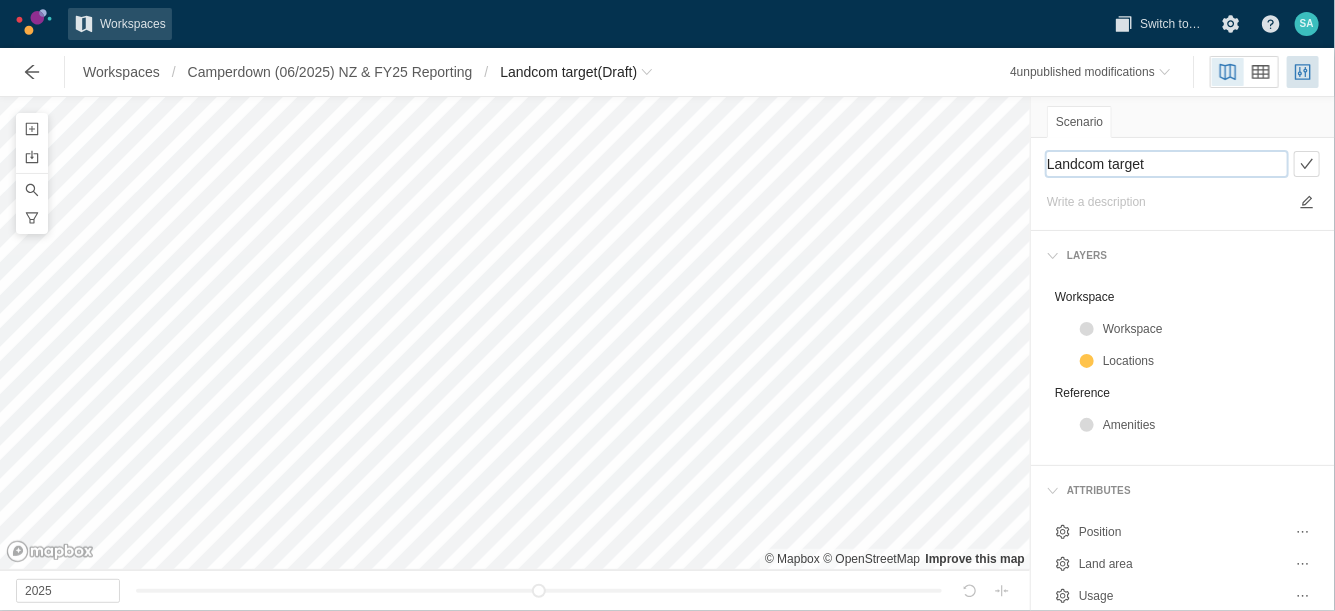 paste on "S1- Landcom target +NCC and Sustainable Buildings SEPP" 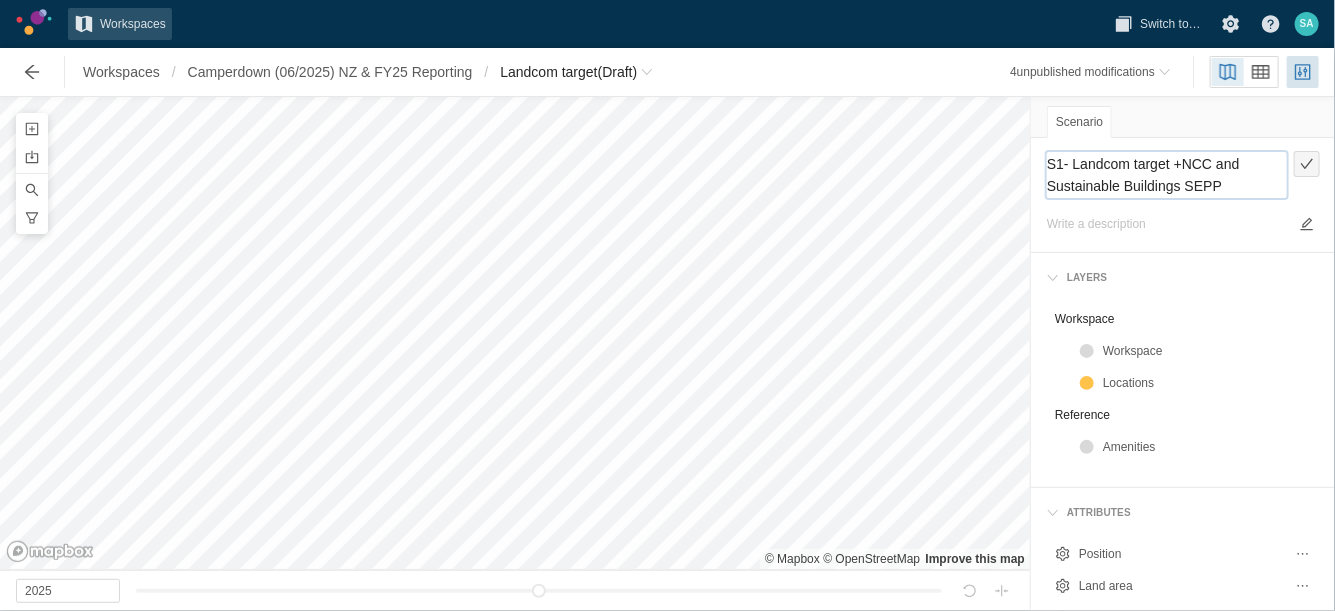 type on "S1- Landcom target +NCC and Sustainable Buildings SEPP" 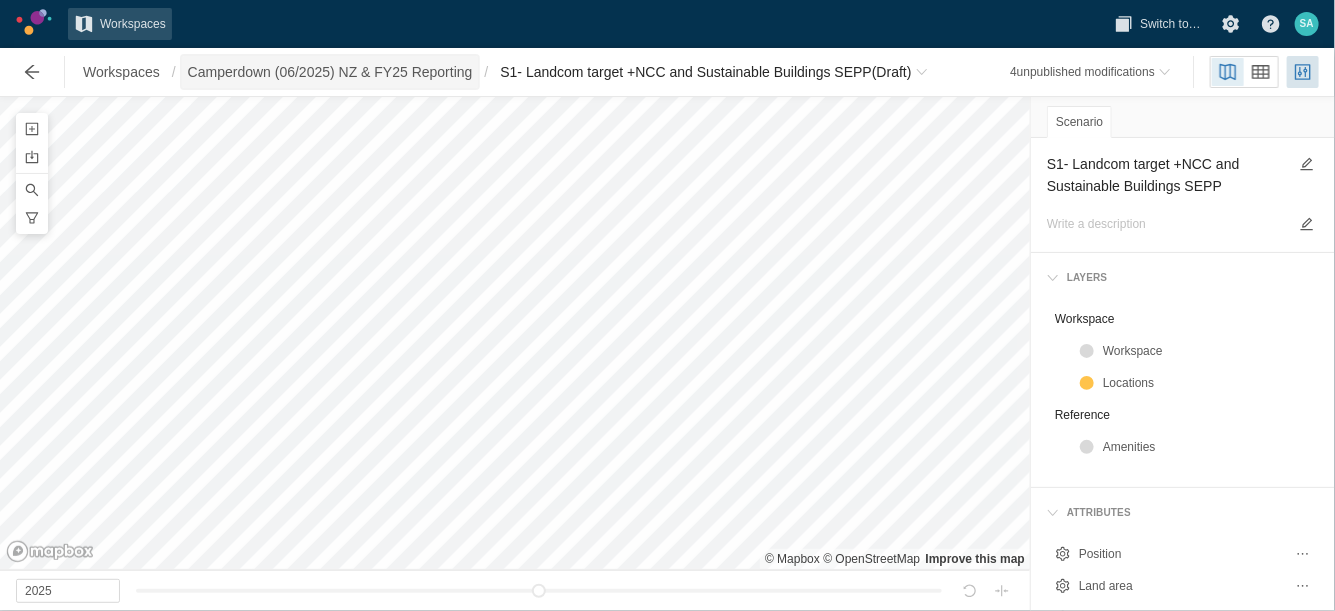 click on "Camperdown (06/2025) NZ & FY25 Reporting" at bounding box center (330, 72) 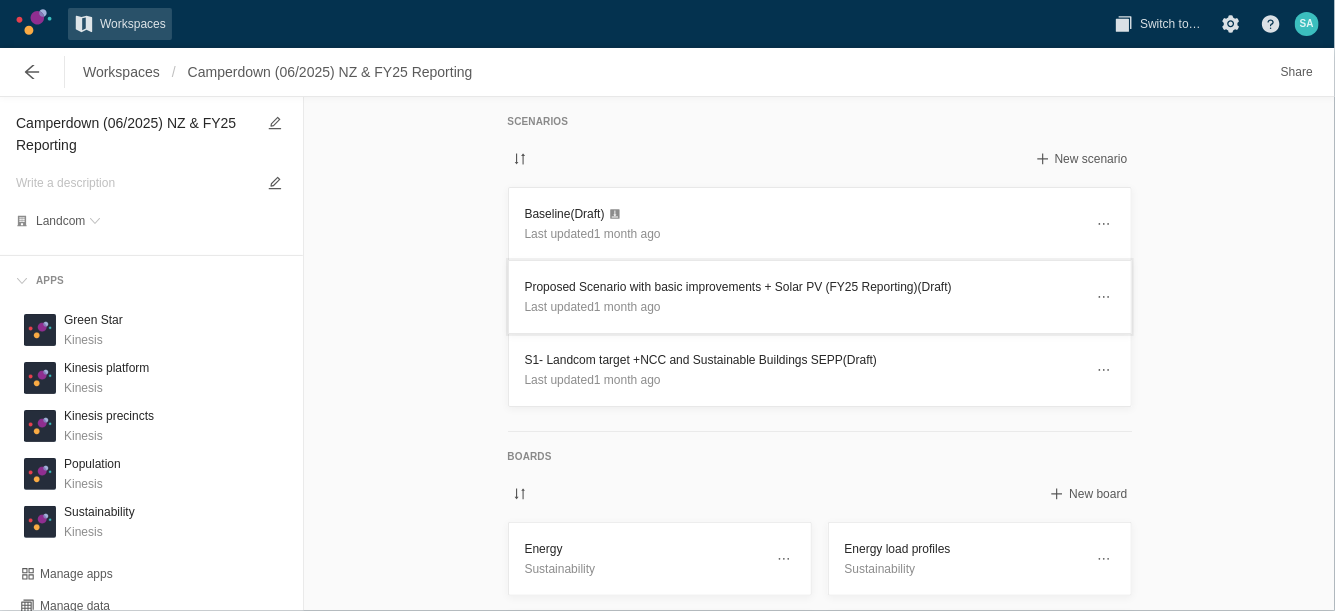 click on "Proposed Scenario with basic improvements + Solar PV (FY25 Reporting)  (Draft)" at bounding box center (804, 287) 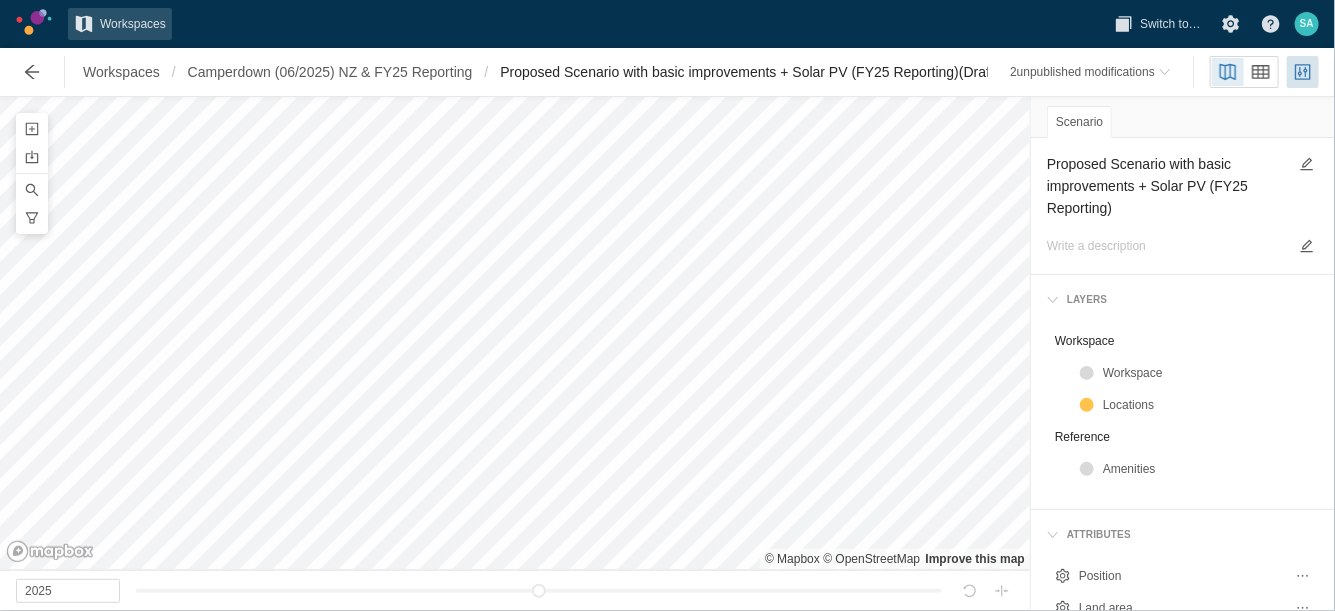click on "Proposed Scenario with basic improvements + Solar PV (FY25 Reporting)" at bounding box center (1167, 186) 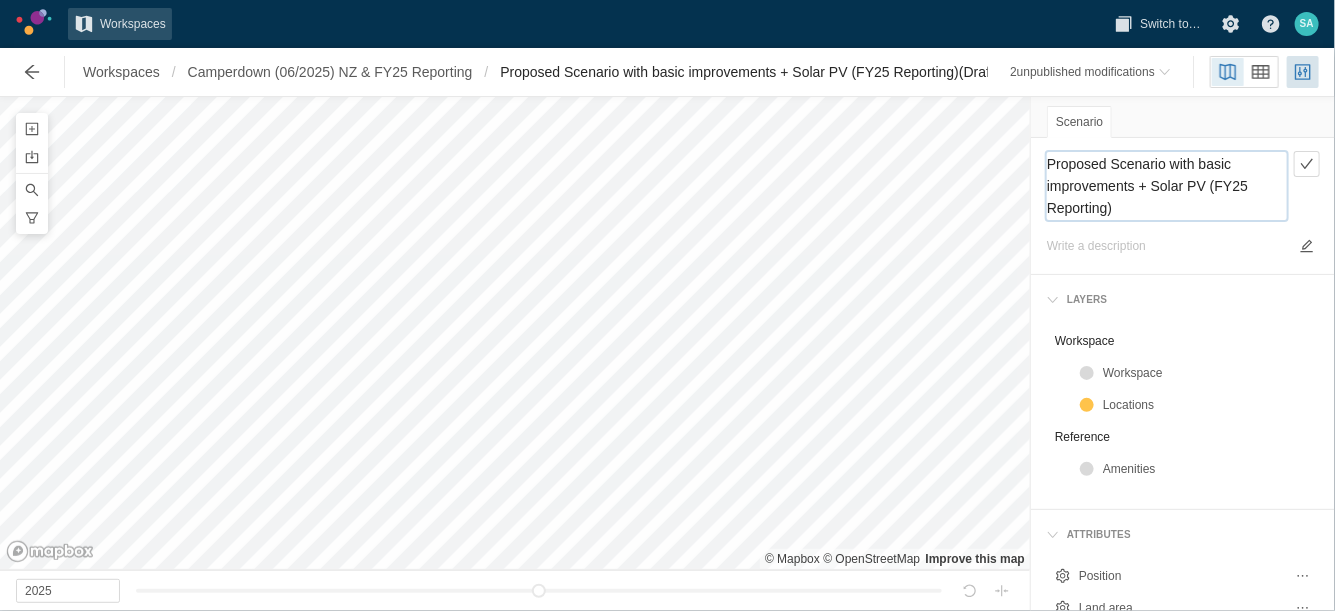 click on "Proposed Scenario with basic improvements + Solar PV (FY25 Reporting)" at bounding box center [1167, 186] 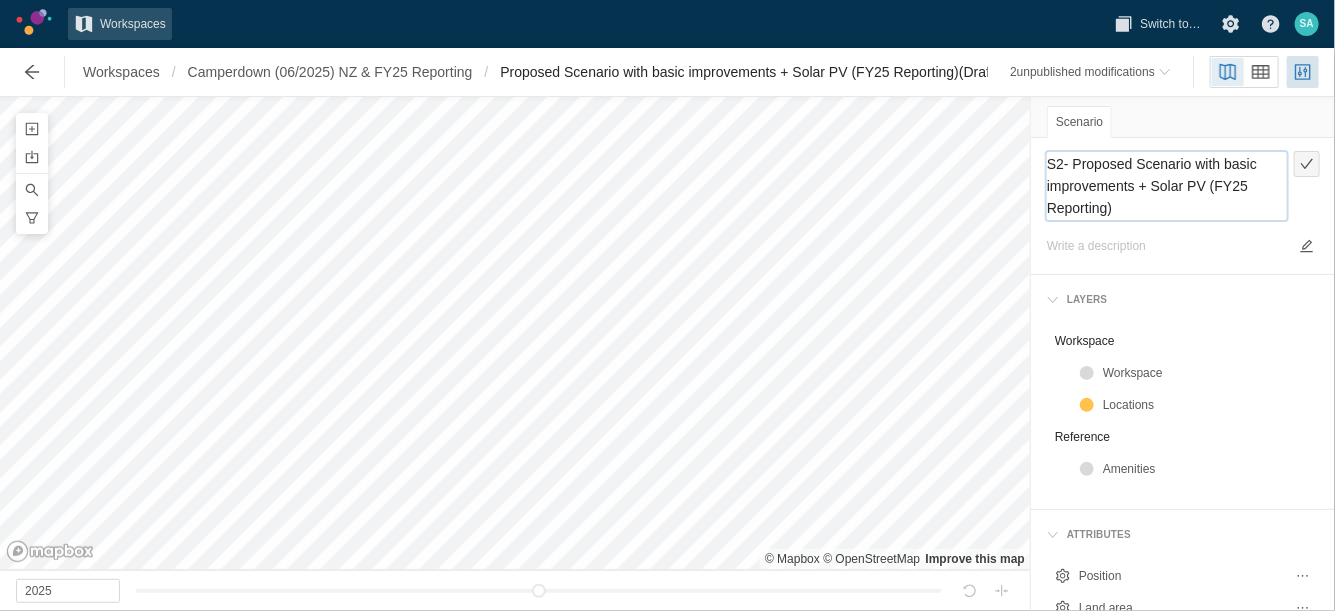 type on "S2- Proposed Scenario with basic improvements + Solar PV (FY25 Reporting)" 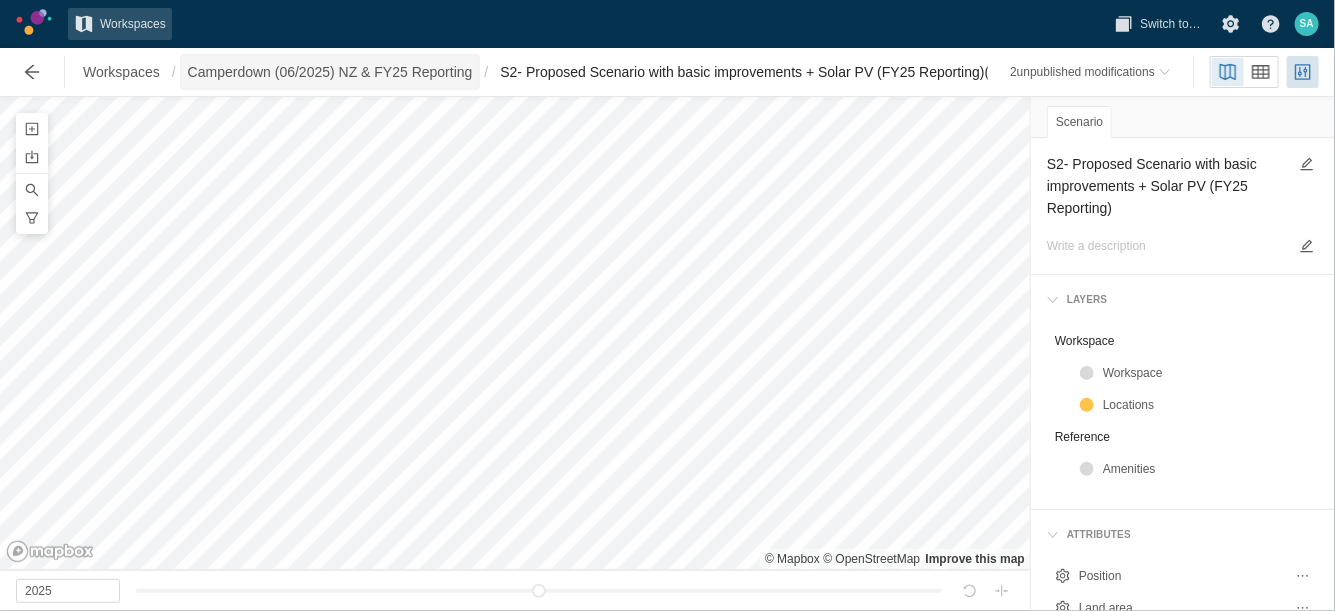 click on "Camperdown (06/2025) NZ & FY25 Reporting" at bounding box center (330, 72) 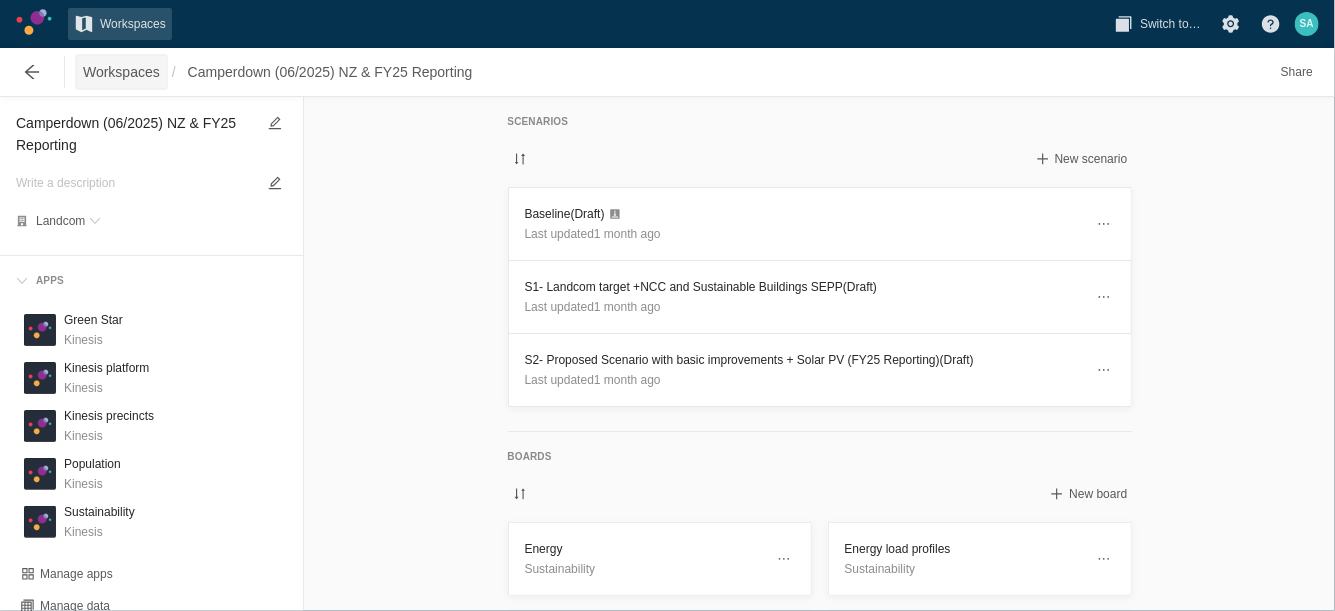 click on "Workspaces" at bounding box center [121, 72] 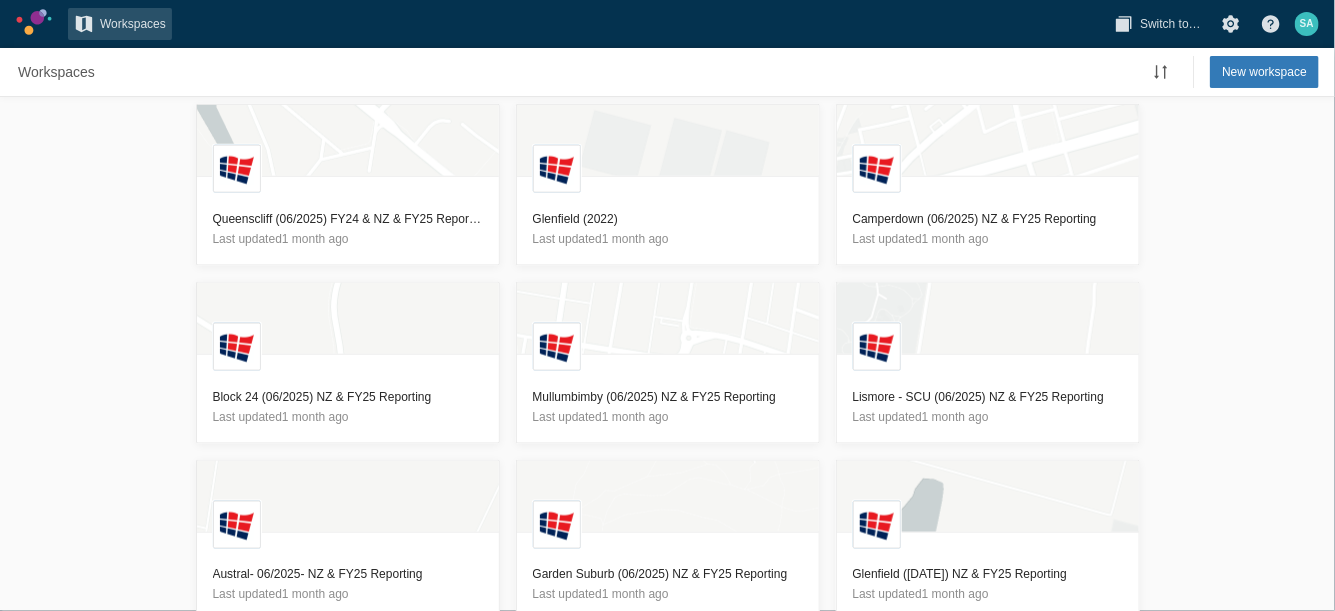 scroll, scrollTop: 1102, scrollLeft: 0, axis: vertical 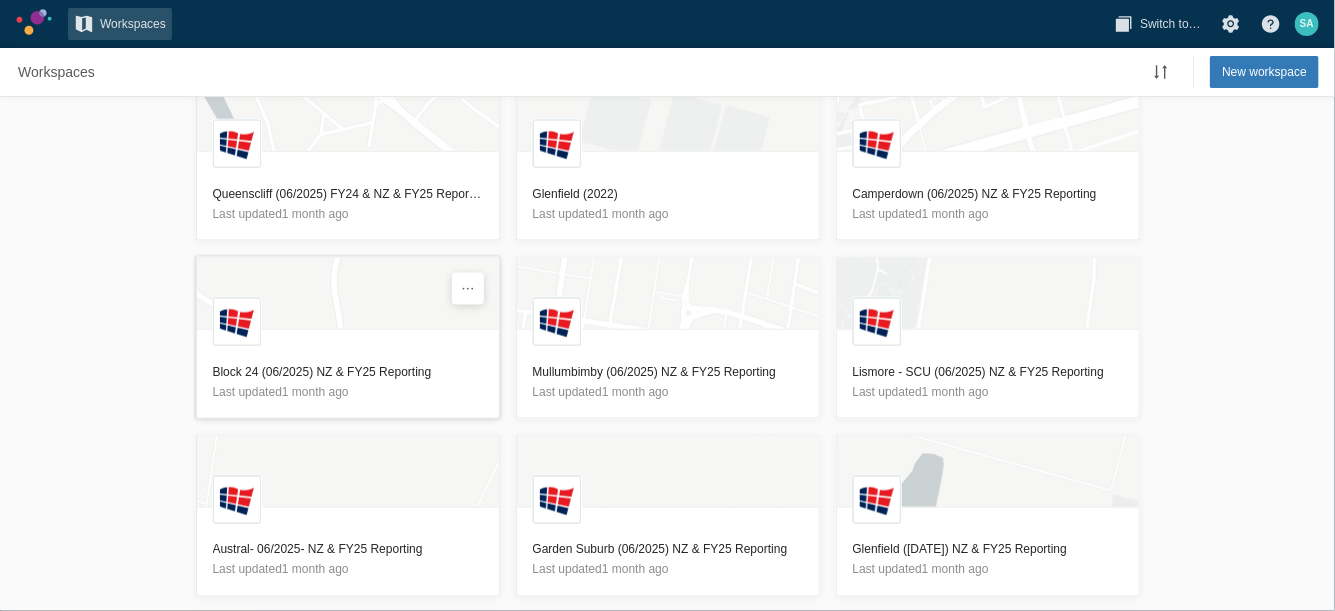 click on "Block 24 (06/2025) NZ & FY25 Reporting" at bounding box center [348, 372] 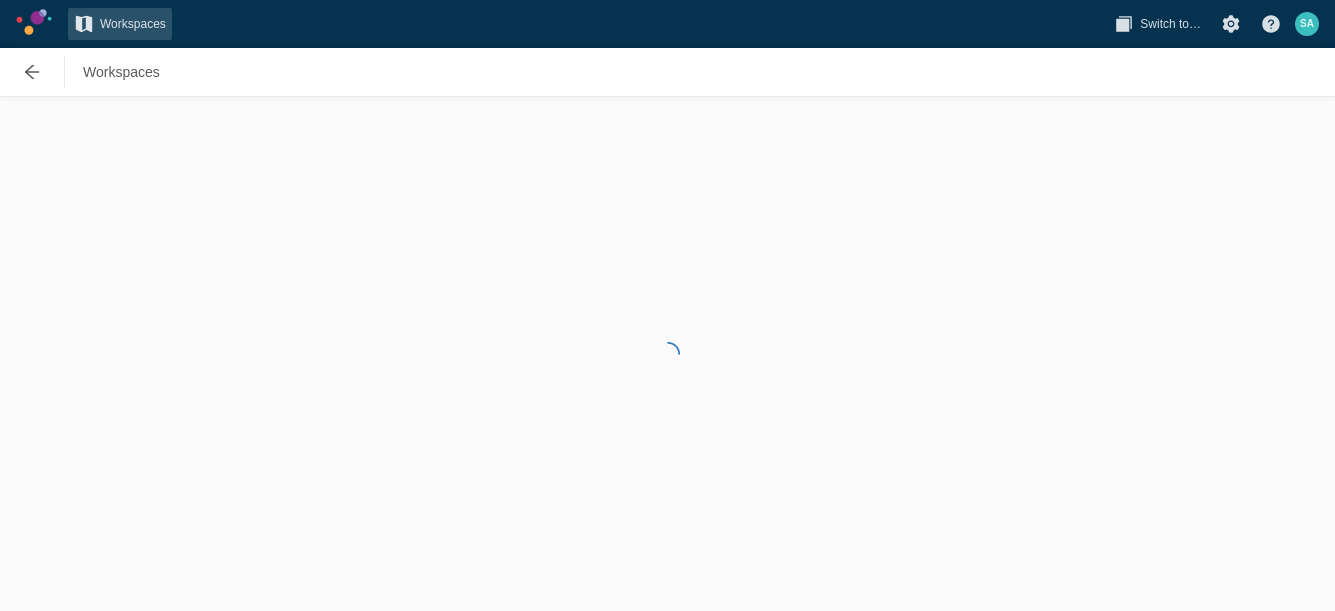 scroll, scrollTop: 0, scrollLeft: 0, axis: both 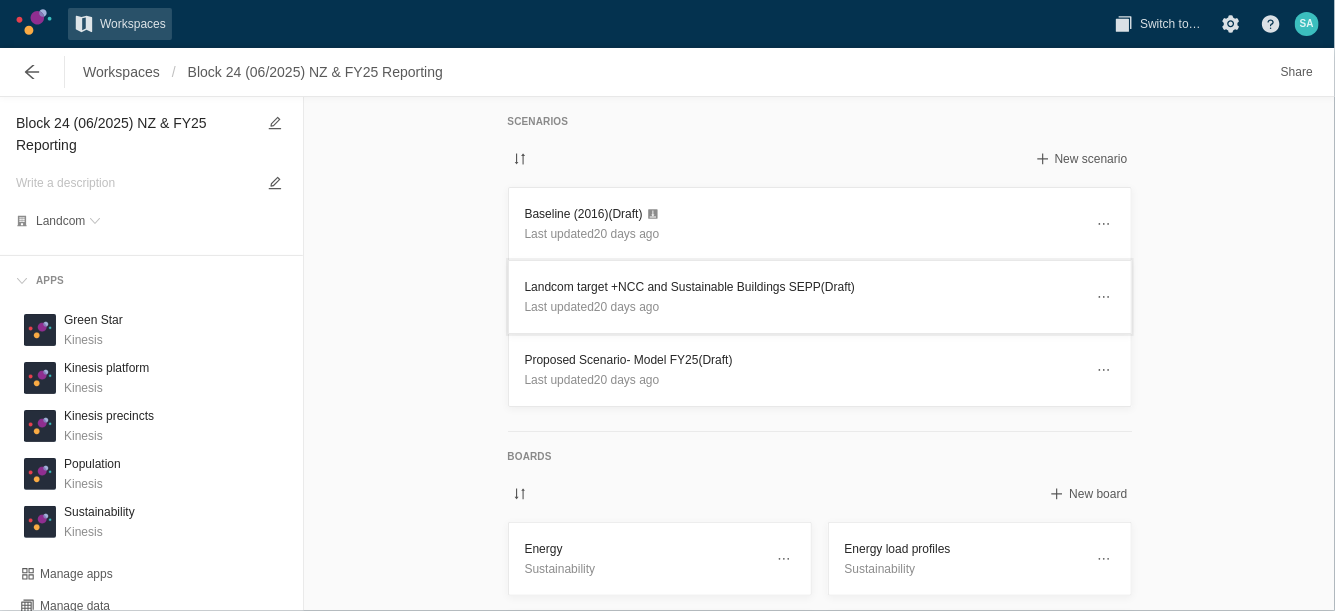click on "Landcom target +NCC and Sustainable Buildings SEPP  (Draft)" at bounding box center (804, 287) 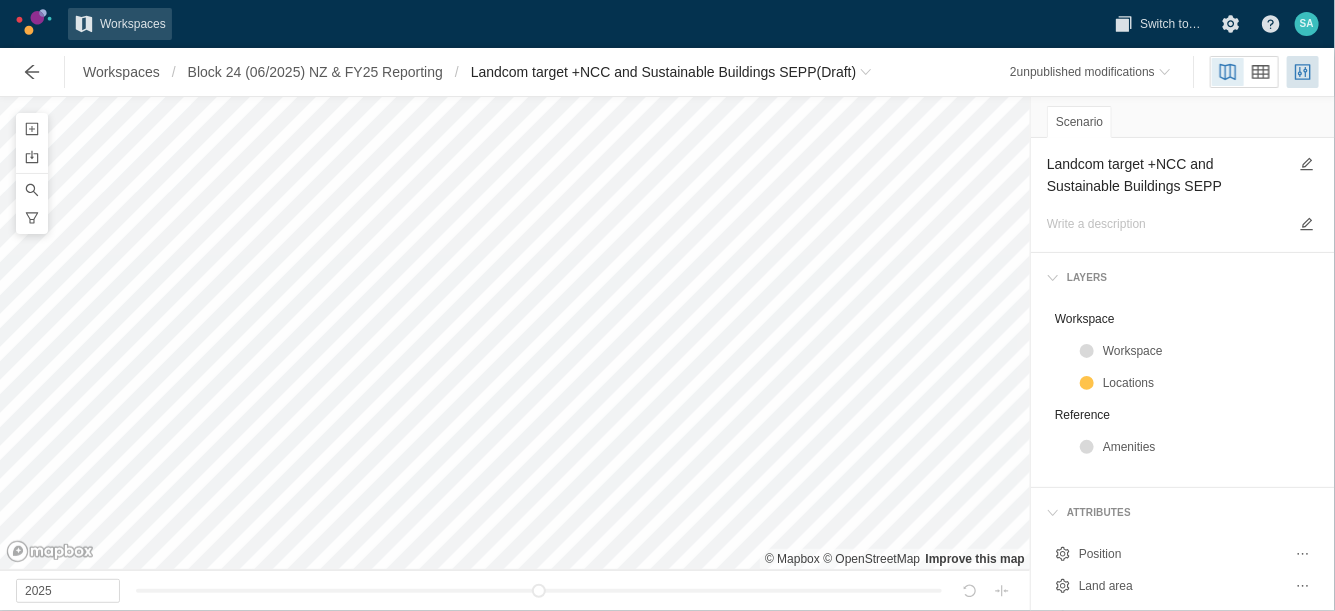 click on "Landcom target +NCC and Sustainable Buildings SEPP" at bounding box center (1167, 175) 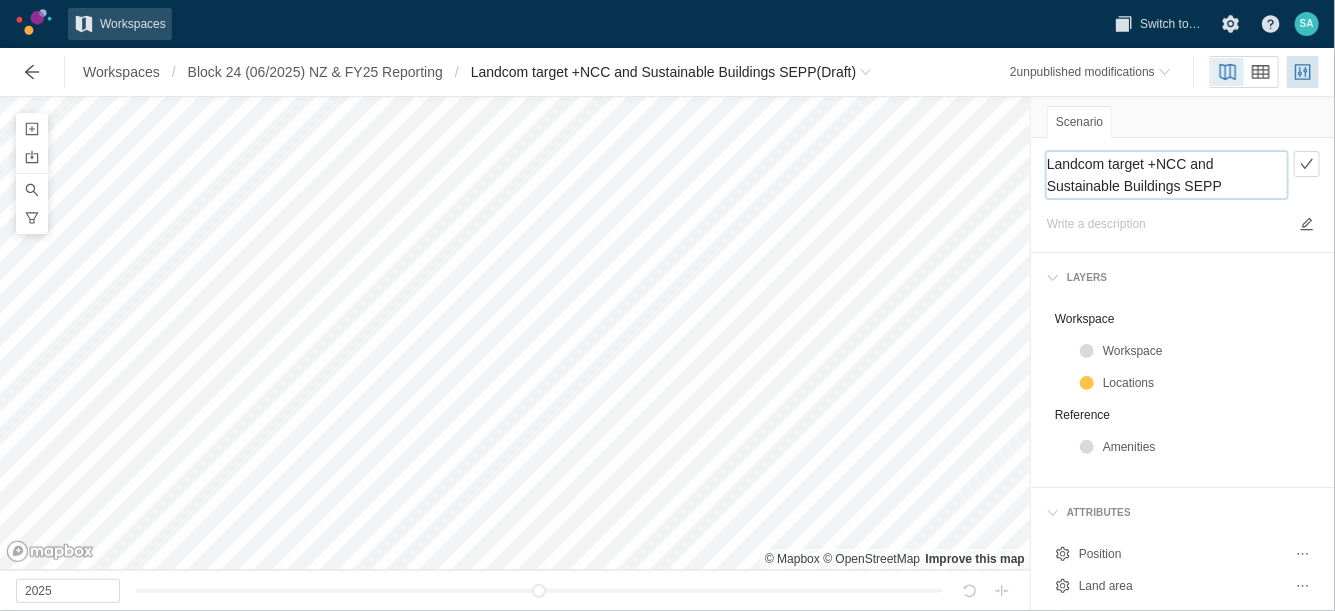 click on "Landcom target +NCC and Sustainable Buildings SEPP" at bounding box center [1167, 175] 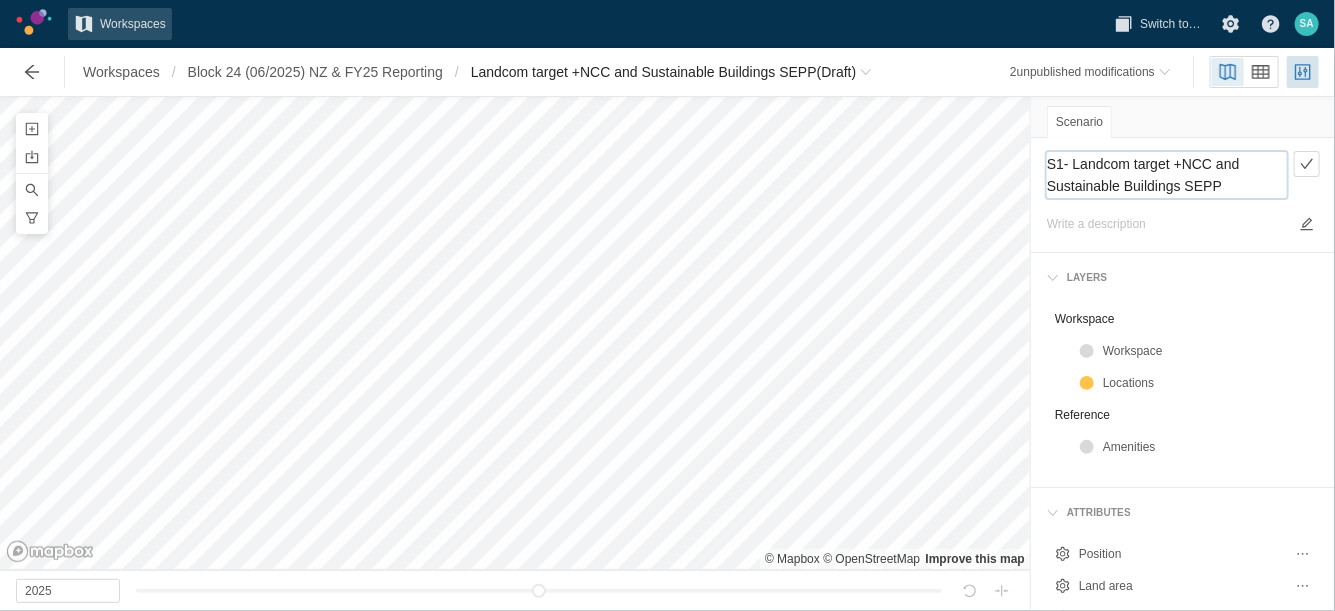 click on "S1- Landcom target +NCC and Sustainable Buildings SEPP" at bounding box center [1167, 175] 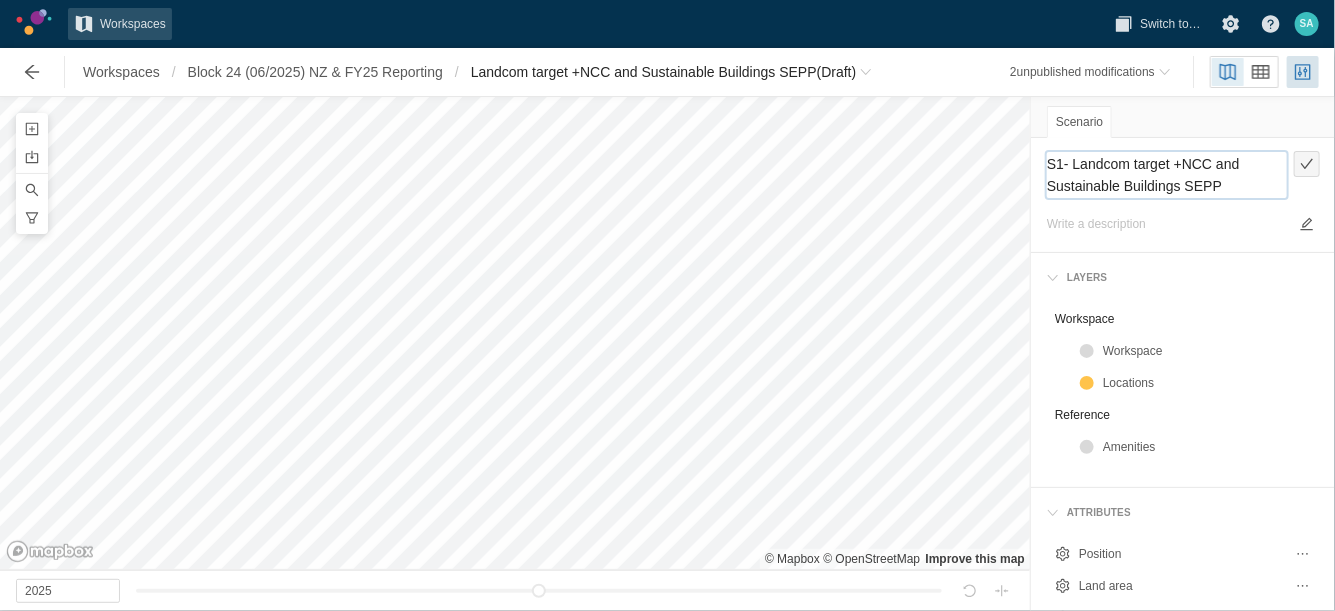 type on "S1- Landcom target +NCC and Sustainable Buildings SEPP" 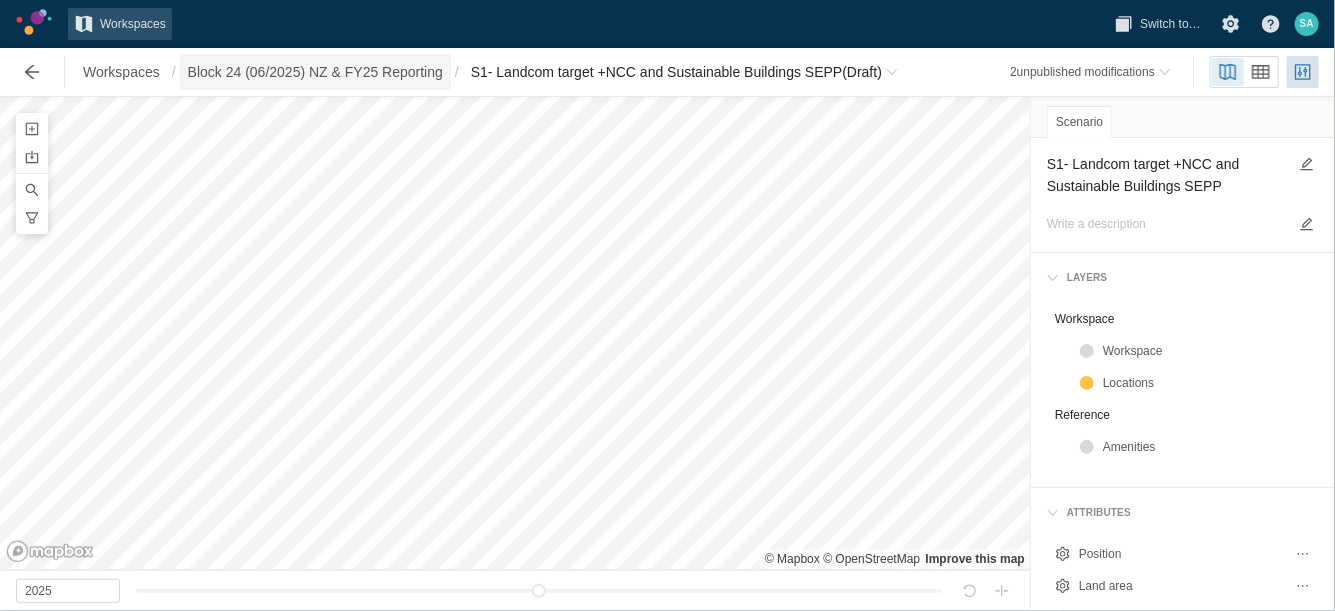 click on "Block 24 (06/2025) NZ & FY25 Reporting" at bounding box center [315, 72] 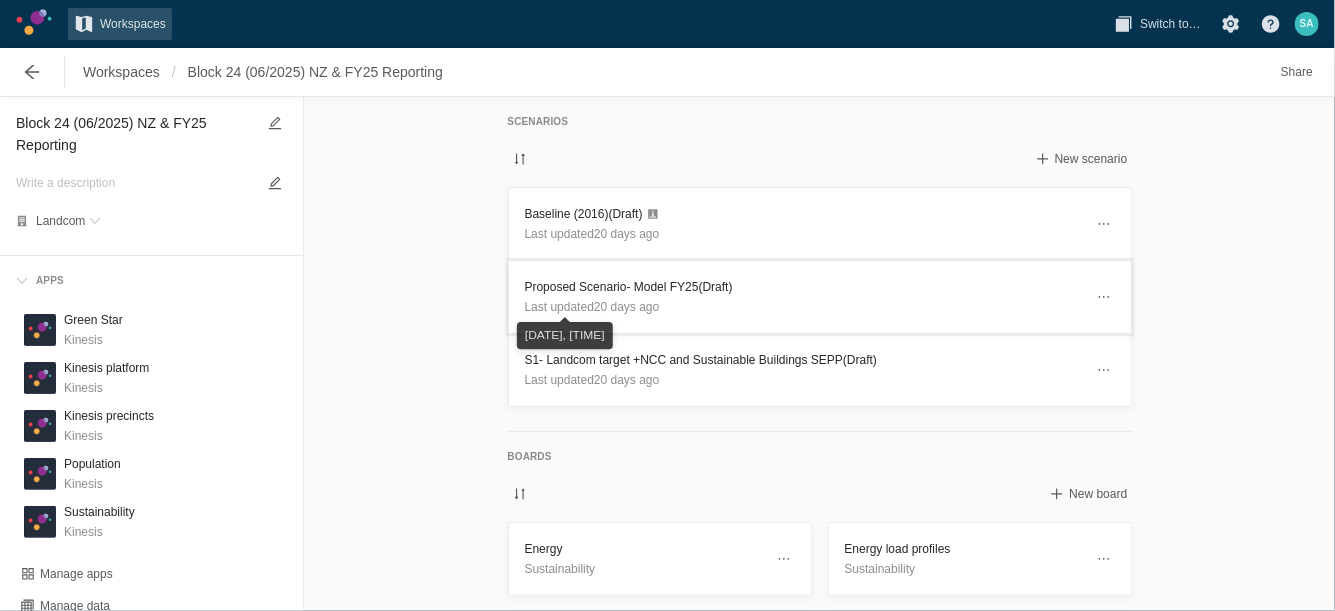 click on "Last updated [DURATION] ago" at bounding box center [592, 307] 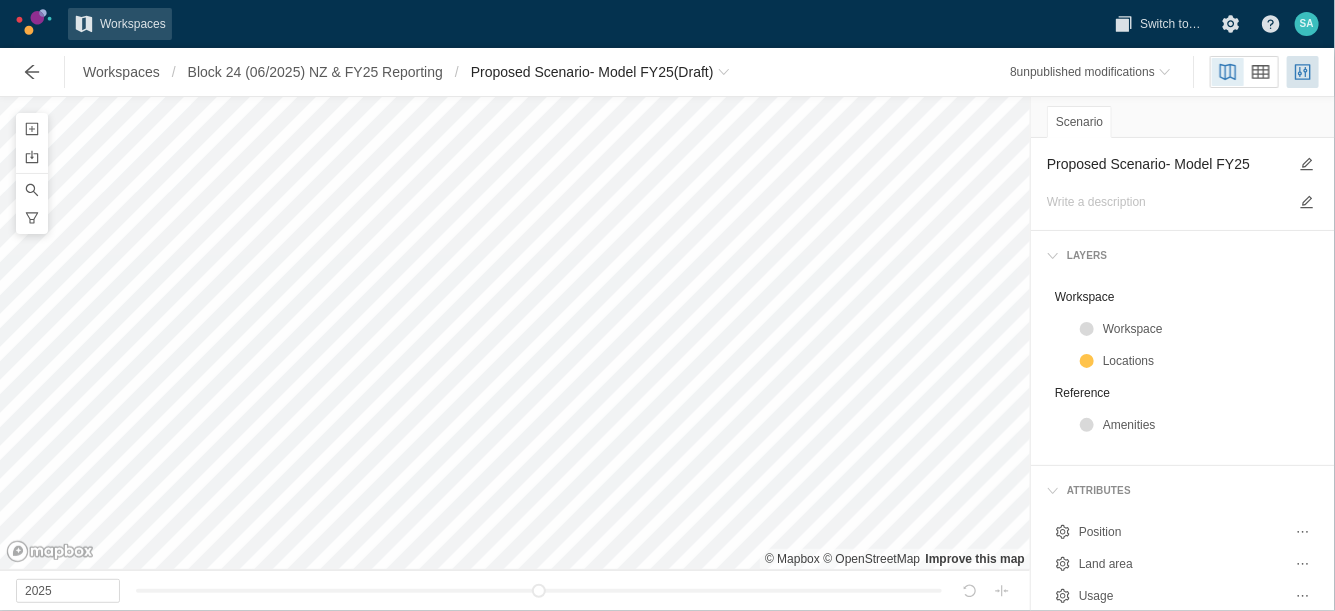 click on "Proposed Scenario- Model FY25" at bounding box center [1167, 164] 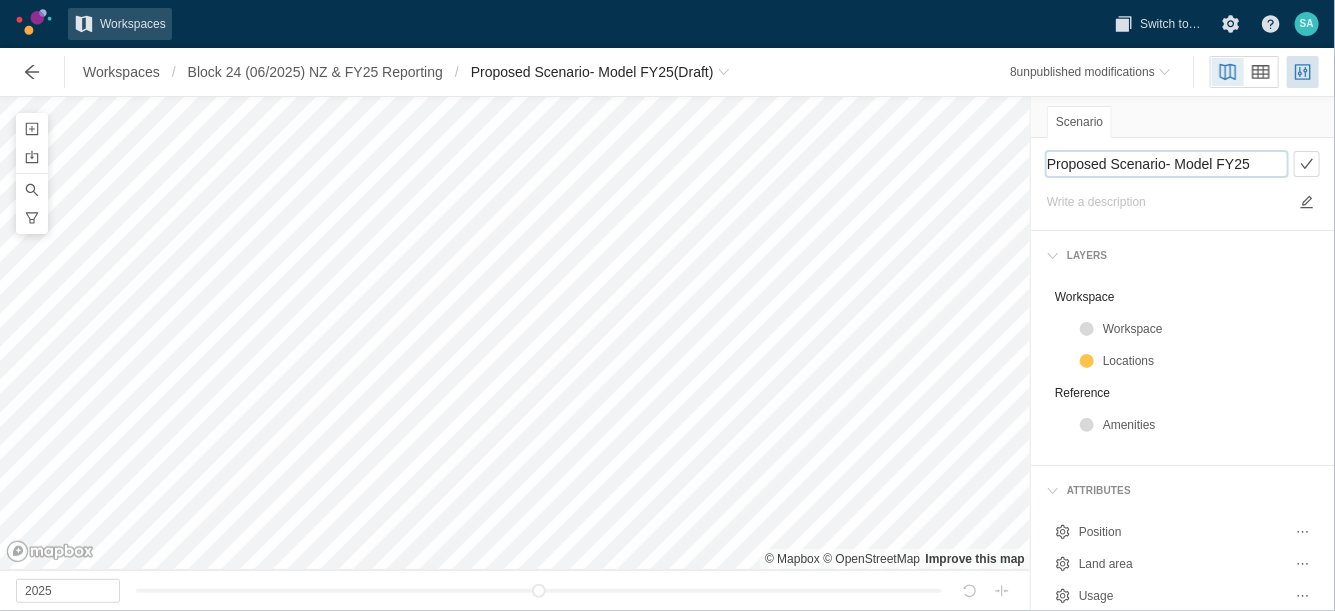 click on "Proposed Scenario- Model FY25" at bounding box center (1167, 164) 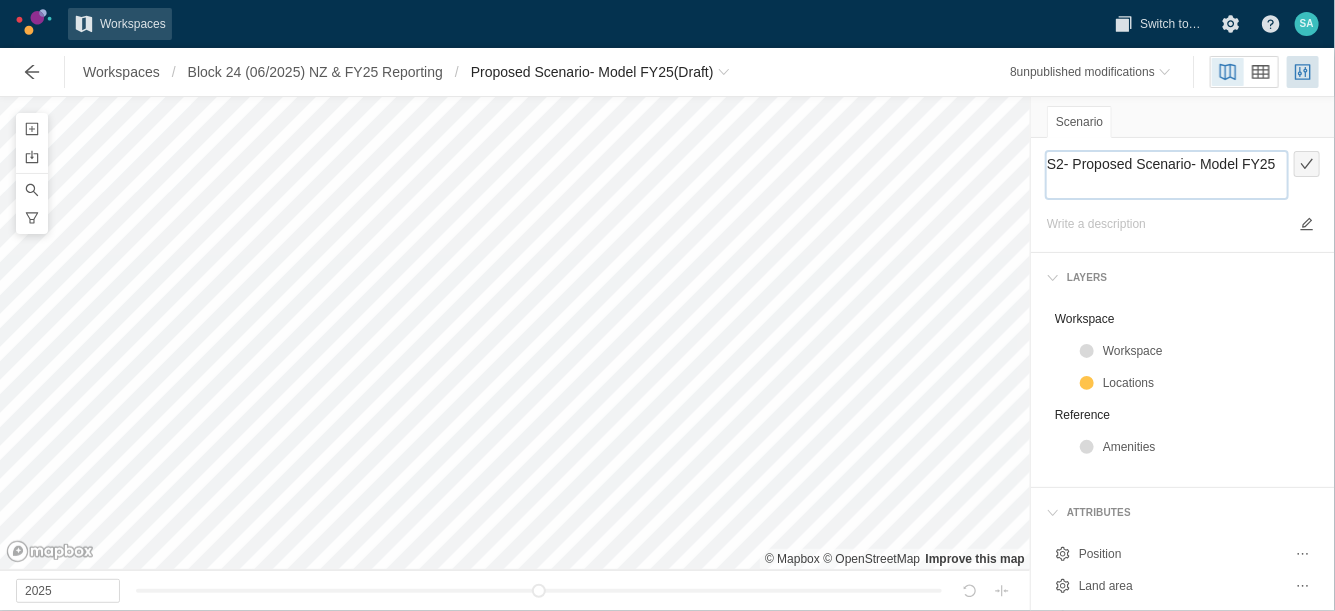 type on "S2- Proposed Scenario- Model FY25" 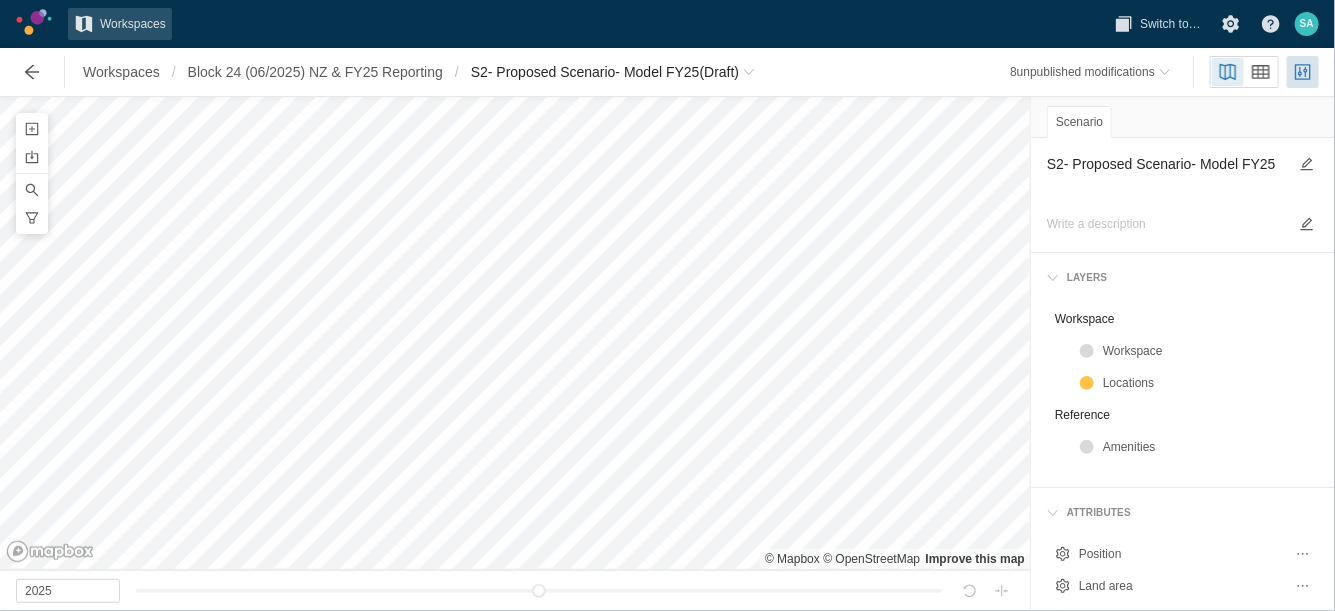 click on "Workspaces / Block 24 ([DATE]) [COUNTRY] & FY25 Reporting / S2- Proposed Scenario- Model FY25 (Draft)" at bounding box center (386, 72) 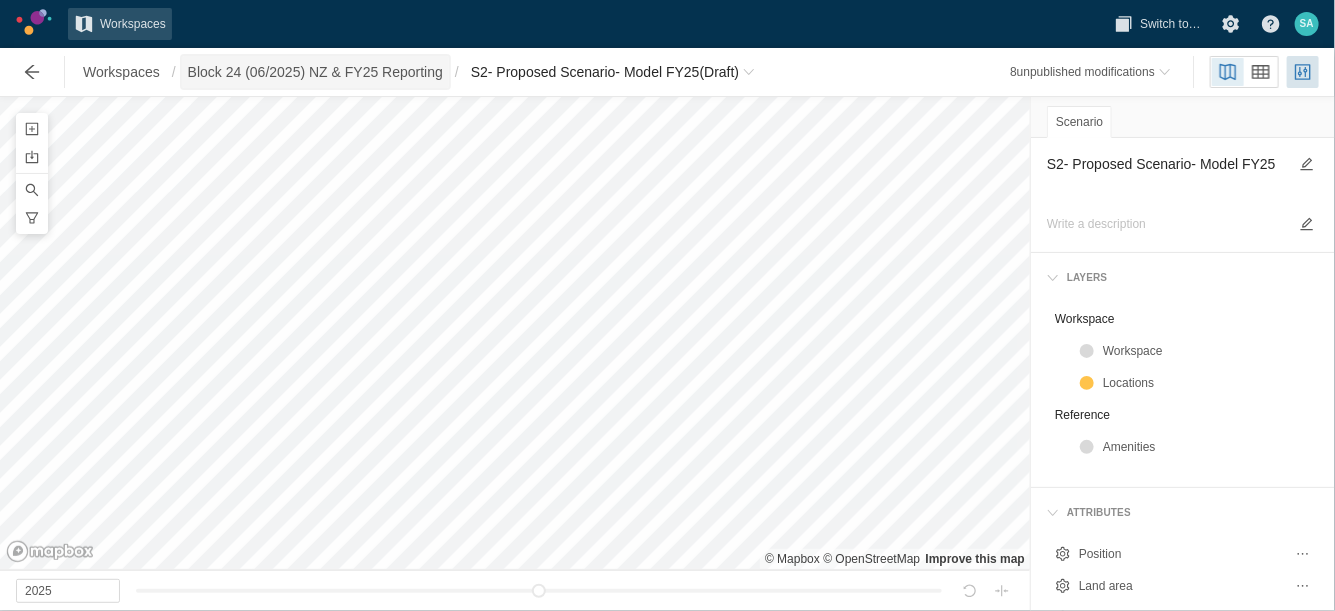 click on "Block 24 (06/2025) NZ & FY25 Reporting" at bounding box center (315, 72) 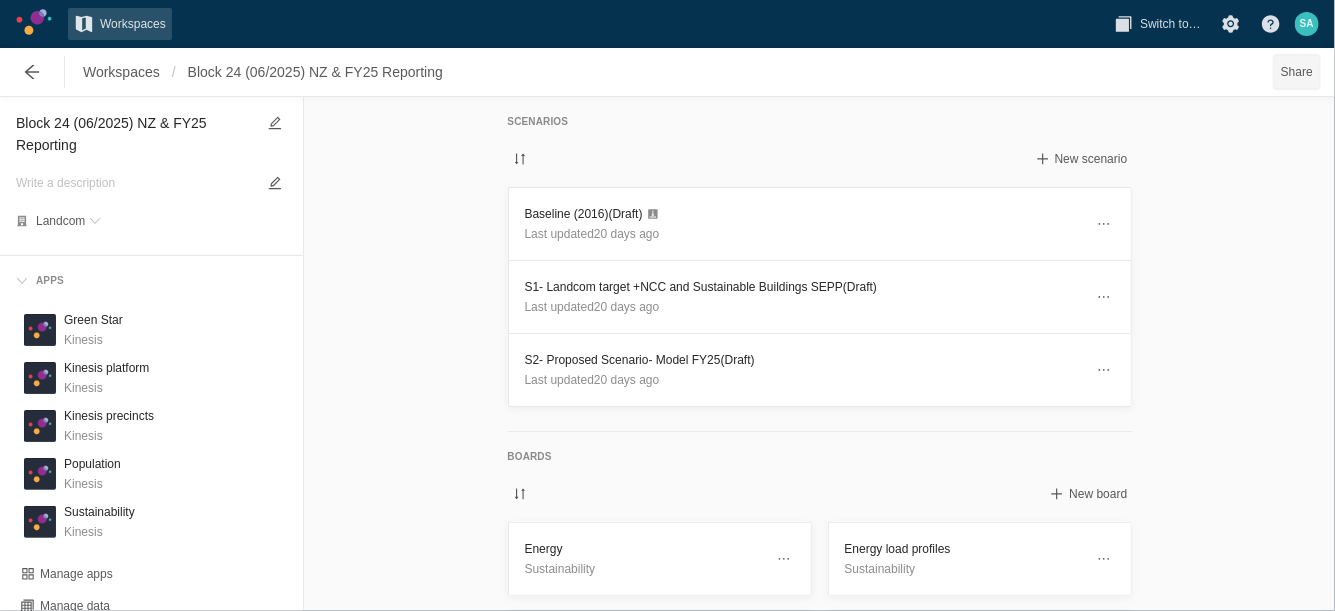 click on "Share" at bounding box center [1297, 72] 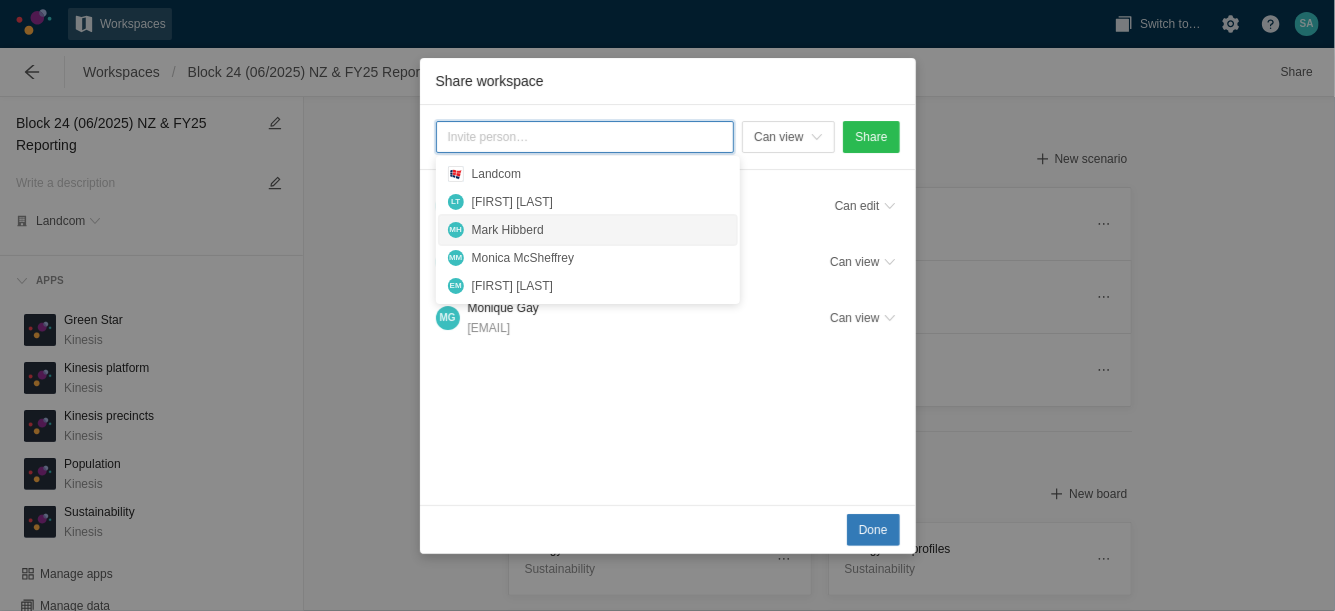 click on "Mark Hibberd" at bounding box center (600, 230) 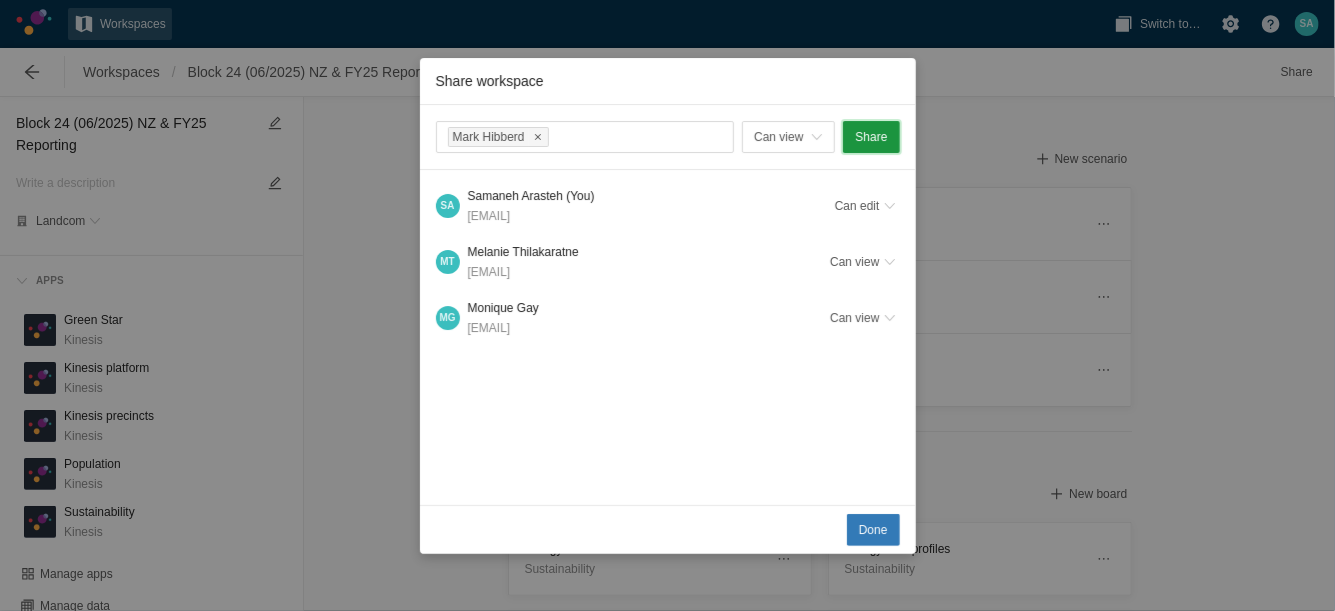 click on "Share" at bounding box center [871, 137] 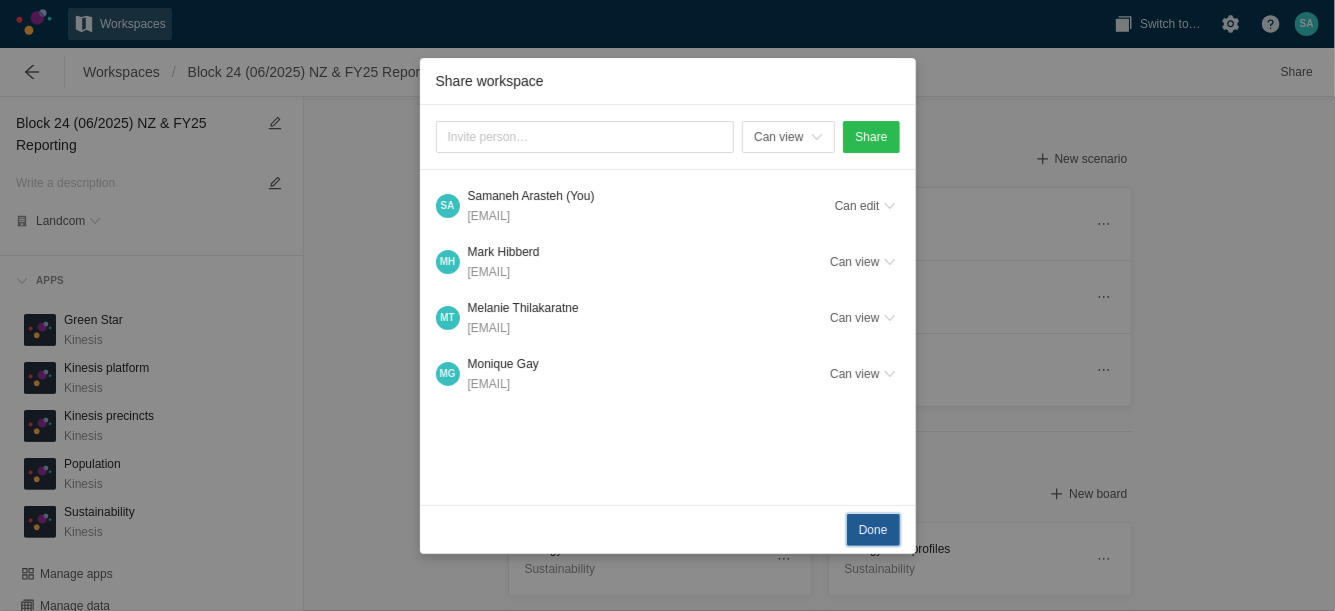 click on "Done" at bounding box center (873, 530) 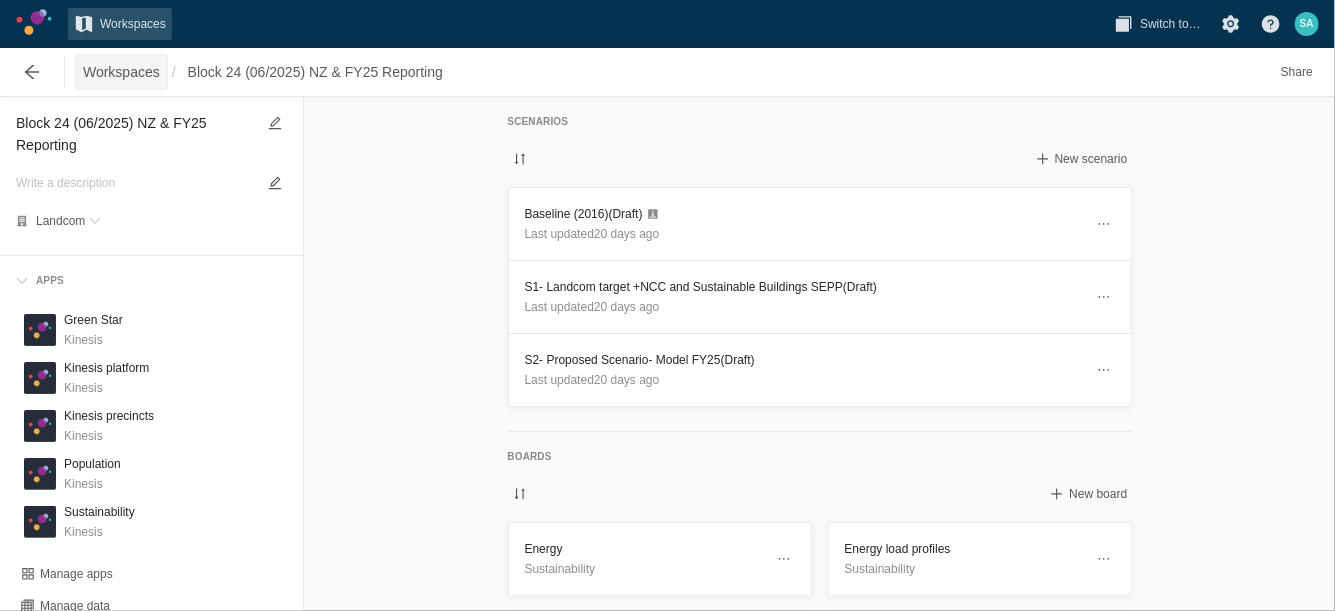 click on "Workspaces" at bounding box center [121, 72] 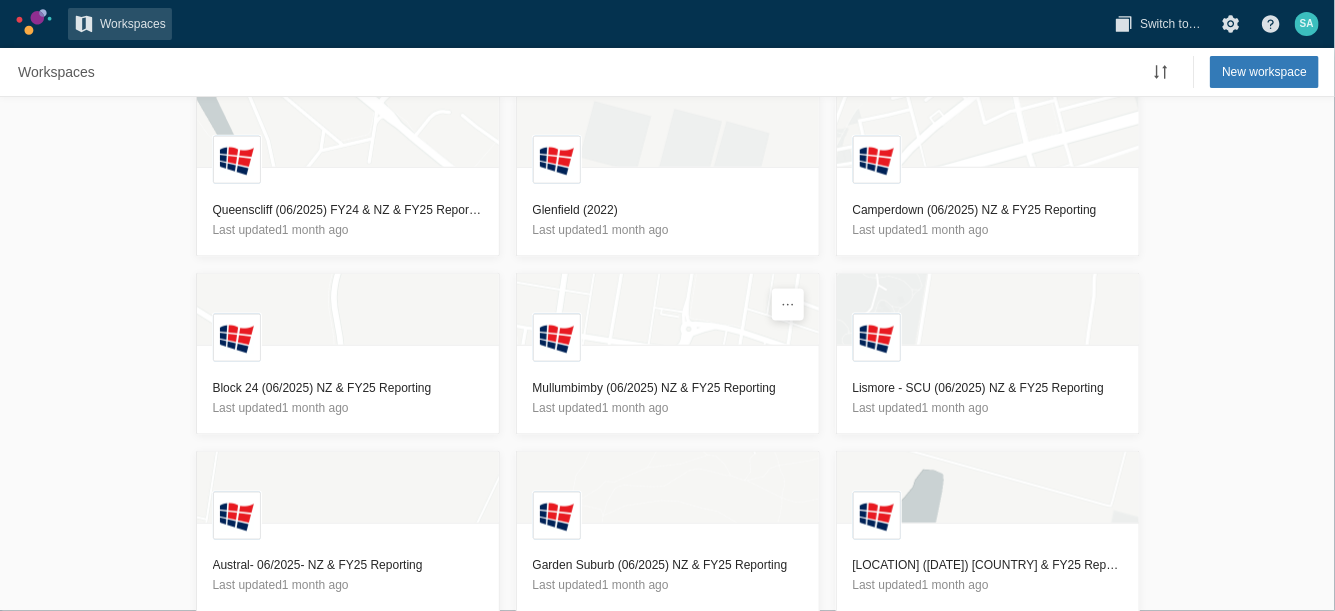scroll, scrollTop: 1149, scrollLeft: 0, axis: vertical 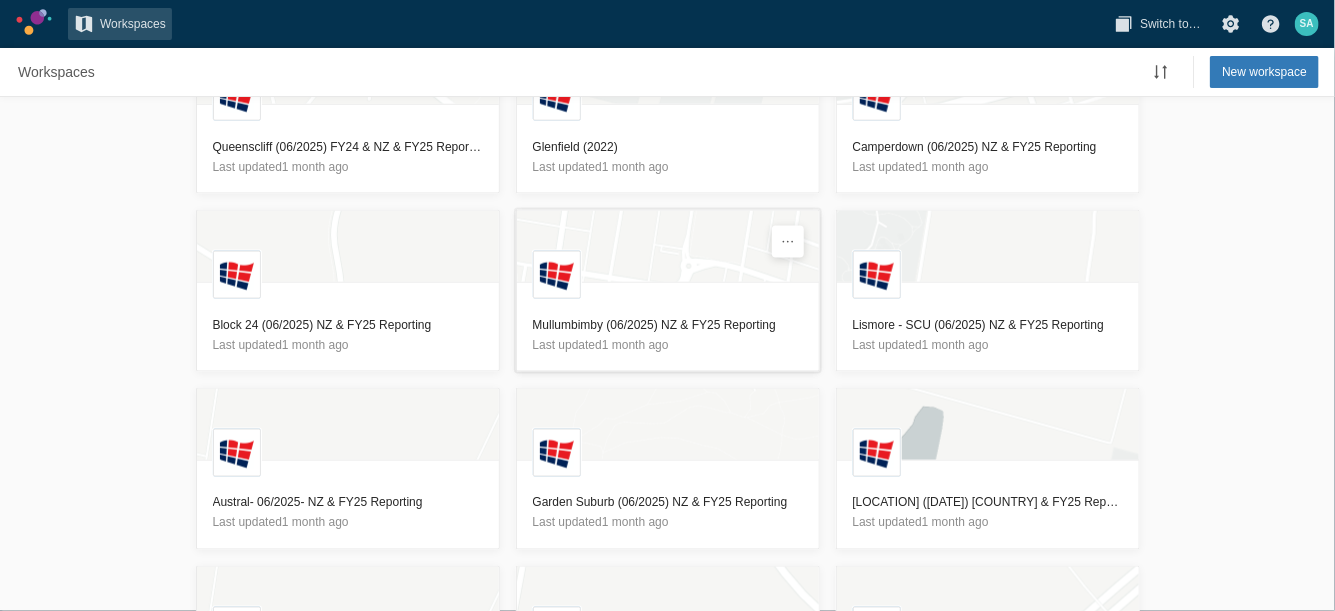 click on "Mullumbimby (06/2025) NZ & FY25 Reporting" at bounding box center (668, 325) 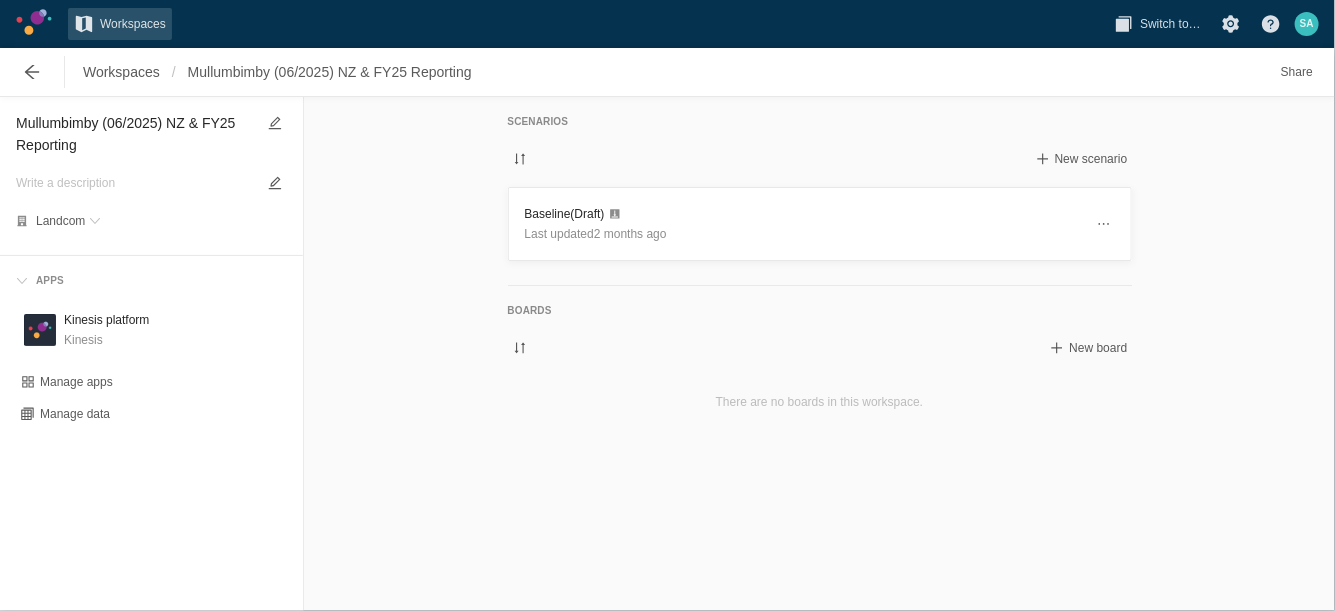 click on "Mullumbimby (06/2025) NZ & FY25 Reporting" at bounding box center [135, 134] 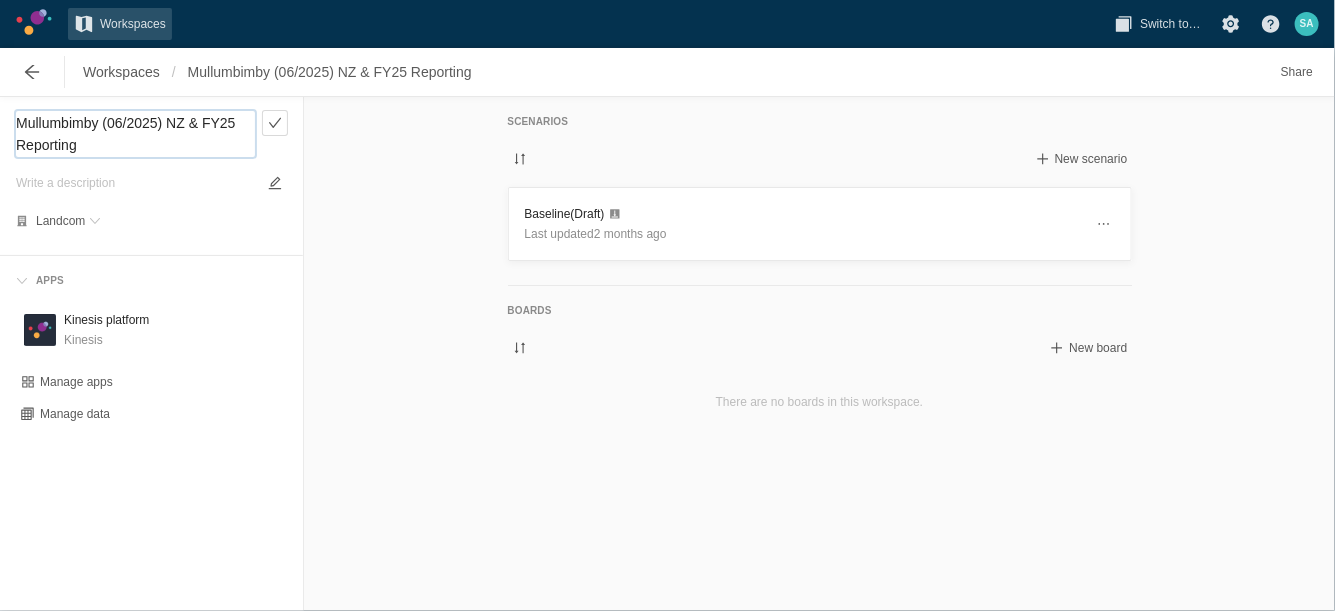 click on "Mullumbimby (06/2025) NZ & FY25 Reporting" at bounding box center [135, 134] 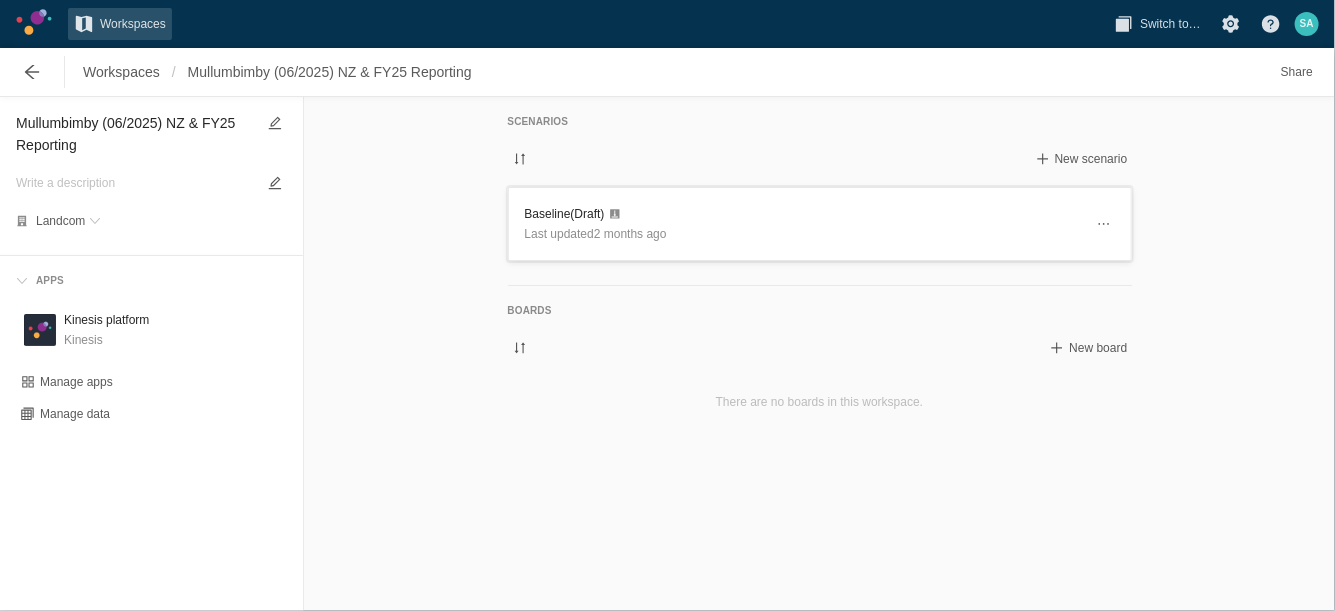 click on "Baseline  (Draft)" at bounding box center (804, 214) 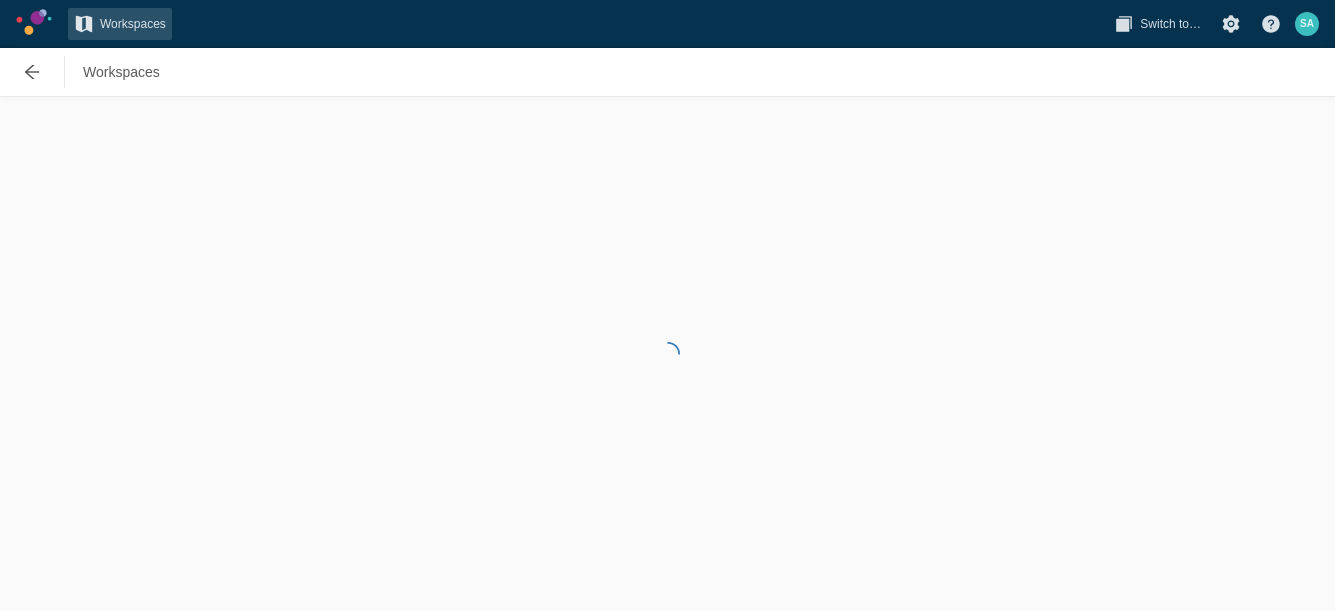 scroll, scrollTop: 0, scrollLeft: 0, axis: both 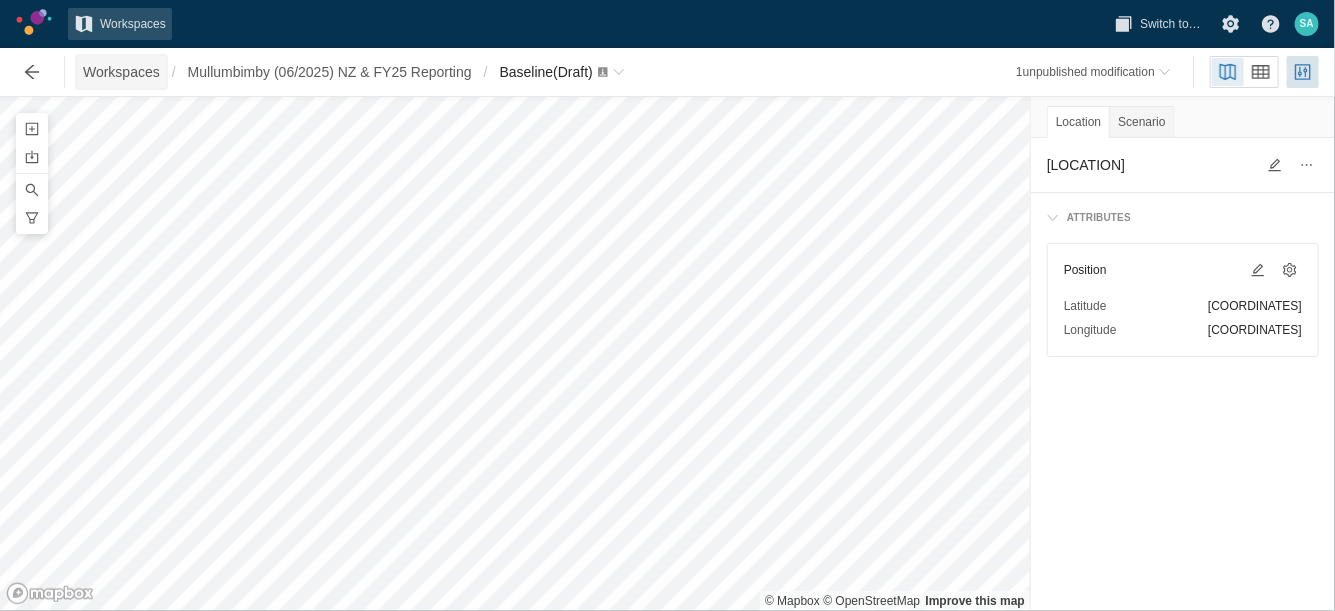 click on "Workspaces" at bounding box center (121, 72) 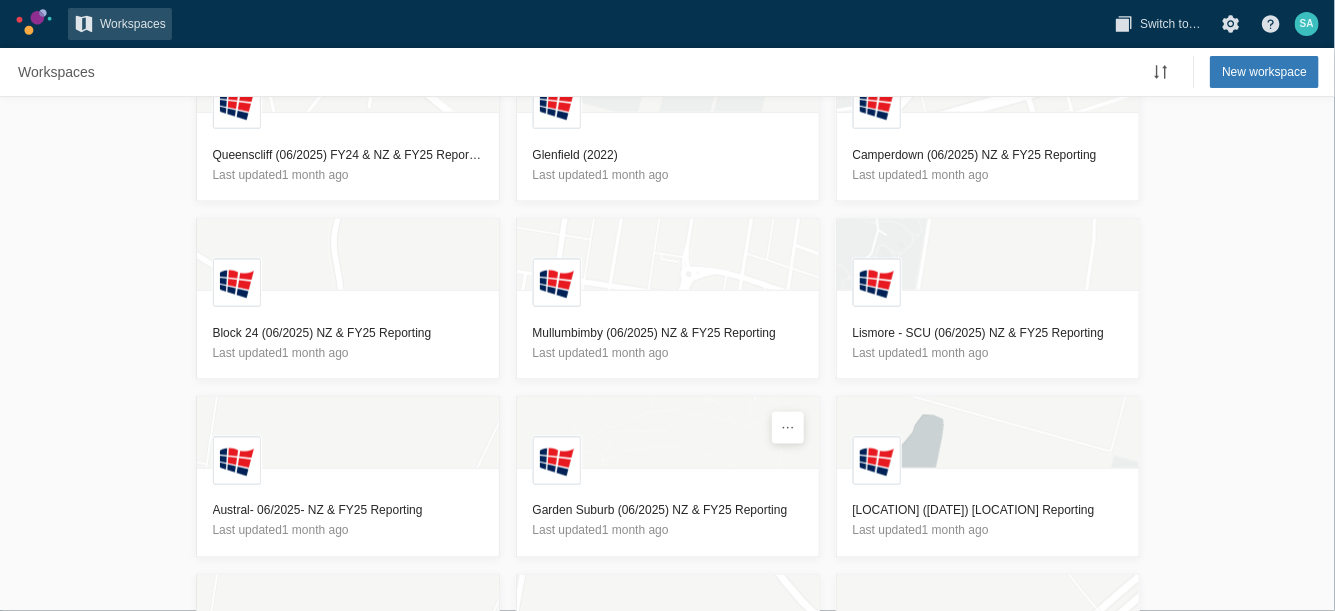 scroll, scrollTop: 1147, scrollLeft: 0, axis: vertical 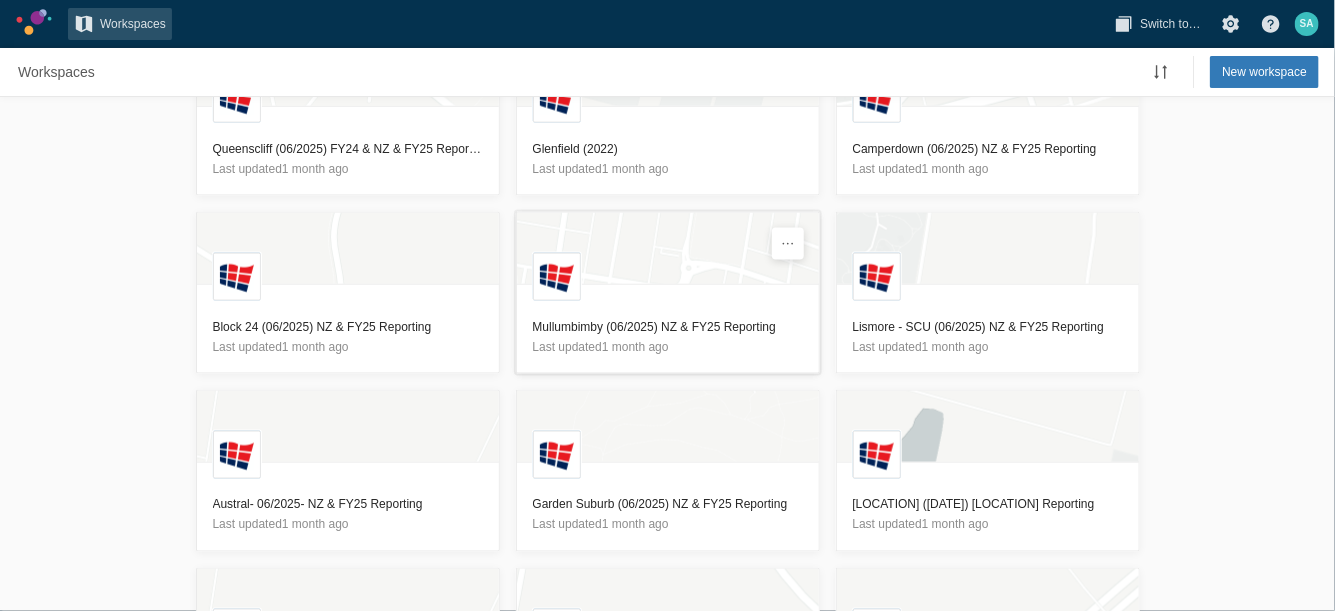 click on "[LOCATION] ([DATE]) [LOCATION] Reporting Last updated [TIME_AGO]" at bounding box center (668, 337) 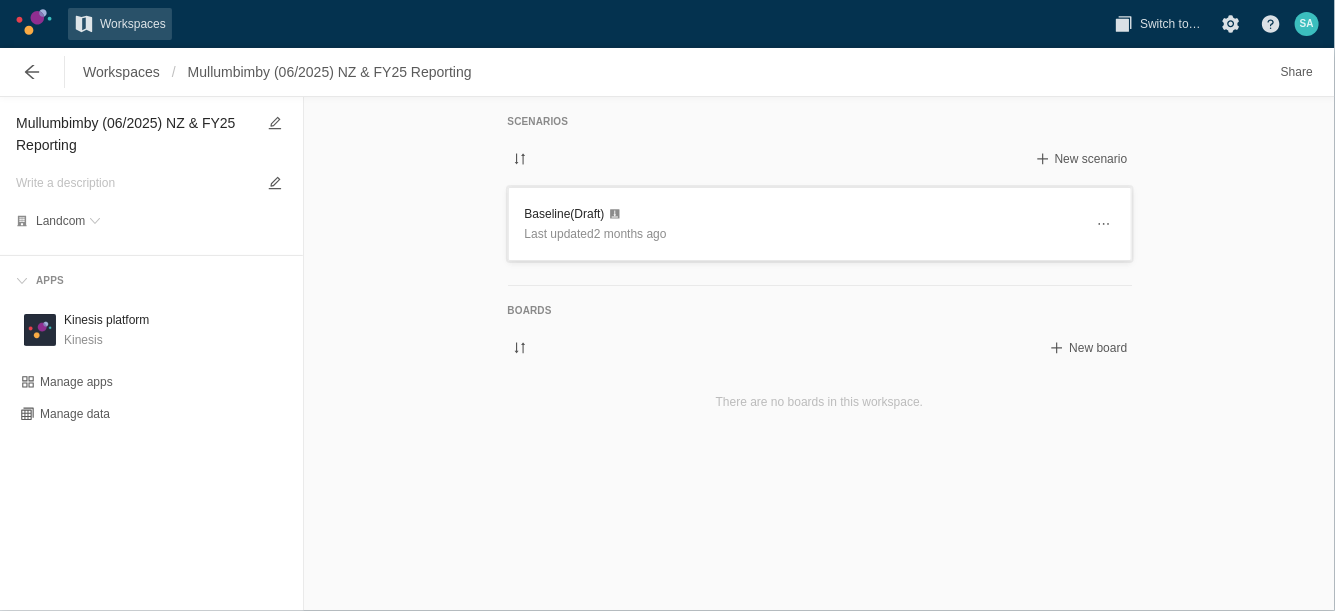 click on "Baseline  (Draft)" at bounding box center [804, 214] 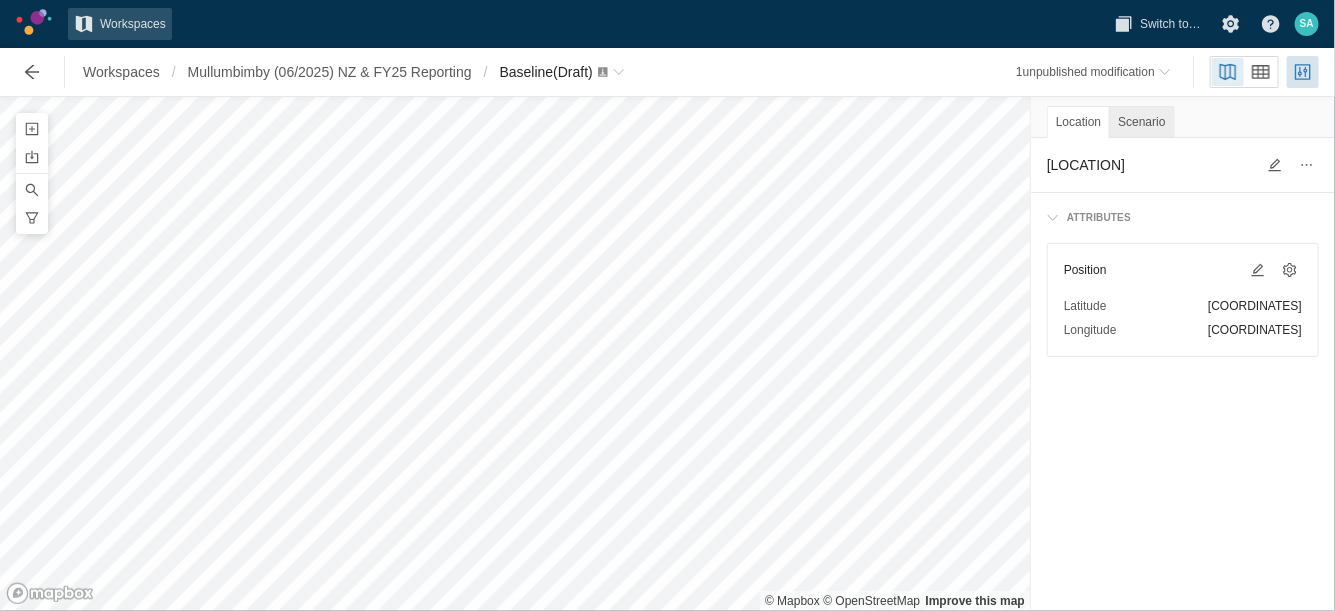 click on "Scenario" at bounding box center [1141, 122] 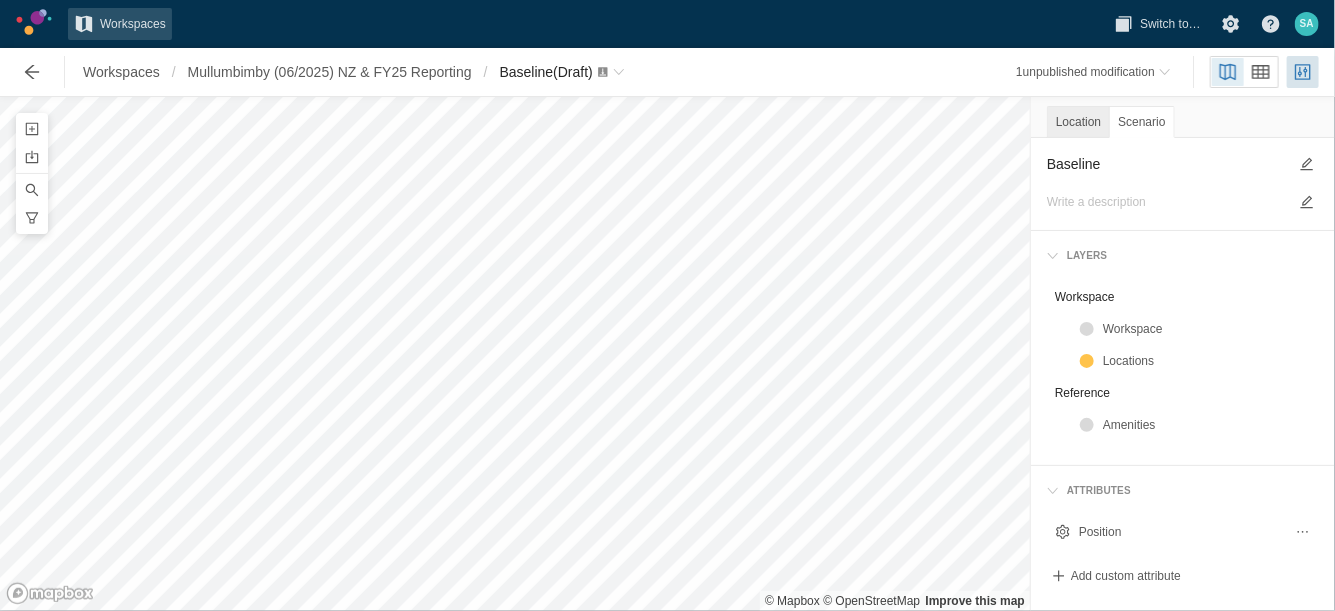click on "Location" at bounding box center (1078, 122) 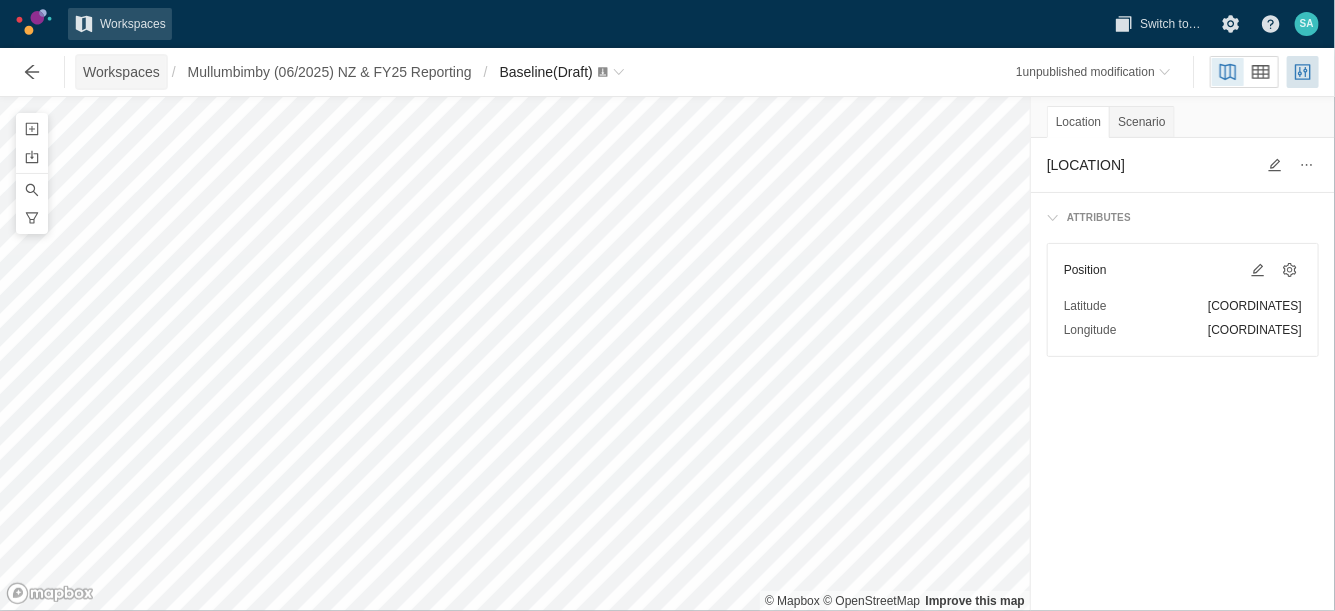 click on "Workspaces" at bounding box center (121, 72) 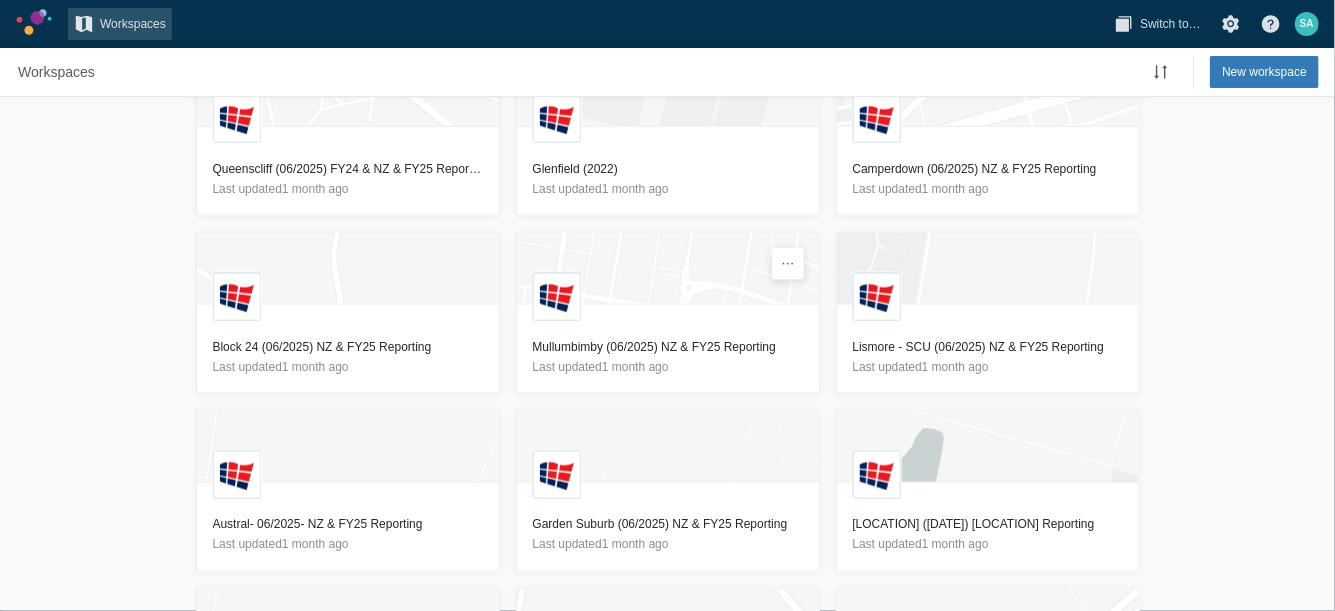 scroll, scrollTop: 1154, scrollLeft: 0, axis: vertical 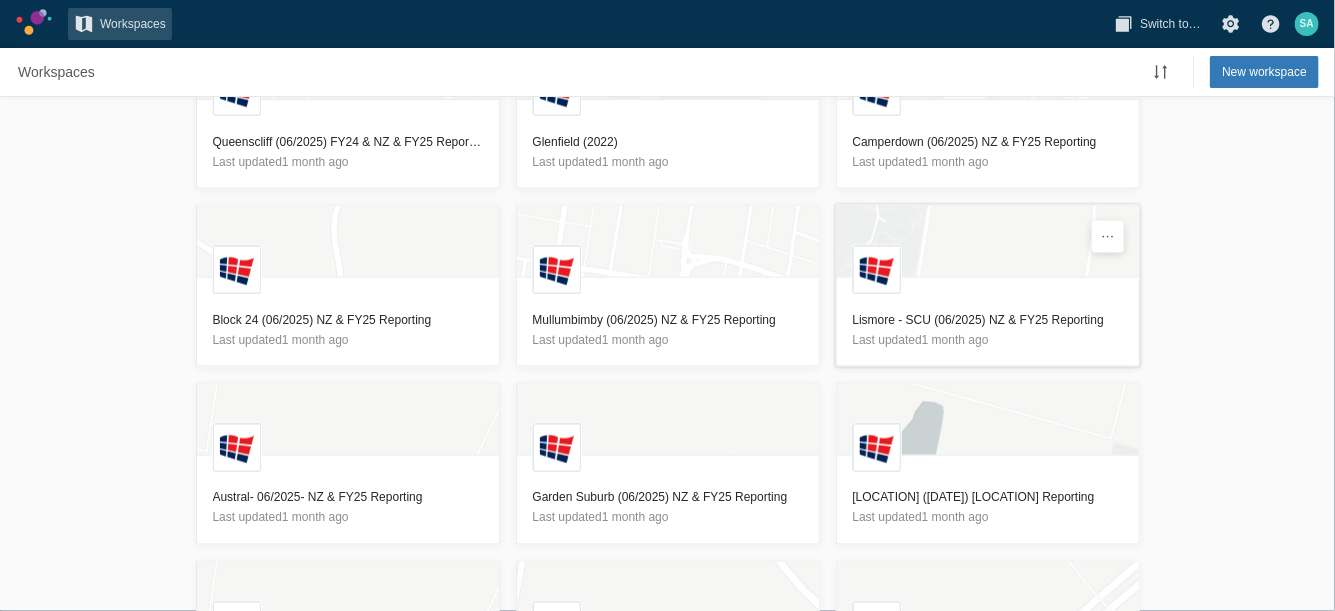 click on "Lismore - SCU (06/2025) NZ & FY25 Reporting" at bounding box center (988, 320) 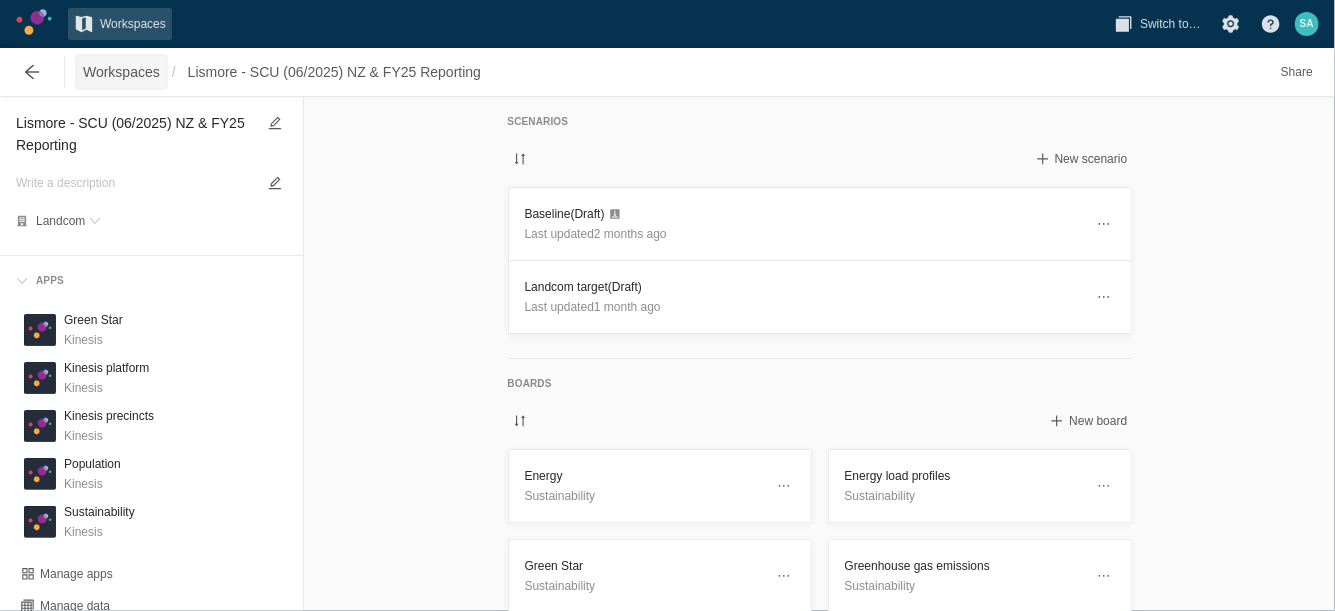 click on "Workspaces" at bounding box center (121, 72) 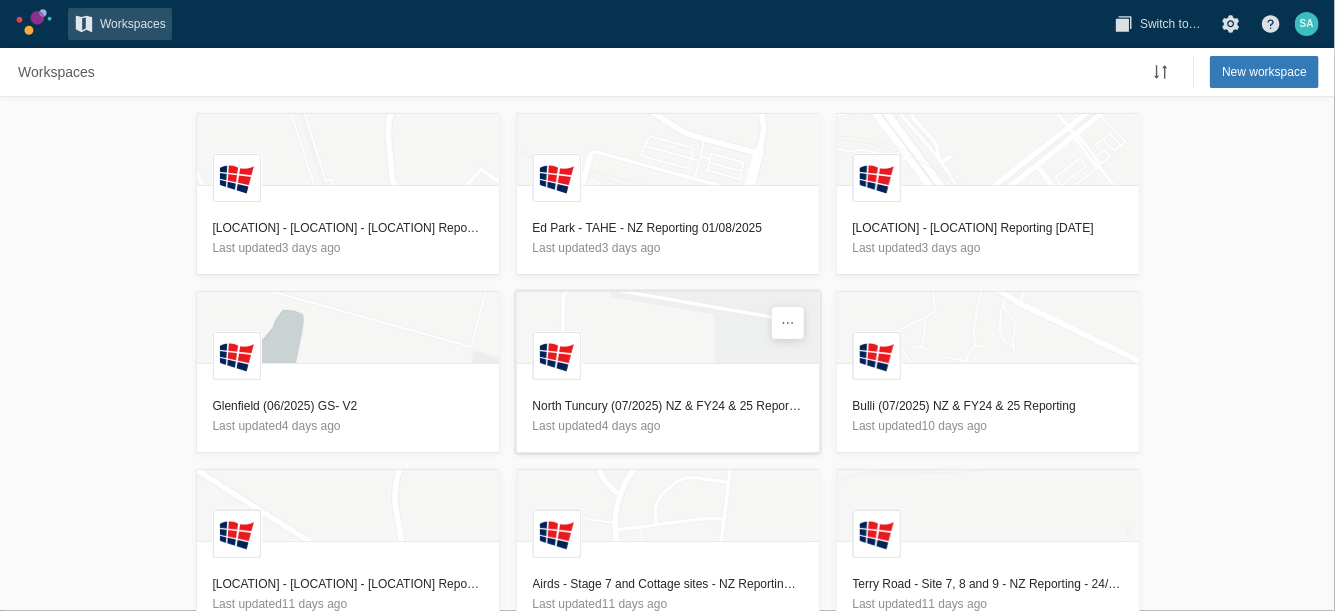 click on "North Tuncury (07/2025) NZ & FY24 & 25 Reporting" at bounding box center (668, 406) 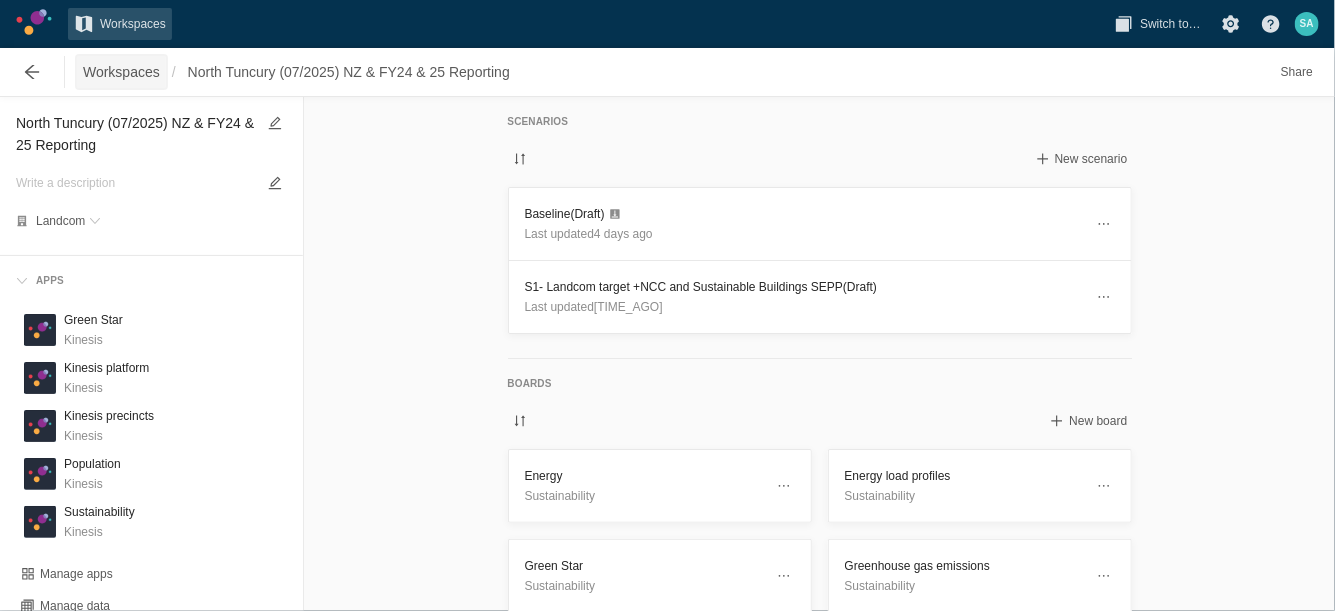 click on "Workspaces" at bounding box center [121, 72] 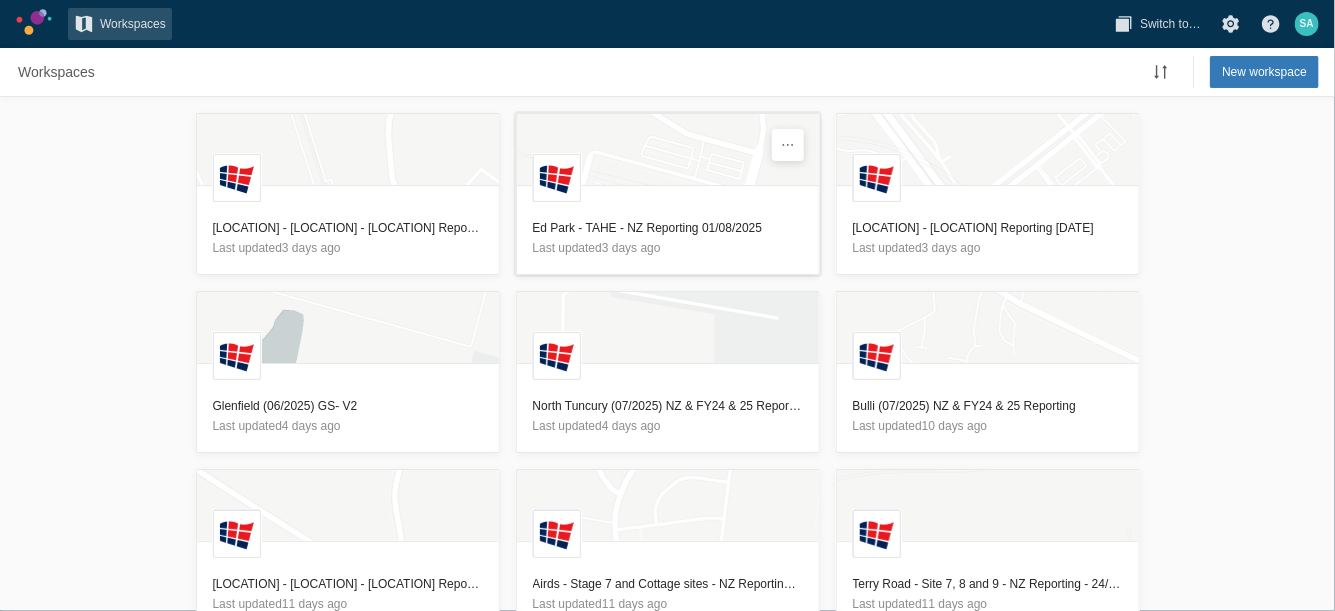 click on "Ed Park - TAHE - NZ Reporting 01/08/2025" at bounding box center (668, 228) 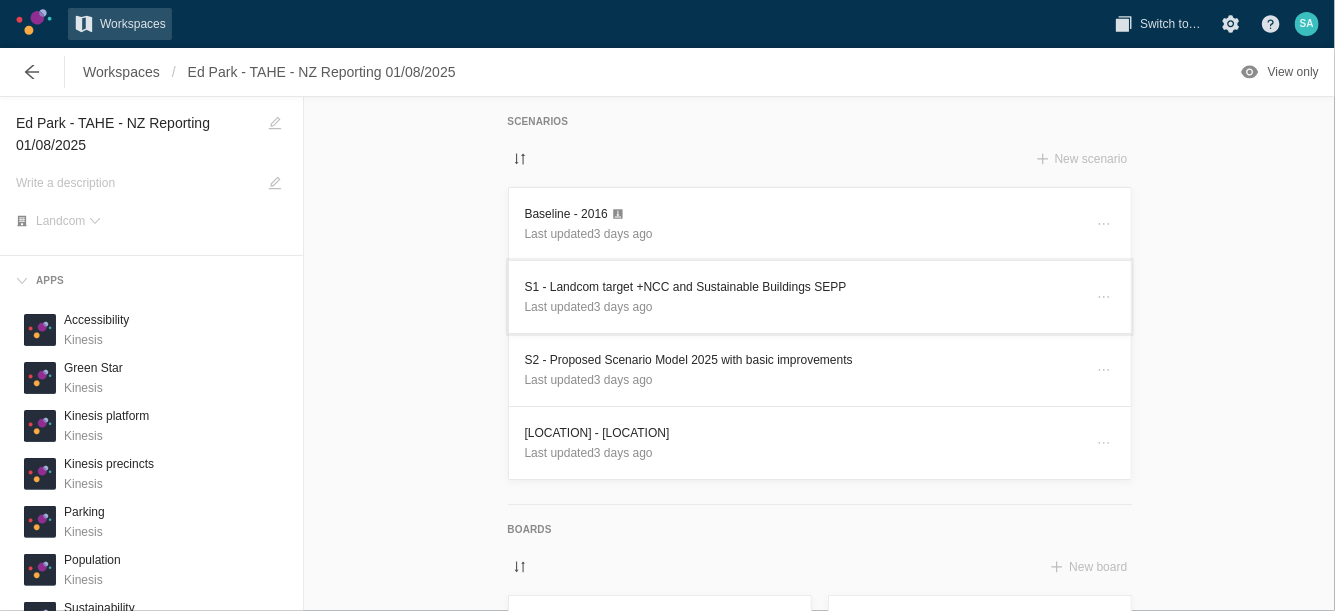click on "S1 - Landcom target +NCC and Sustainable Buildings SEPP" at bounding box center [804, 287] 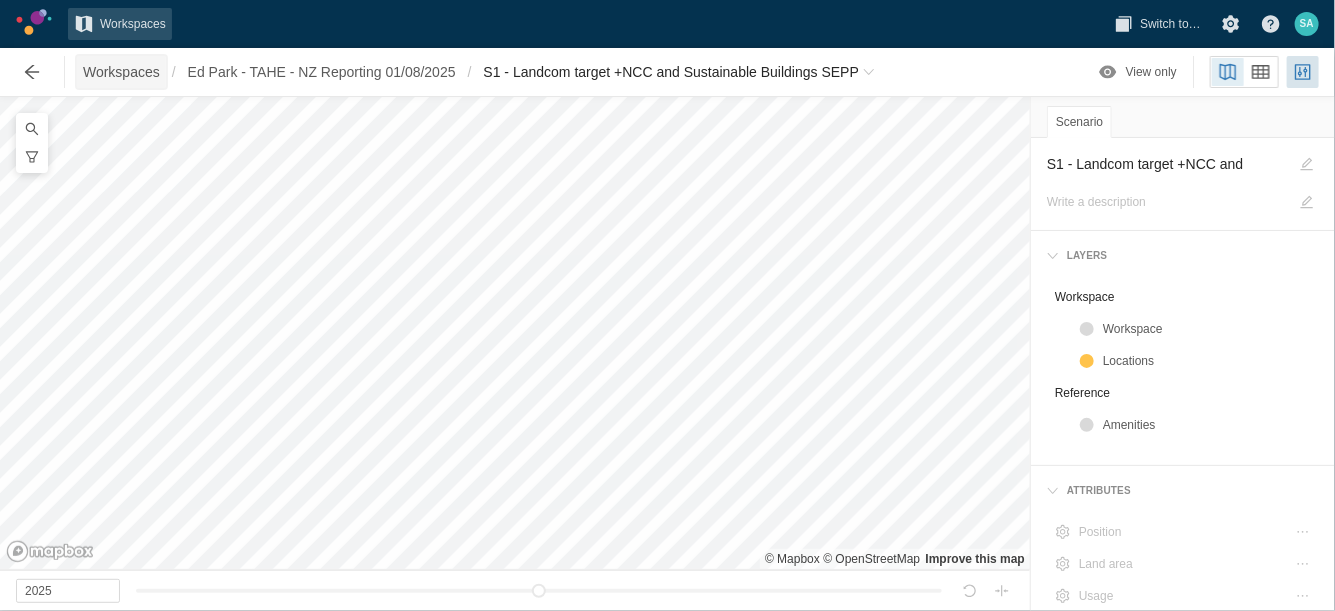 click on "Workspaces" at bounding box center [121, 72] 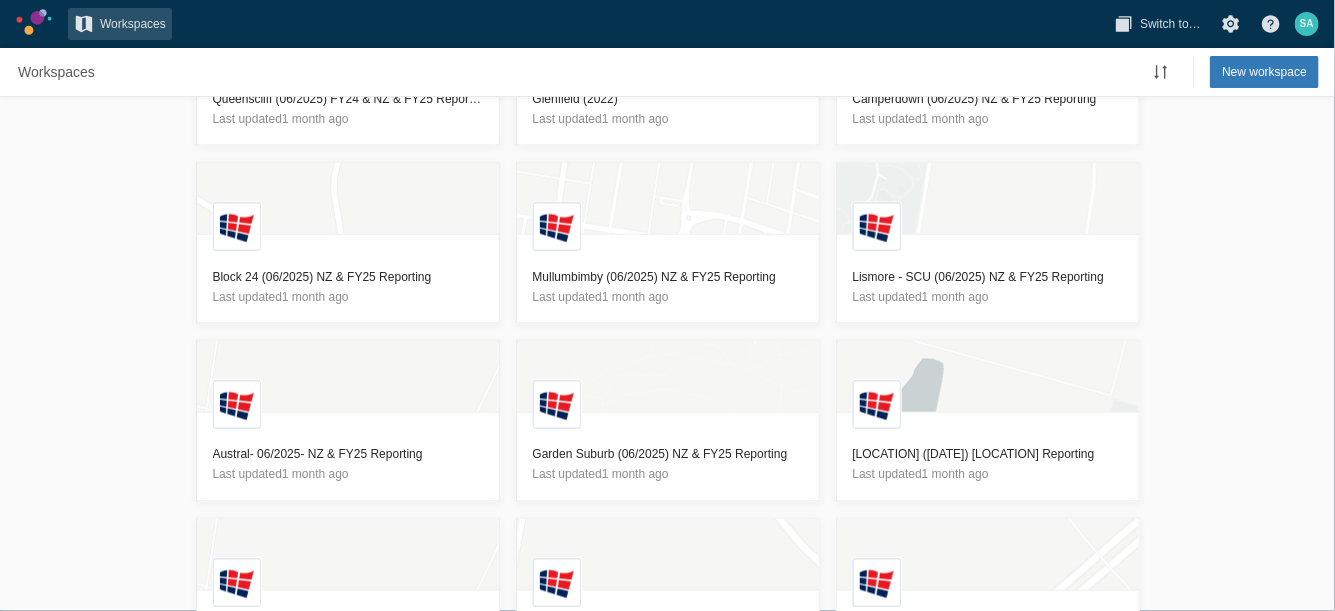 scroll, scrollTop: 1196, scrollLeft: 0, axis: vertical 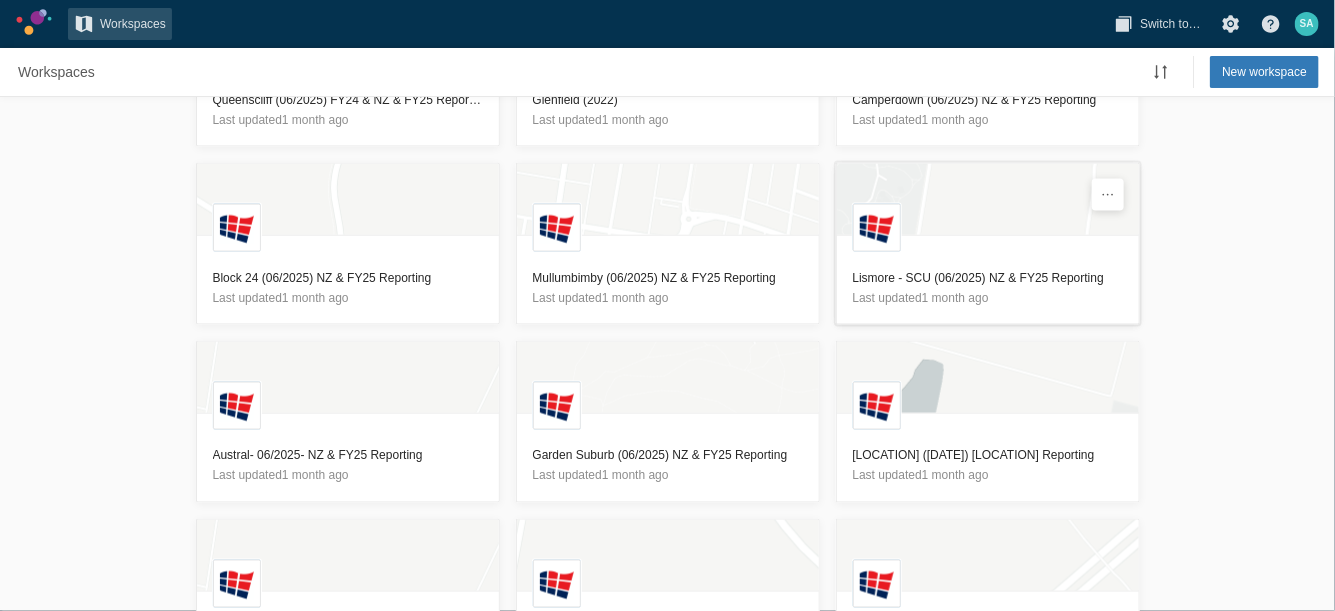 click on "Lismore - SCU (06/2025) NZ & FY25 Reporting" at bounding box center [988, 278] 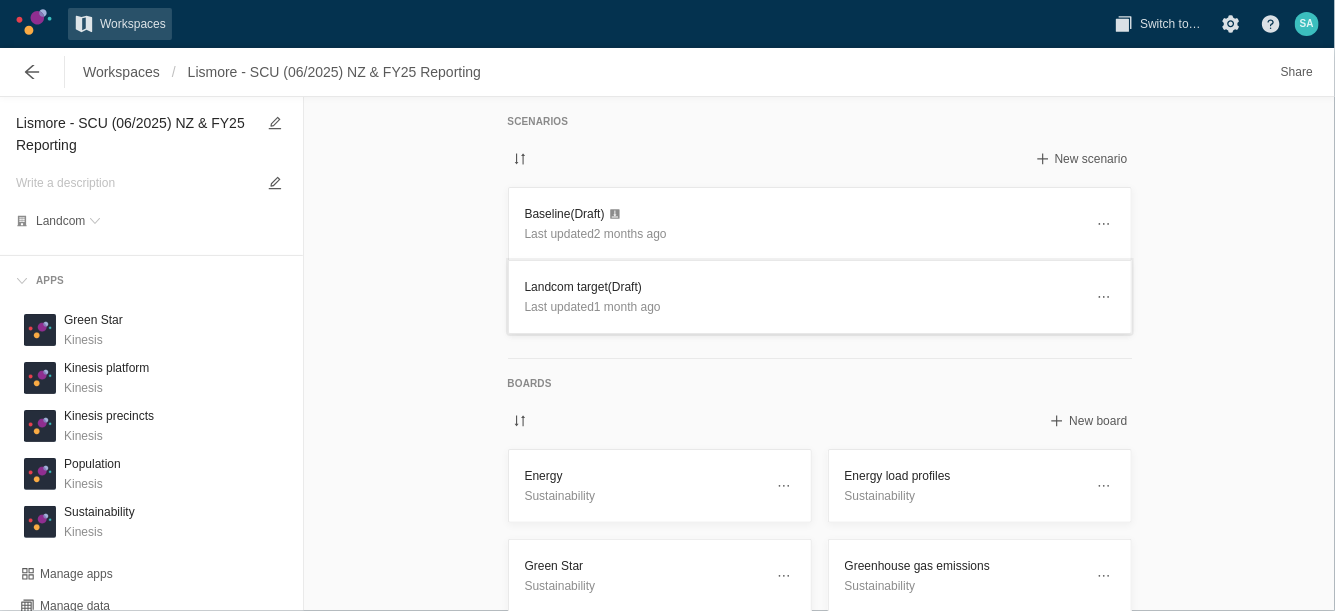 click on "Landcom target  (Draft)" at bounding box center [804, 287] 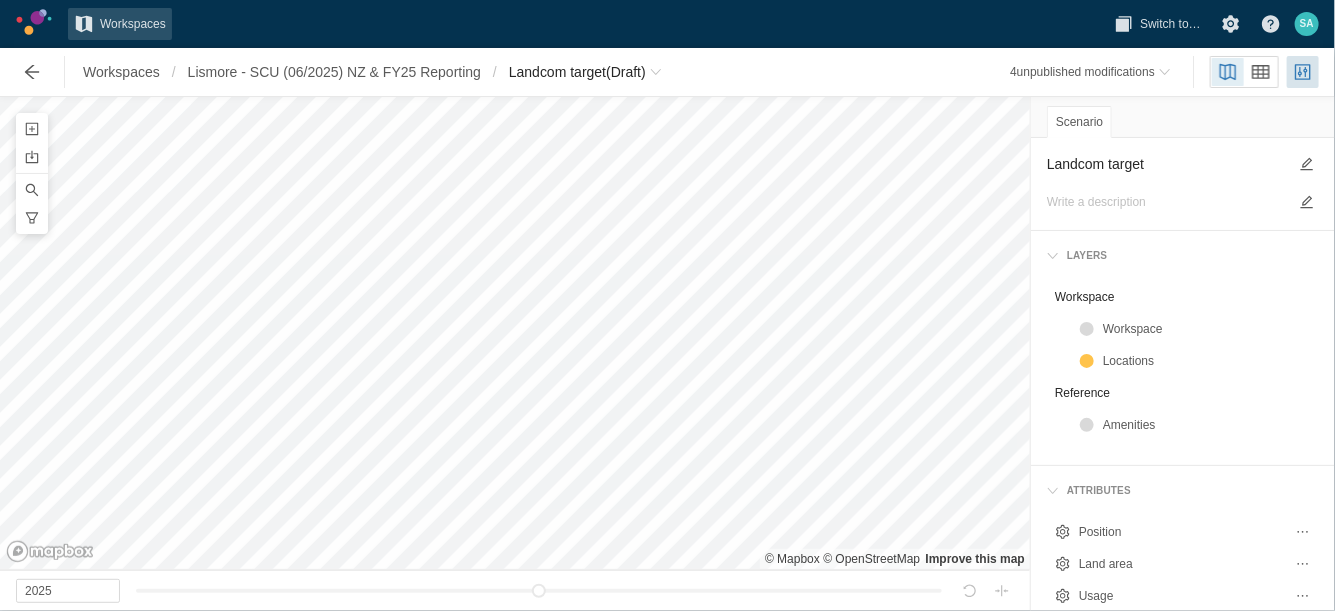 click on "Landcom target" at bounding box center [1167, 164] 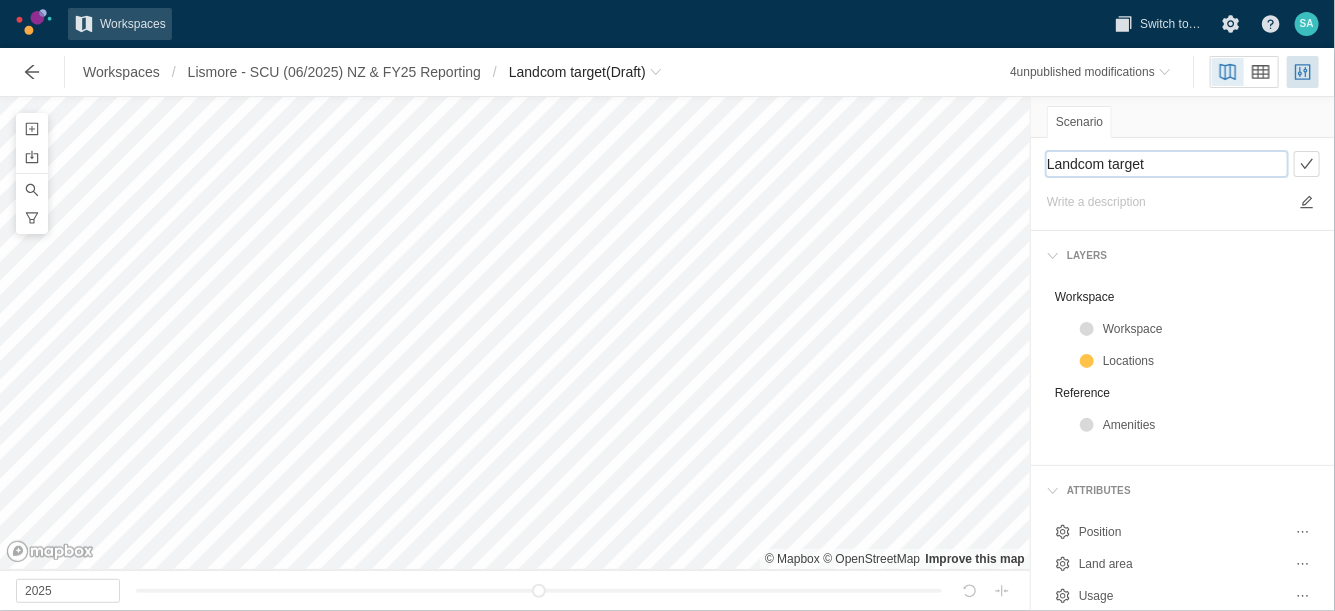 paste on "S1 - Landcom target +NCC and Sustainable Buildings SEPP" 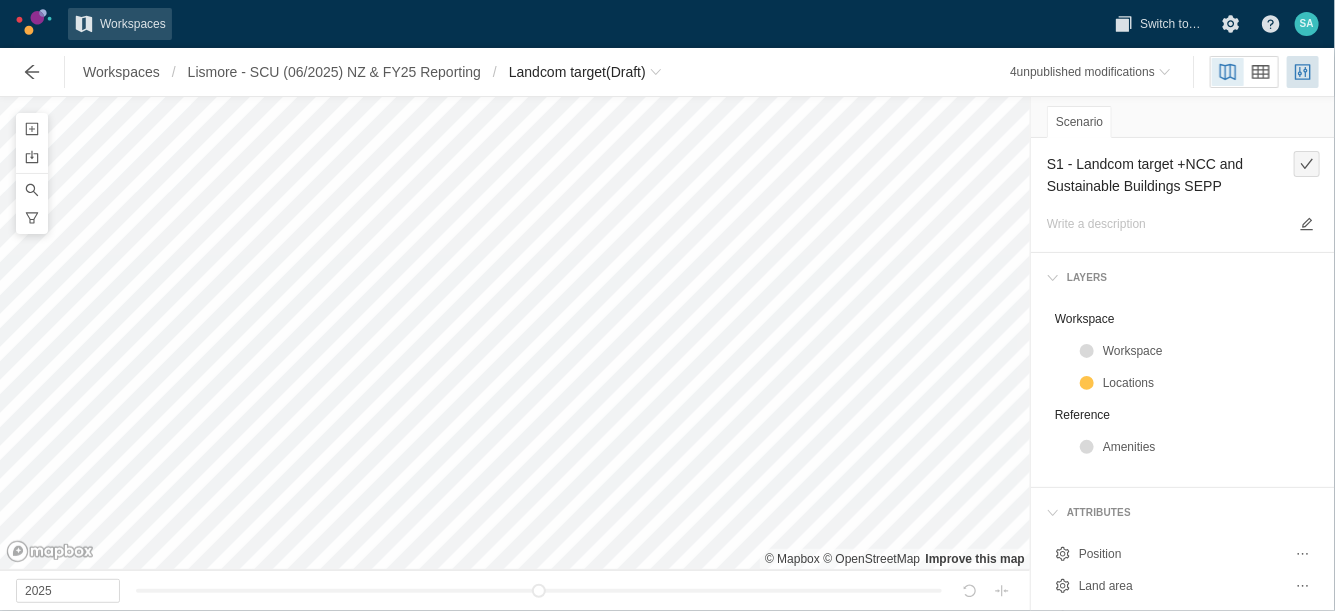 type on "Landcom target" 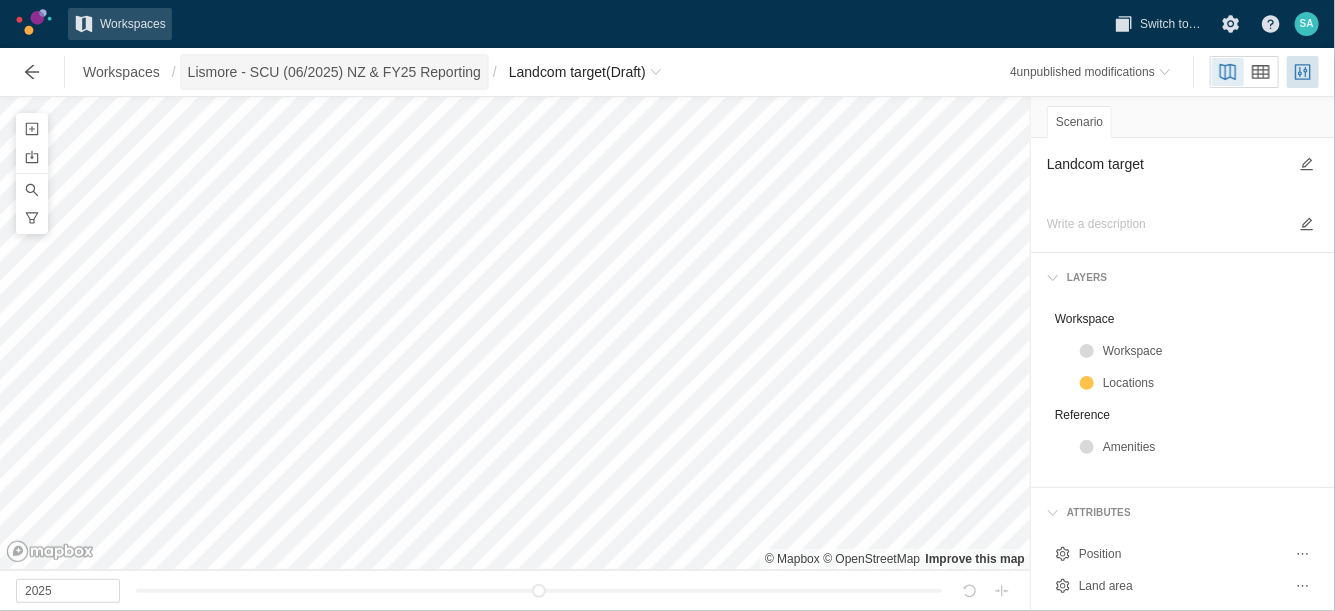 click on "Lismore - SCU (06/2025) NZ & FY25 Reporting" at bounding box center [334, 72] 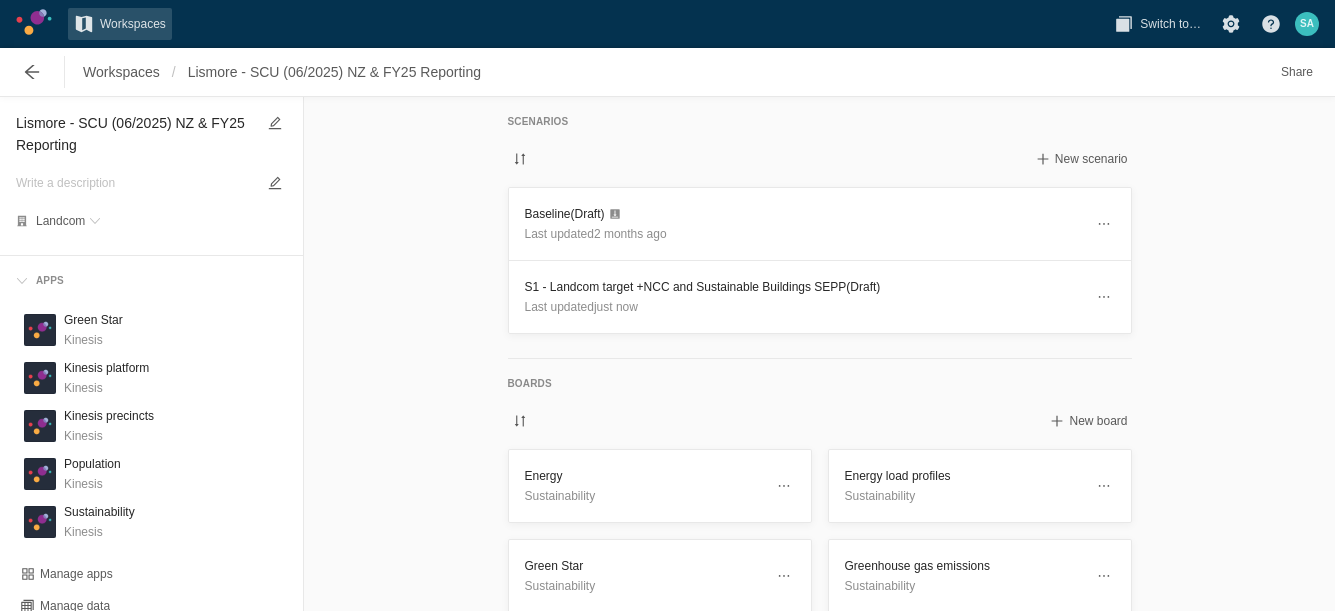 scroll, scrollTop: 0, scrollLeft: 0, axis: both 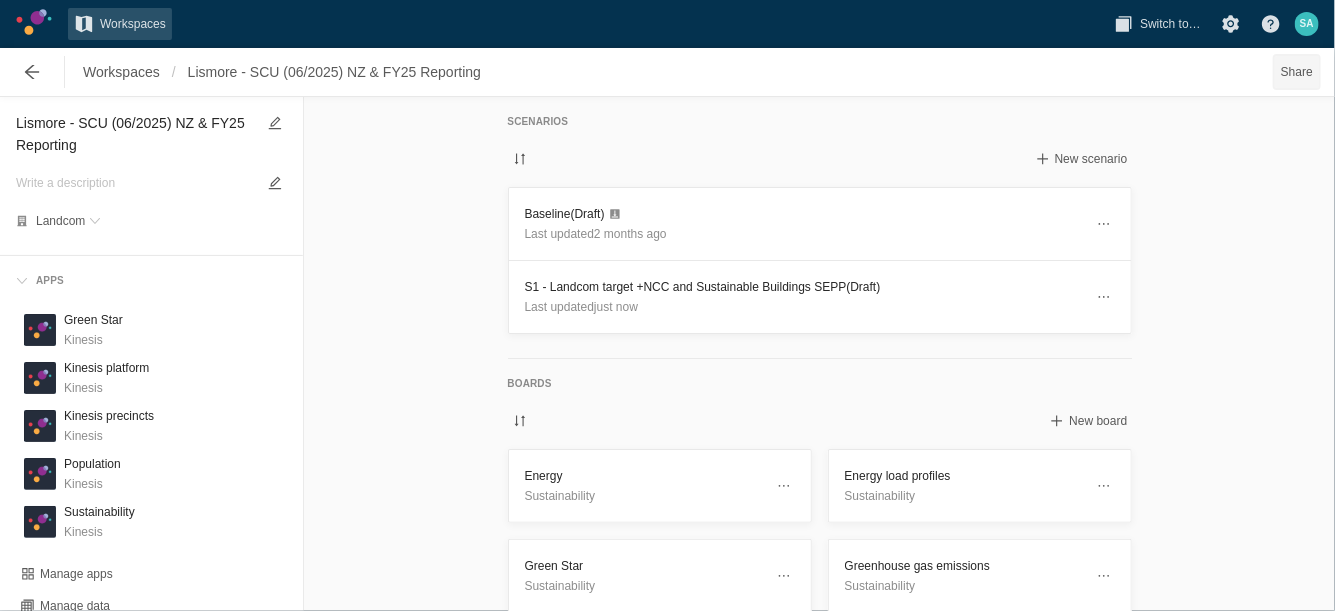 click on "Share" at bounding box center [1297, 72] 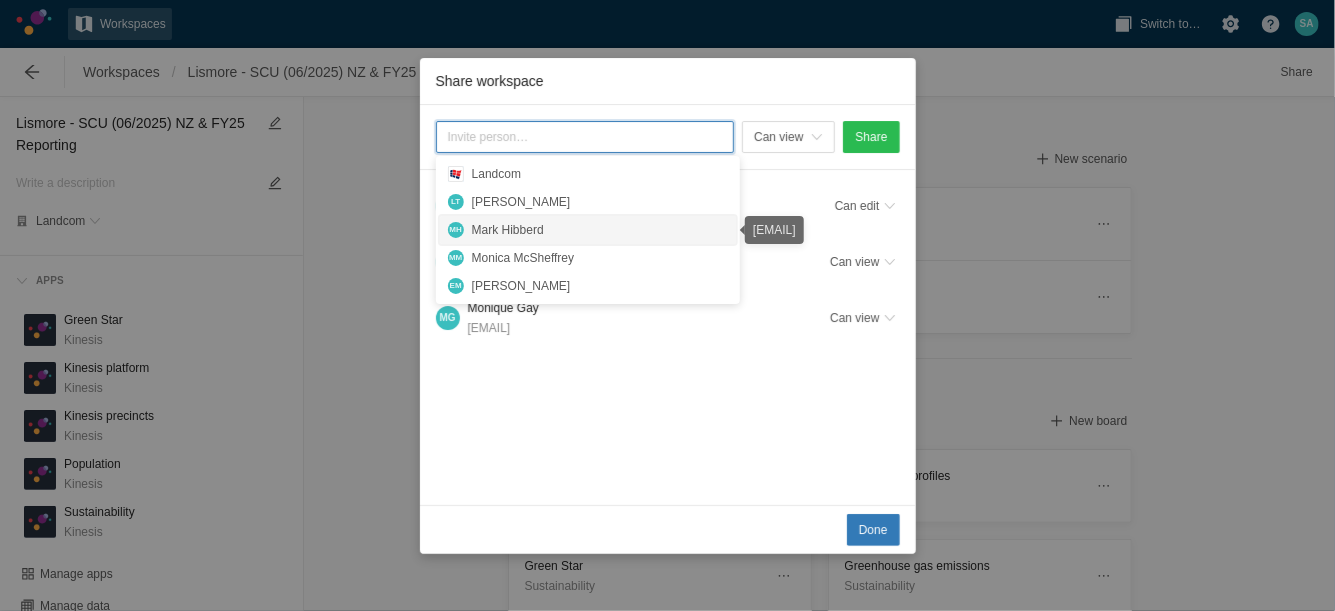 click on "Mark Hibberd" at bounding box center [600, 230] 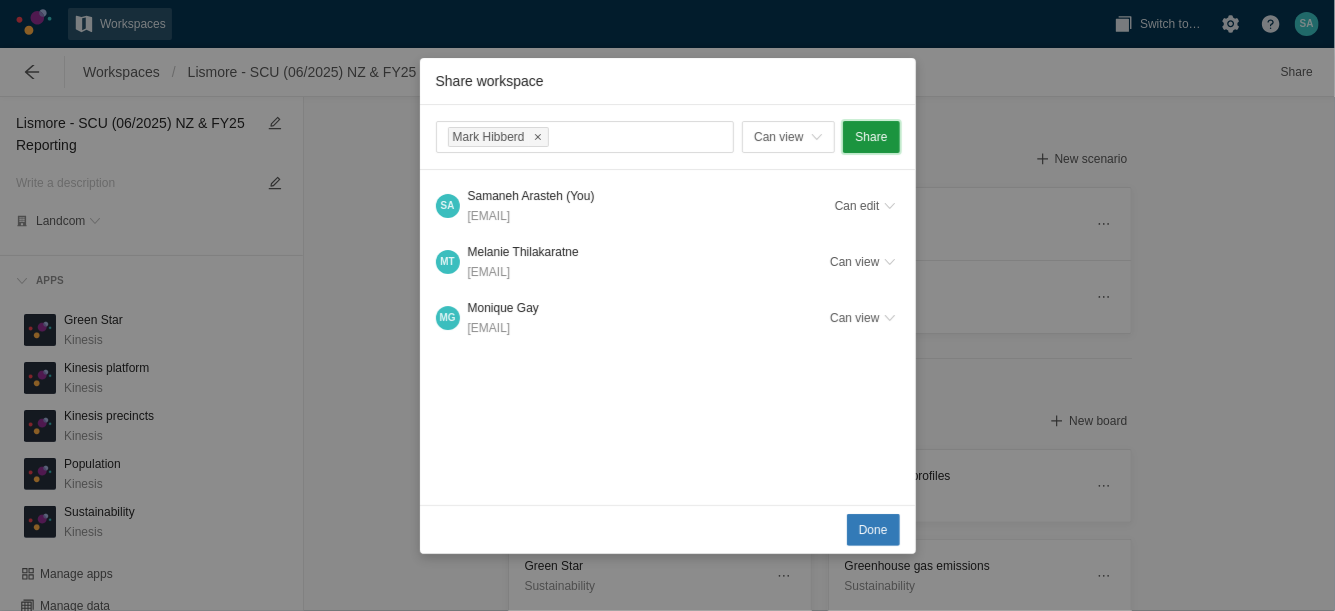 click on "Share" at bounding box center (871, 137) 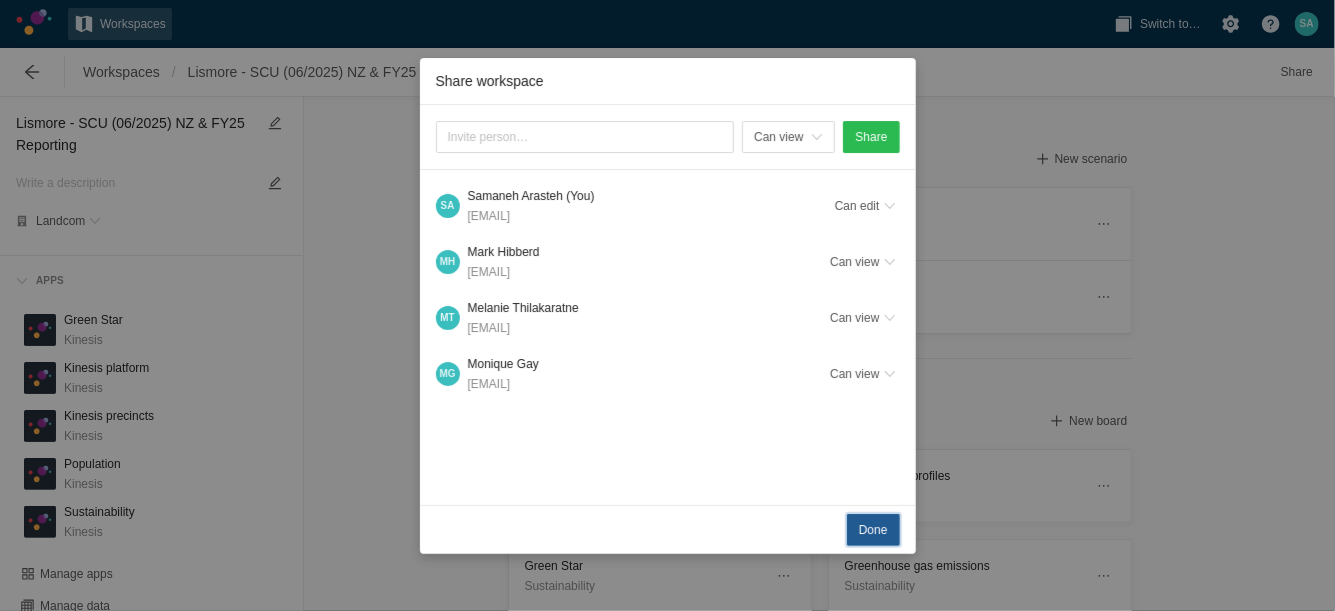 click on "Done" at bounding box center (873, 530) 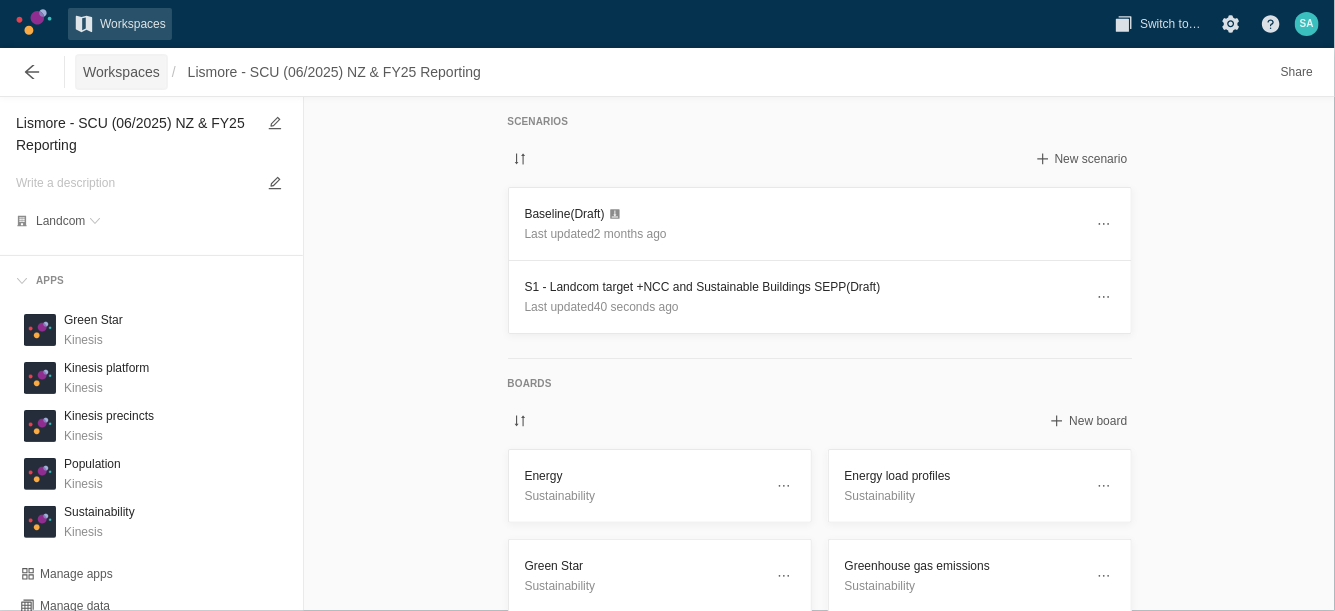 click on "Workspaces" at bounding box center [121, 72] 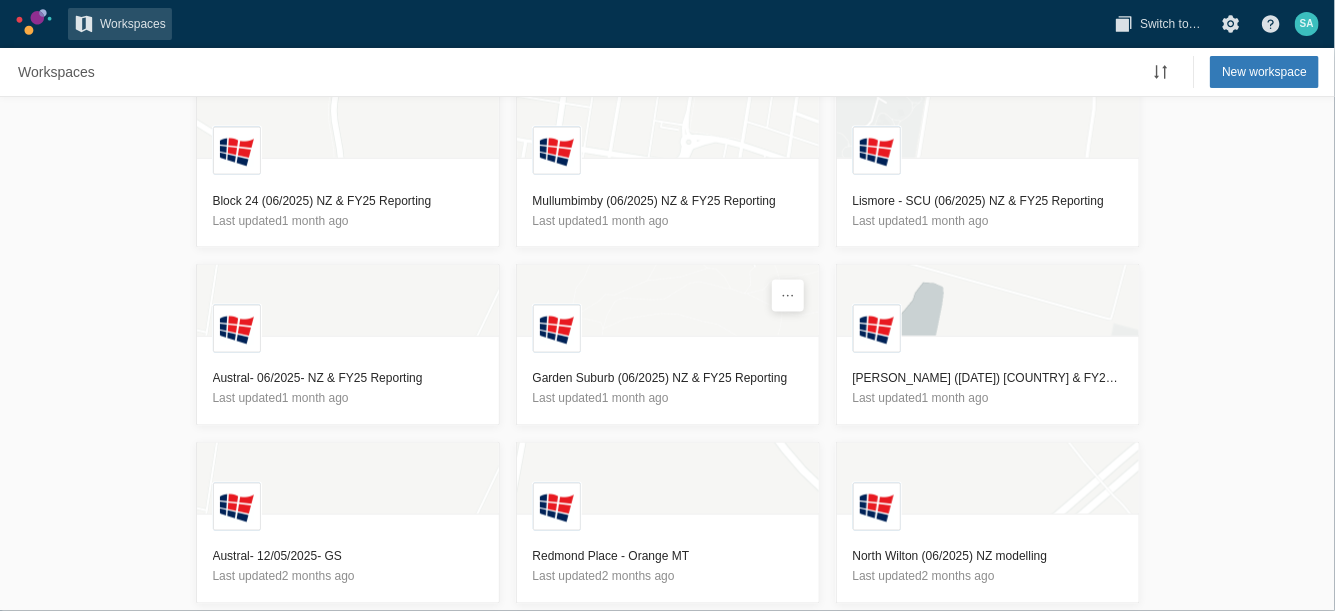 scroll, scrollTop: 1275, scrollLeft: 0, axis: vertical 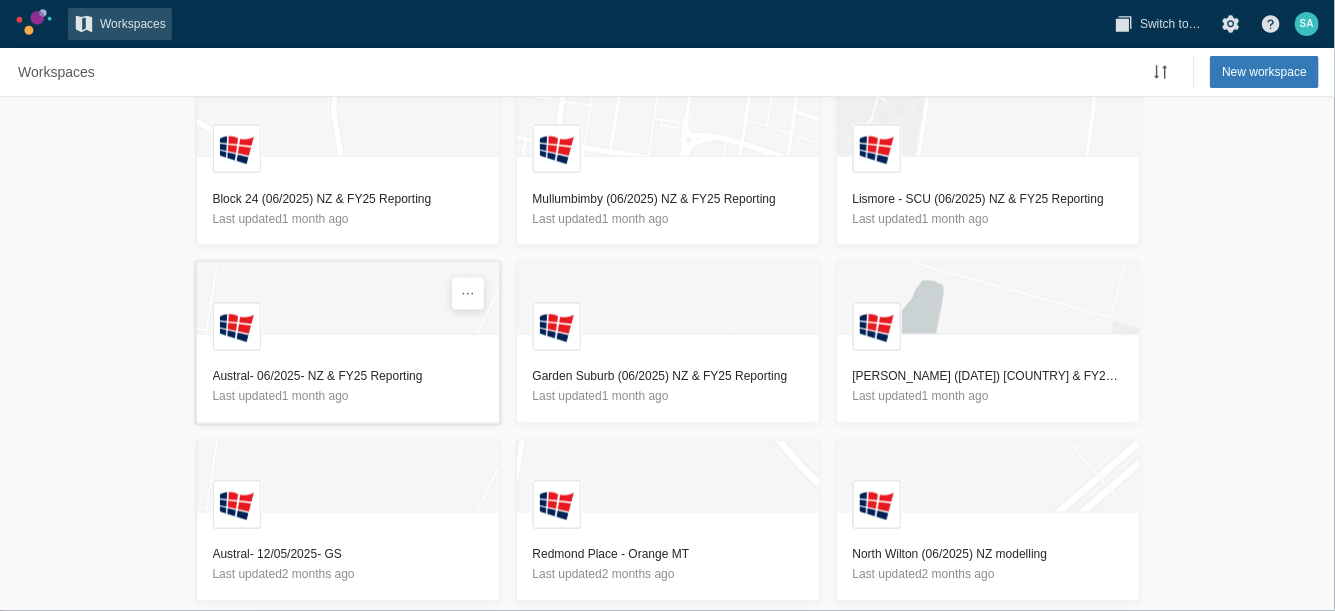 click on "Austral- 06/2025- NZ & FY25 Reporting" at bounding box center [348, 377] 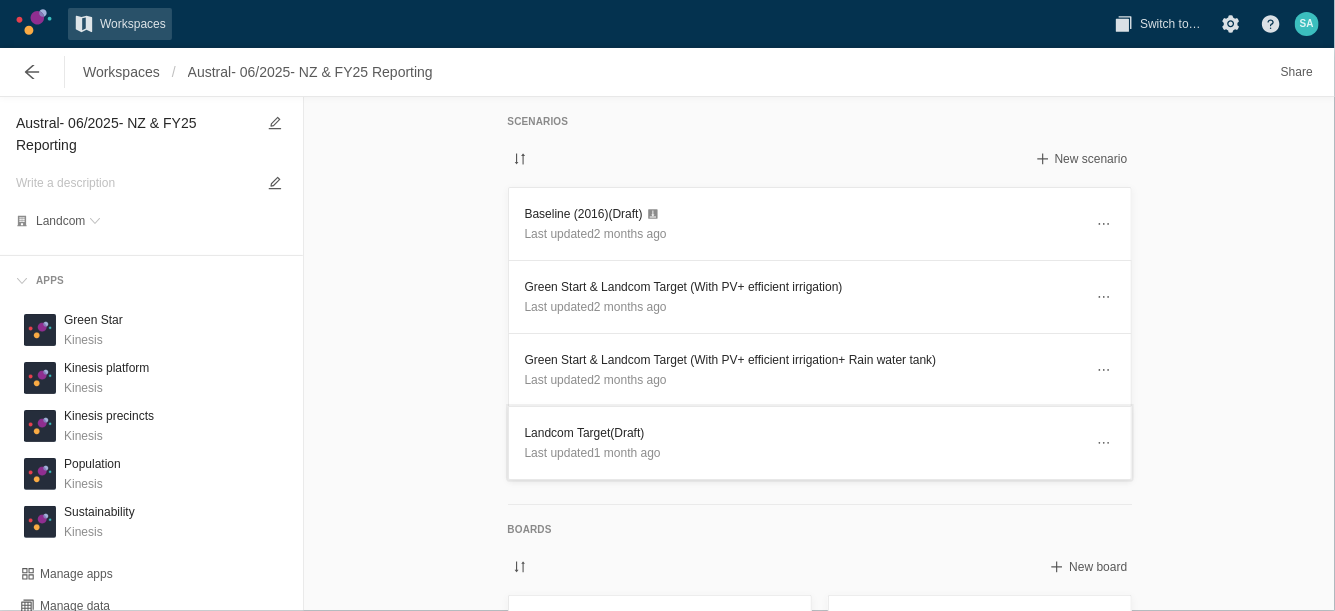 click on "Landcom Target  (Draft)" at bounding box center (804, 433) 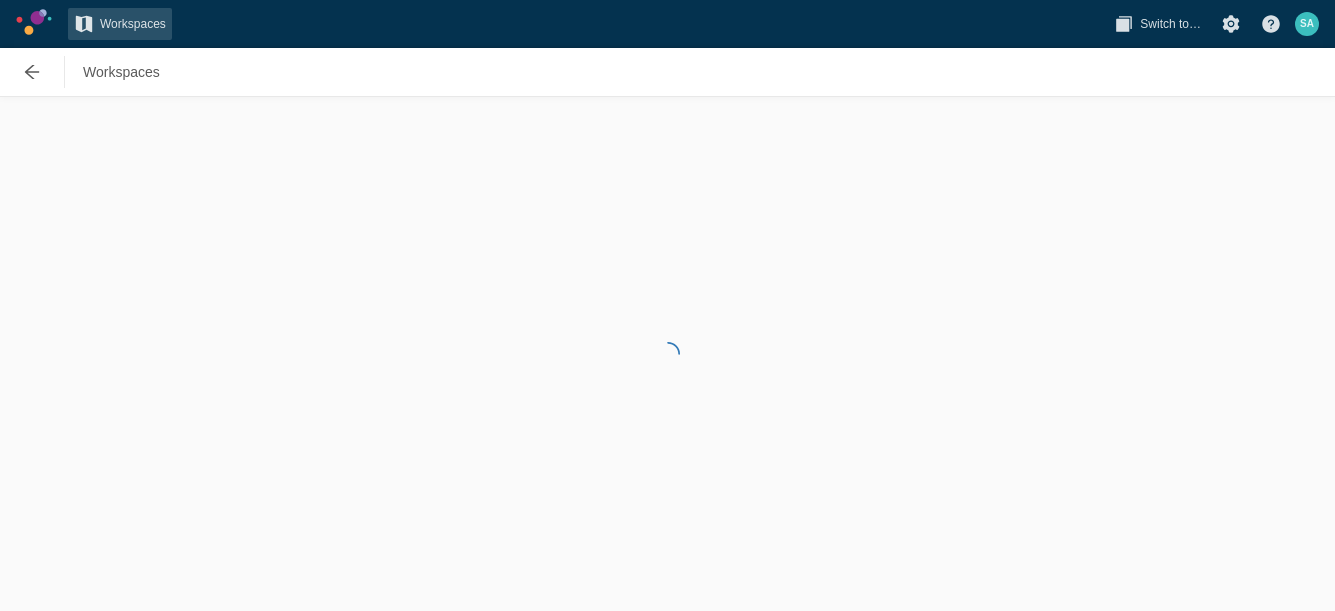 scroll, scrollTop: 0, scrollLeft: 0, axis: both 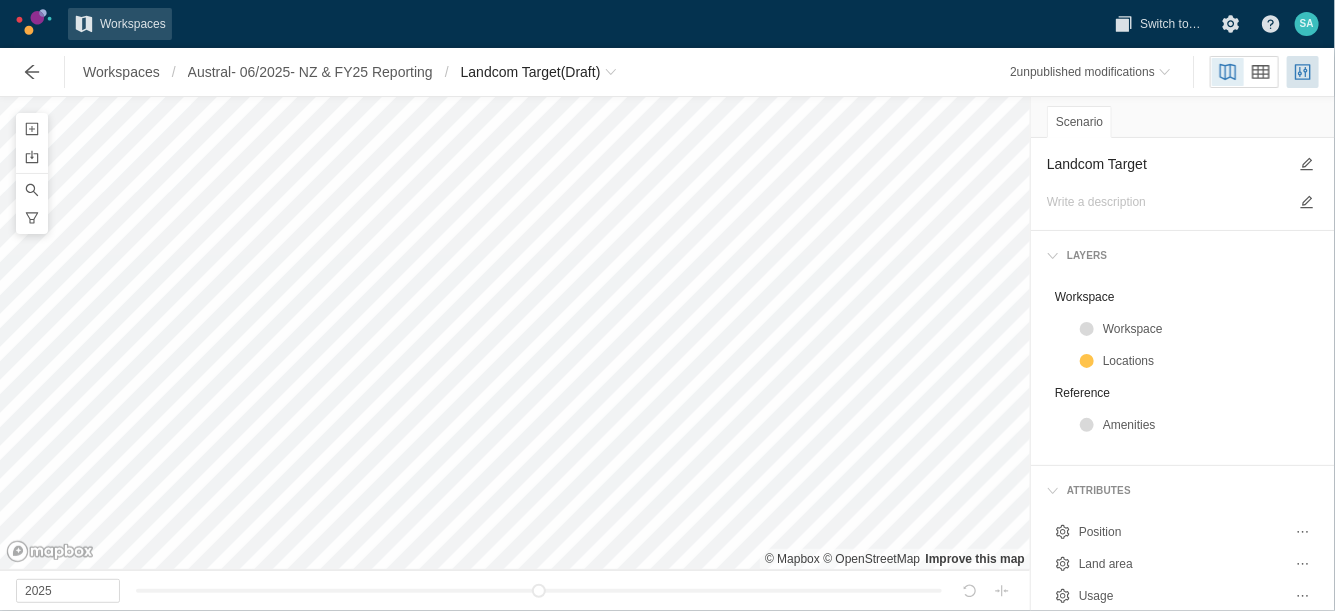 click on "Landcom Target" at bounding box center (1167, 164) 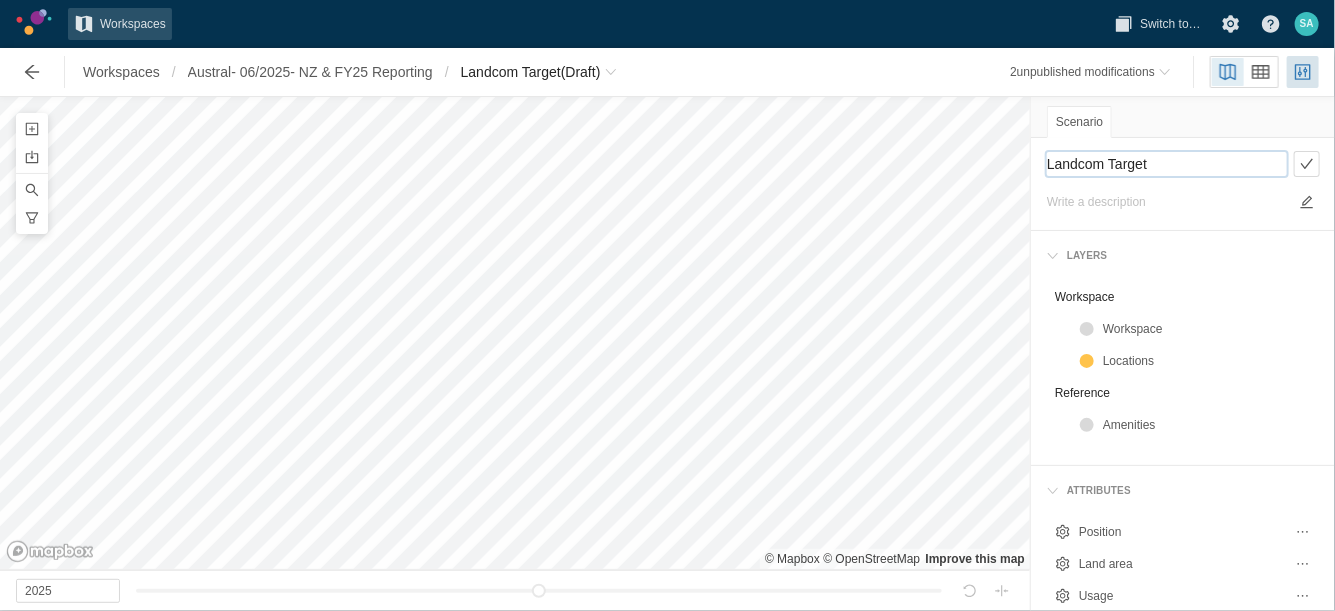 paste on "S1 - Landcom target +NCC and Sustainable Buildings SEPP" 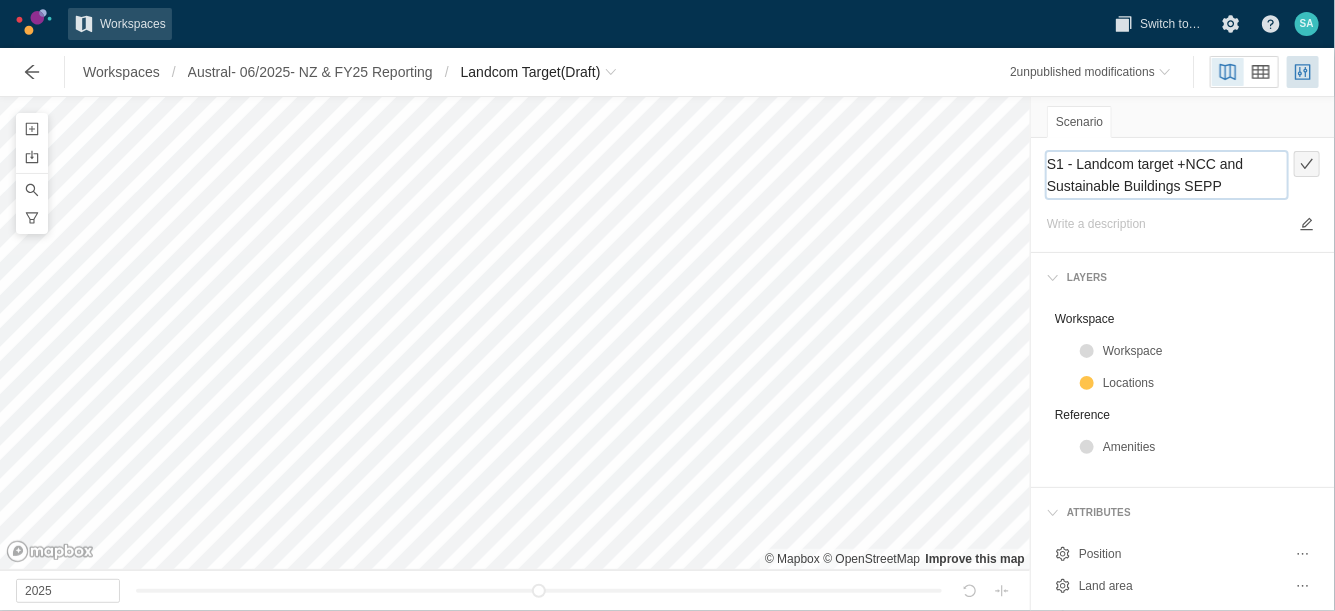 type on "S1 - Landcom target +NCC and Sustainable Buildings SEPP" 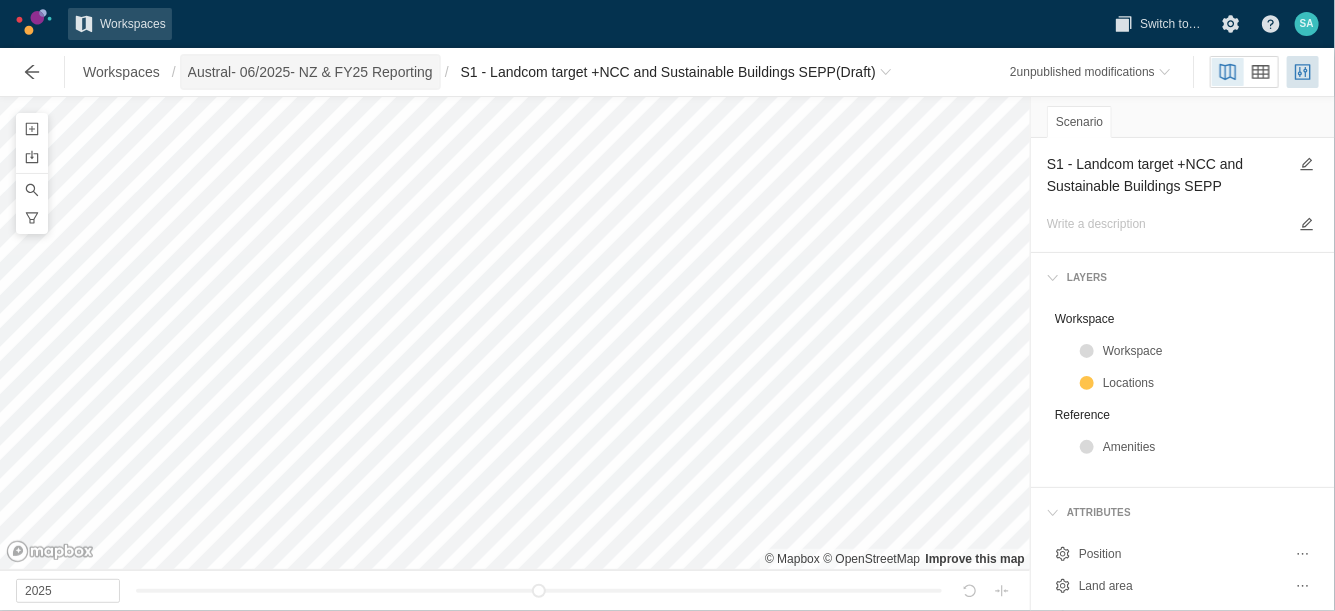 click on "Austral- 06/2025- NZ & FY25 Reporting" at bounding box center (310, 72) 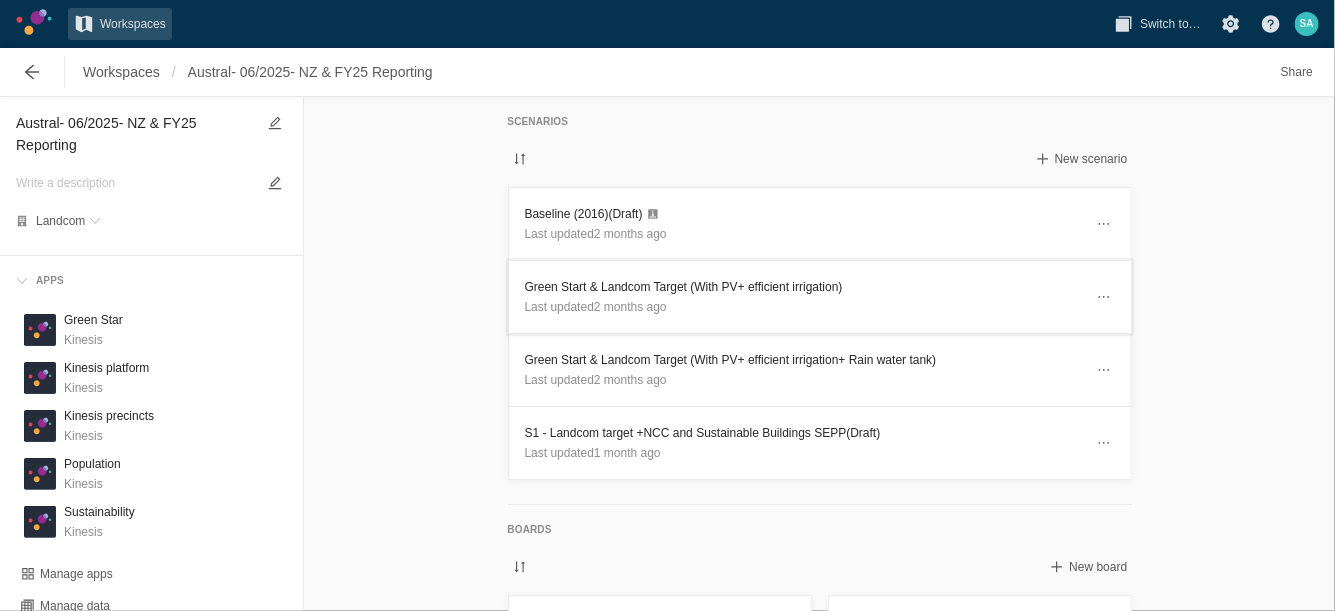 click on "Green Start & Landcom Target (With PV+ efficient irrigation)" at bounding box center (804, 287) 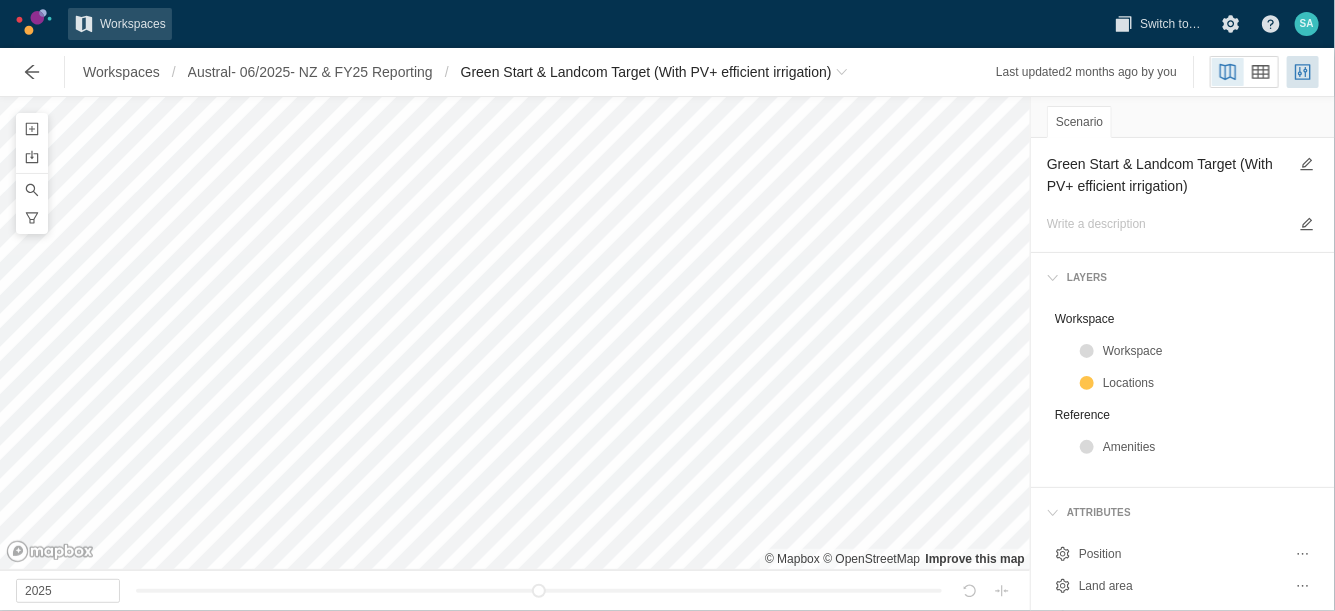 click on "Green Start & Landcom Target (With PV+ efficient irrigation)" at bounding box center [1183, 195] 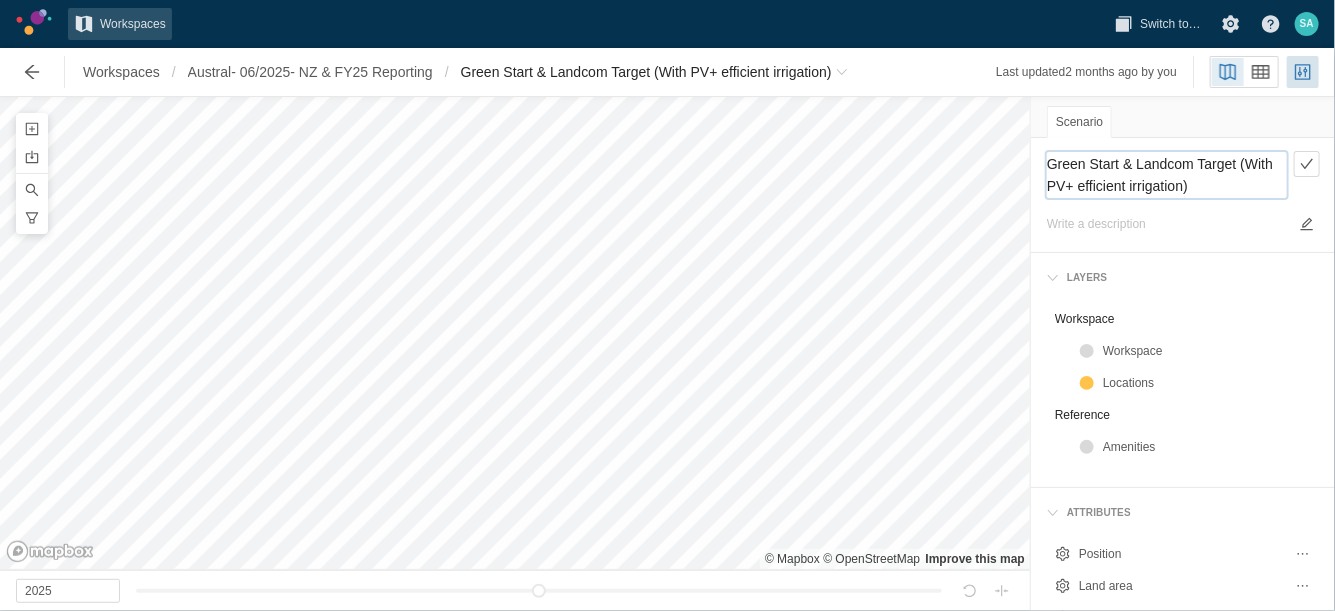 click on "Green Start & Landcom Target (With PV+ efficient irrigation)" at bounding box center [1167, 175] 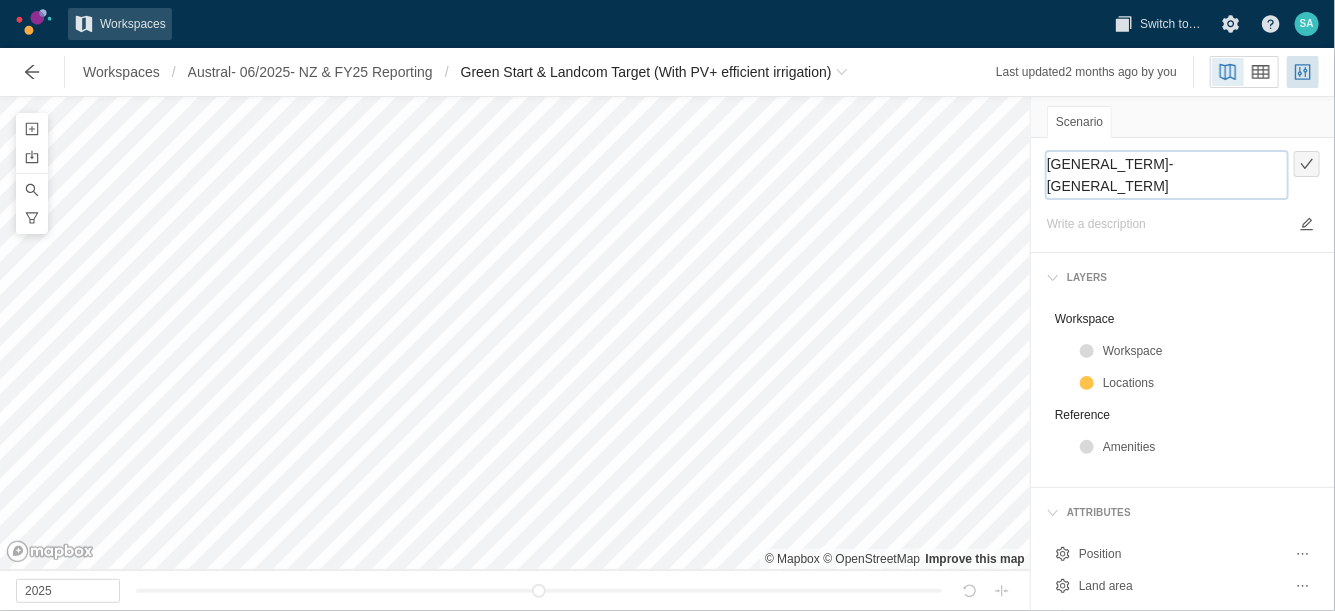 type on "[GENERAL_TERM]- [GENERAL_TERM] [GENERAL_TERM] (With PV+ efficient irrigation)" 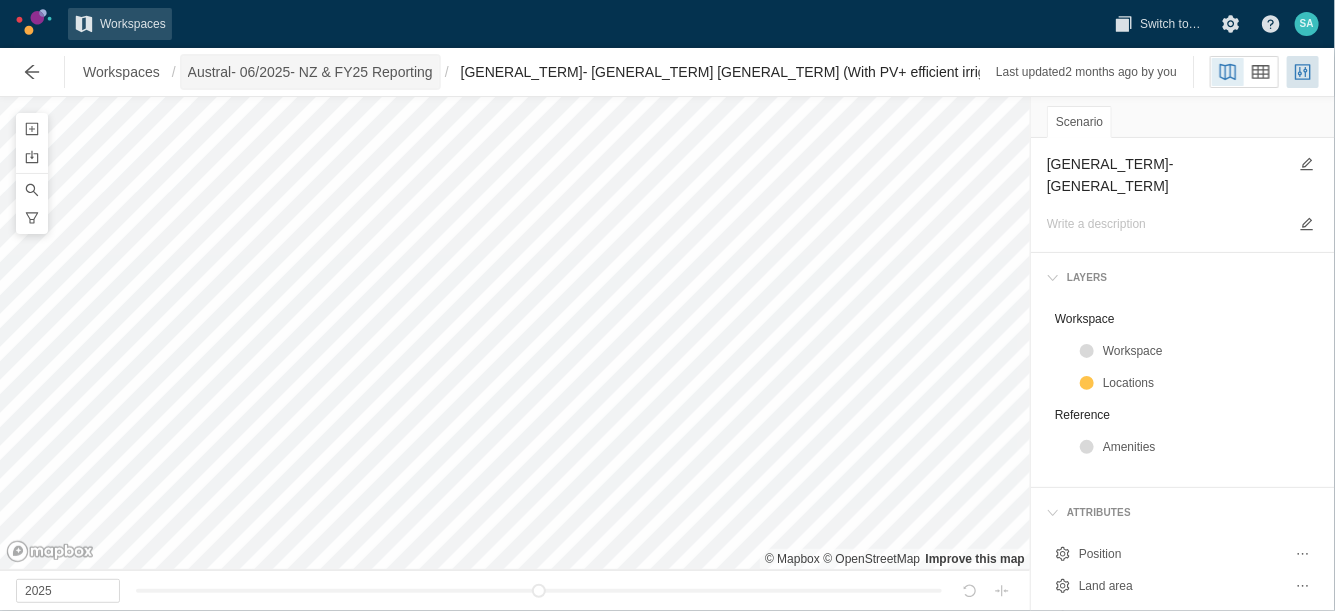 click on "Austral- 06/2025- NZ & FY25 Reporting" at bounding box center (310, 72) 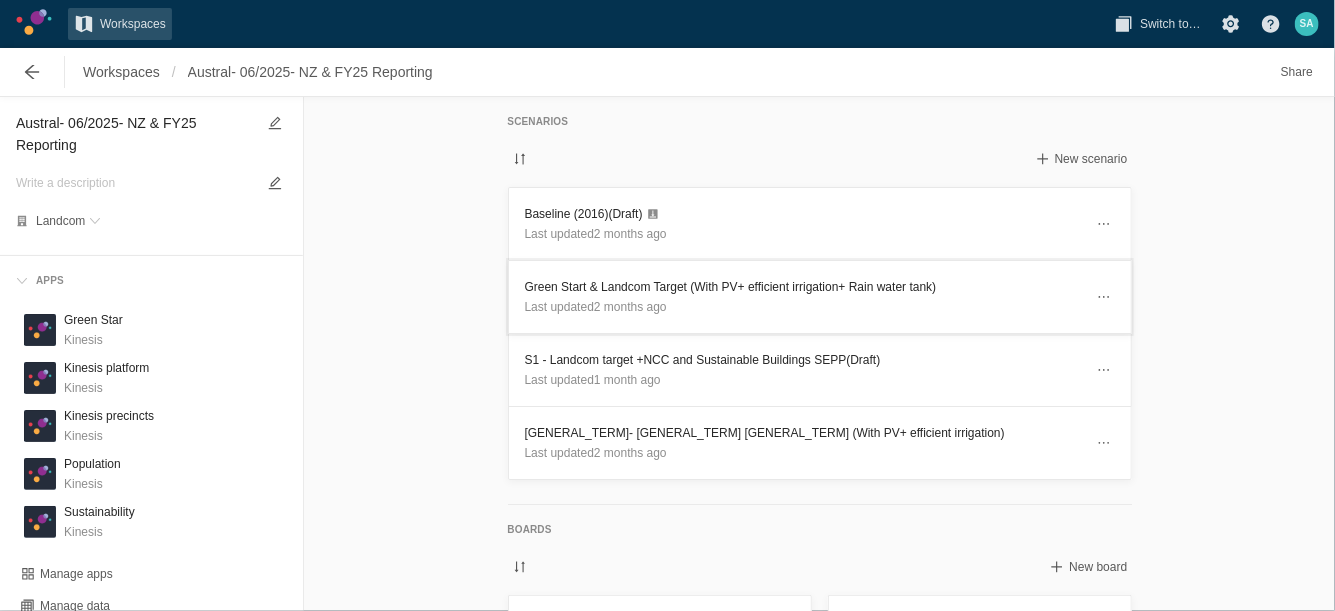 click on "Green Start & Landcom Target (With PV+ efficient irrigation+ Rain water tank)" at bounding box center [804, 287] 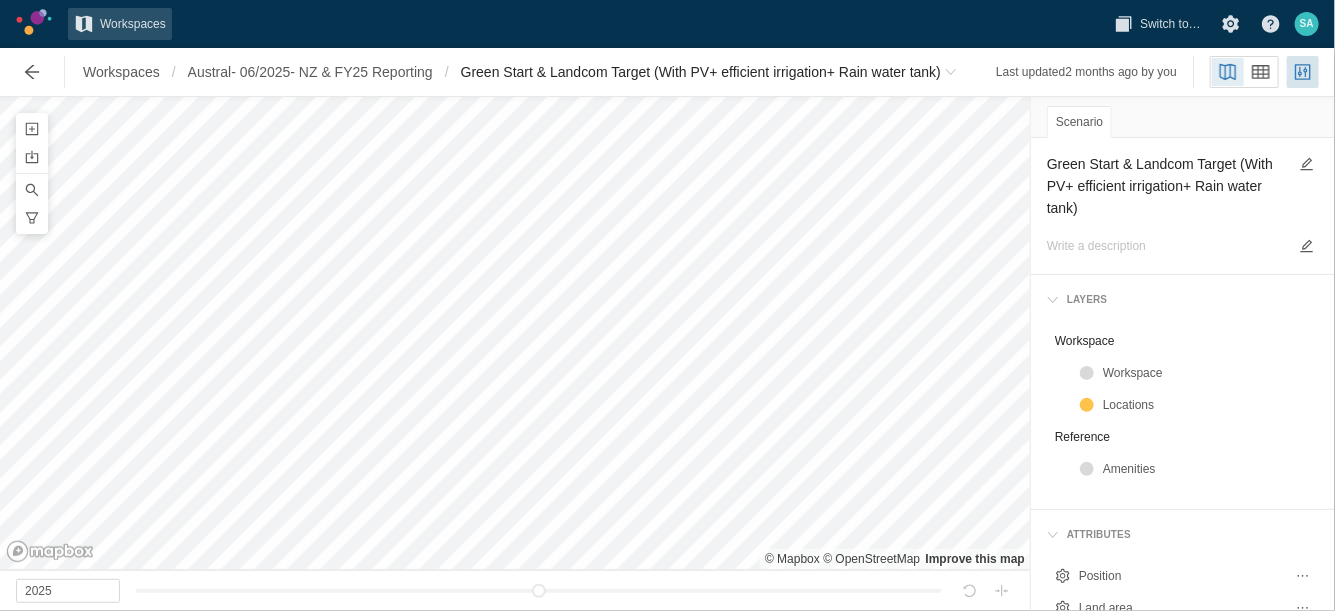 click on "Green Start & Landcom Target (With PV+ efficient irrigation+ Rain water tank)" at bounding box center [1167, 186] 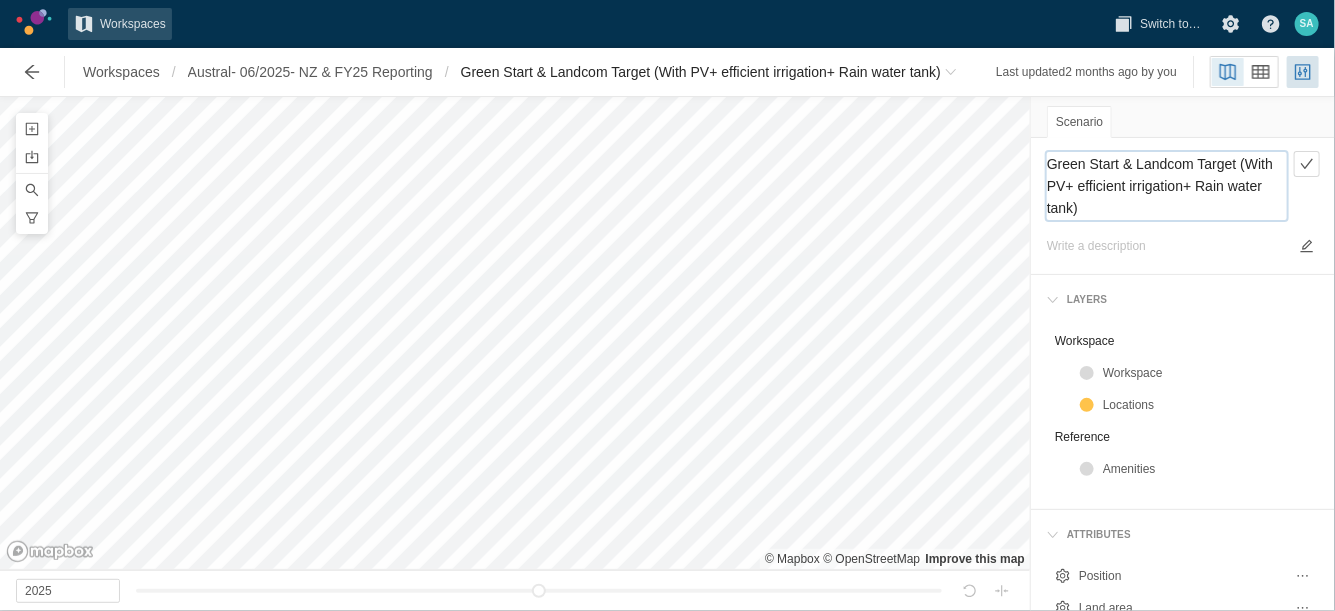 click on "Green Start & Landcom Target (With PV+ efficient irrigation+ Rain water tank)" at bounding box center (1167, 186) 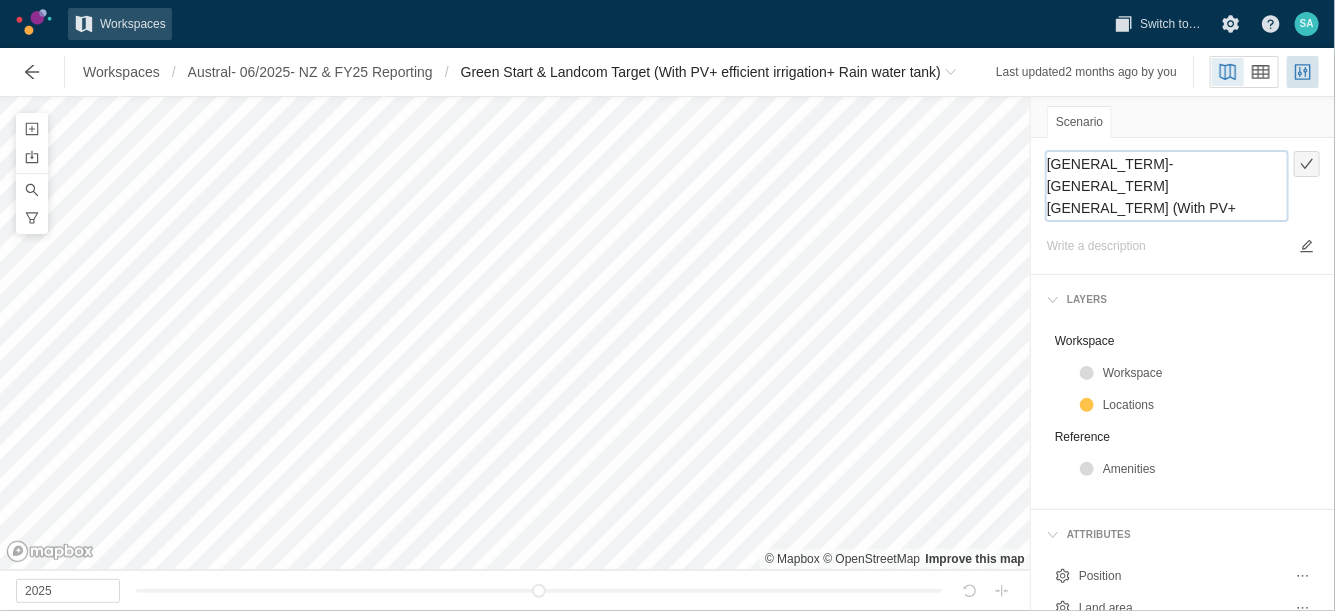 type on "[GENERAL_TERM]- [GENERAL_TERM] [GENERAL_TERM] (With PV+ efficient irrigation+ Rain water tank)" 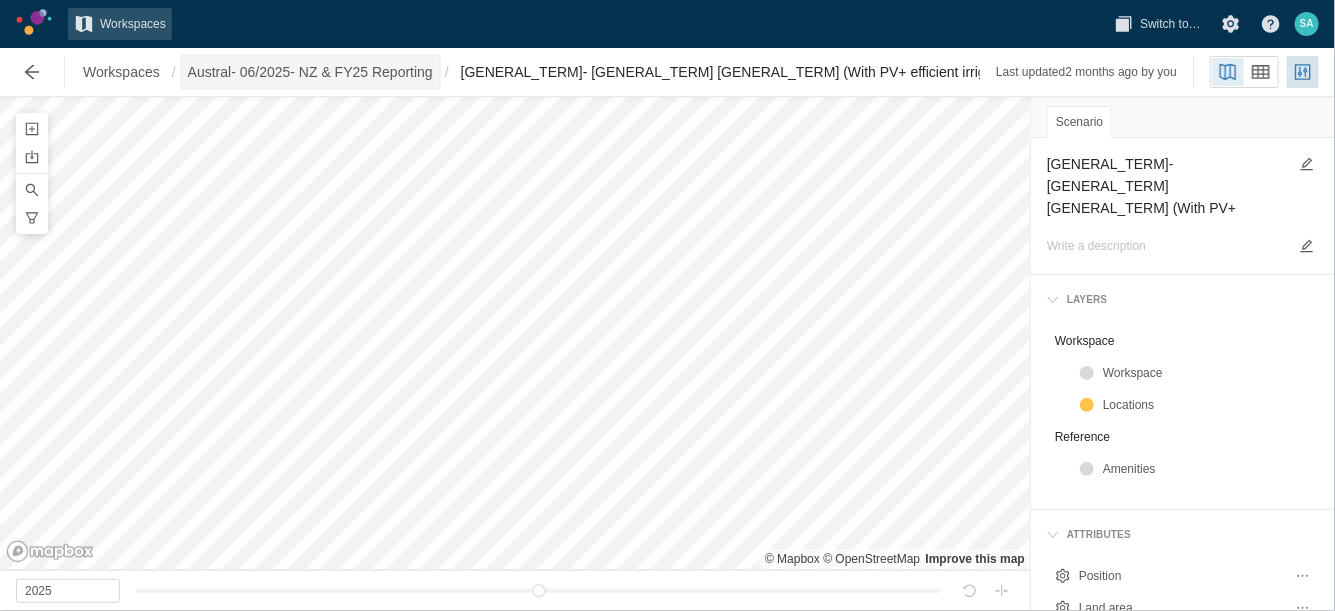 click on "Austral- 06/2025- NZ & FY25 Reporting" at bounding box center (310, 72) 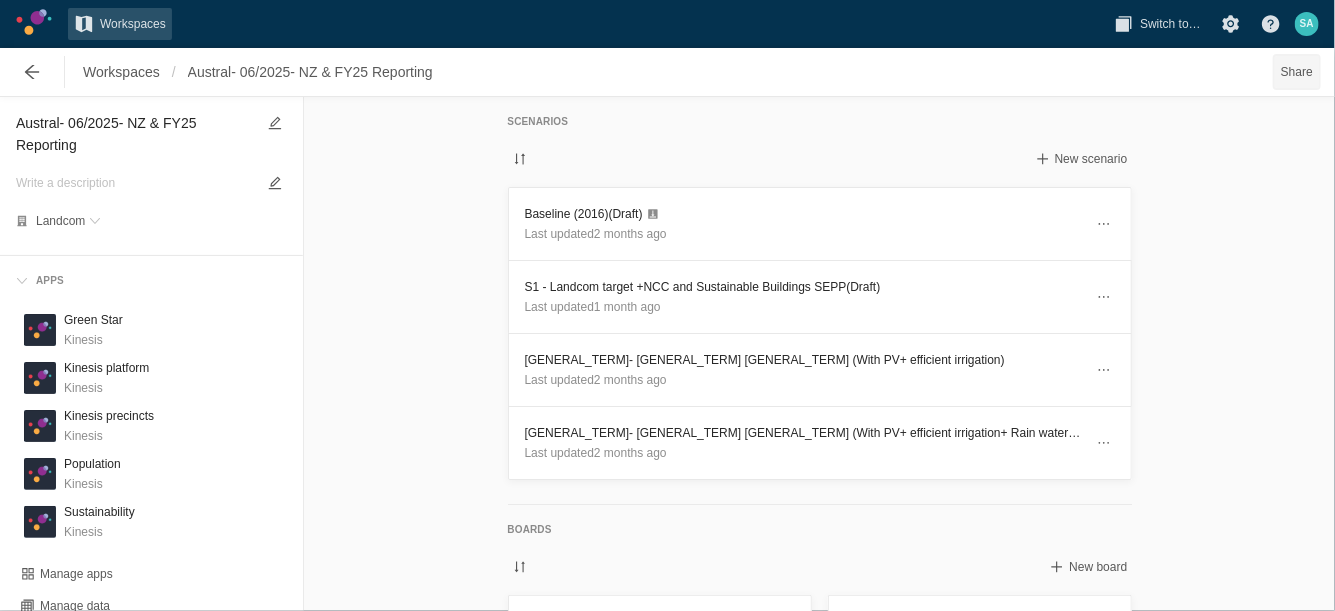 click on "Share" at bounding box center [1297, 72] 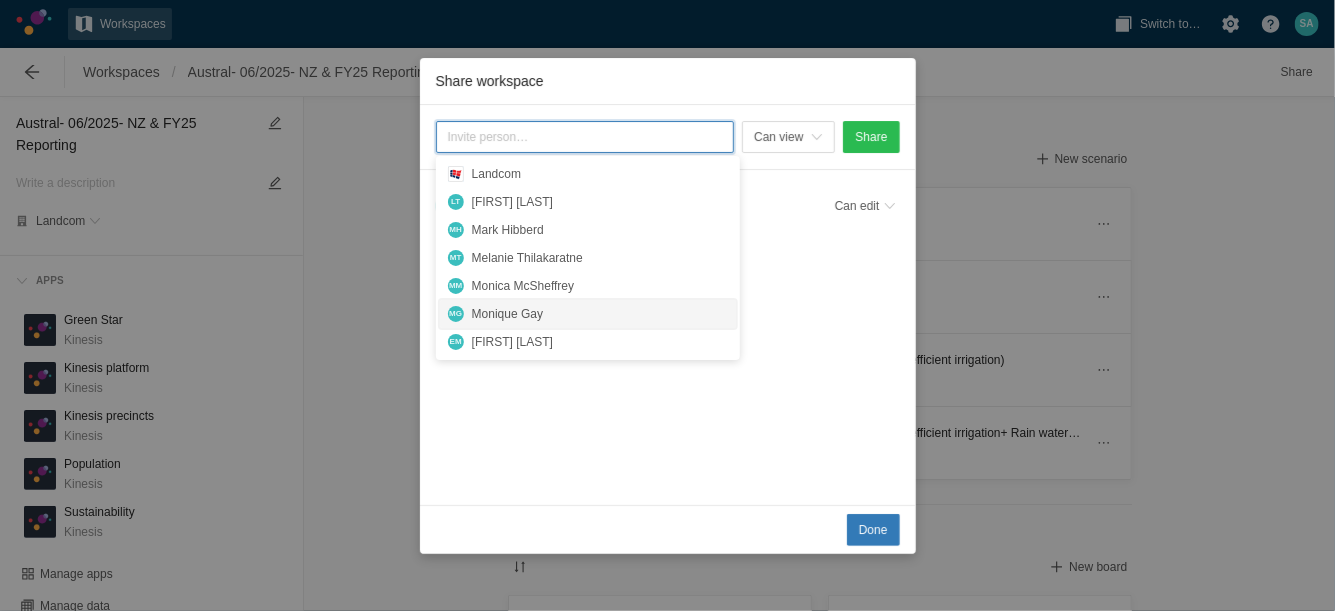 click on "Monique Gay" at bounding box center (600, 314) 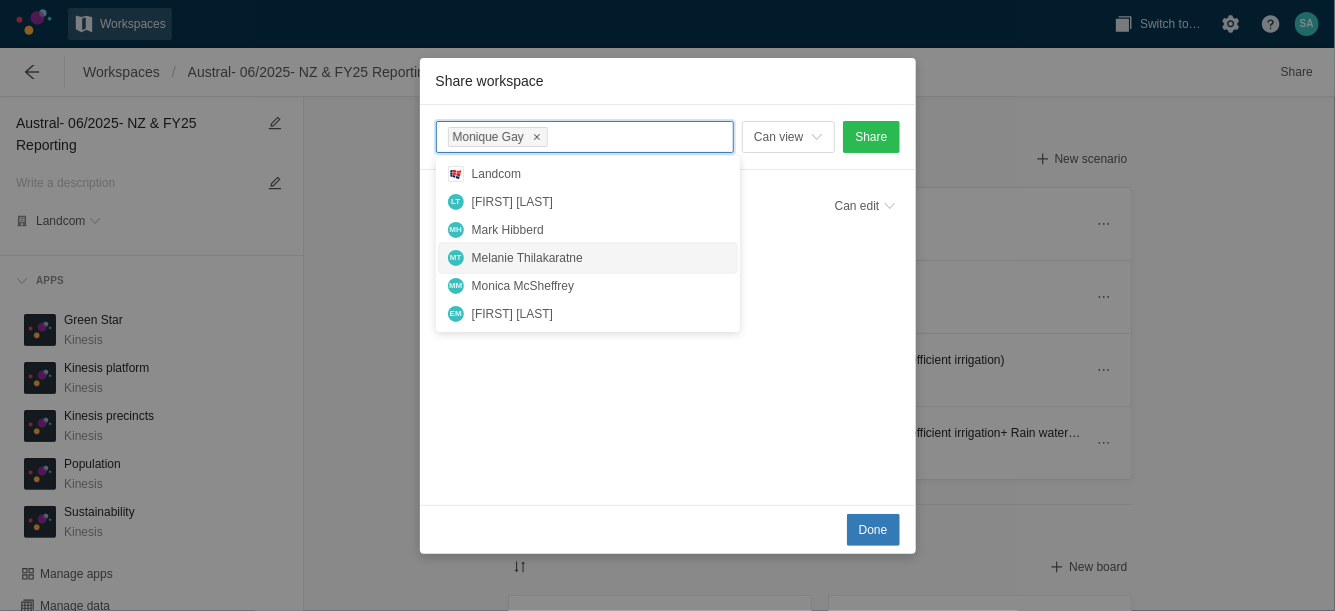 click on "[INITIAL] [INITIAL] [LAST]" at bounding box center (588, 258) 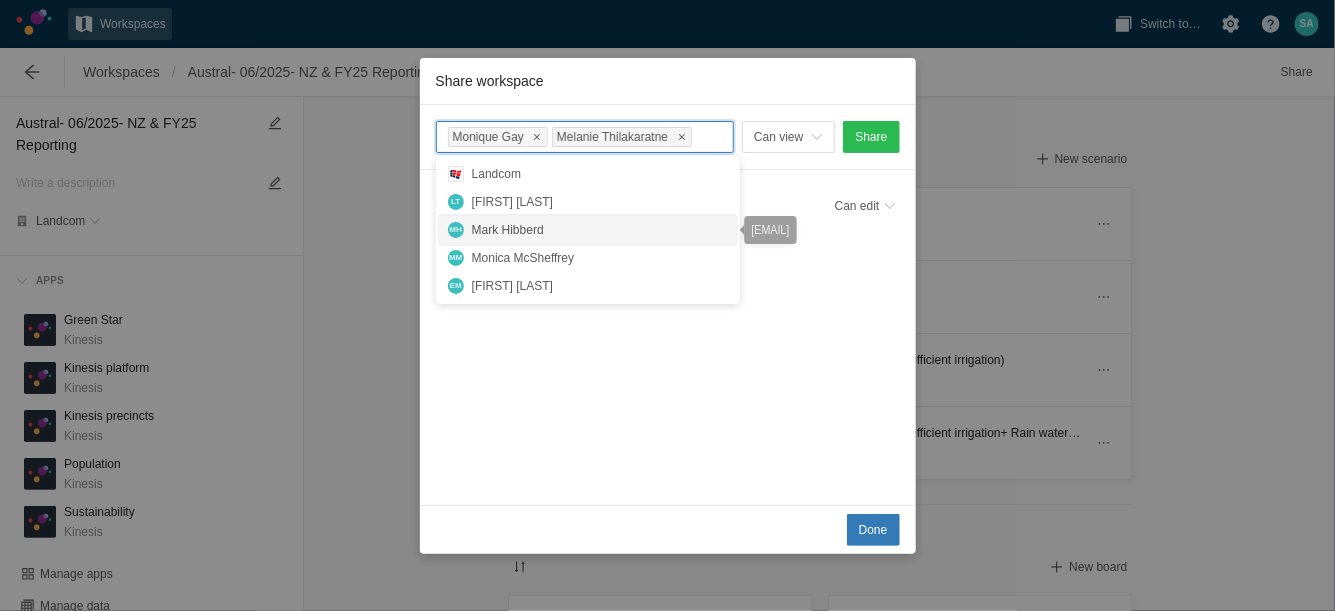 click on "Mark Hibberd" at bounding box center [600, 230] 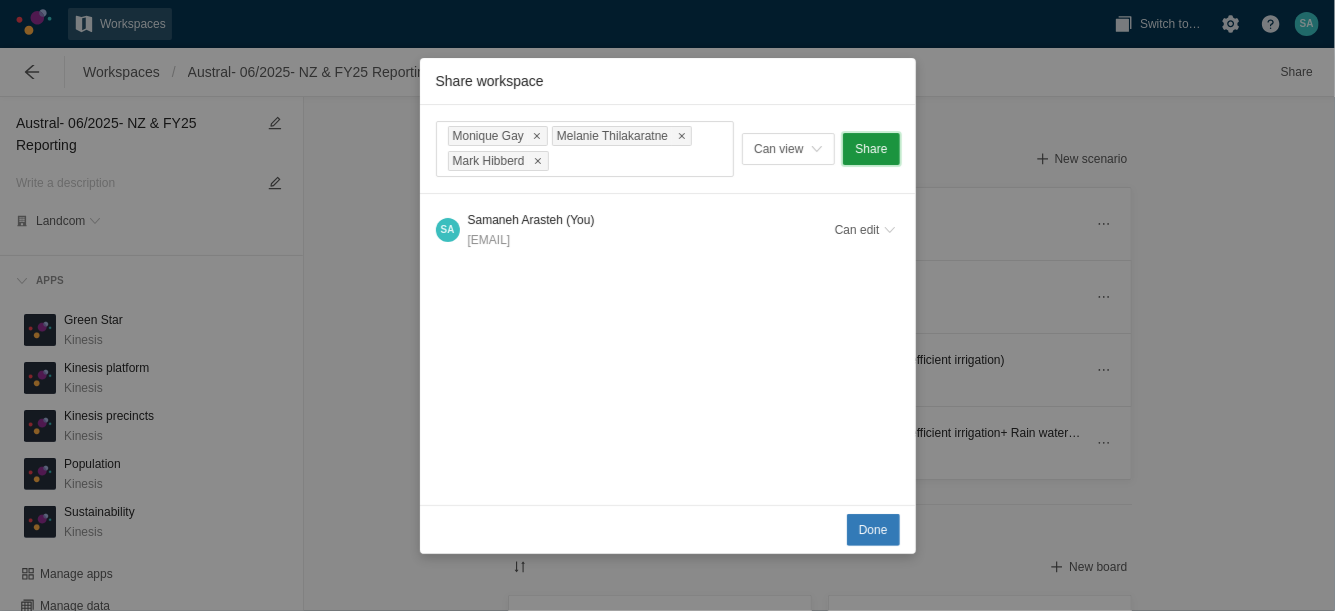 click on "Share" at bounding box center (871, 149) 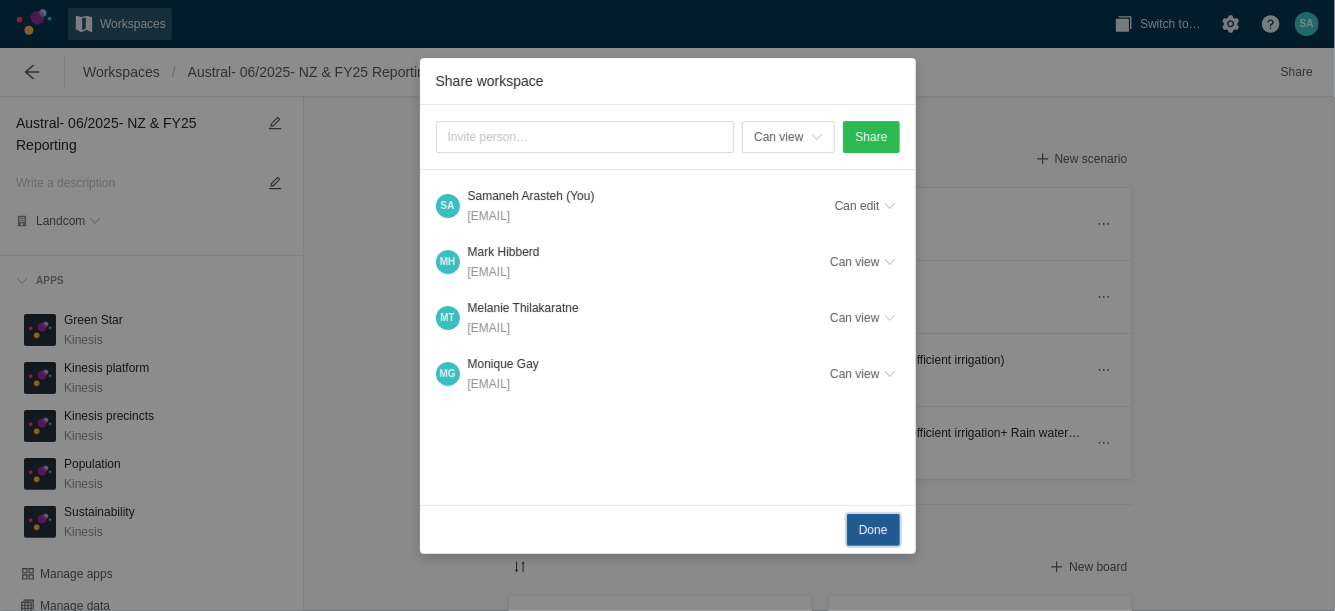 click on "Done" at bounding box center (873, 530) 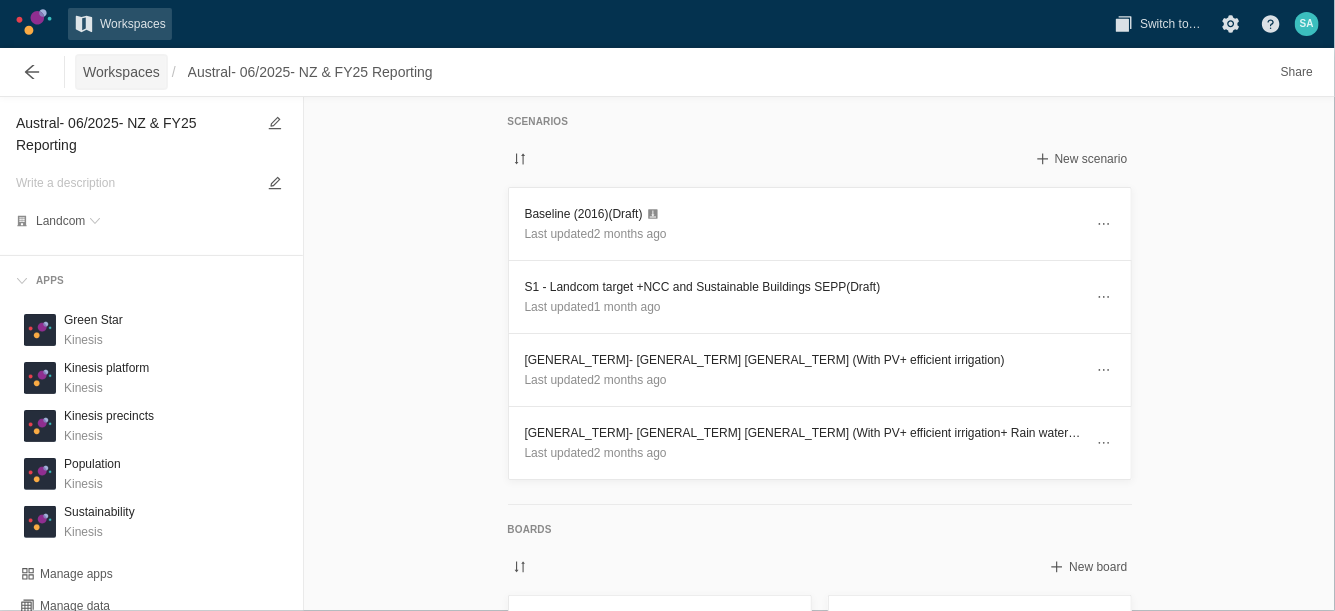 click on "Workspaces" at bounding box center [121, 72] 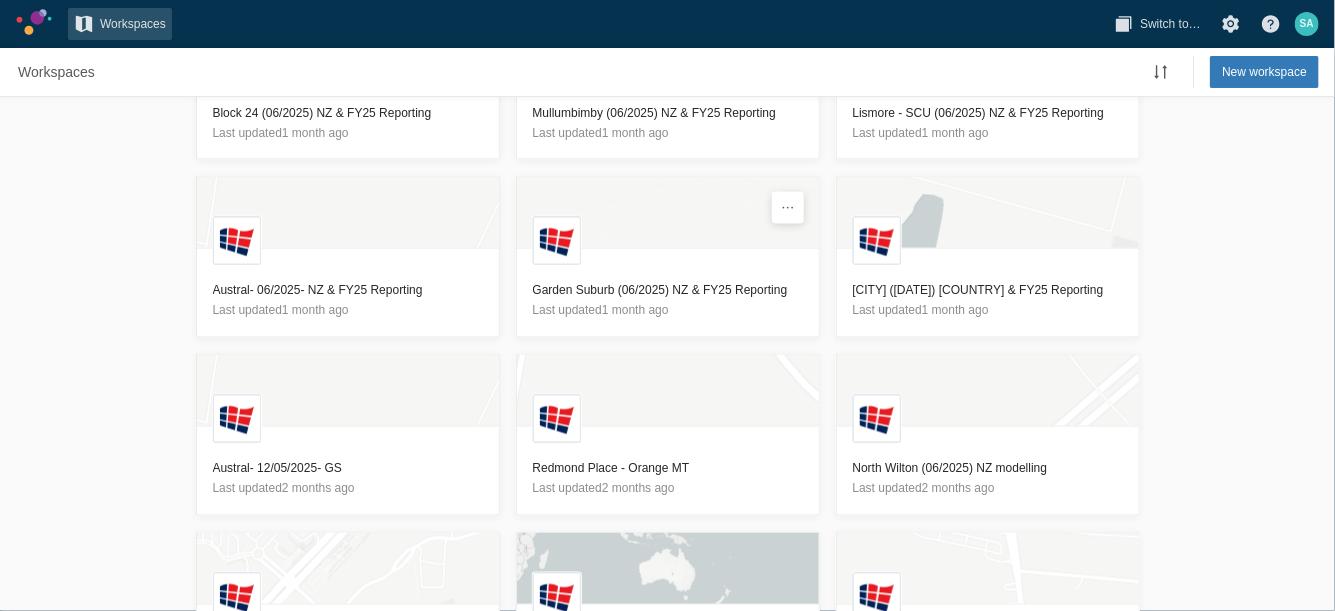 scroll, scrollTop: 1362, scrollLeft: 0, axis: vertical 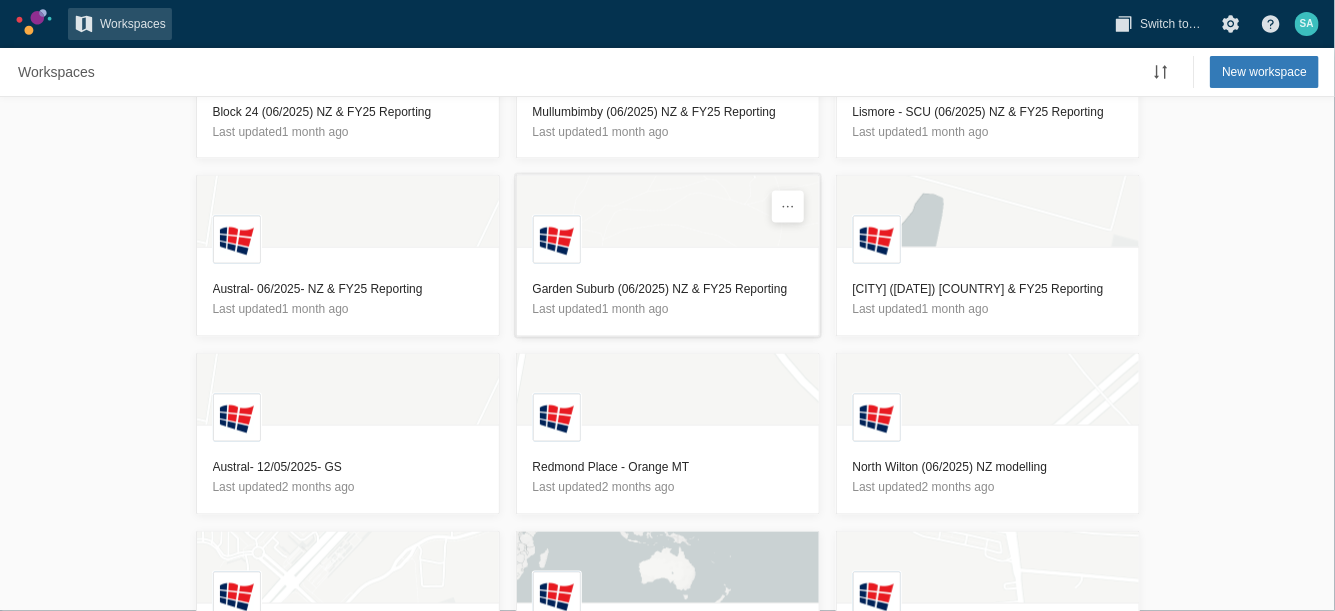 click on "Garden Suburb (06/2025) NZ & FY25 Reporting" at bounding box center [668, 290] 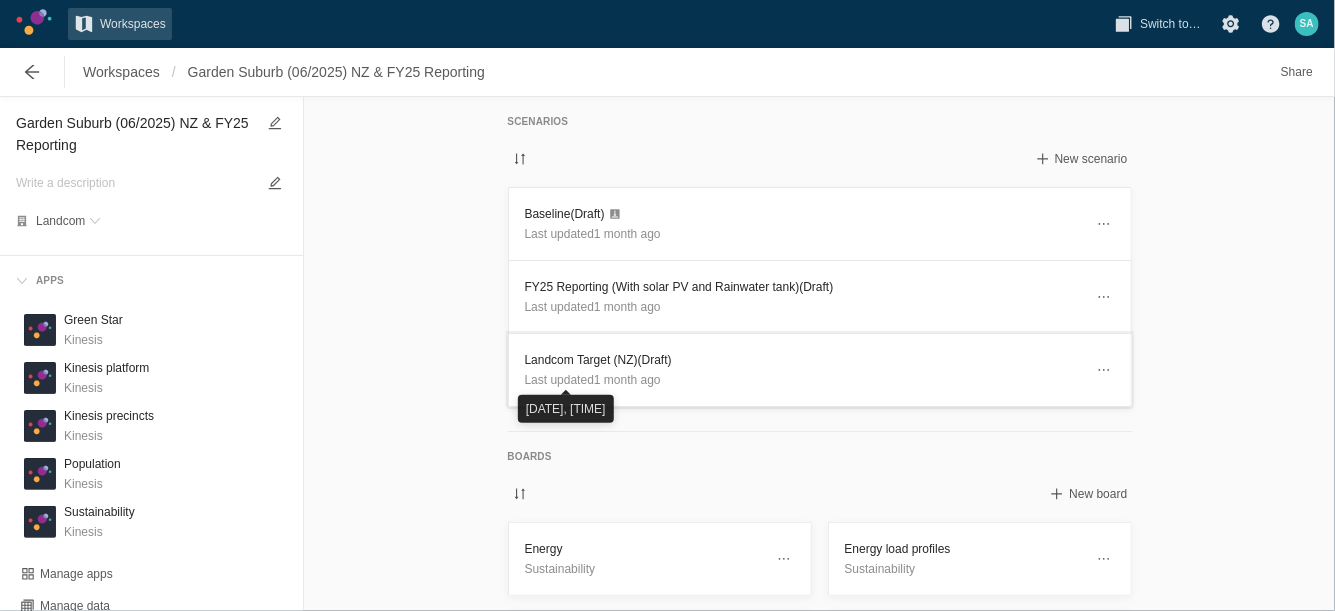 click on "[GENERAL_TERM] Target (NZ)  (Draft)" at bounding box center [804, 360] 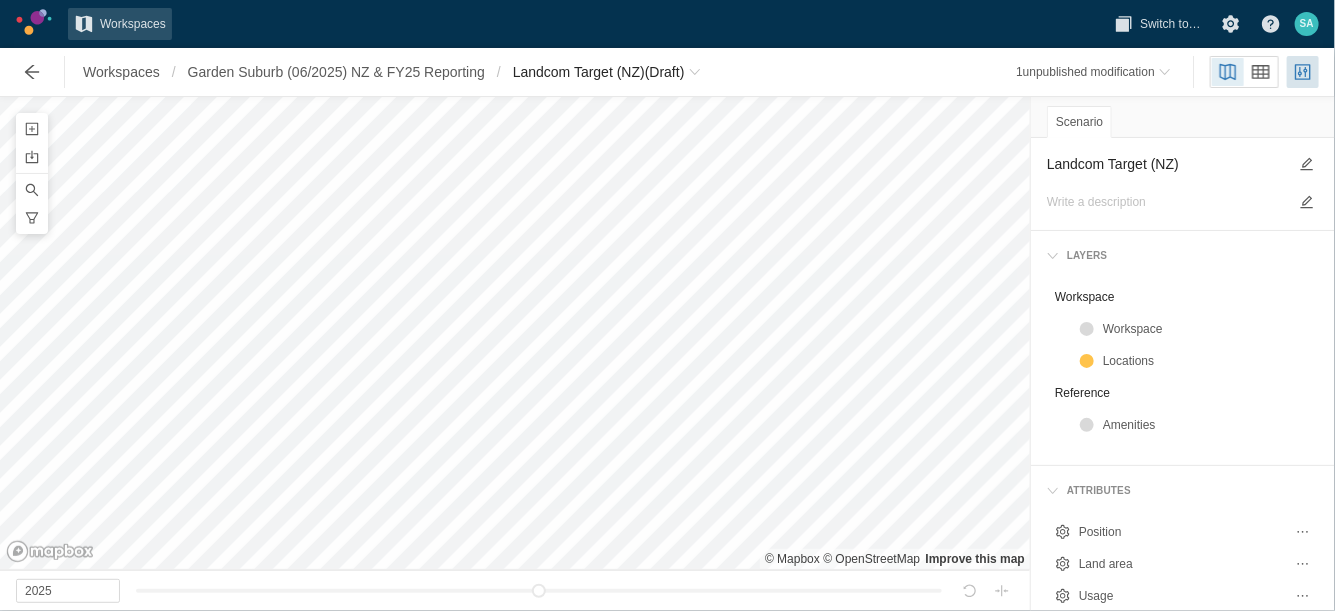 click on "Landcom Target (NZ)" at bounding box center [1167, 164] 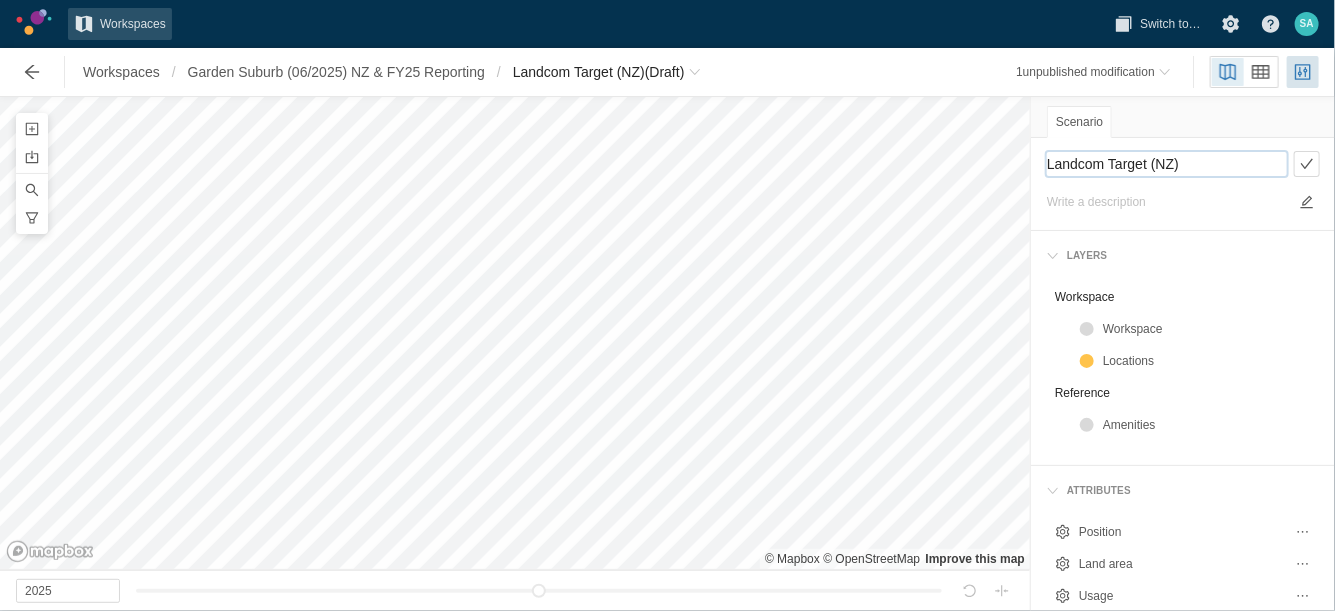 click on "Landcom Target (NZ)" at bounding box center (1167, 164) 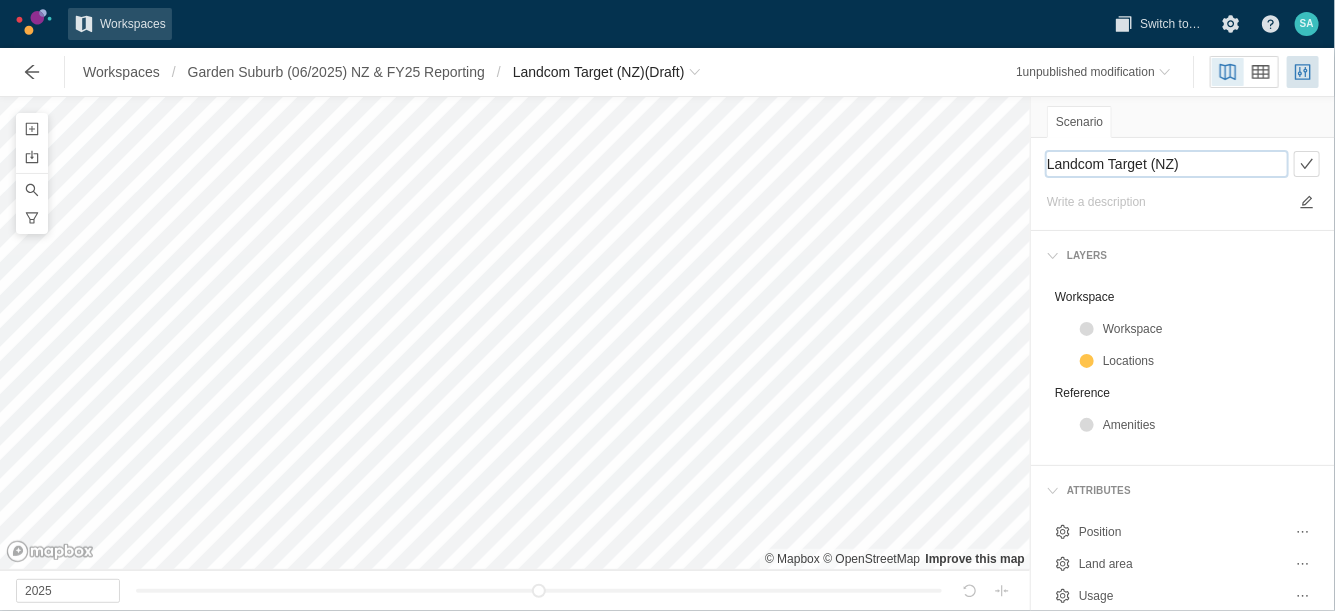 click on "Landcom Target (NZ)" at bounding box center (1167, 164) 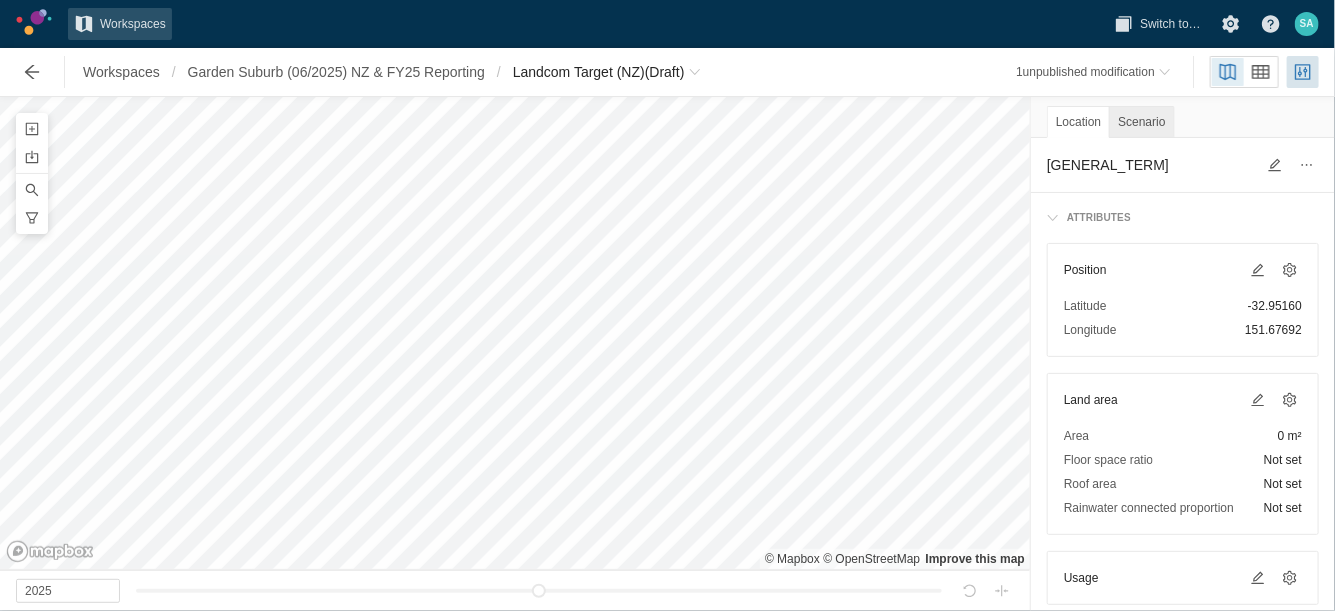 click on "Scenario" at bounding box center (1141, 122) 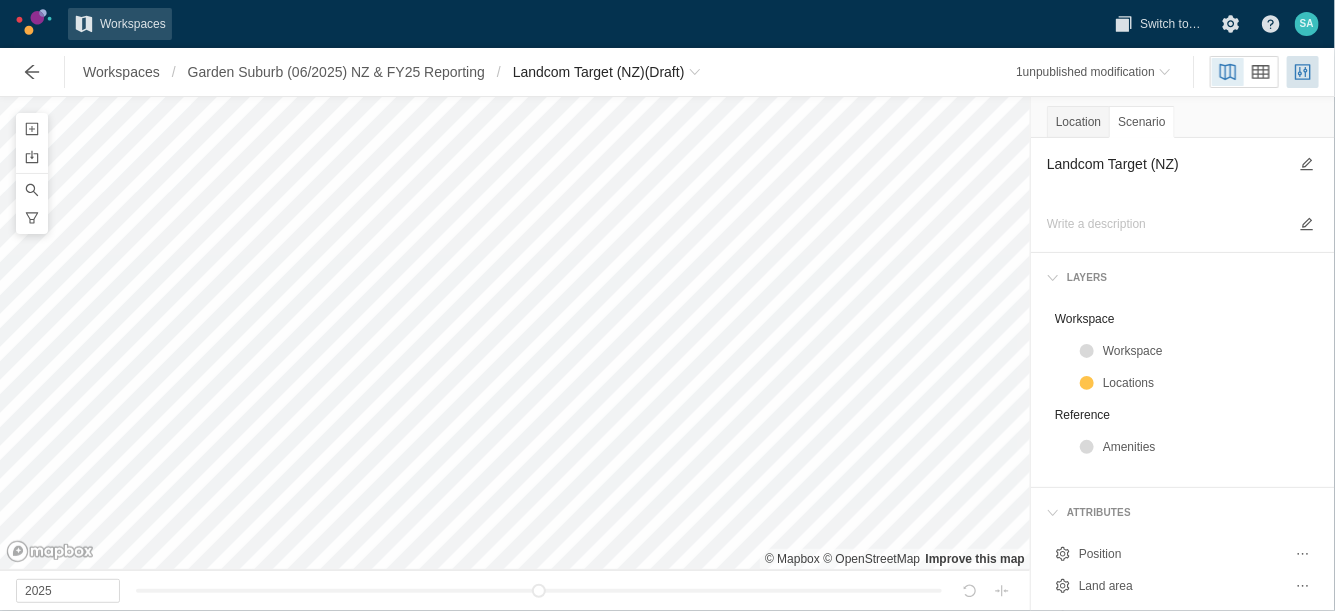 click on "Landcom Target (NZ)" at bounding box center [1167, 175] 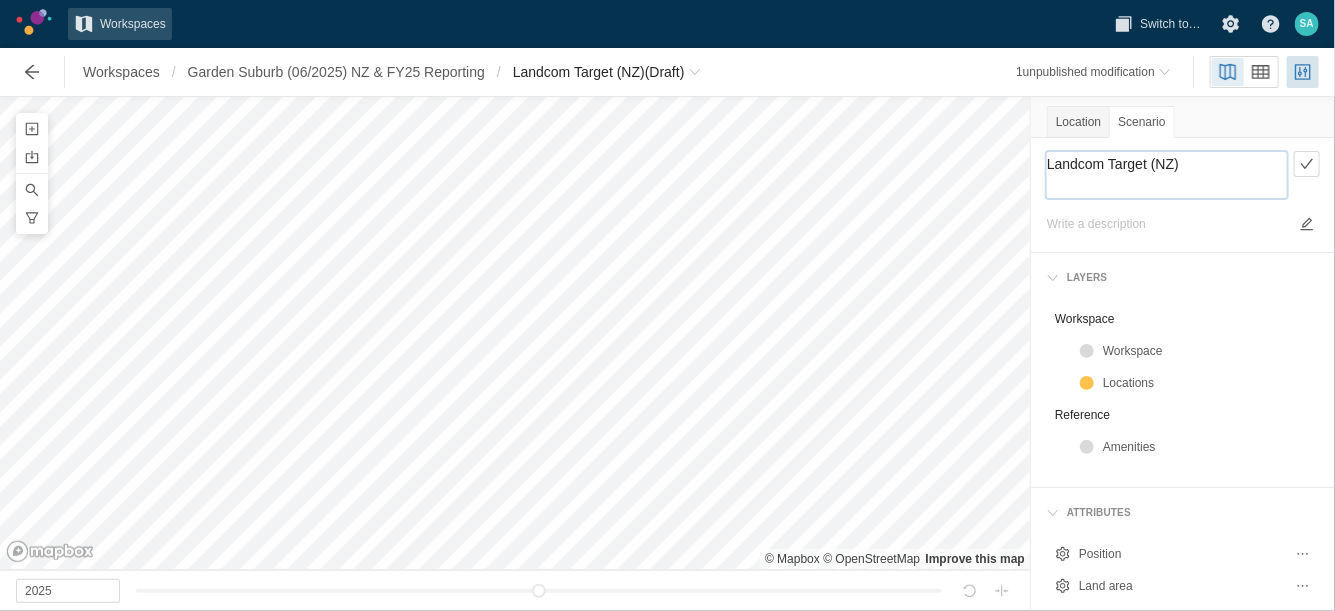 click on "Landcom Target (NZ)" at bounding box center [1167, 175] 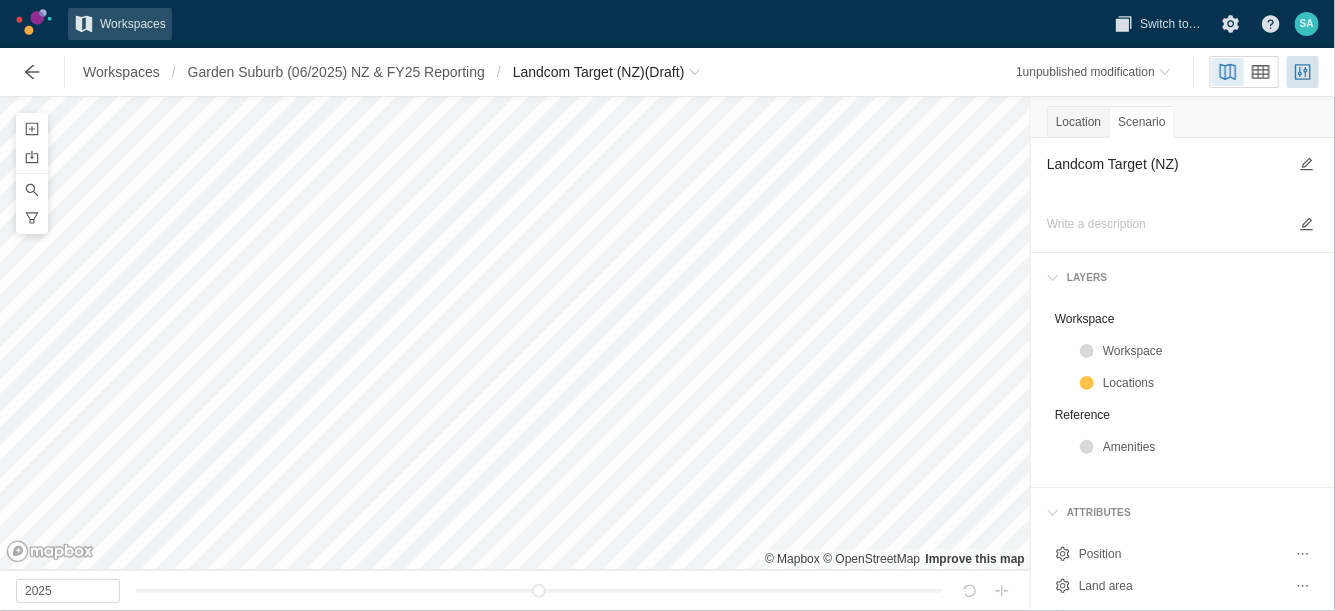 click on "Landcom Target (NZ)" at bounding box center (1167, 175) 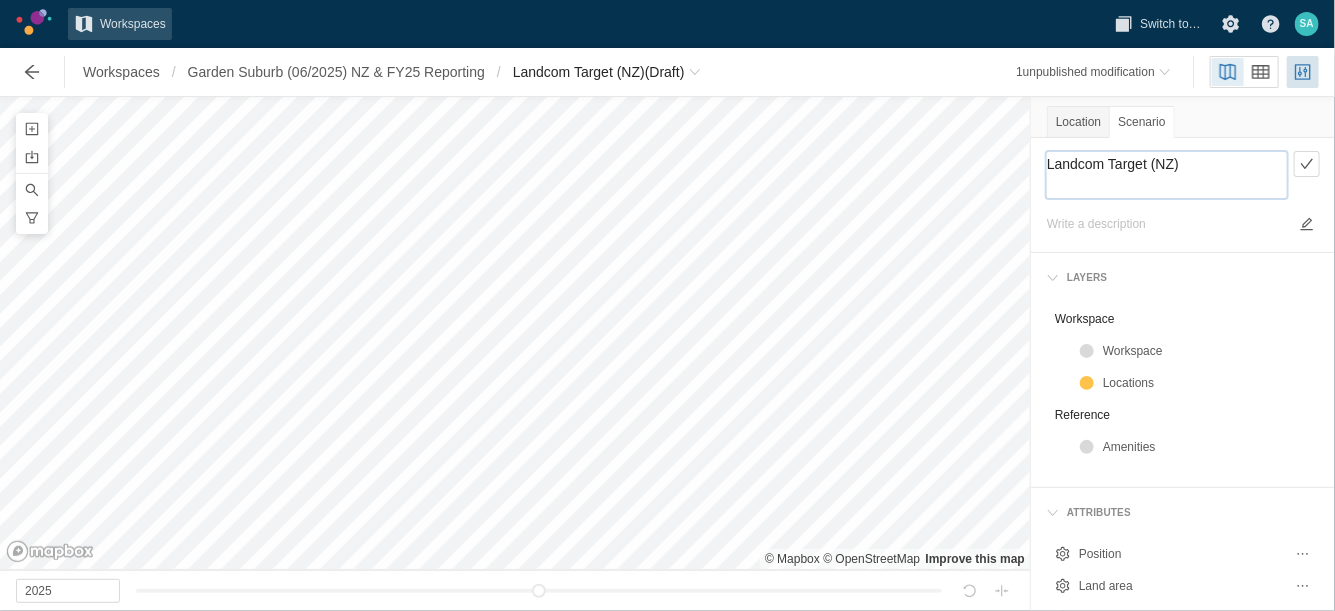 paste on "S1 - Landcom target +NCC and Sustainable Buildings SEPP" 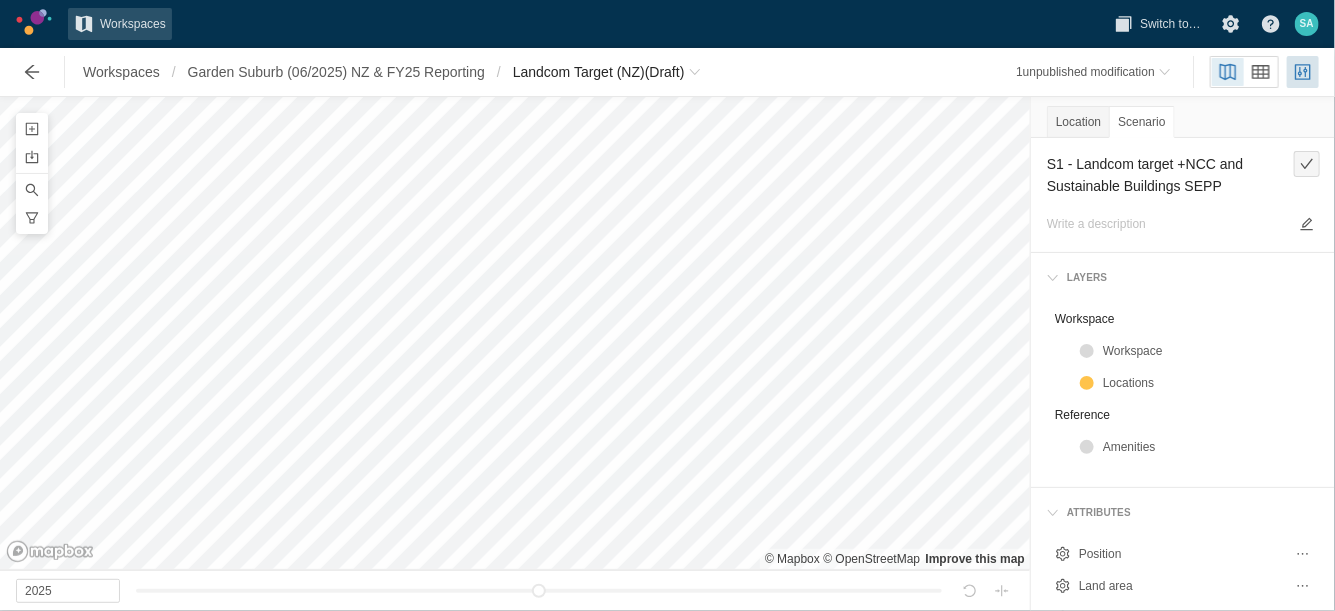 type on "Landcom Target (NZ)" 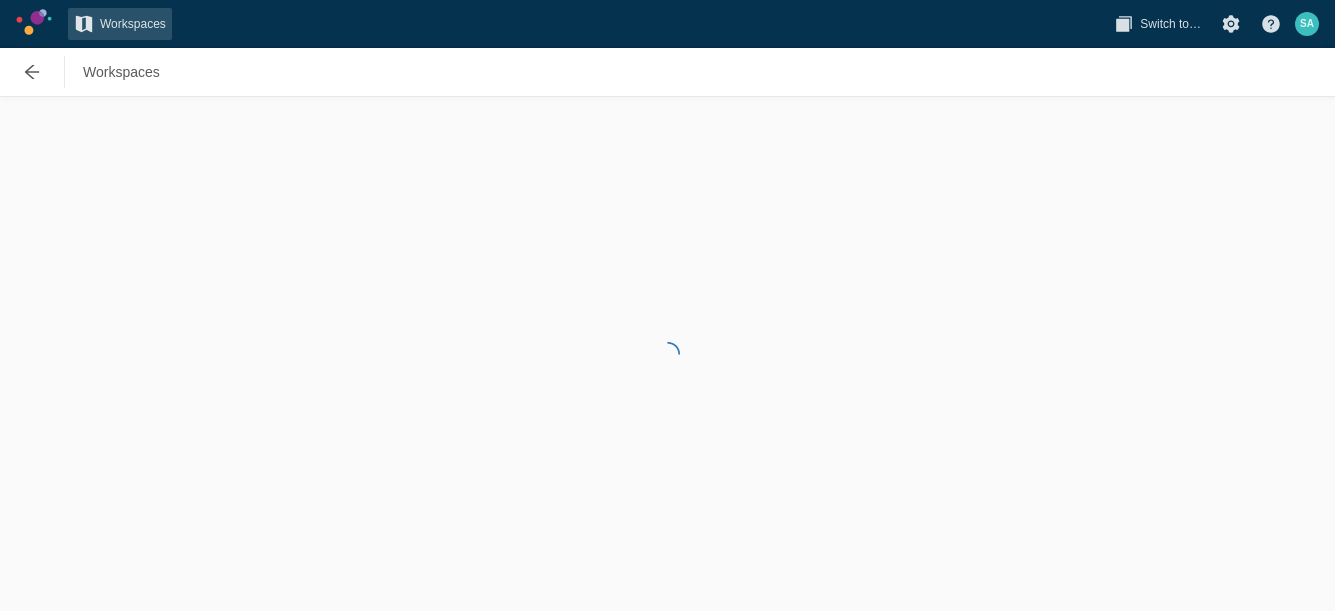 scroll, scrollTop: 0, scrollLeft: 0, axis: both 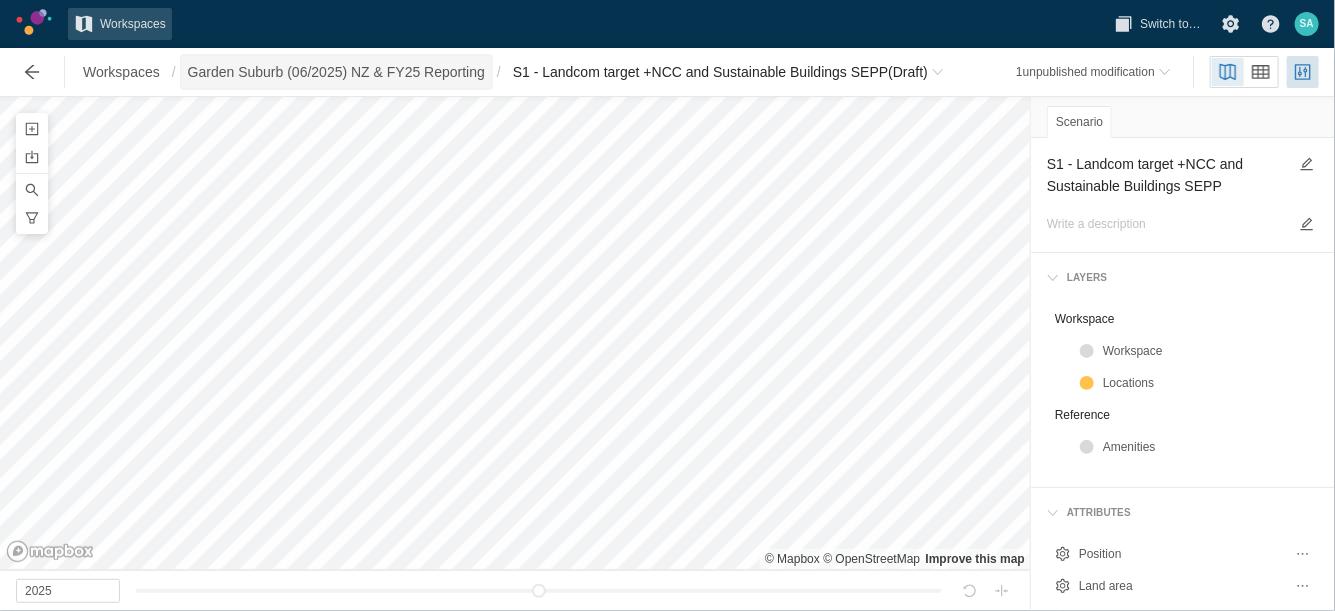 click on "Garden Suburb (06/2025) NZ & FY25 Reporting" at bounding box center (336, 72) 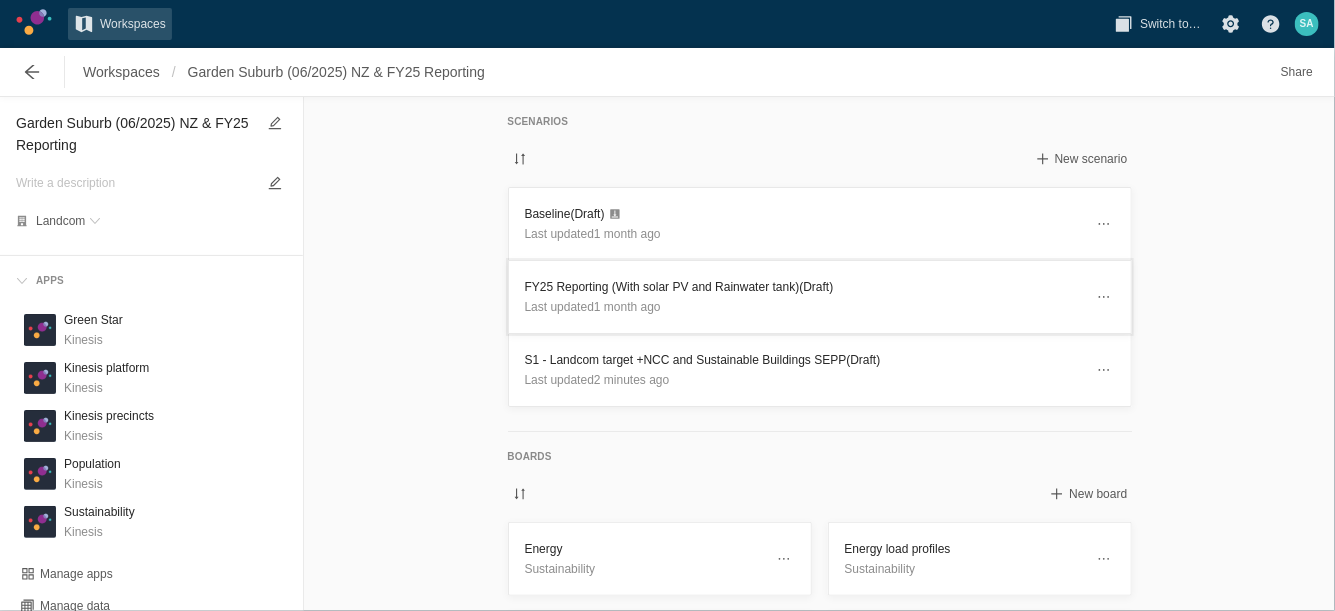 click on "FY25 Reporting (With solar PV and Rainwater tank)  (Draft)" at bounding box center (804, 287) 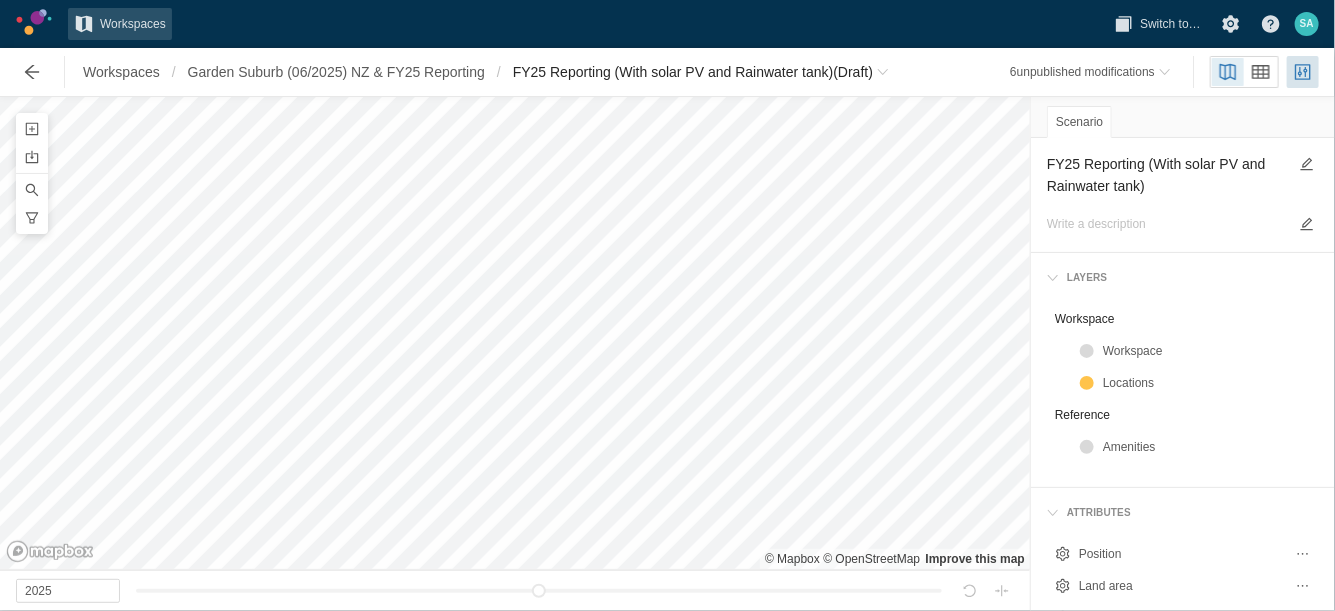 click on "FY25 Reporting (With solar PV and Rainwater tank)" at bounding box center [1167, 175] 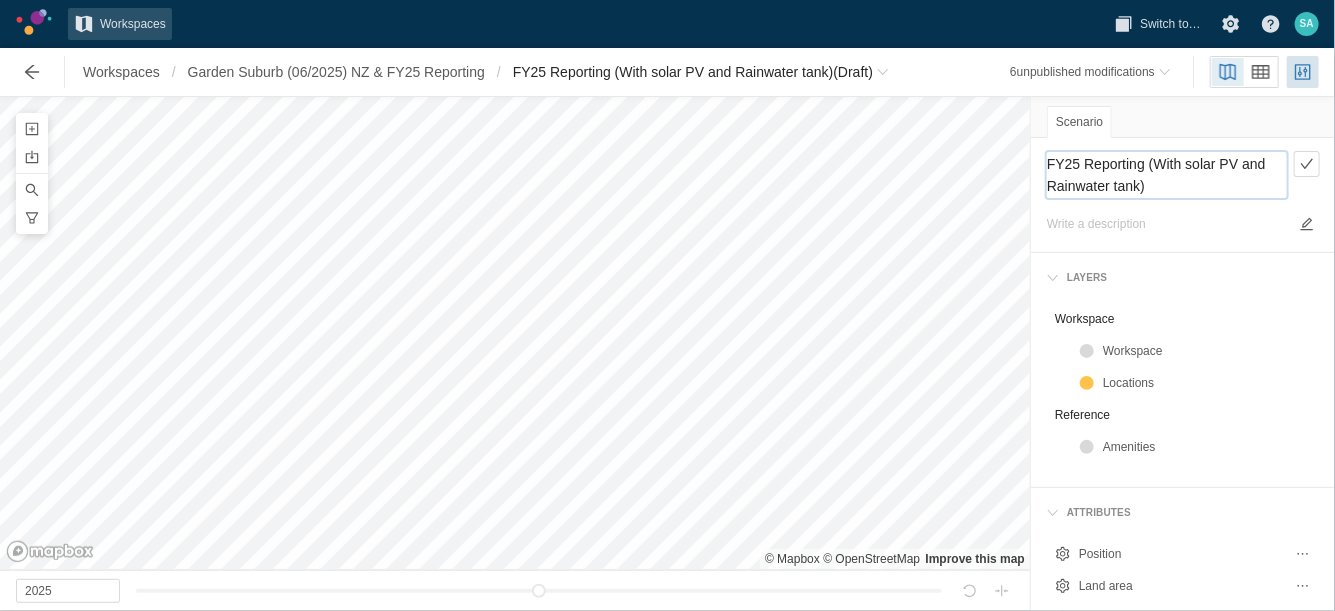 click on "FY25 Reporting (With solar PV and Rainwater tank)" at bounding box center [1167, 175] 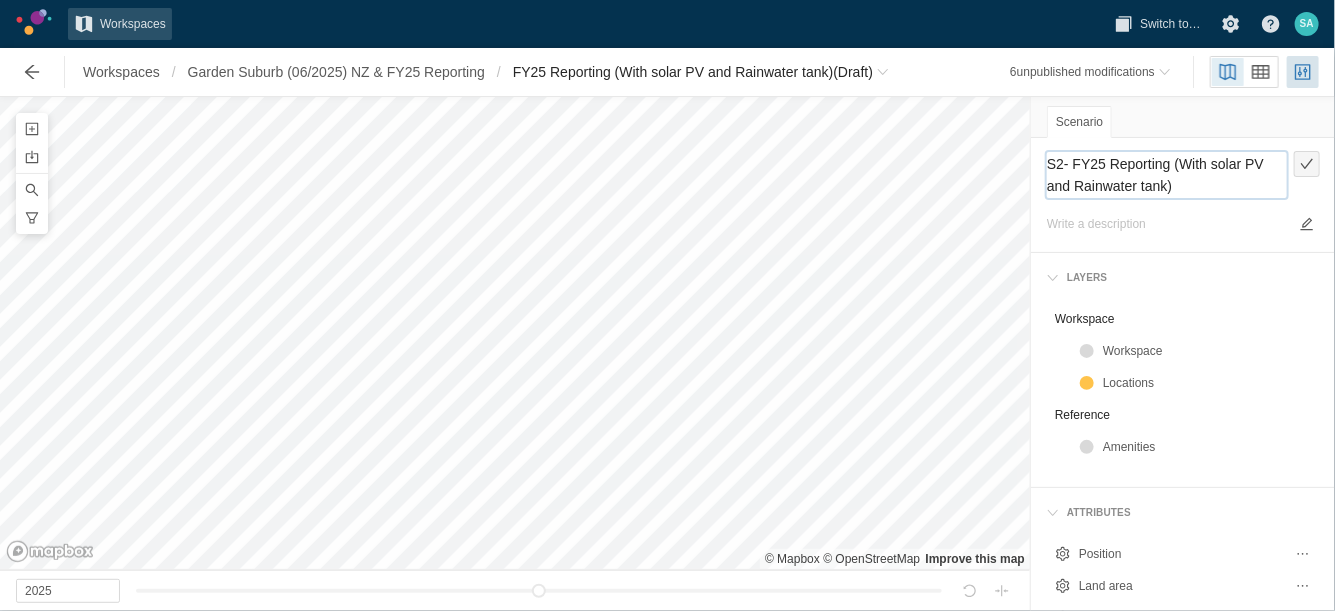 type on "S2- FY25 Reporting (With solar PV and Rainwater tank)" 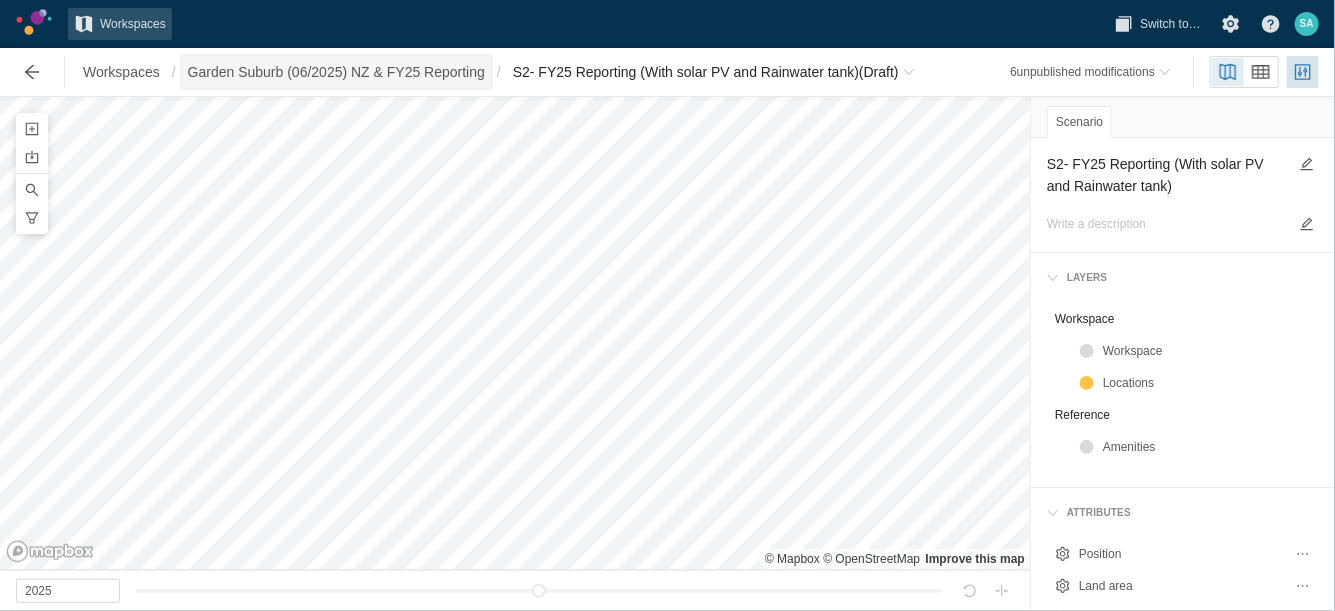click on "Garden Suburb (06/2025) NZ & FY25 Reporting" at bounding box center (336, 72) 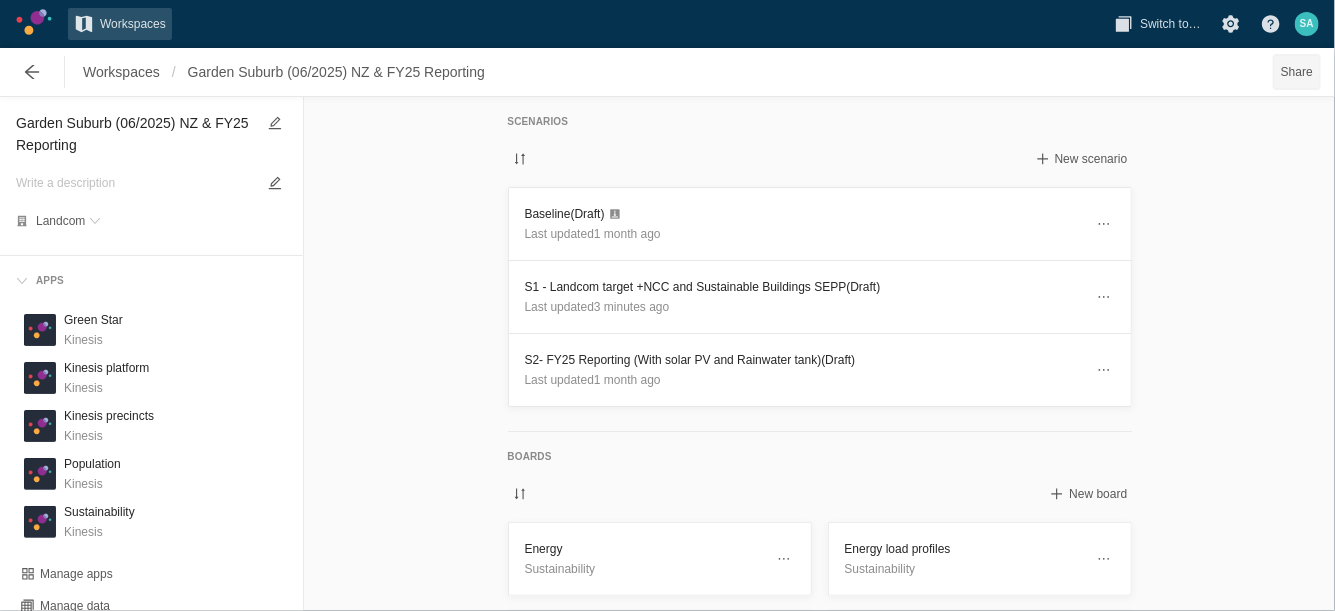 click on "Share" at bounding box center [1297, 72] 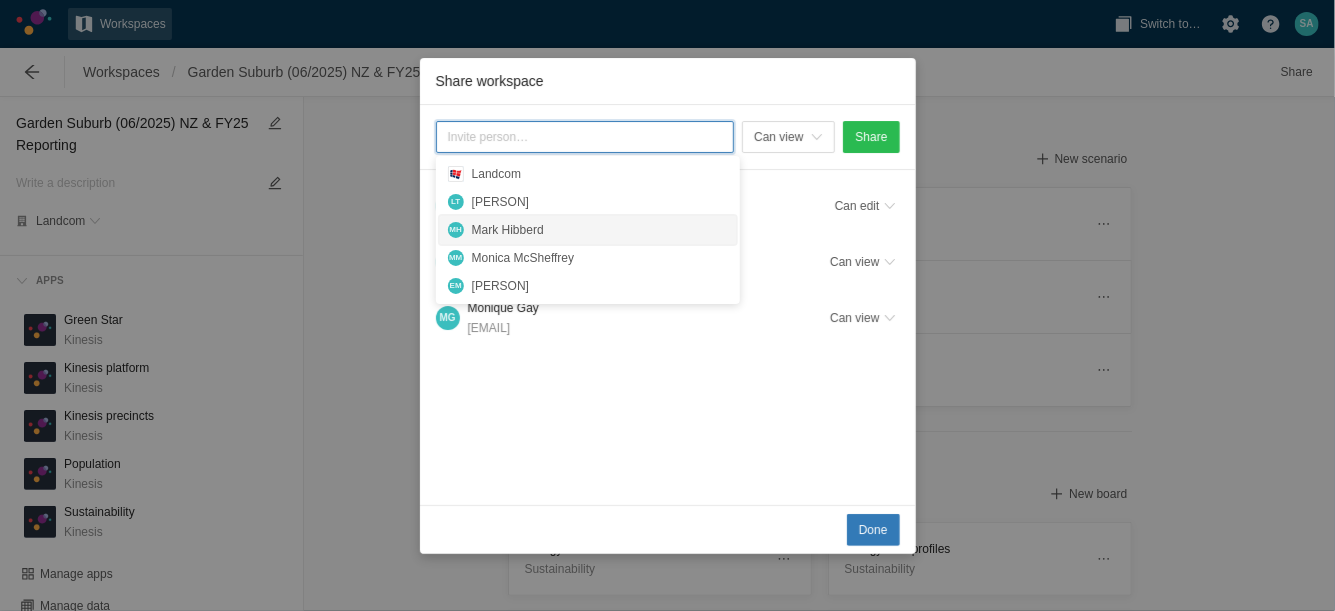 click on "Mark Hibberd" at bounding box center [600, 230] 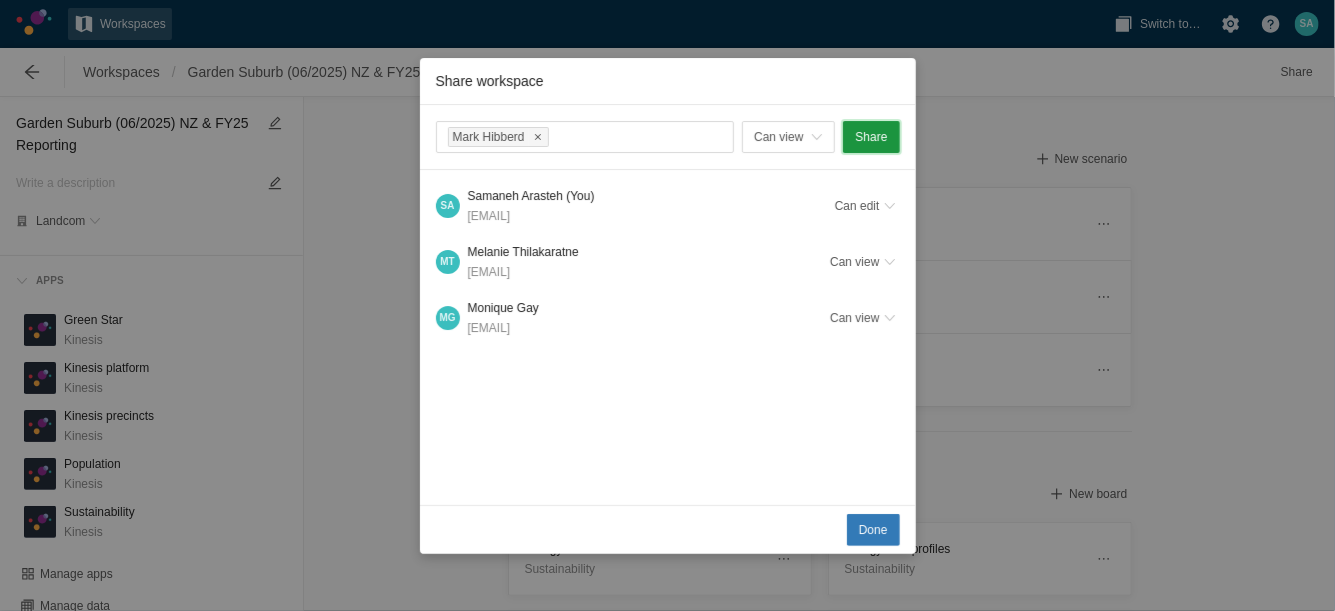 click on "Share" at bounding box center [871, 137] 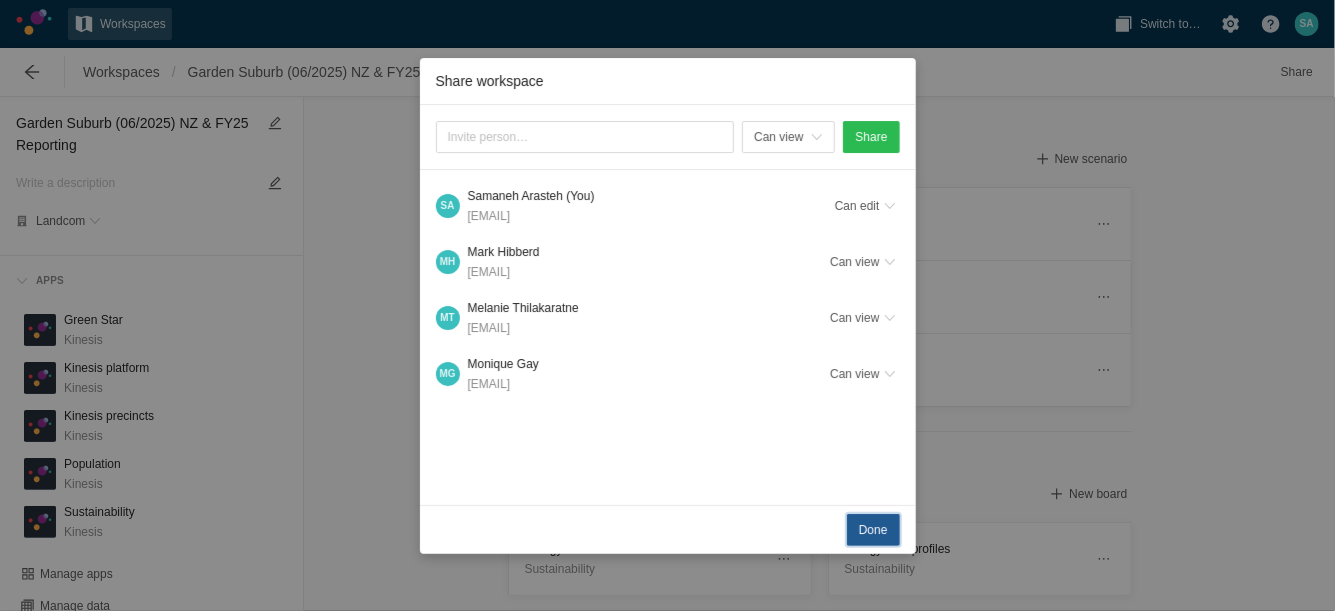click on "Done" at bounding box center (873, 530) 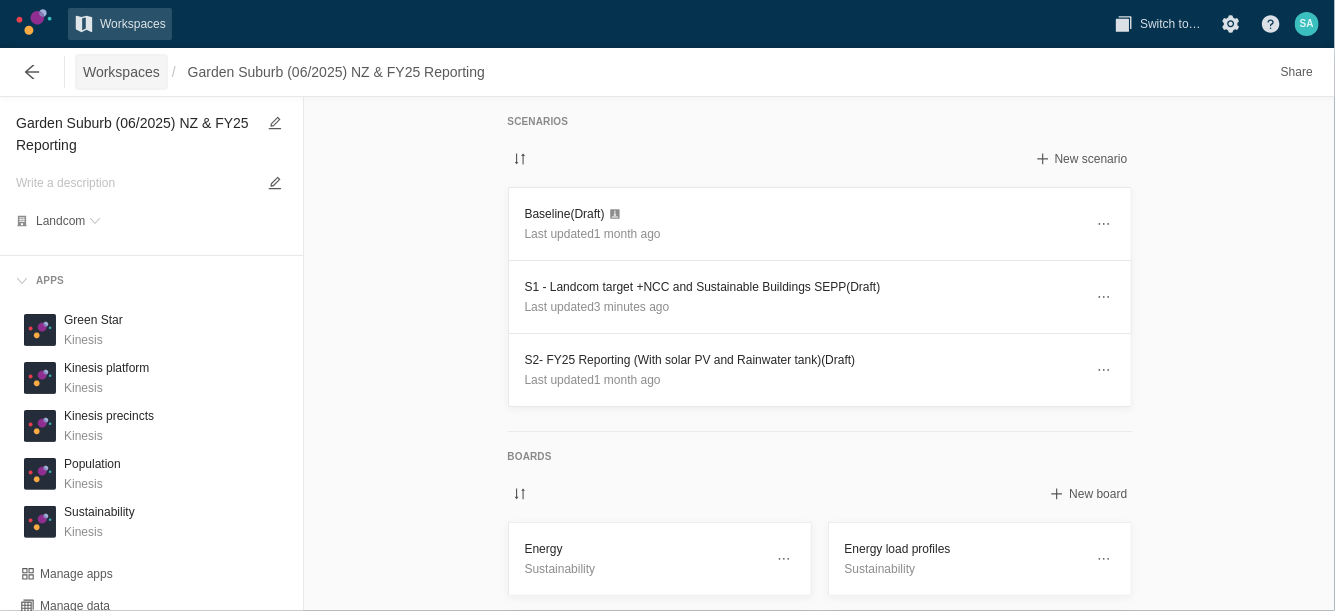 click on "Workspaces" at bounding box center (121, 72) 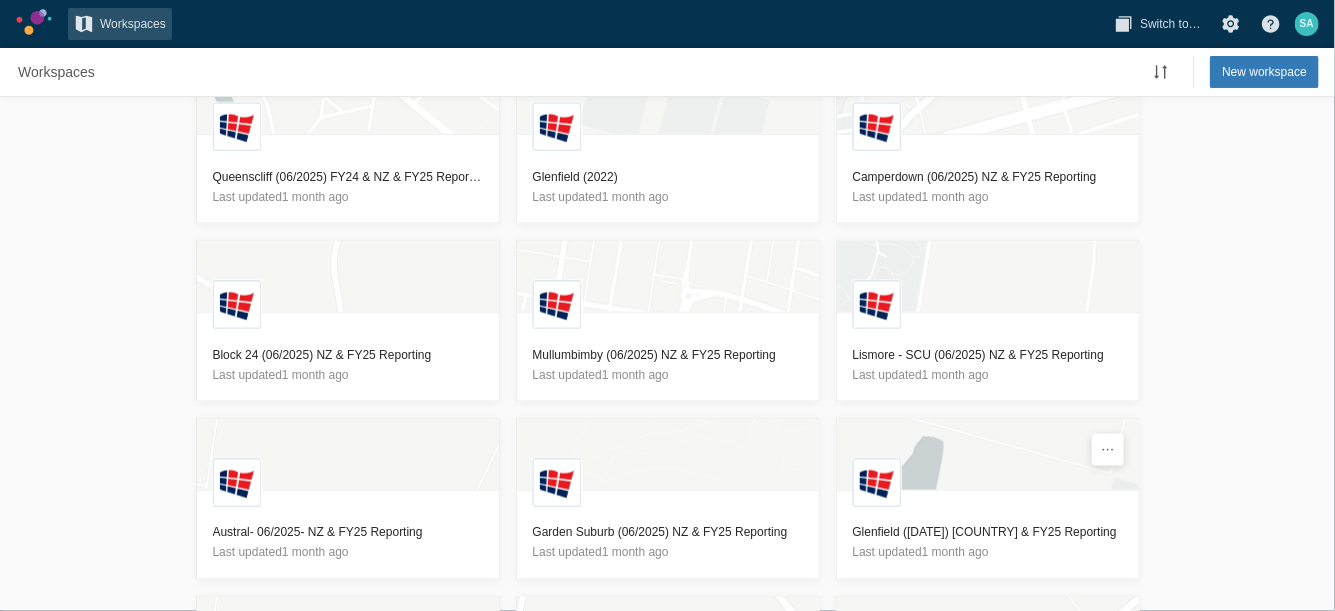 scroll, scrollTop: 1130, scrollLeft: 0, axis: vertical 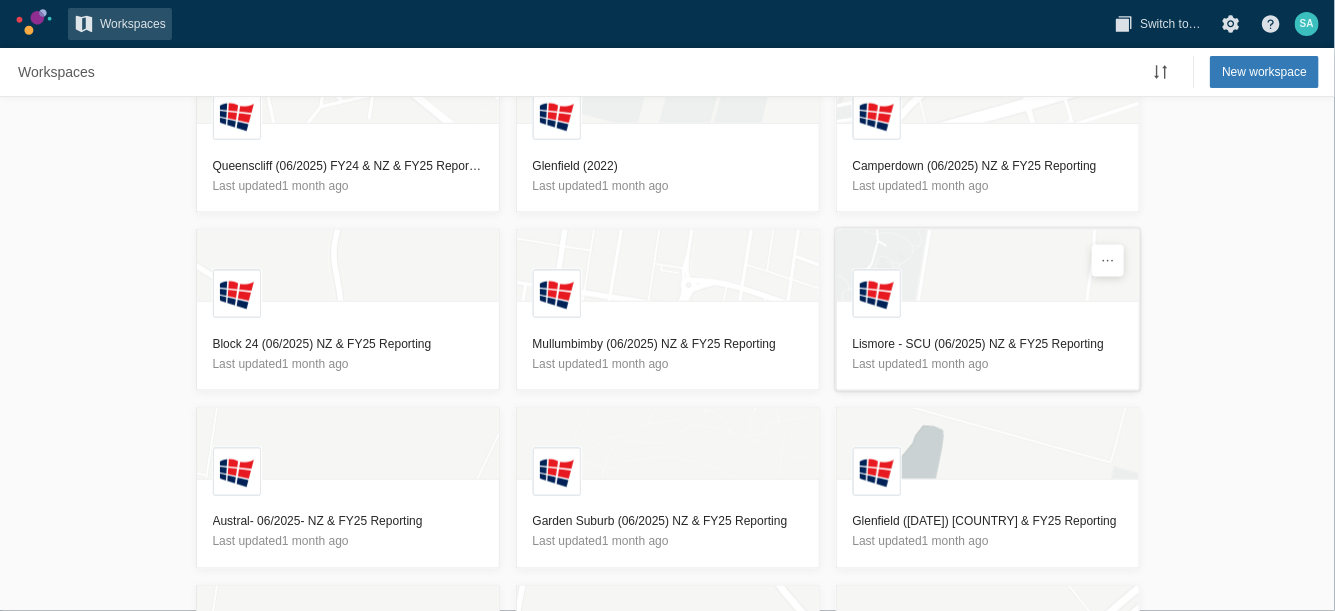 click on "Lismore - SCU (06/2025) NZ & FY25 Reporting" at bounding box center (988, 344) 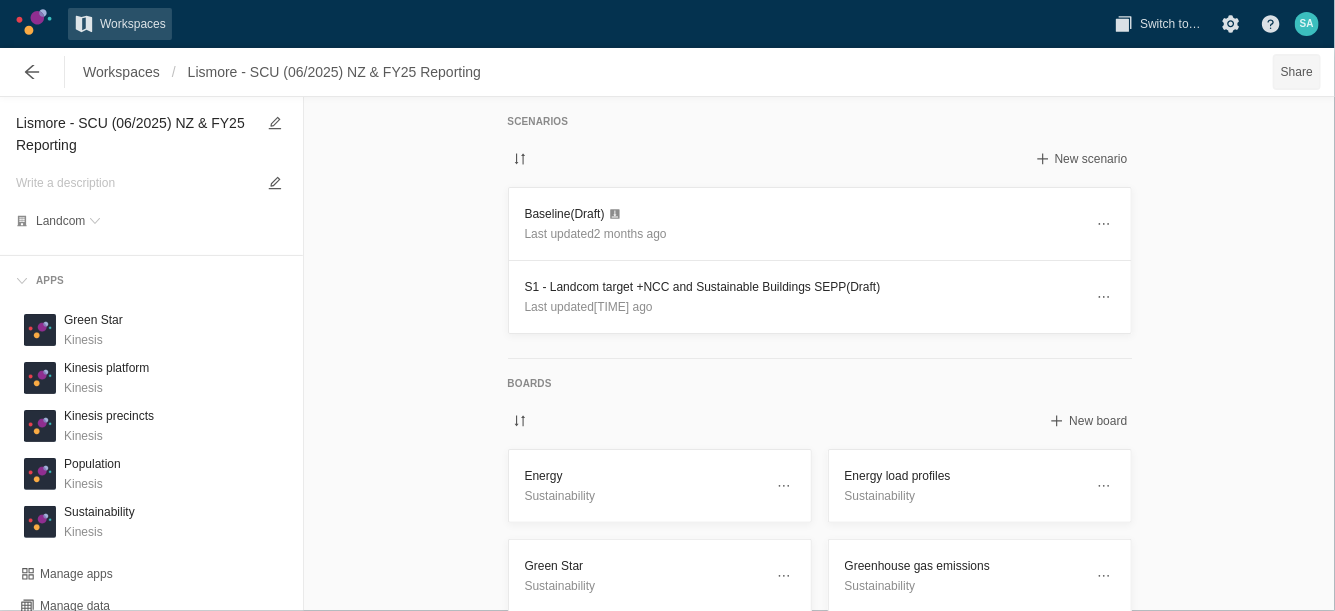 click on "Share" at bounding box center (1297, 72) 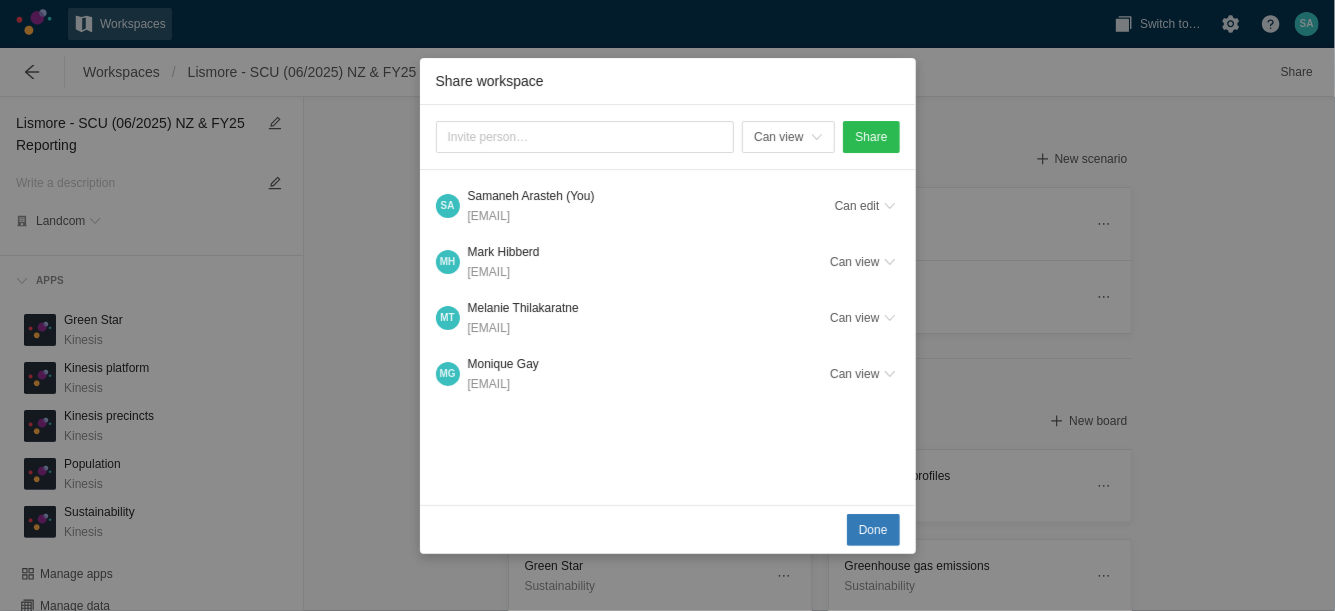 click on "Can view Share S A [PERSON] (You) [EMAIL]   Can edit   M H [PERSON] [EMAIL]   Can view   M T [PERSON] [EMAIL]   Can view   M G [PERSON] [EMAIL]   Can view" at bounding box center (668, 305) 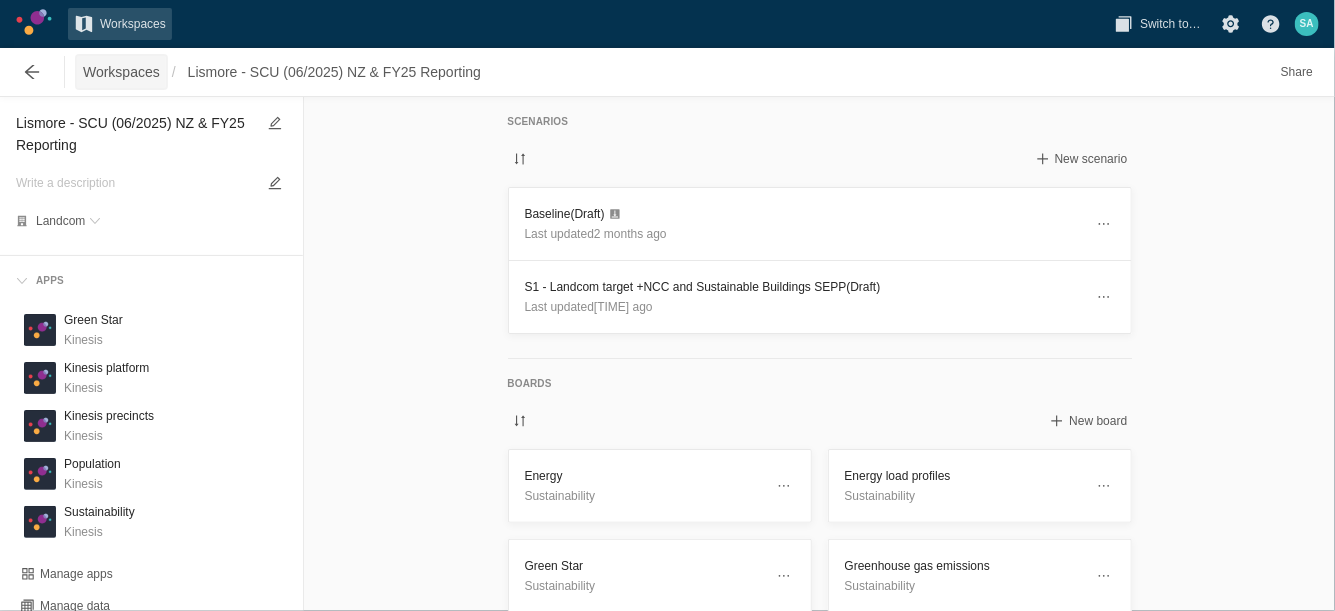click on "Workspaces" at bounding box center [121, 72] 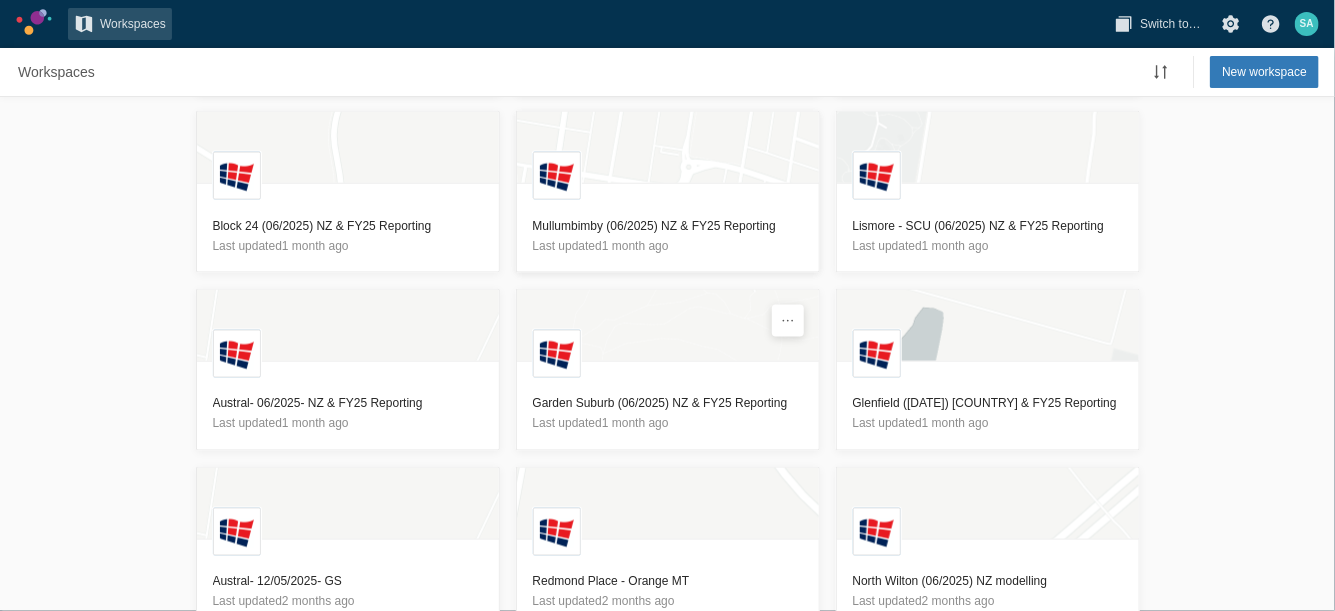 scroll, scrollTop: 1267, scrollLeft: 0, axis: vertical 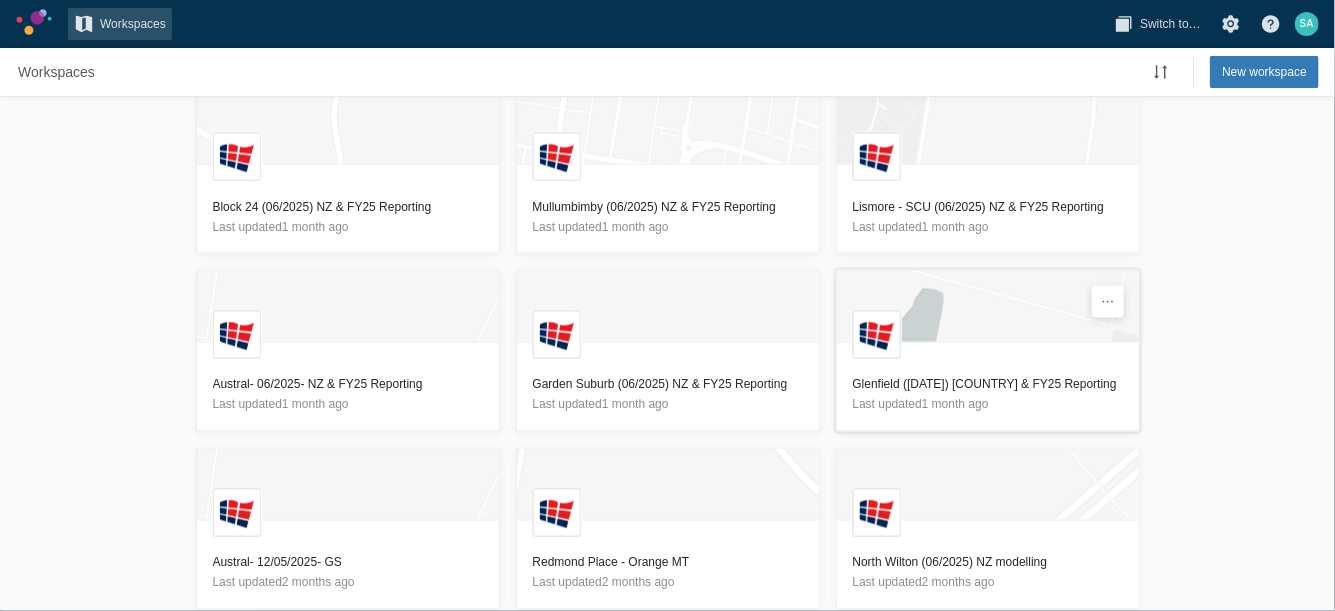 click on "Glenfield ([DATE]) [COUNTRY] & FY25 Reporting" at bounding box center [988, 385] 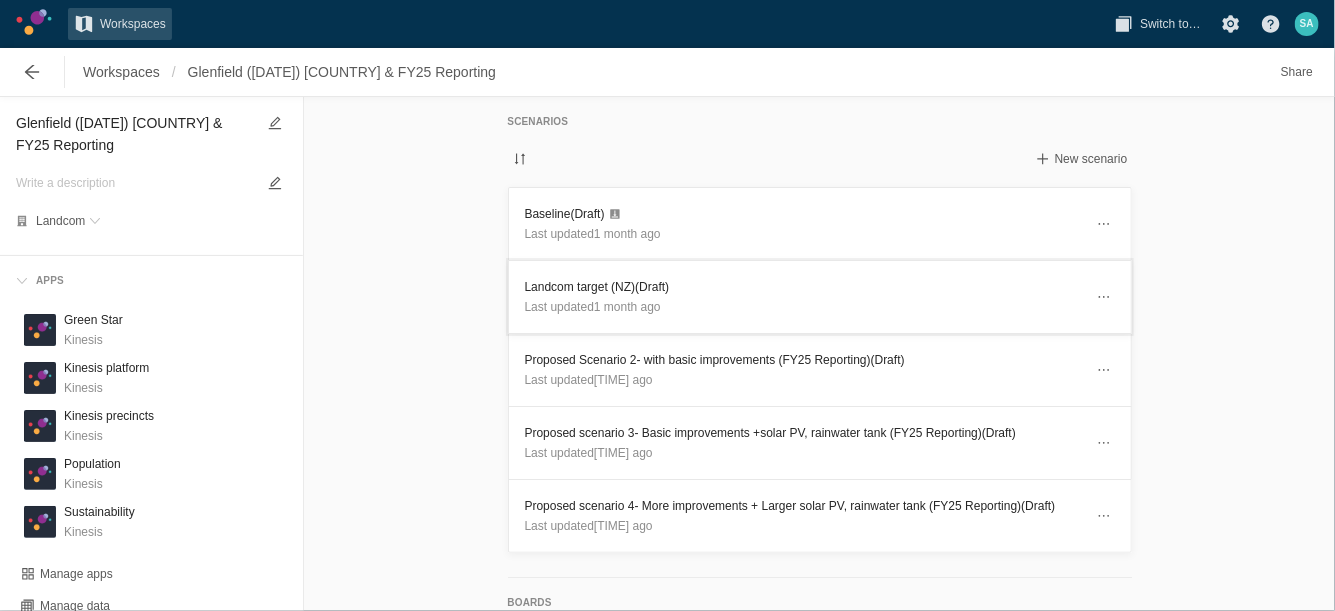 click on "Landcom target ([COUNTRY])  (Draft)" at bounding box center (804, 287) 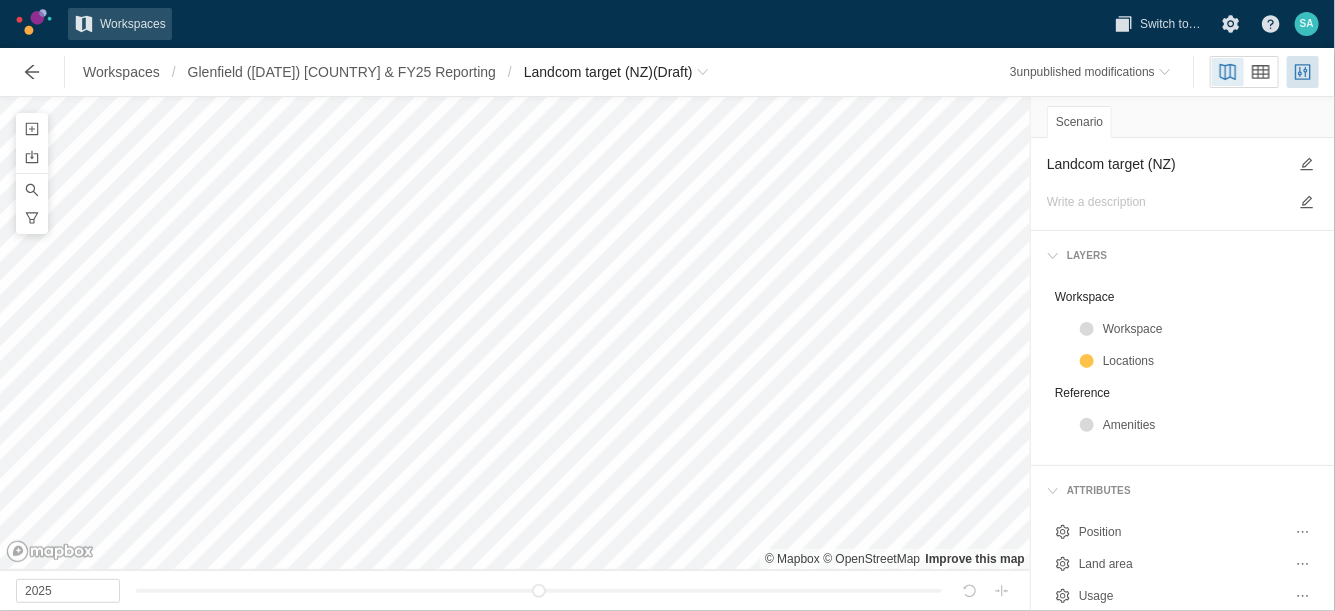 click on "Landcom target (NZ)" at bounding box center (1167, 164) 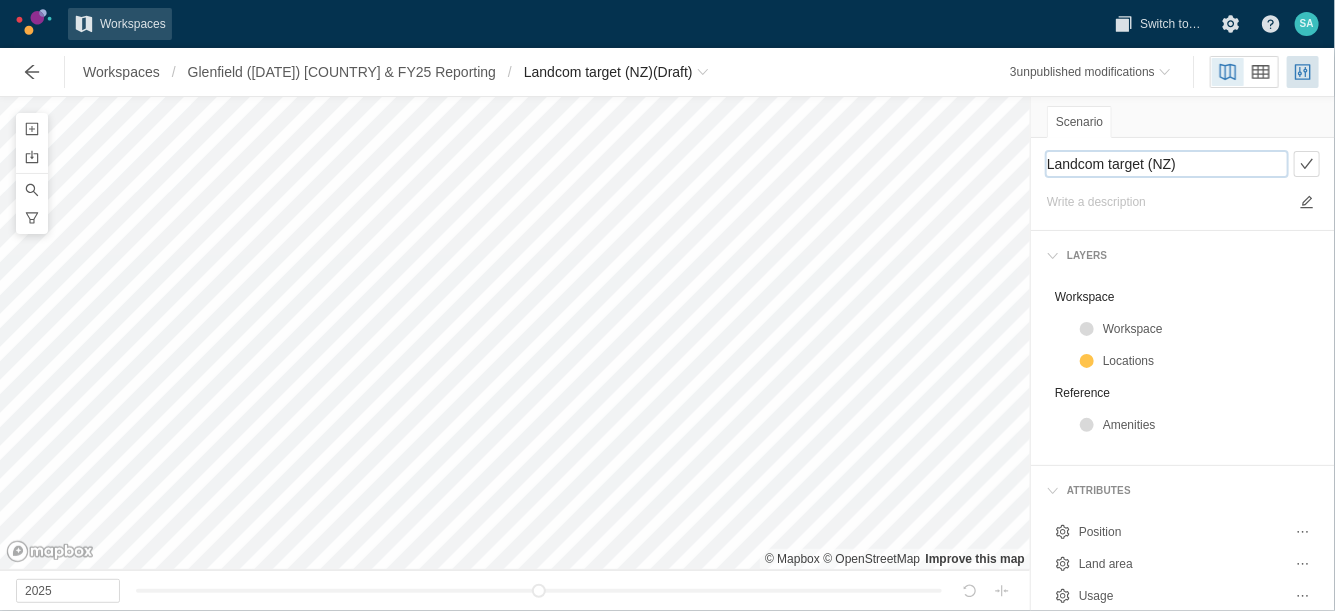 click on "Landcom target (NZ)" at bounding box center [1167, 164] 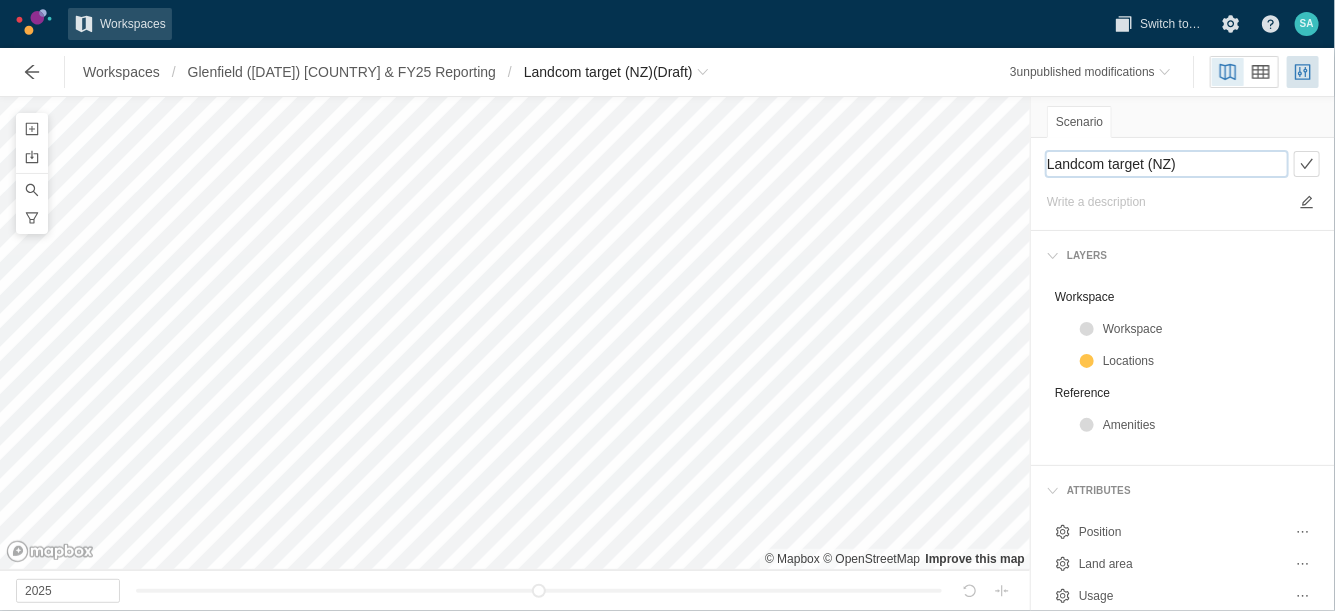paste on "S1 - Landcom target +NCC and Sustainable Buildings SEPP" 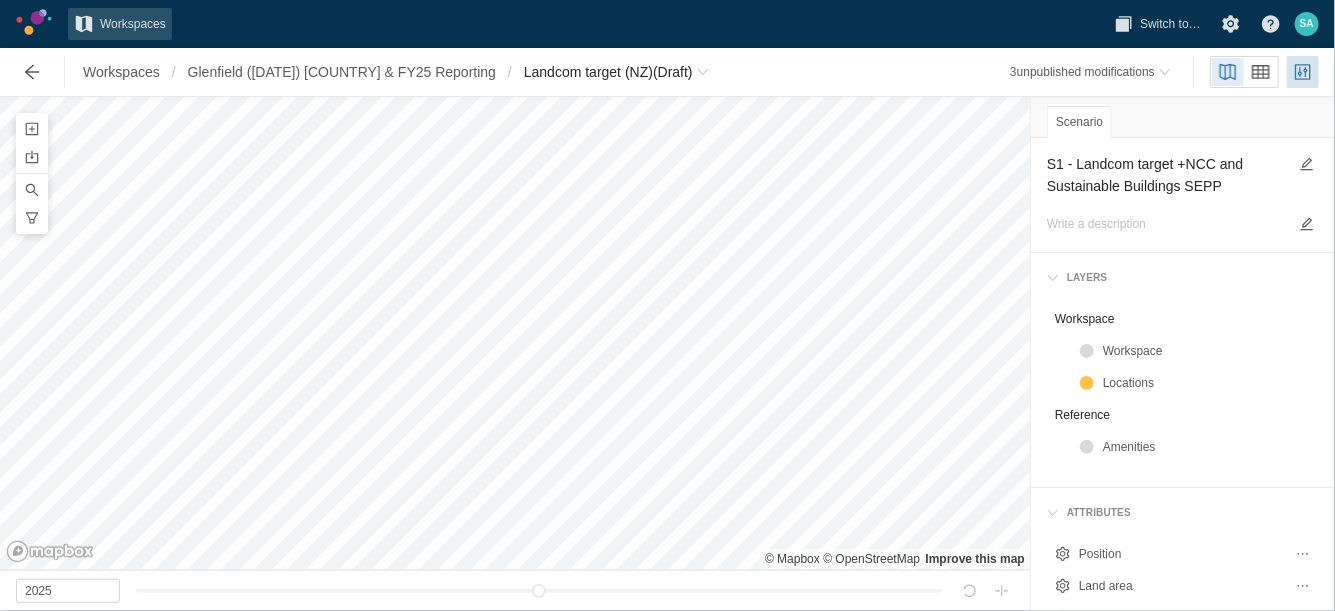 type on "Landcom target (NZ)" 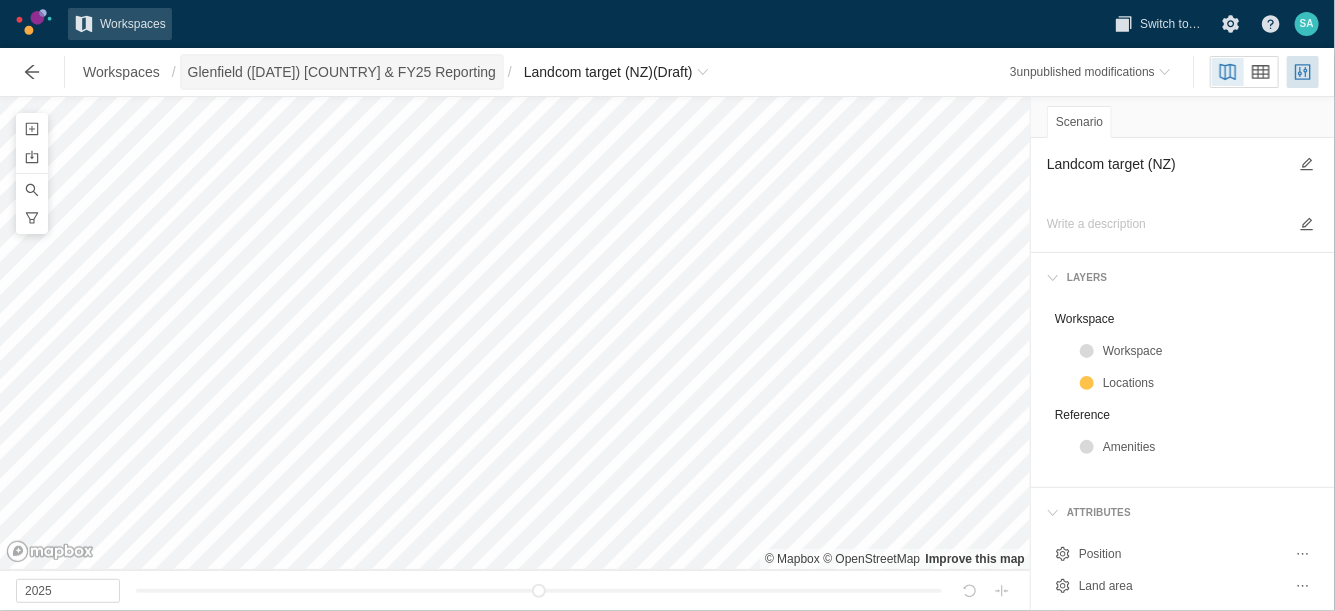 click on "[LOCATION] ([DATE]) NZ & FY25 Reporting" at bounding box center [342, 72] 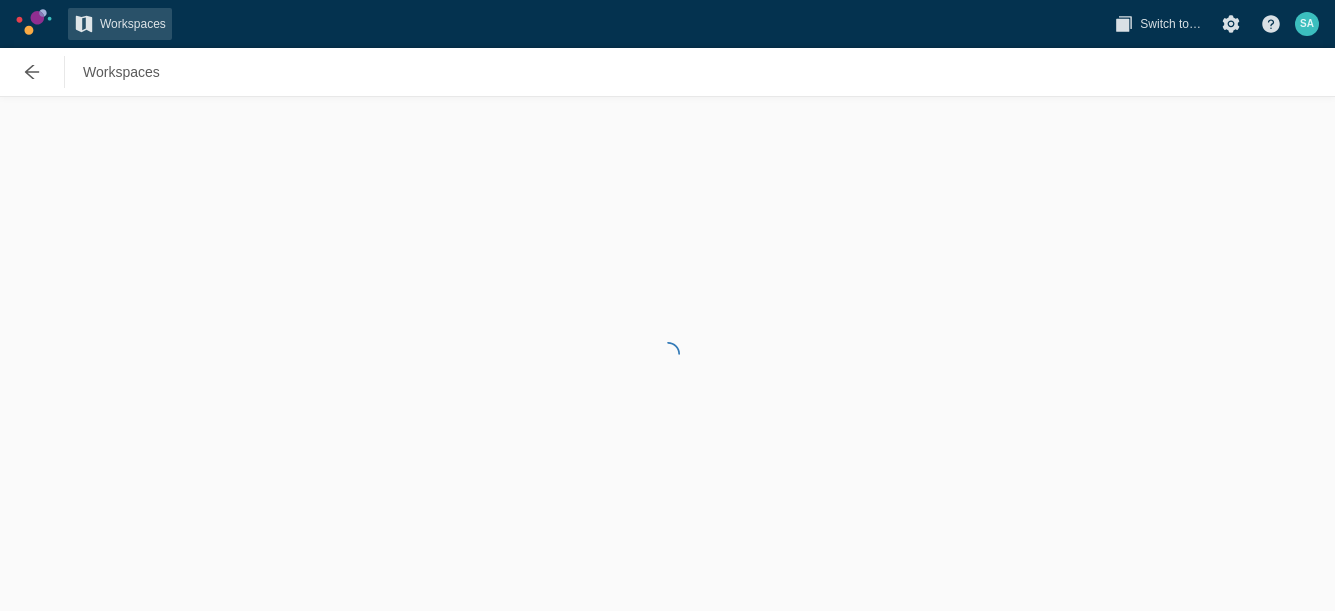 scroll, scrollTop: 0, scrollLeft: 0, axis: both 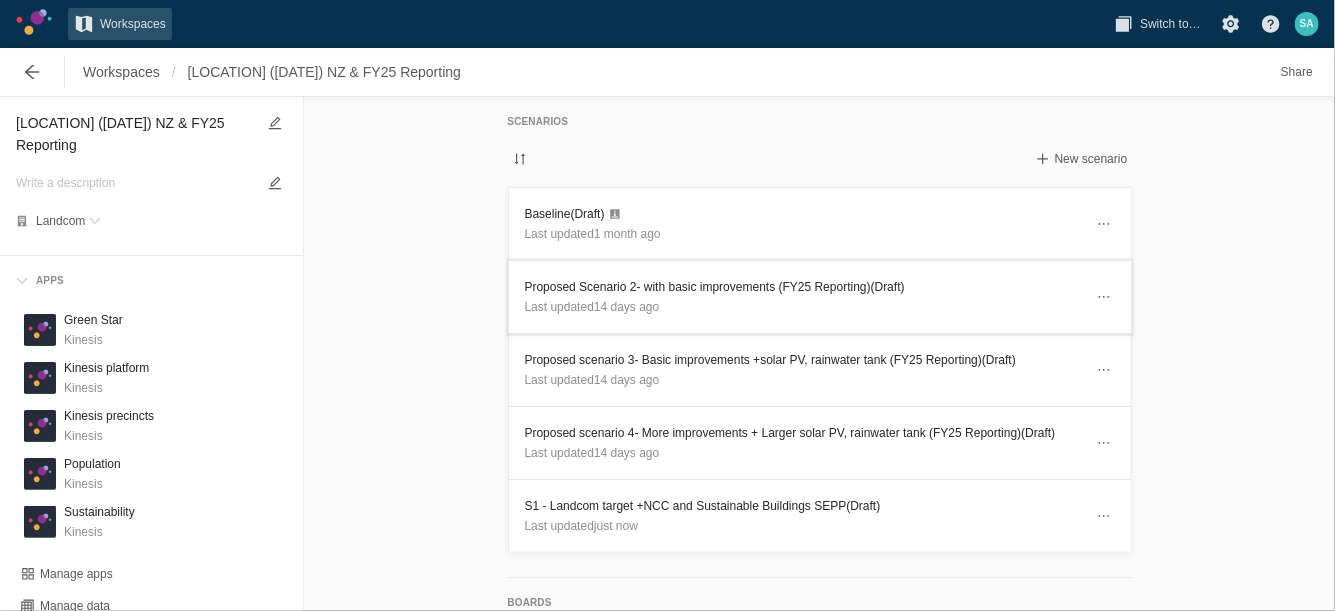 click on "Proposed Scenario 2- with basic improvements (FY25 Reporting)  (Draft)" at bounding box center (804, 287) 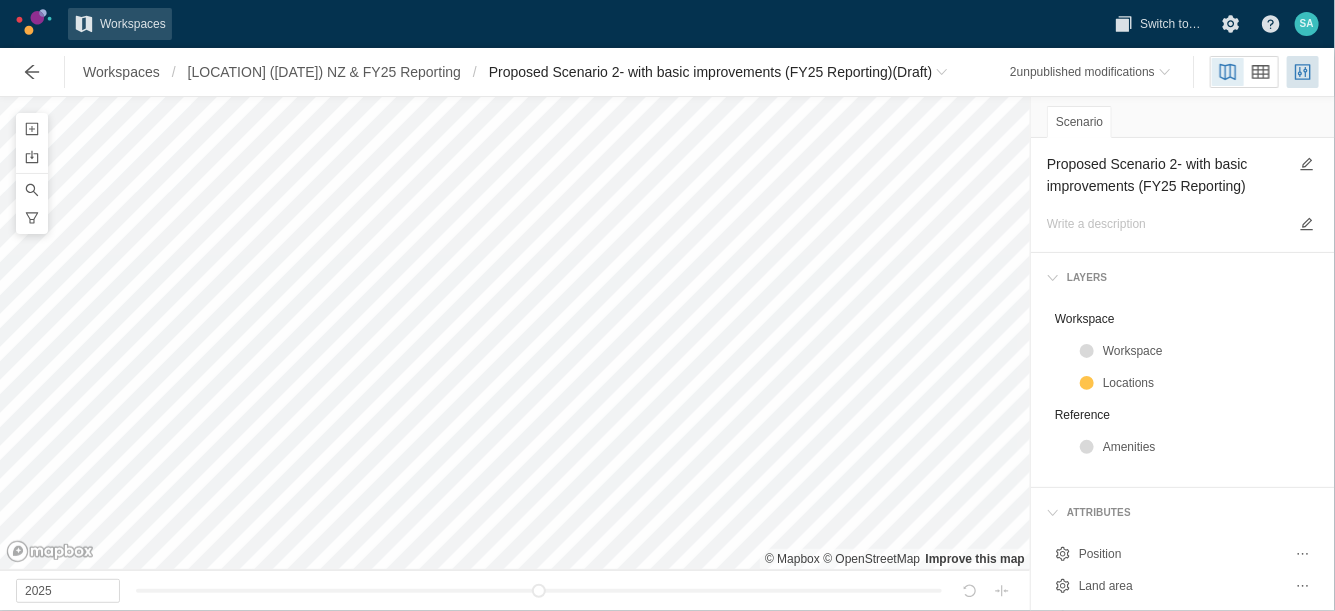 click on "Proposed Scenario 2- with basic improvements (FY25 Reporting)" at bounding box center [1167, 175] 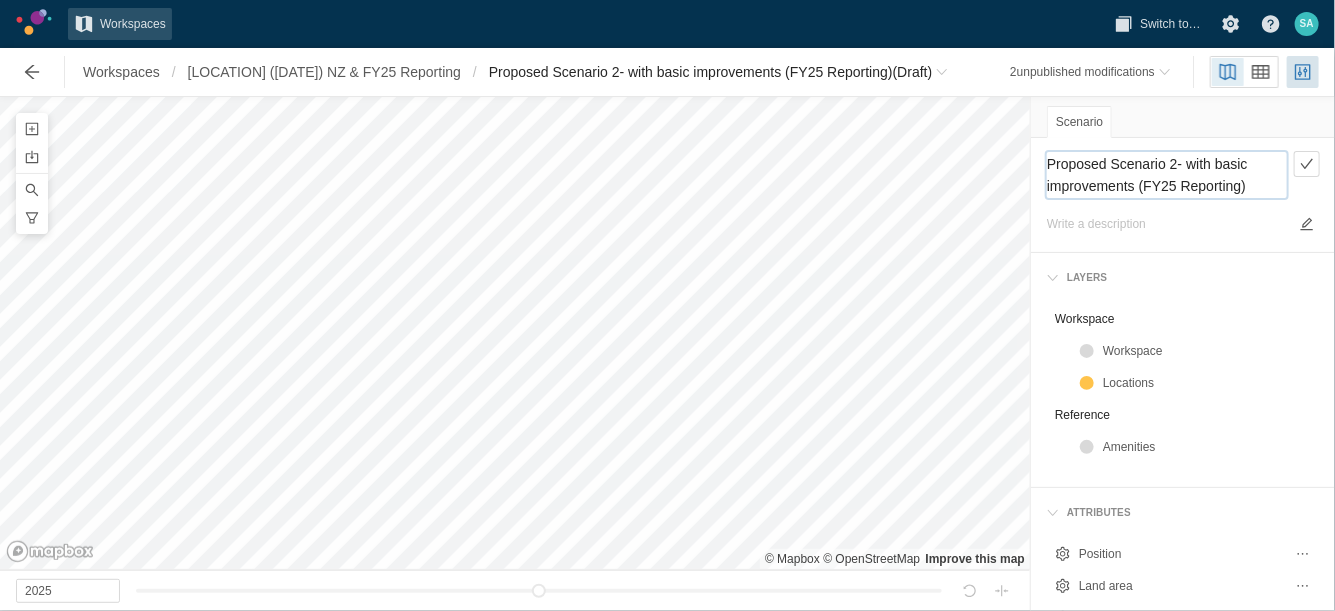 click on "Proposed Scenario 2- with basic improvements (FY25 Reporting)" at bounding box center (1167, 175) 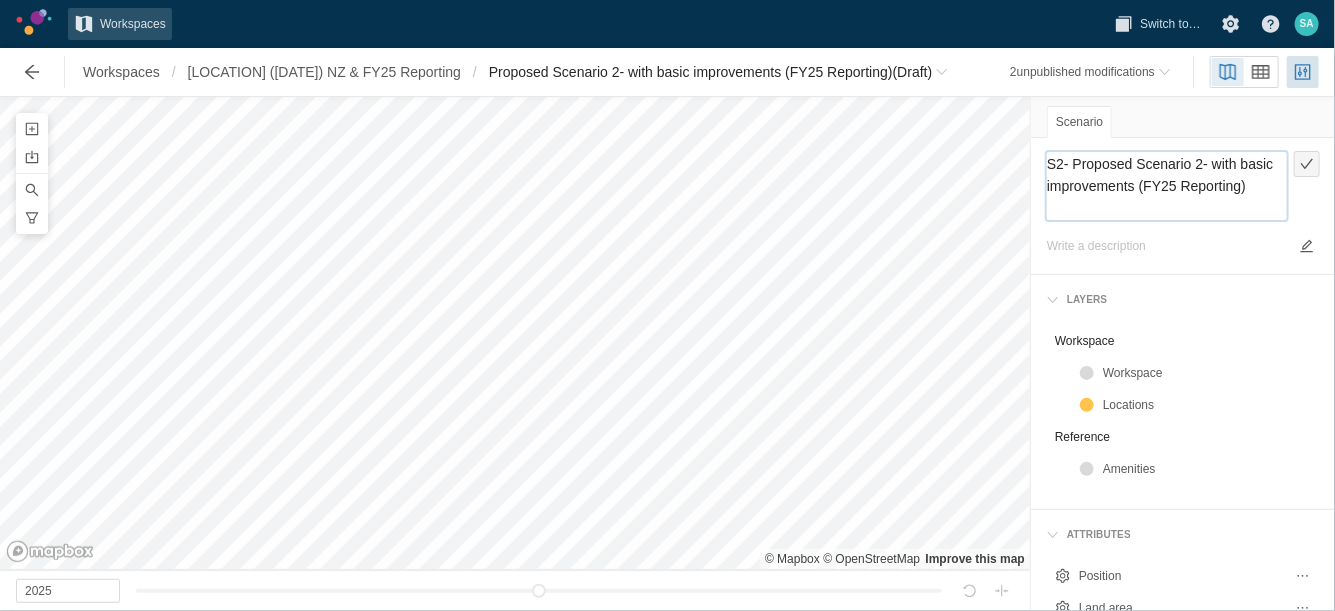 type on "S2- Proposed Scenario 2- with basic improvements (FY25 Reporting)" 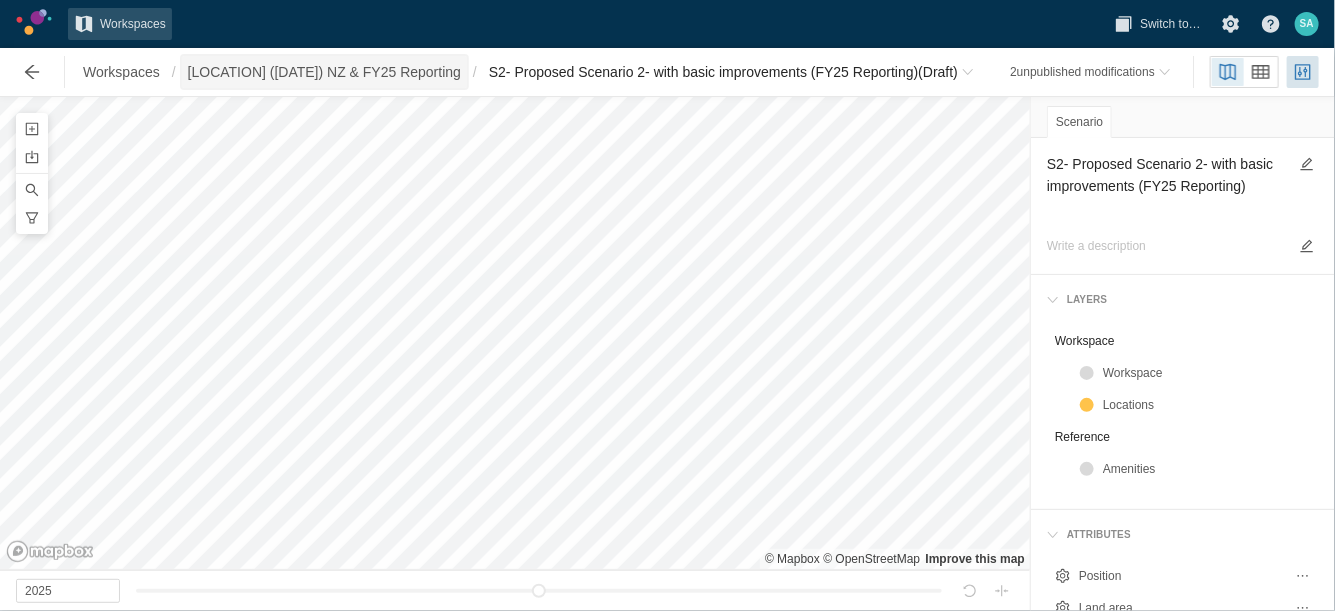 click on "[LOCATION] ([DATE]) NZ & FY25 Reporting" at bounding box center [324, 72] 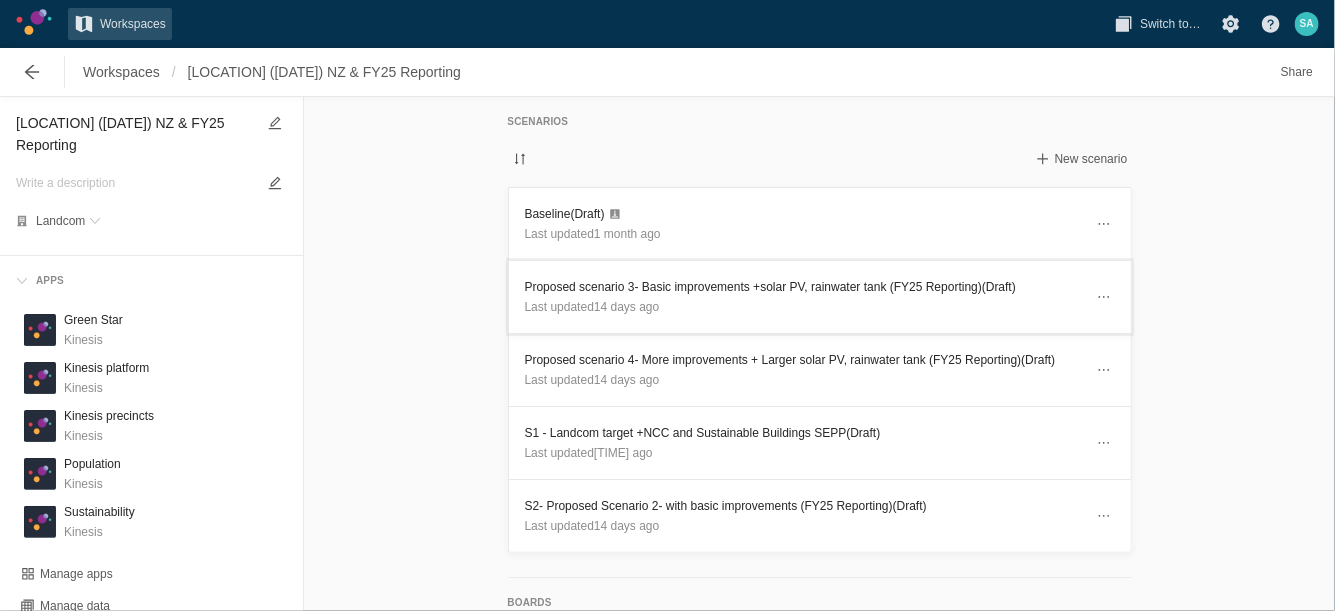 click on "Proposed scenario 3- Basic improvements +solar PV, rainwater tank (FY25 Reporting)  (Draft)" at bounding box center [804, 287] 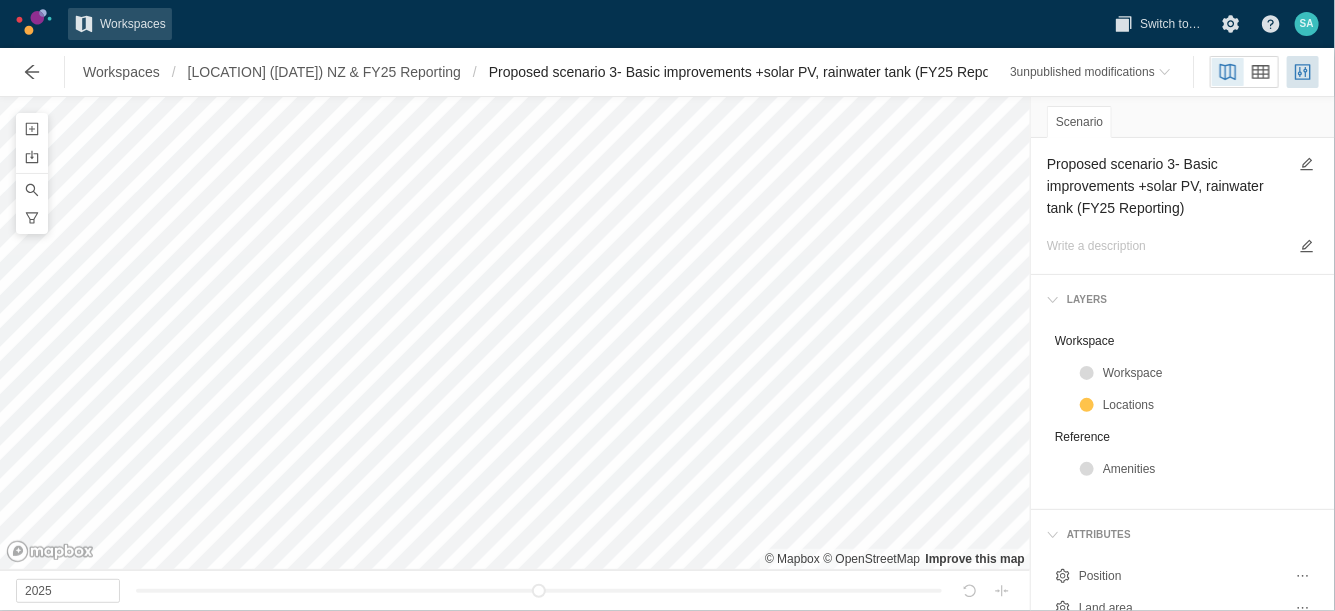 click on "Proposed scenario 3- Basic improvements +solar PV, rainwater tank (FY25 Reporting)" at bounding box center (1167, 186) 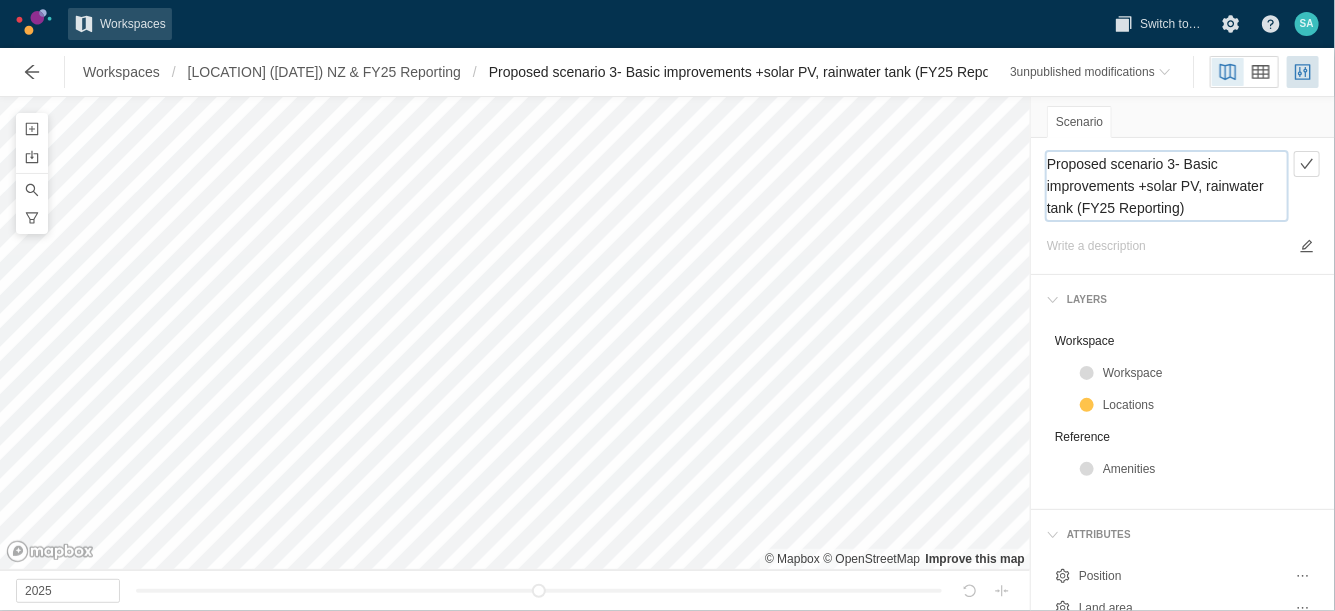 click on "Proposed scenario 3- Basic improvements +solar PV, rainwater tank (FY25 Reporting)" at bounding box center (1167, 186) 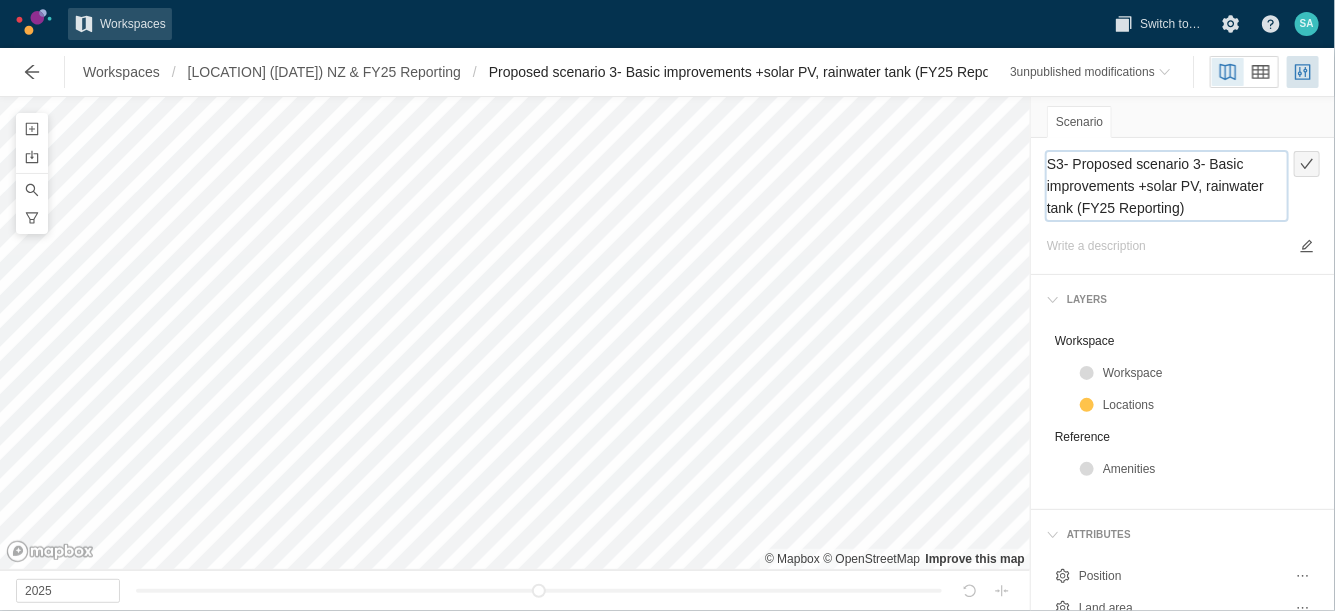 type on "S3- Proposed scenario 3- Basic improvements +solar PV, rainwater tank (FY25 Reporting)" 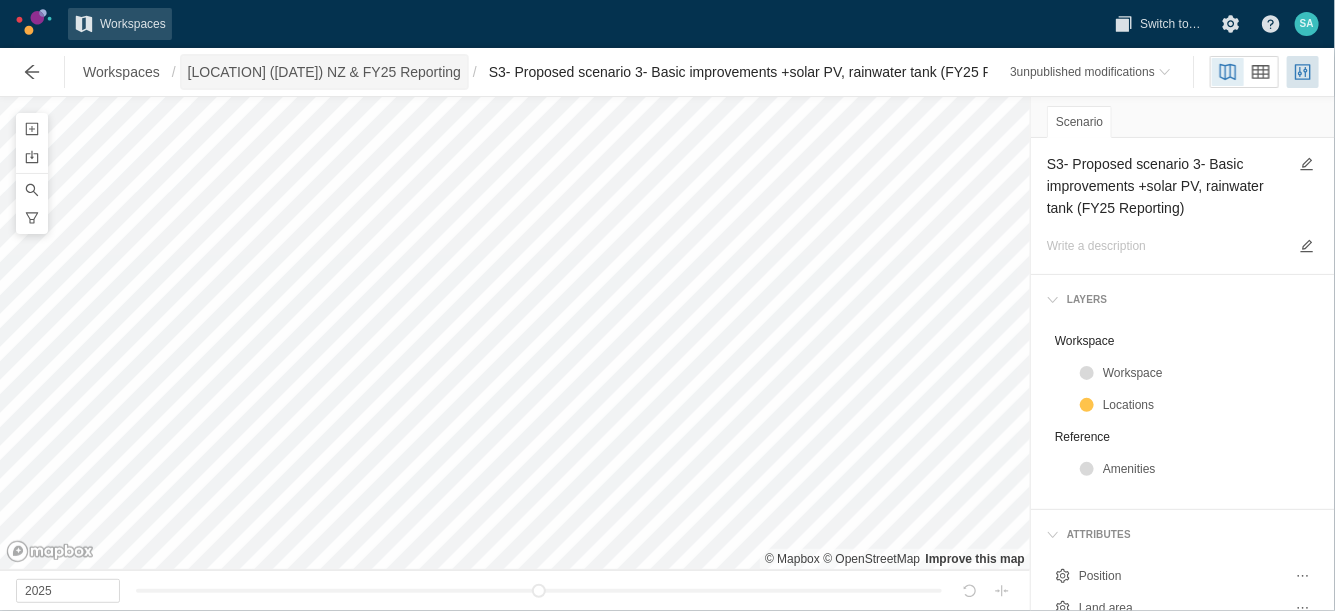 click on "[LOCATION] ([DATE]) NZ & FY25 Reporting" at bounding box center [324, 72] 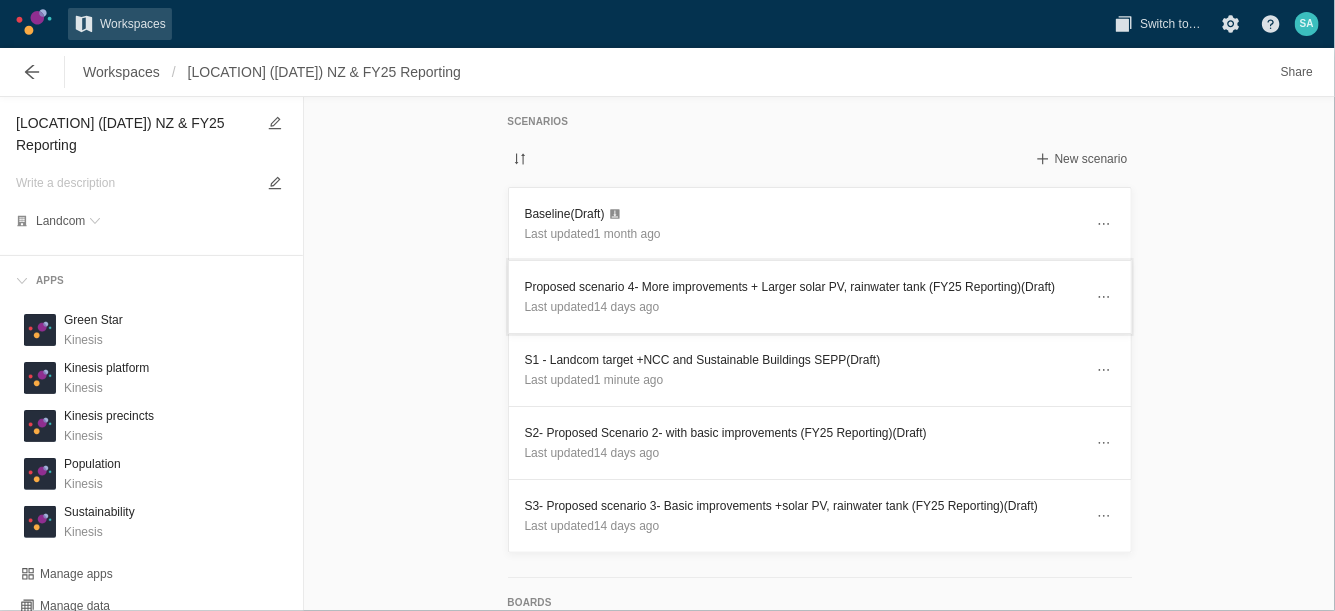 click on "Proposed scenario 4- More improvements + Larger solar PV, rainwater tank (FY25 Reporting)  (Draft)" at bounding box center (804, 287) 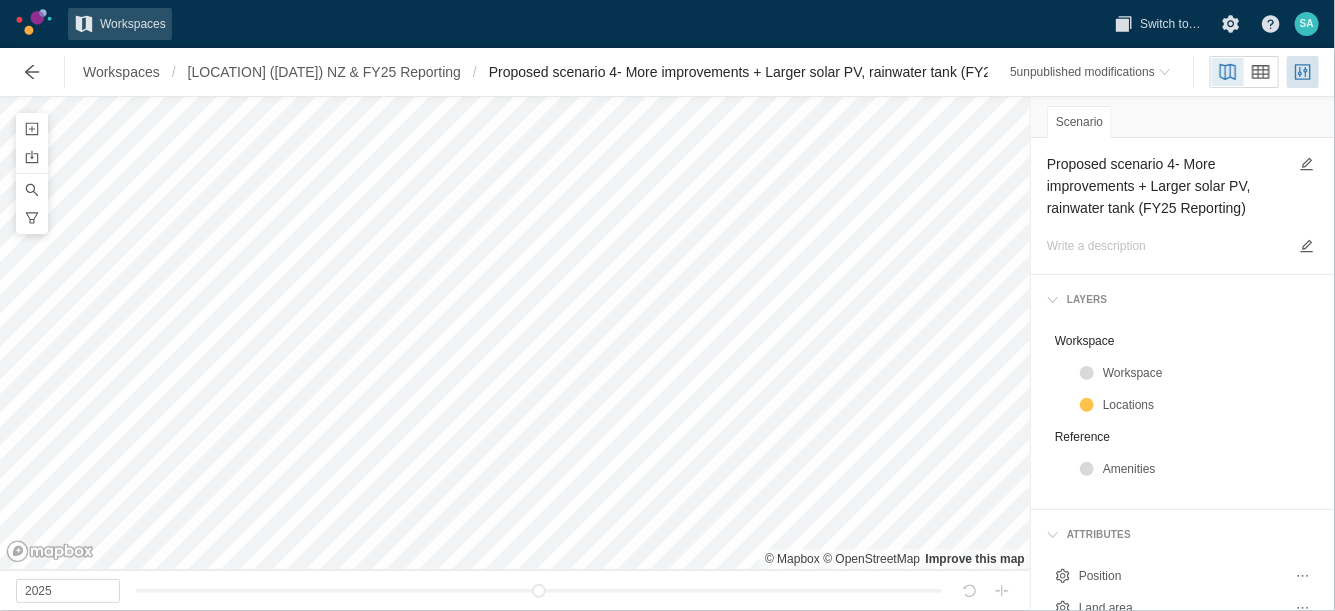click on "Proposed scenario 4- More improvements + Larger solar PV, rainwater tank (FY25 Reporting)" at bounding box center [1167, 186] 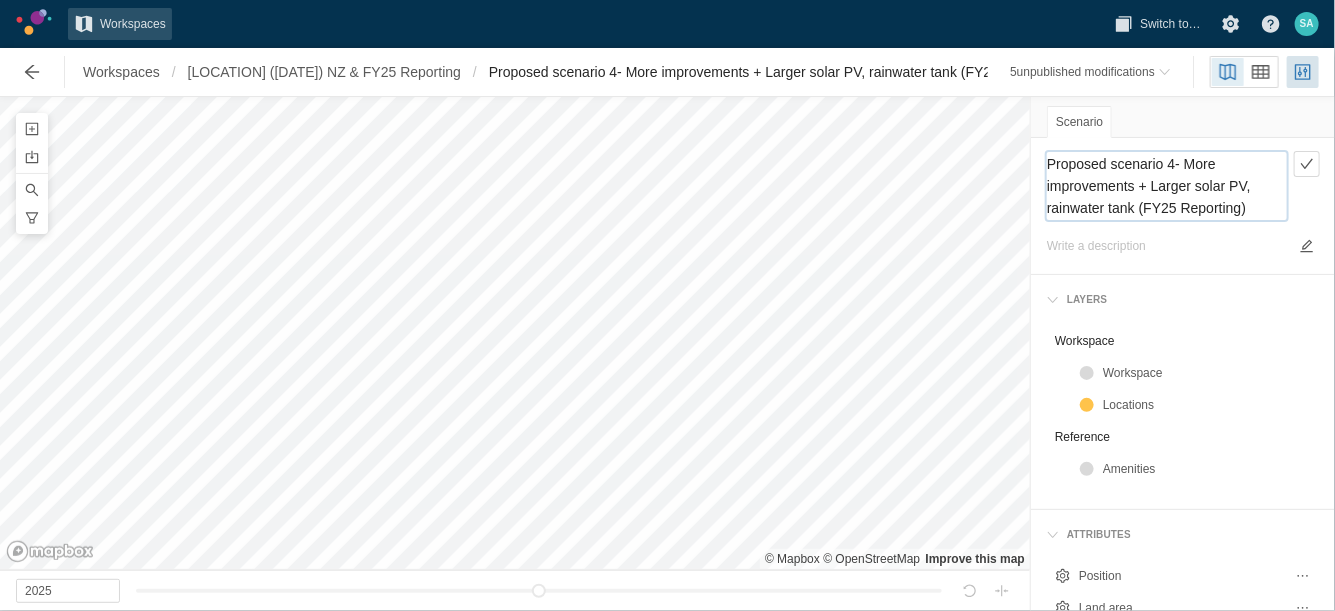 click on "Proposed scenario 4- More improvements + Larger solar PV, rainwater tank (FY25 Reporting)" at bounding box center (1167, 186) 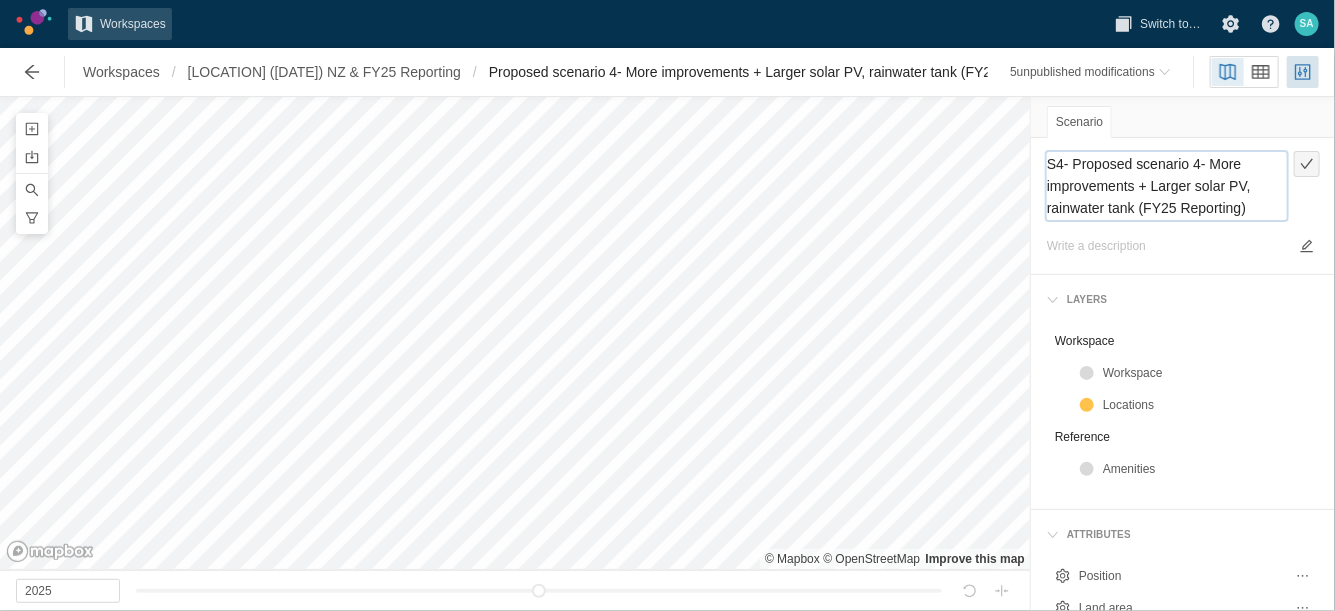 type on "S4- Proposed scenario 4- More improvements + Larger solar PV, rainwater tank (FY25 Reporting)" 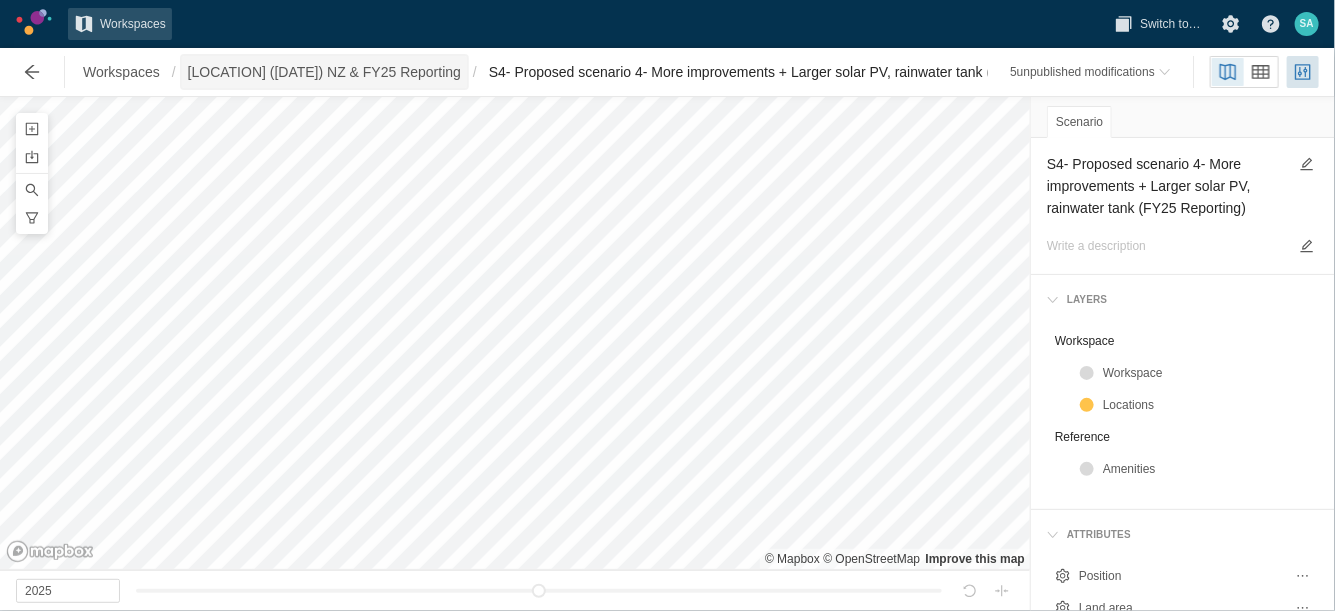 click on "[LOCATION] ([DATE]) NZ & FY25 Reporting" at bounding box center [324, 72] 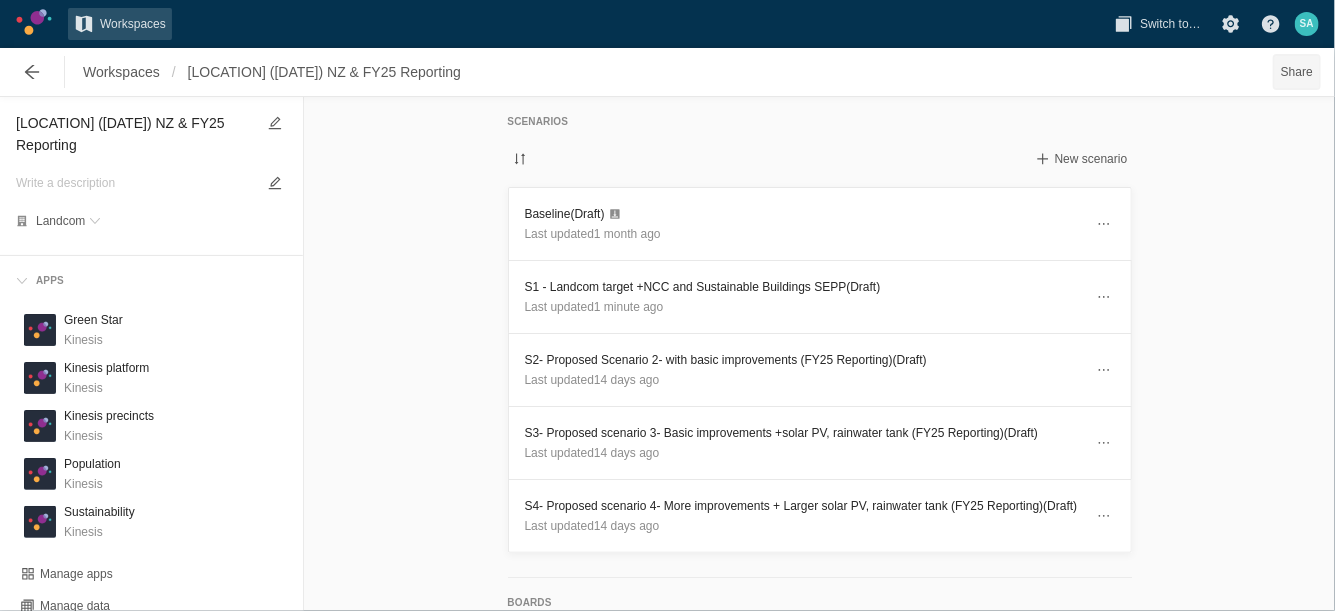 click on "Share" at bounding box center (1297, 72) 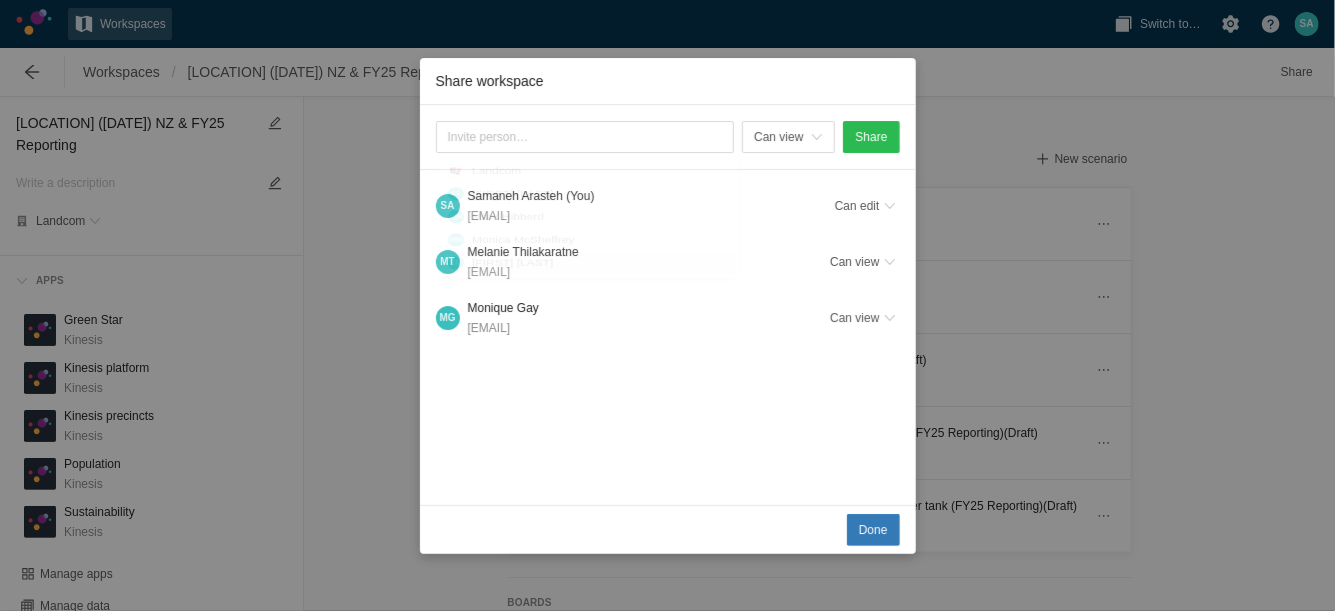 click on "Can view Share S A [LAST] [LAST] (You) [EMAIL]   Can edit   M T [LAST] [LAST] [EMAIL]   Can view   M G [LAST] [LAST] [EMAIL]   Can view" at bounding box center [668, 305] 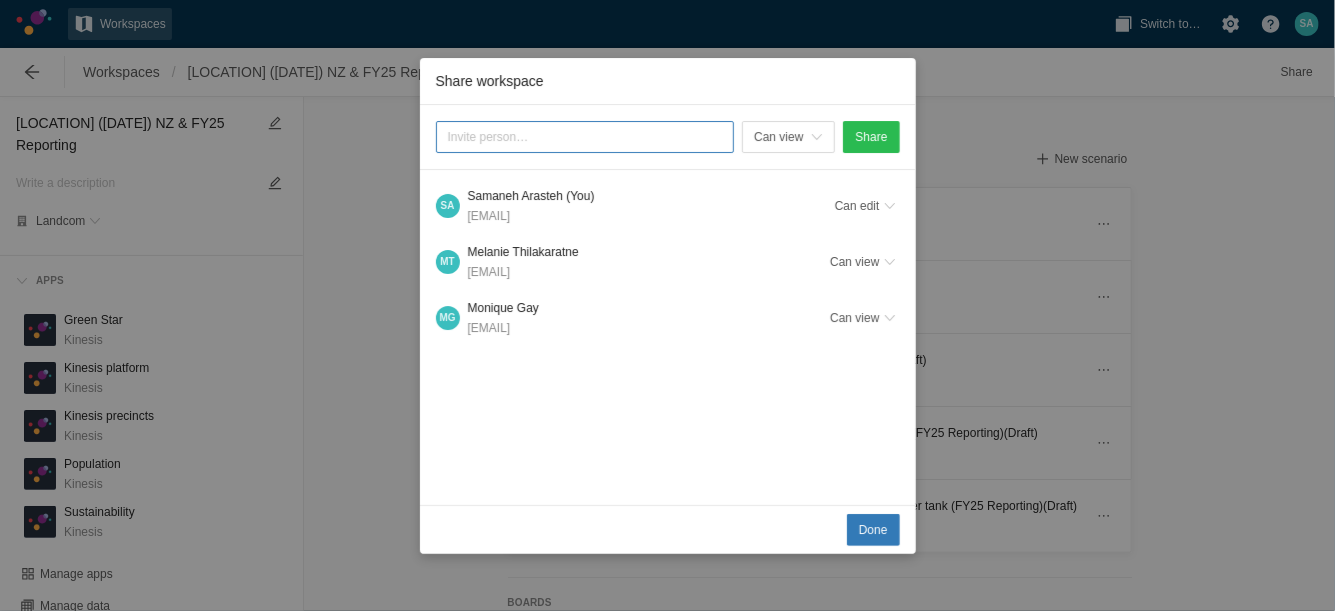 click at bounding box center (585, 137) 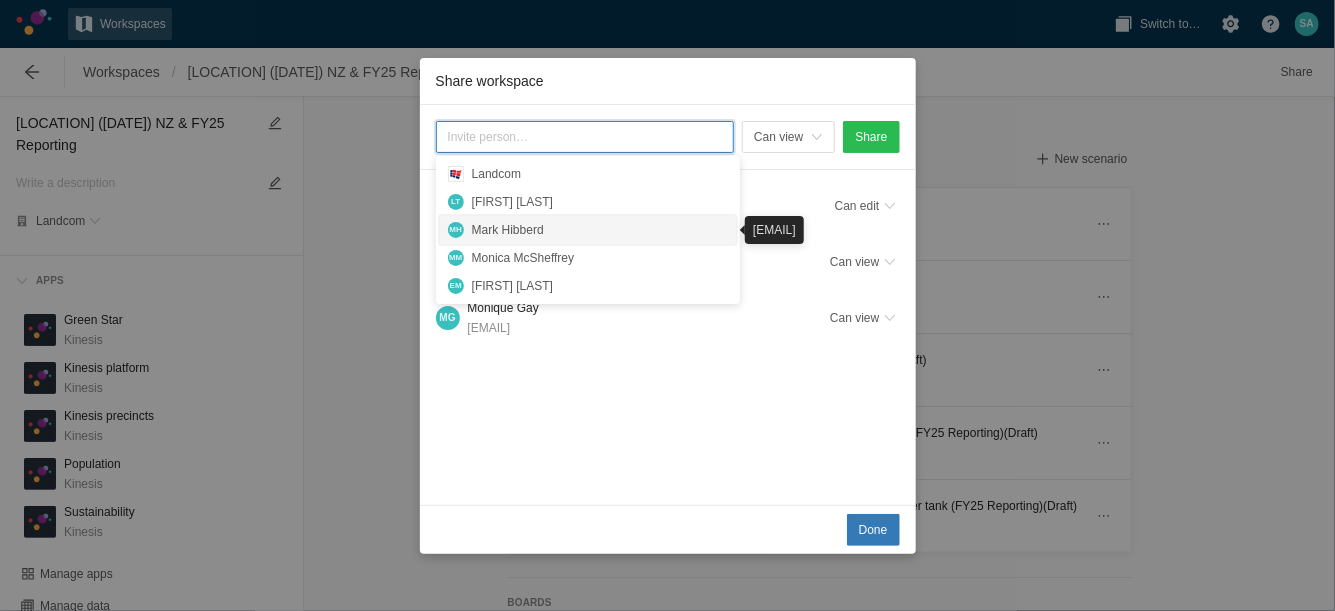 click on "Mark Hibberd" at bounding box center [600, 230] 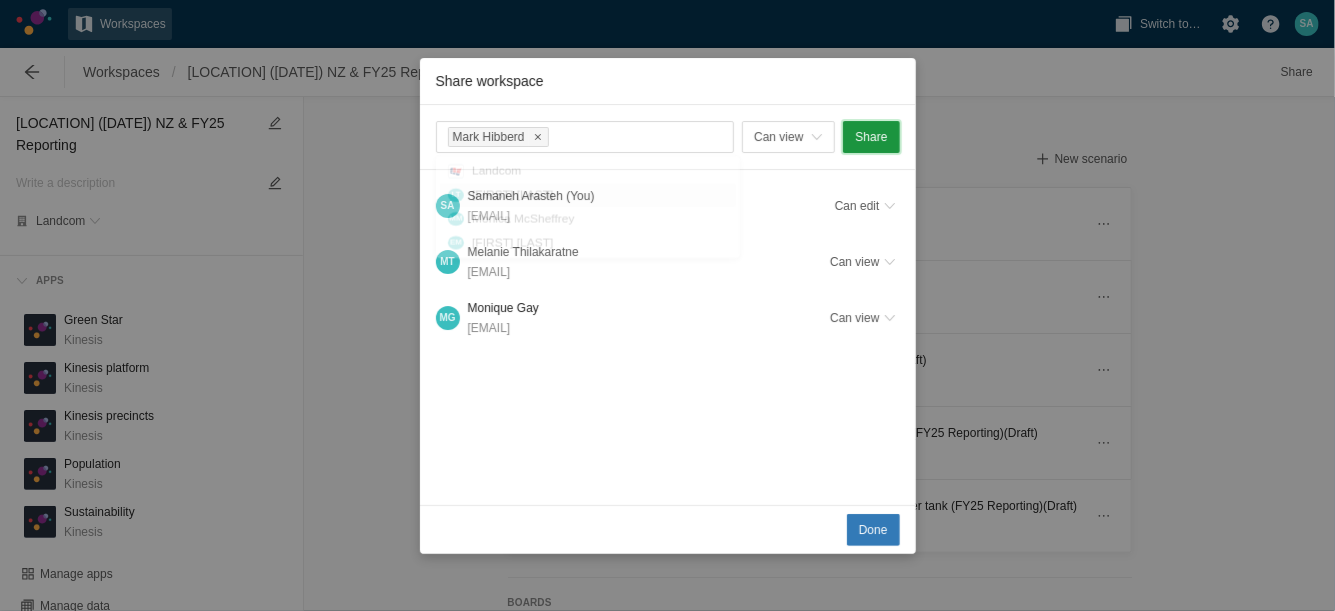 click on "Share" at bounding box center [871, 137] 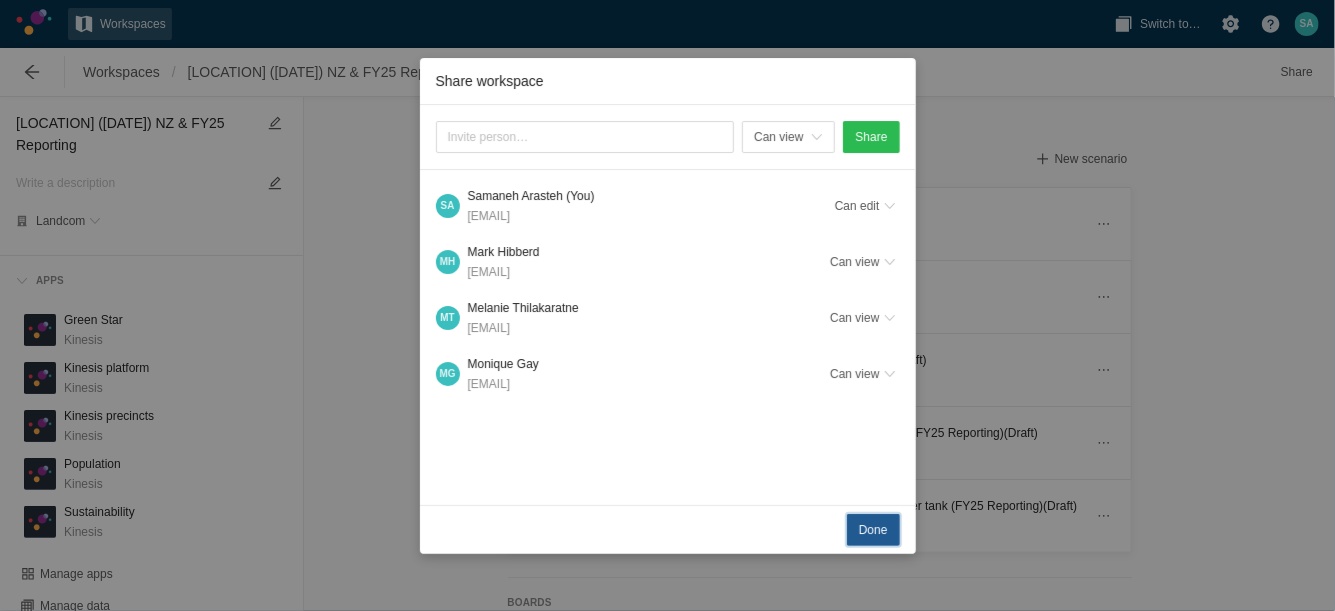 click on "Done" at bounding box center [873, 530] 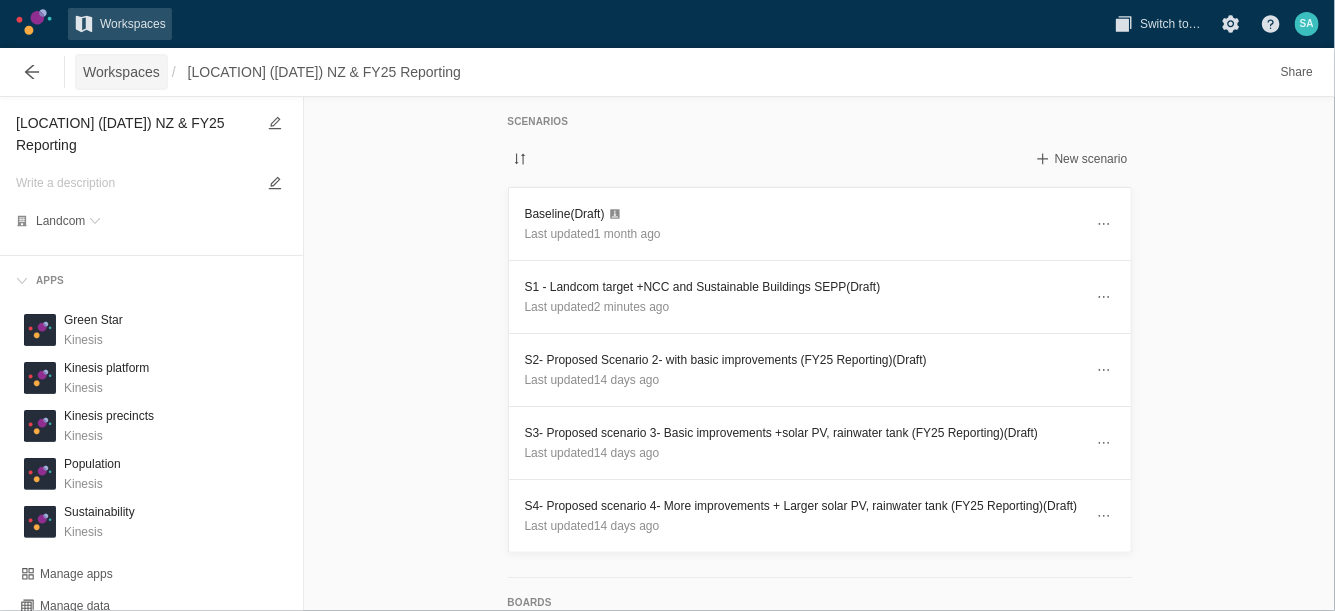 click on "Workspaces" at bounding box center (121, 72) 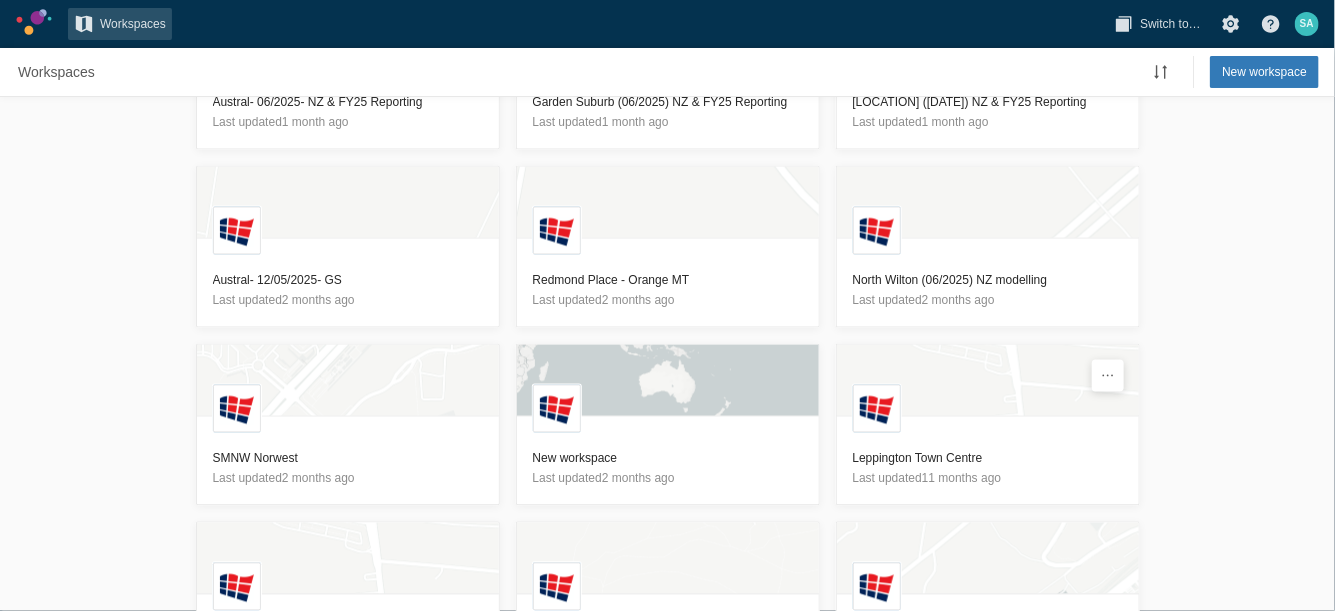 scroll, scrollTop: 1551, scrollLeft: 0, axis: vertical 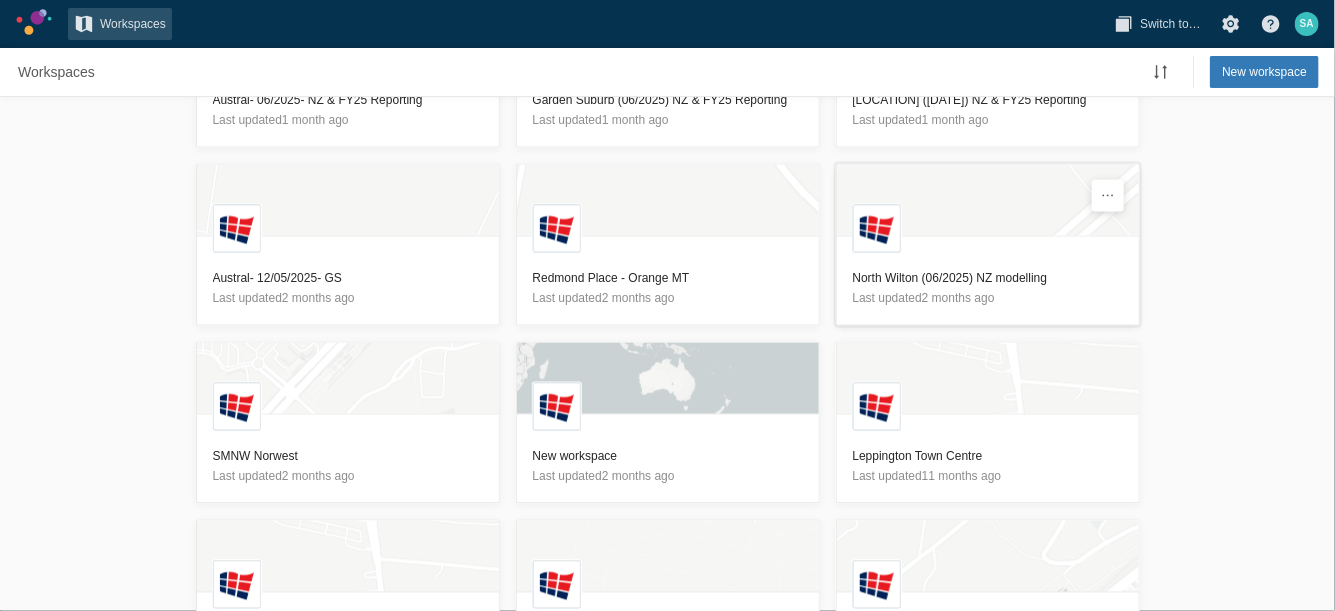 click on "North Wilton (06/2025) NZ modelling" at bounding box center [988, 279] 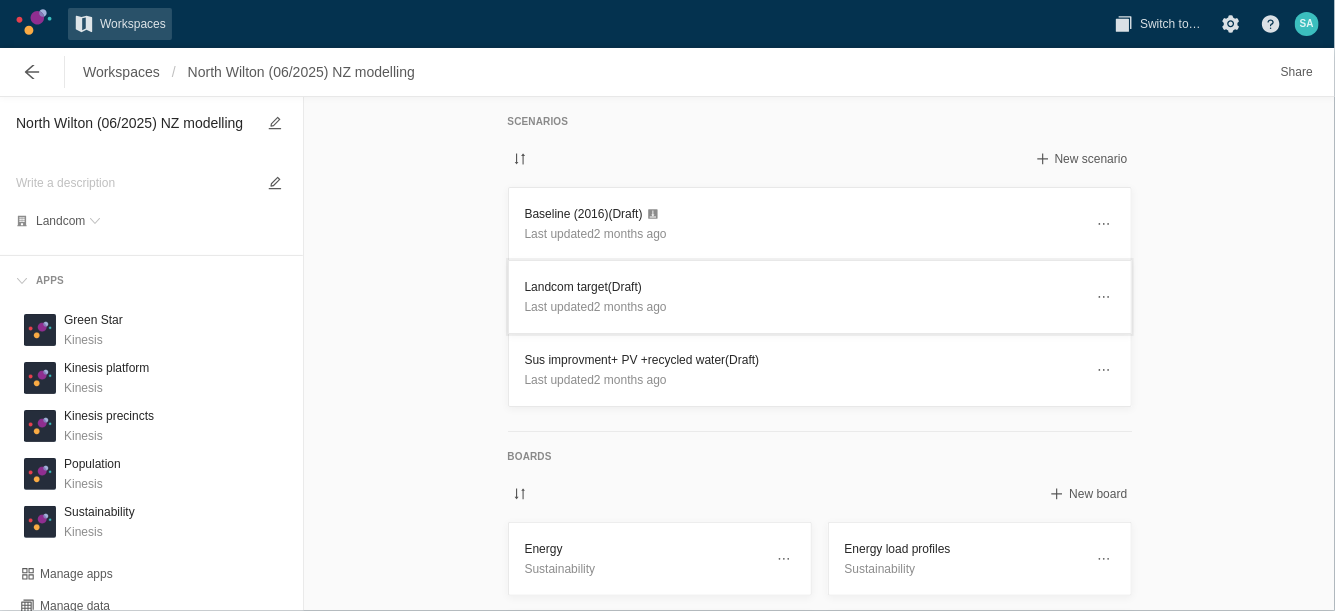 click on "Landcom target  (Draft)" at bounding box center (804, 287) 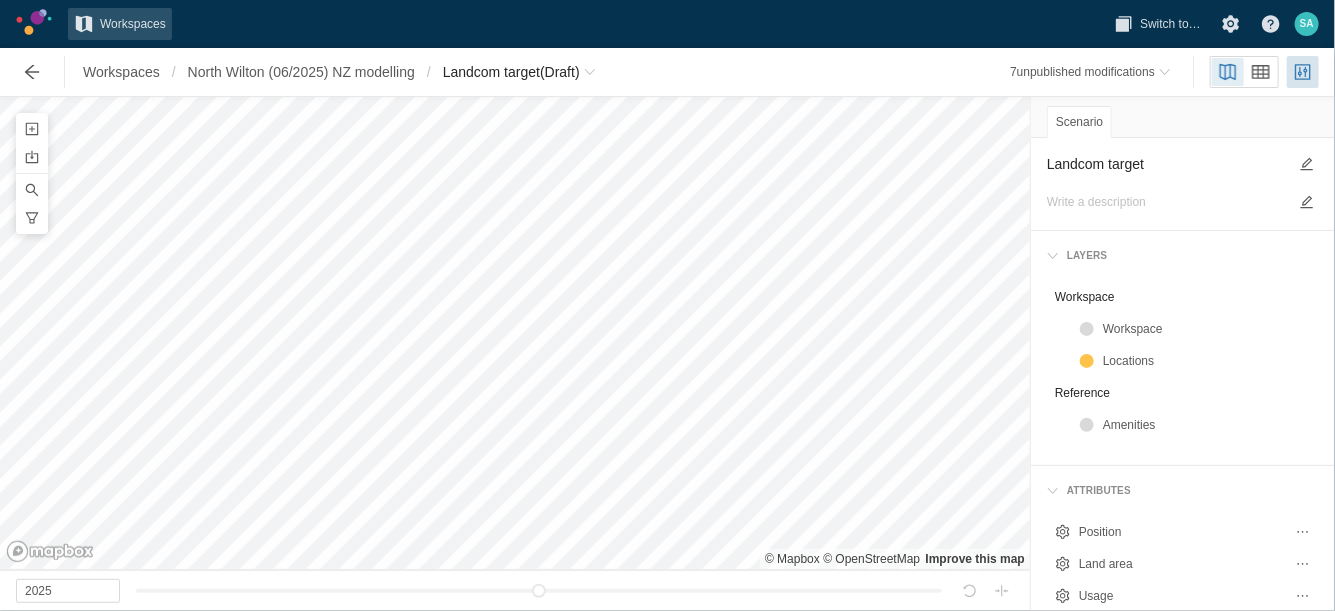 click on "Landcom target" at bounding box center [1167, 164] 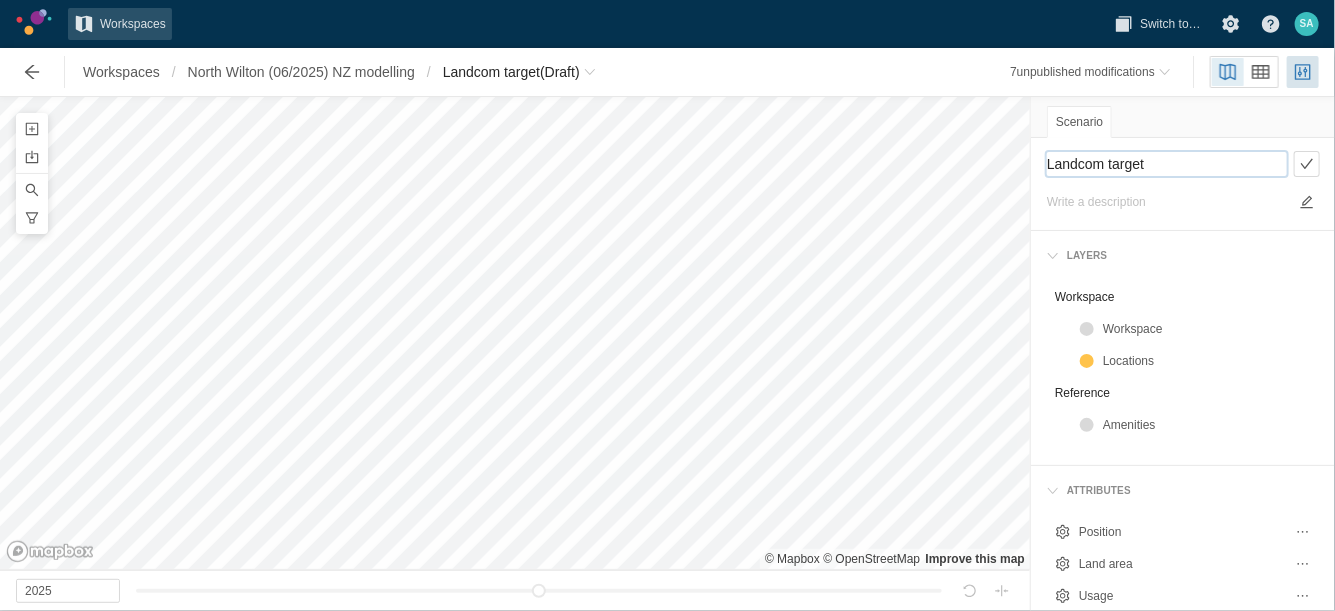 click on "Landcom target" at bounding box center (1167, 164) 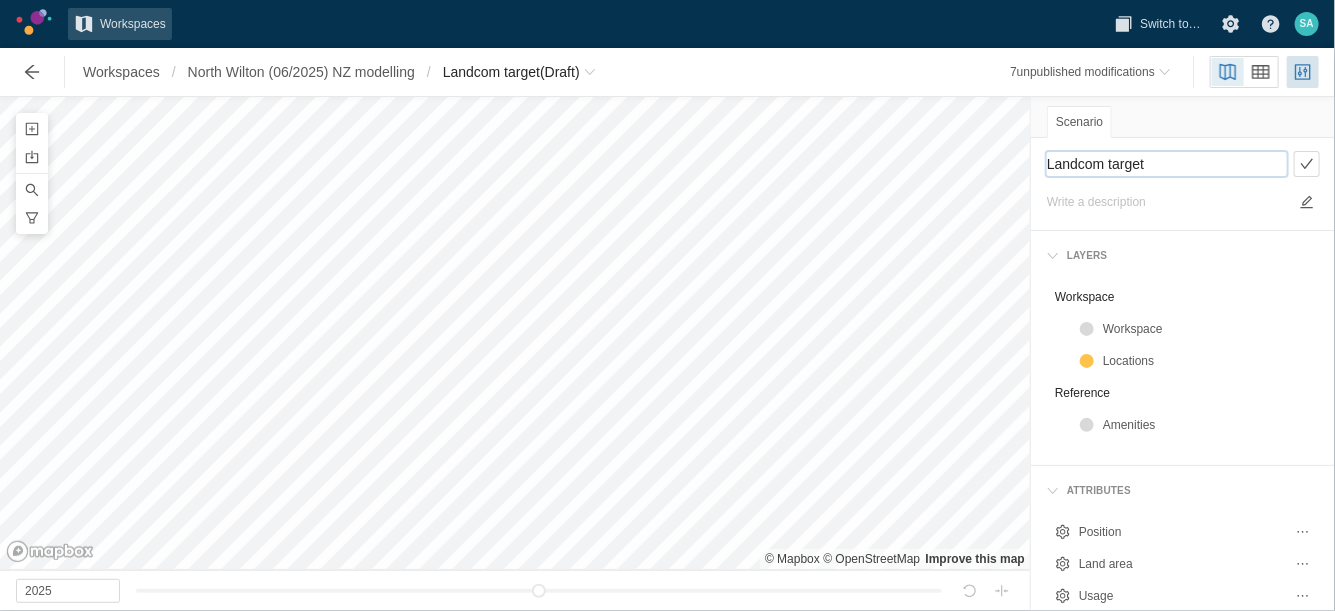 click on "Landcom target" at bounding box center [1167, 164] 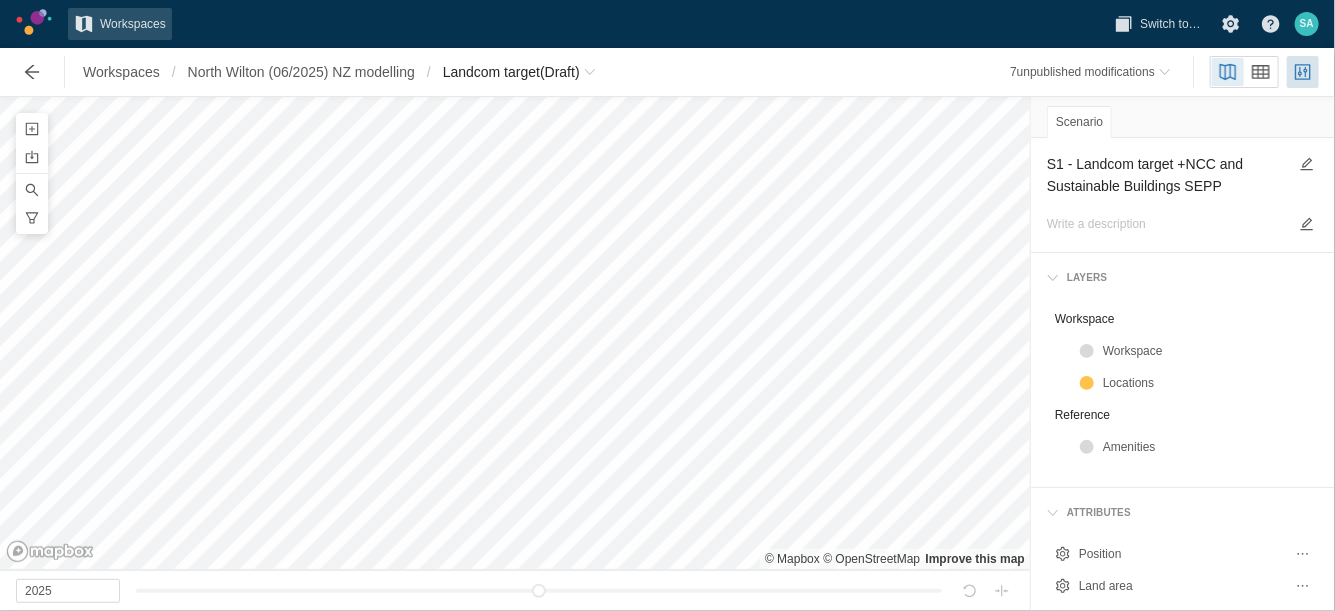 type on "Landcom target" 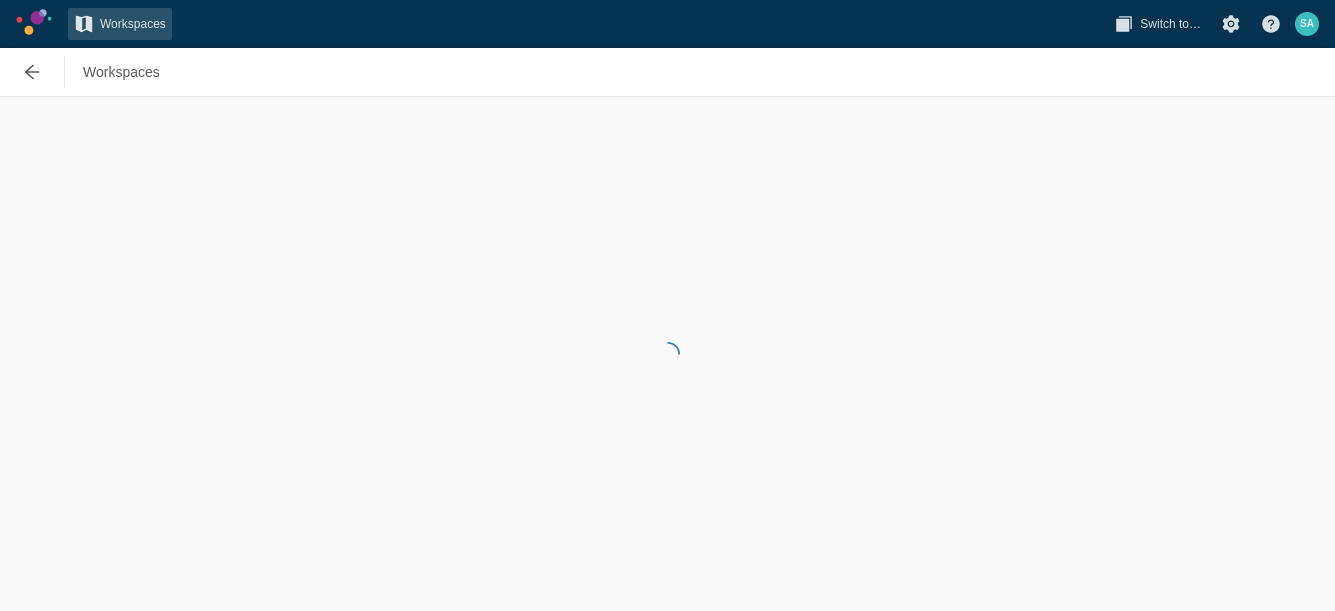 scroll, scrollTop: 0, scrollLeft: 0, axis: both 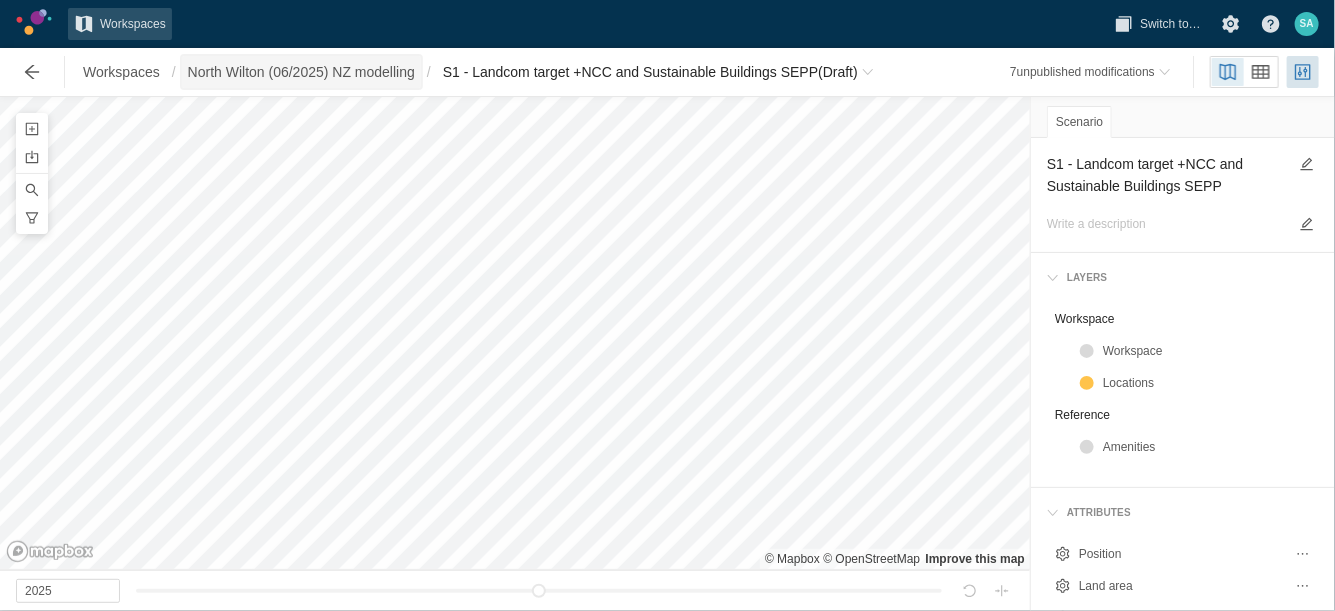 click on "North Wilton (06/2025) NZ modelling" at bounding box center (301, 72) 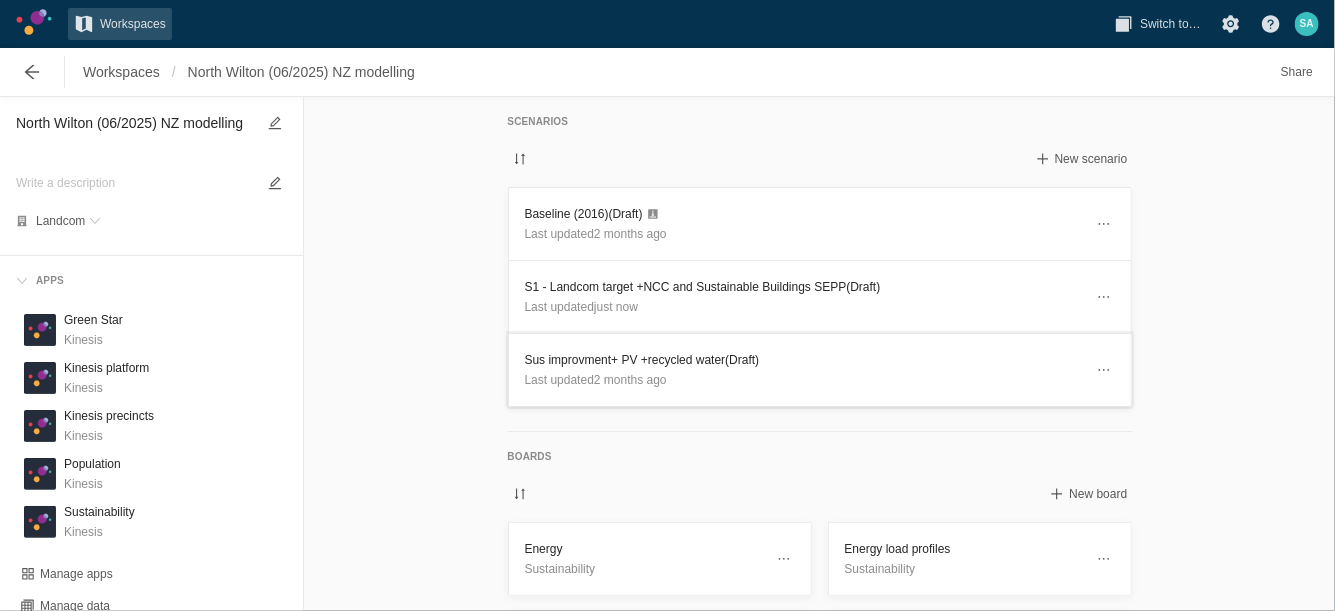click on "Sus improvment+ PV +recycled water  (Draft)" at bounding box center (804, 360) 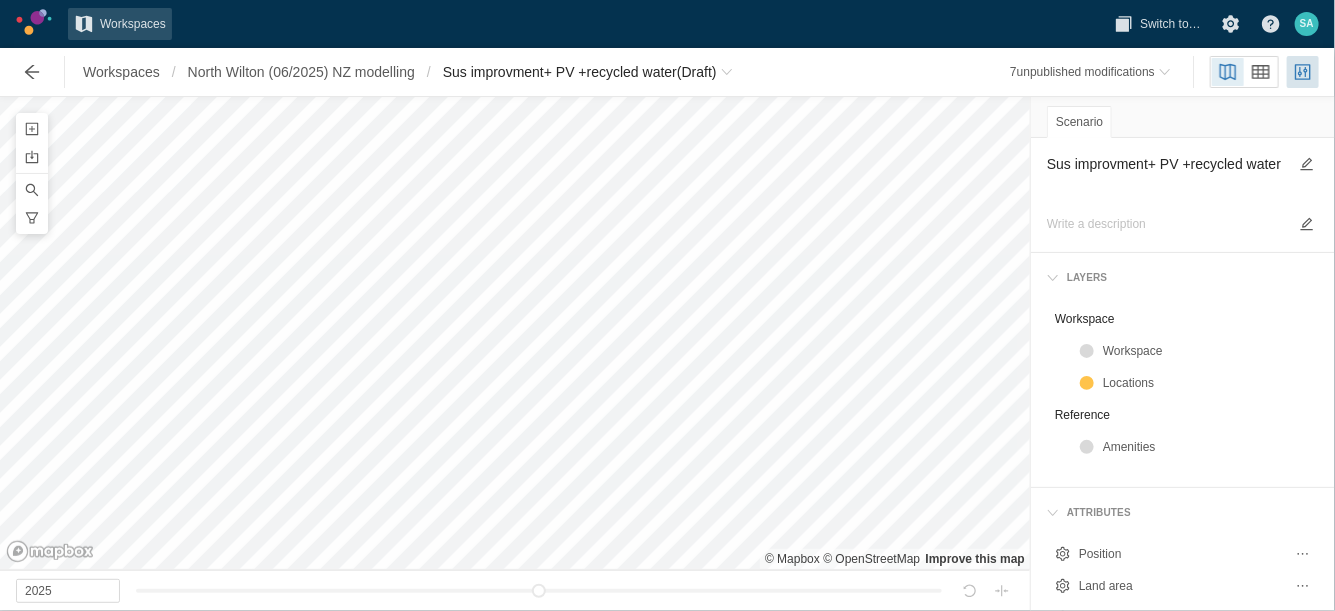 click on "Sus improvment+ PV +recycled water" at bounding box center (1183, 195) 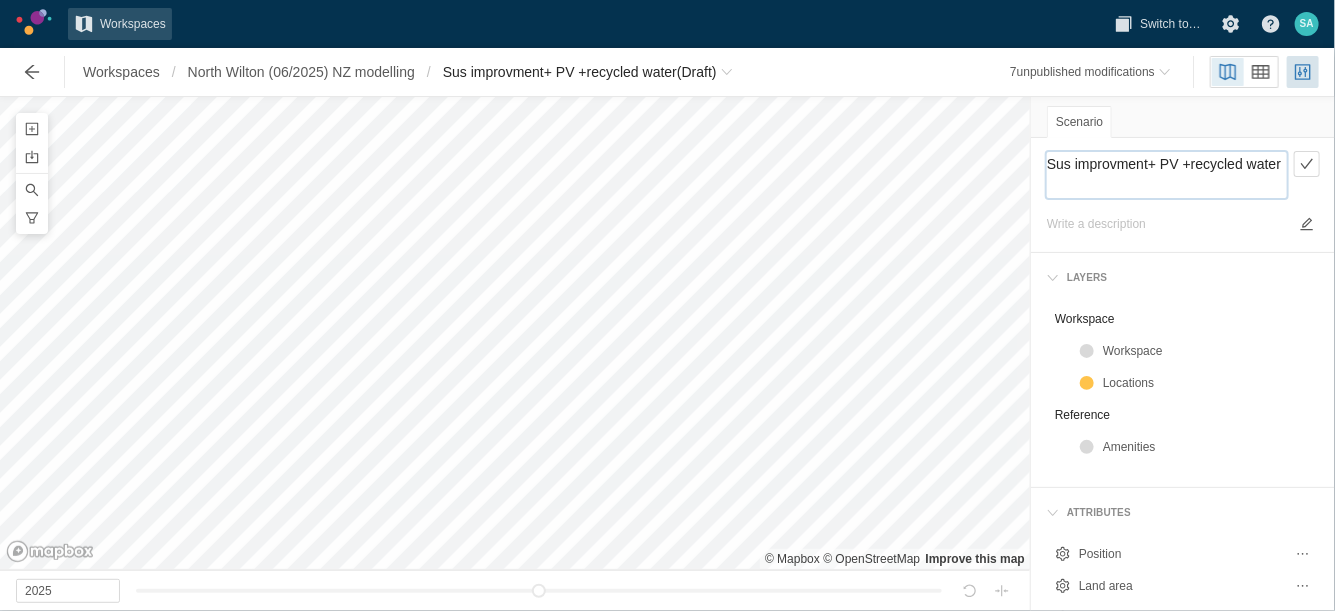 click on "Sus improvment+ PV +recycled water" at bounding box center (1167, 175) 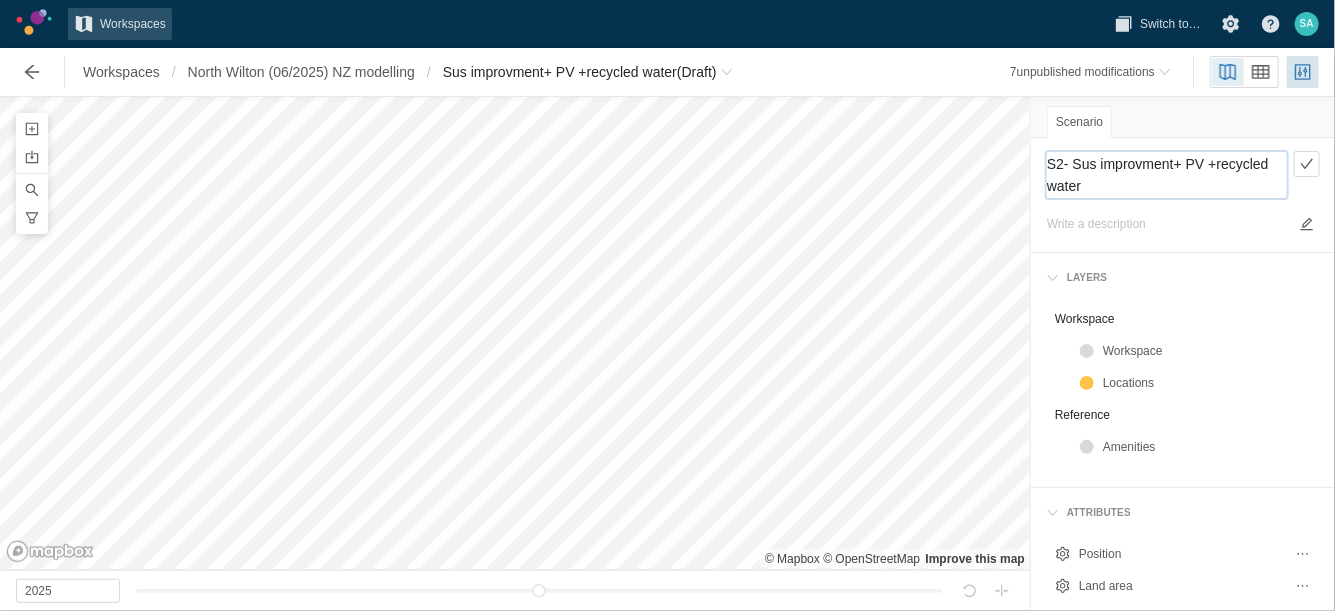 click on "S2- Sus improvment+ PV +recycled water" at bounding box center [1167, 175] 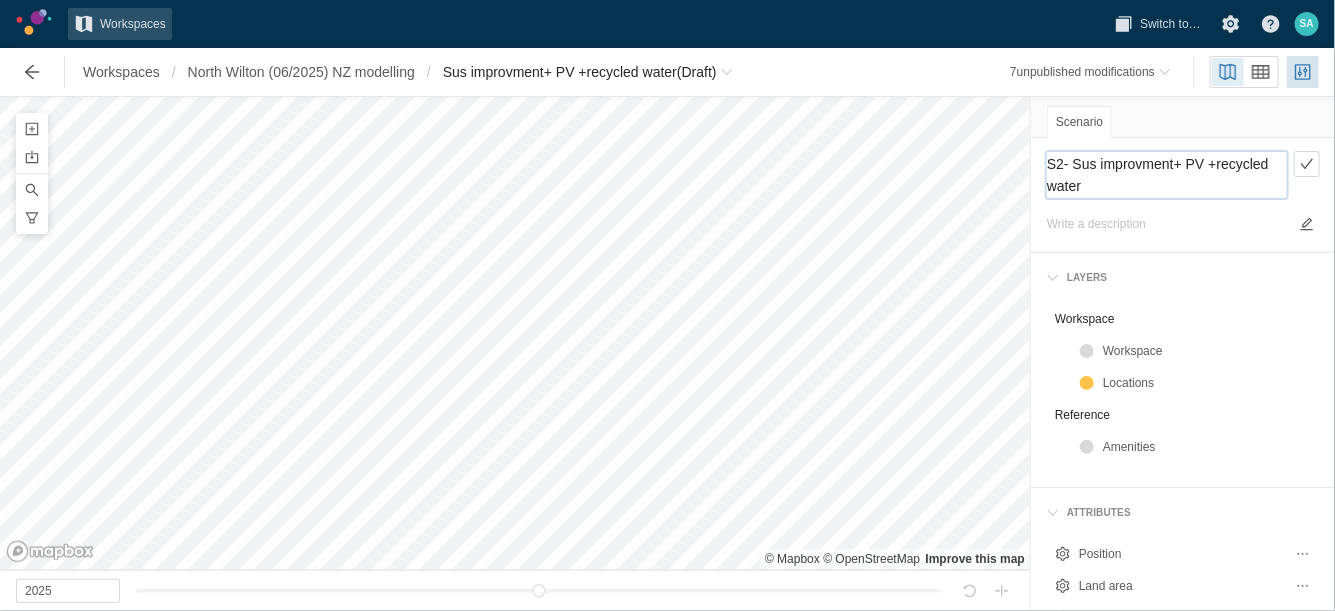 type on "S2- Sus improvment+ PV +recycled water" 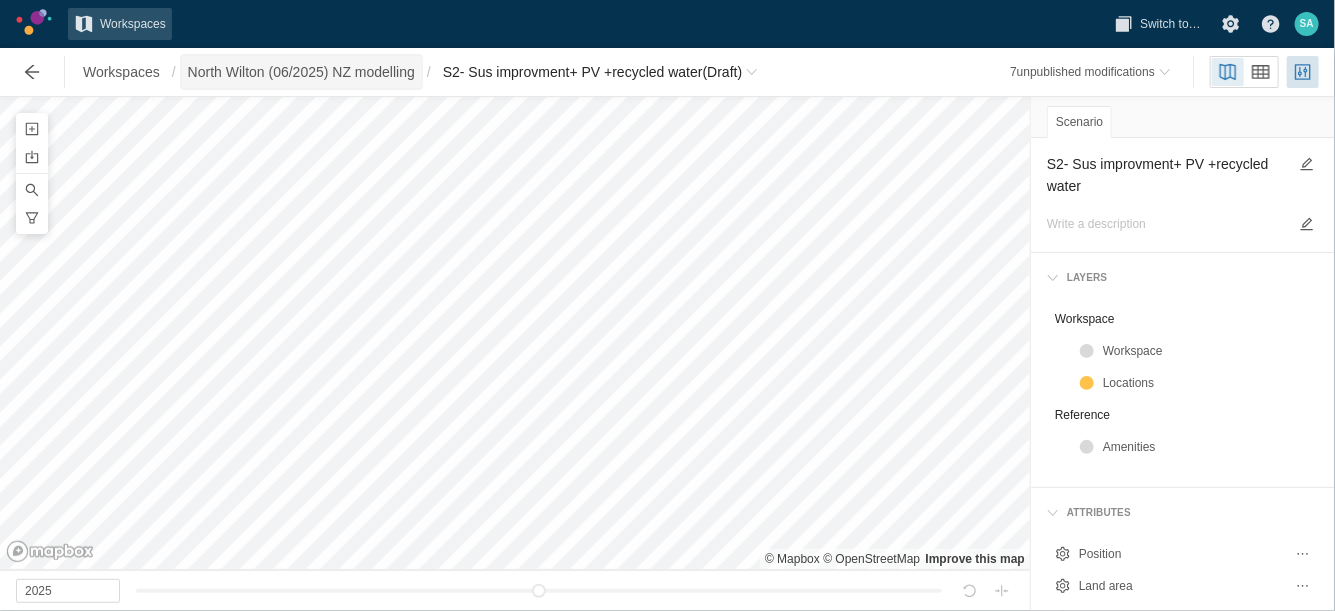 click on "North Wilton (06/2025) NZ modelling" at bounding box center [301, 72] 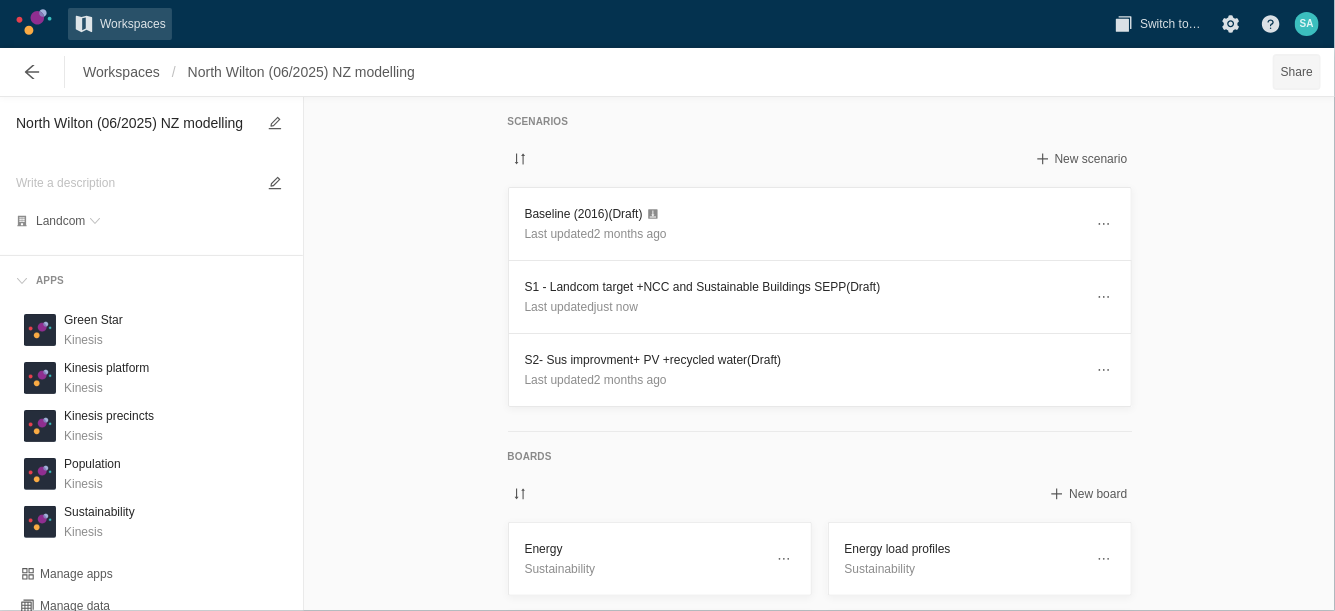 click on "Share" at bounding box center (1297, 72) 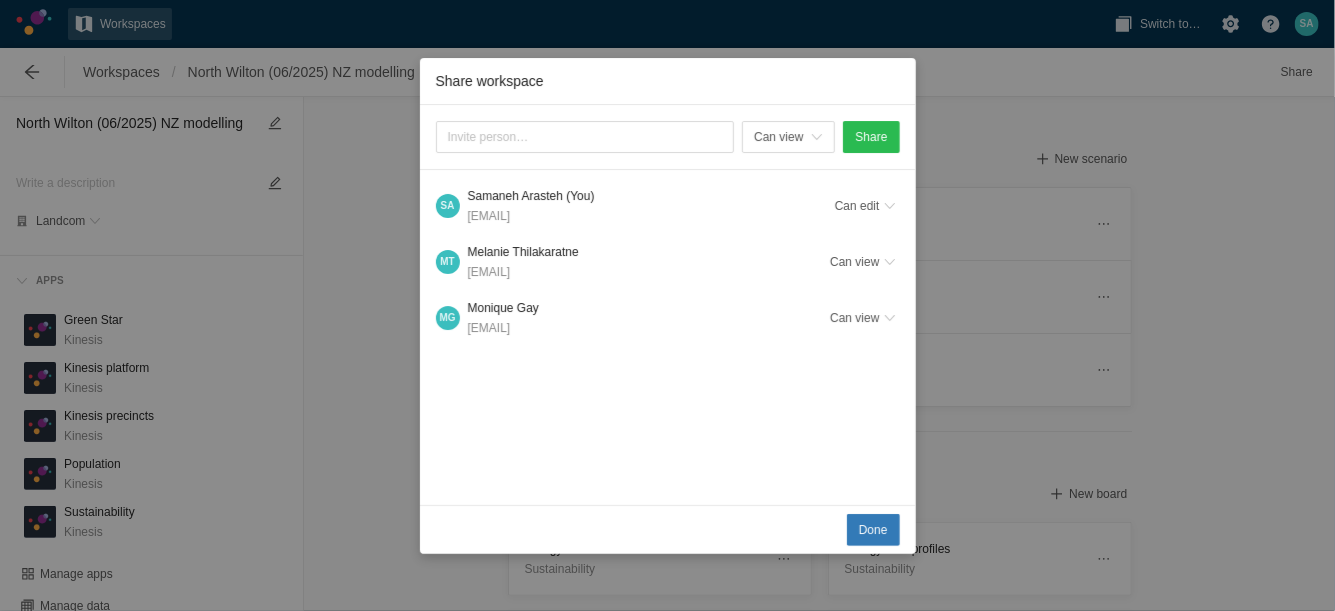 click on "Can view Share S A [LAST] [LAST] (You) [EMAIL]   Can edit   M T [LAST] [LAST] [EMAIL]   Can view   M G [LAST] [LAST] [EMAIL]   Can view" at bounding box center (668, 305) 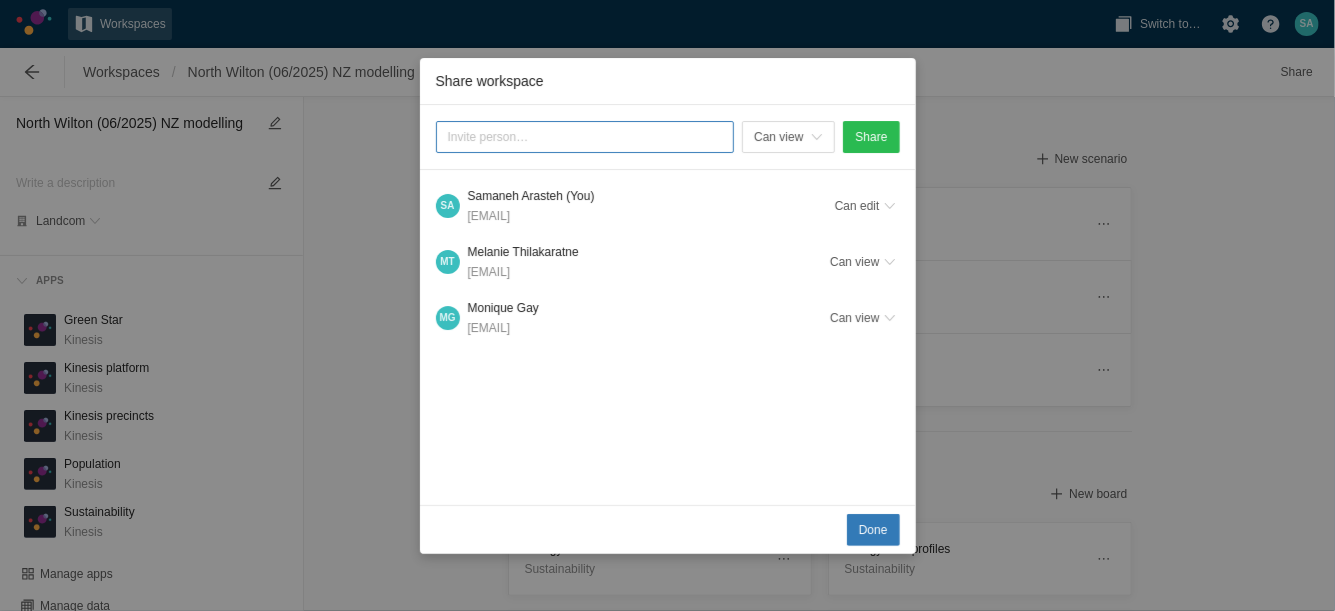 click at bounding box center (585, 137) 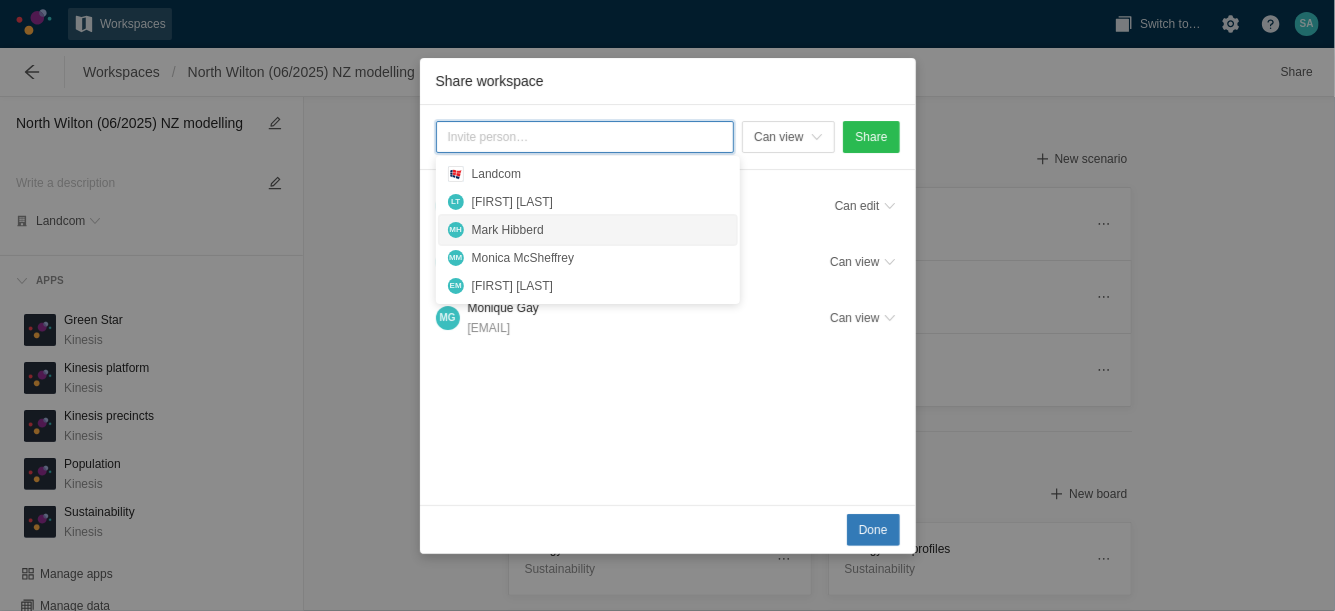 click on "Mark Hibberd" at bounding box center [600, 230] 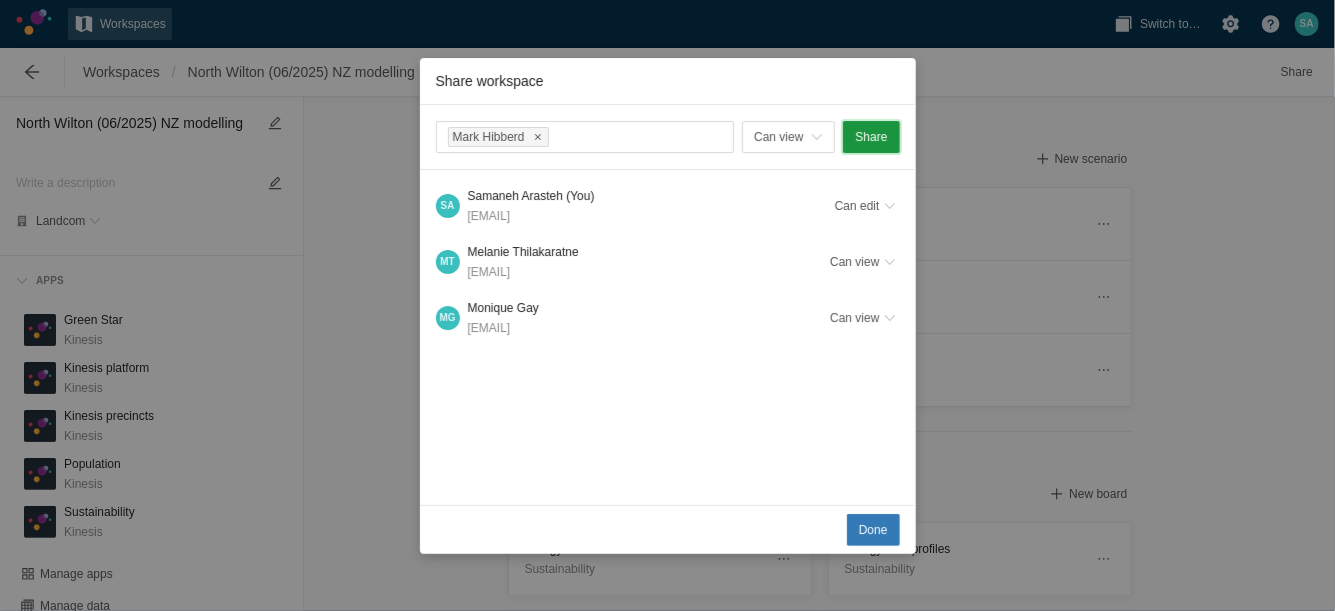 click on "Share" at bounding box center [871, 137] 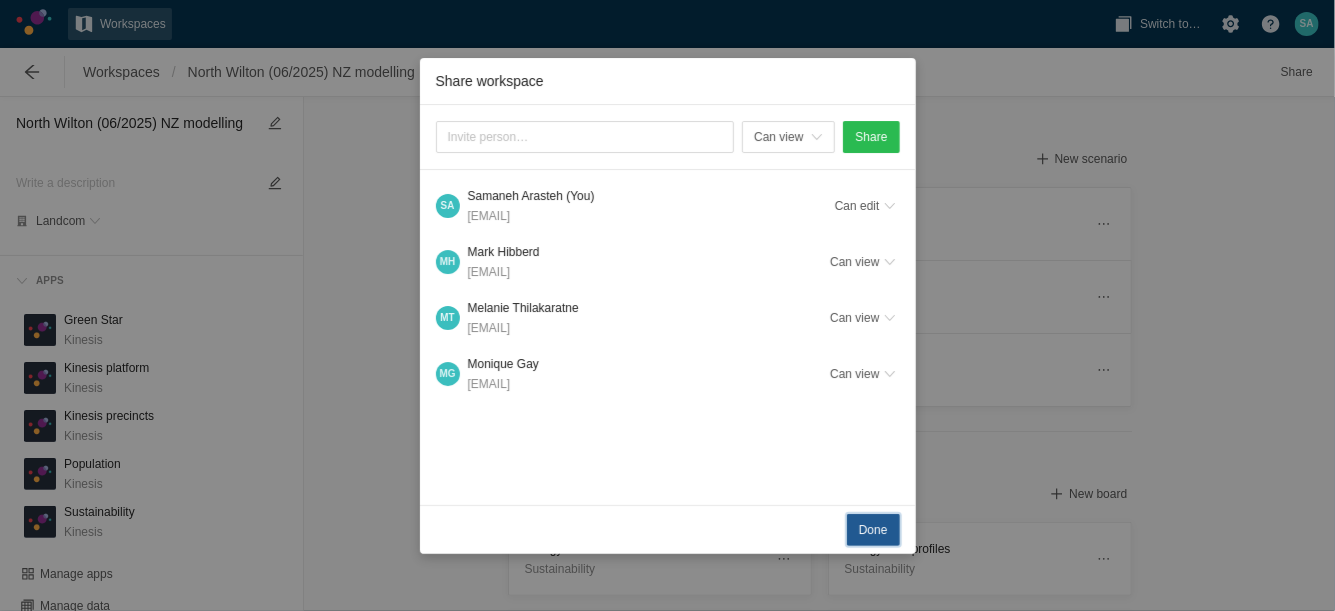 click on "Done" at bounding box center [873, 530] 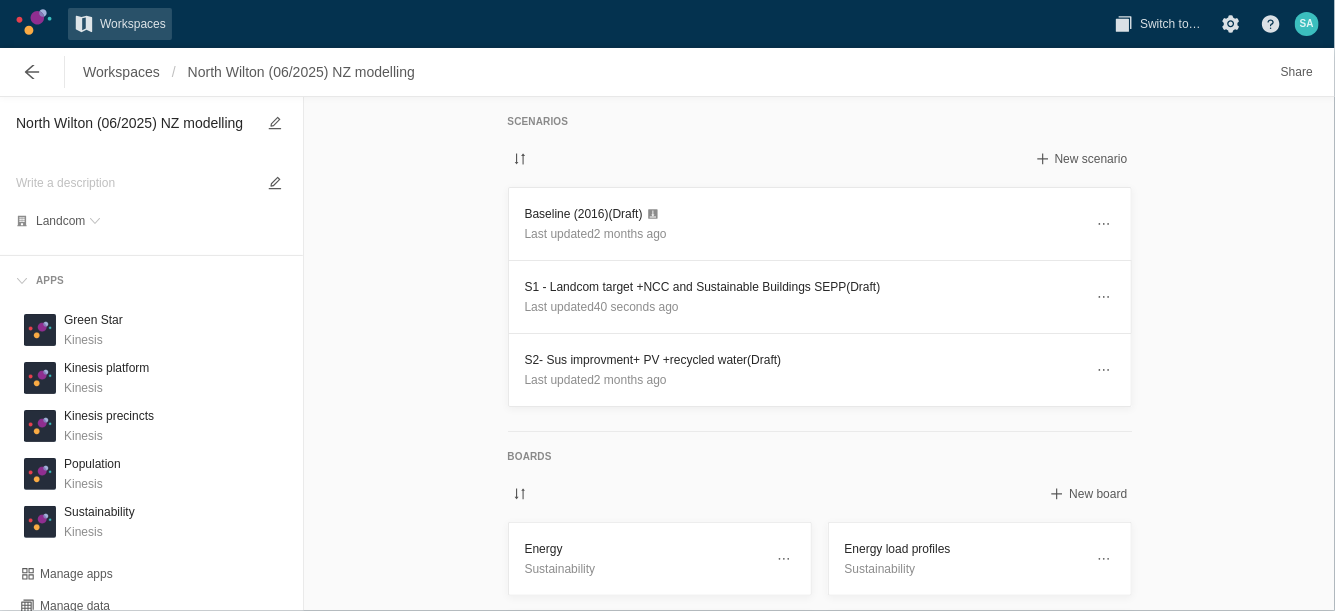 click on "Workspaces / [LOCATION] ([DATE]) NZ modelling" at bounding box center [216, 72] 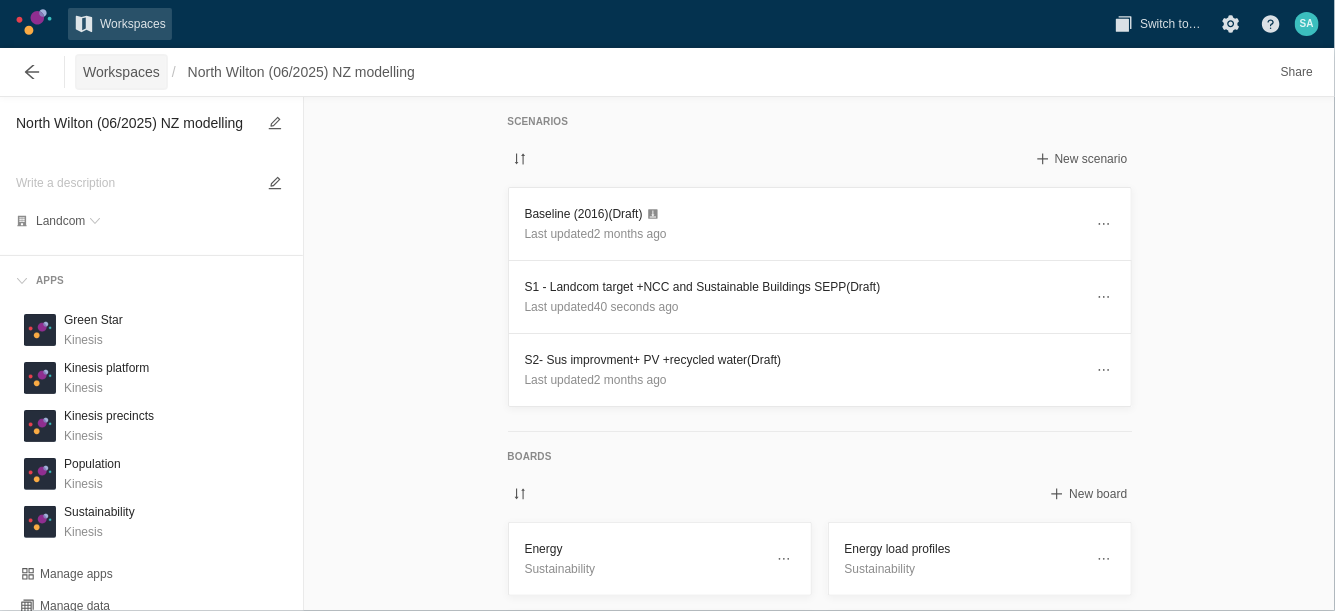 click on "Workspaces" at bounding box center (121, 72) 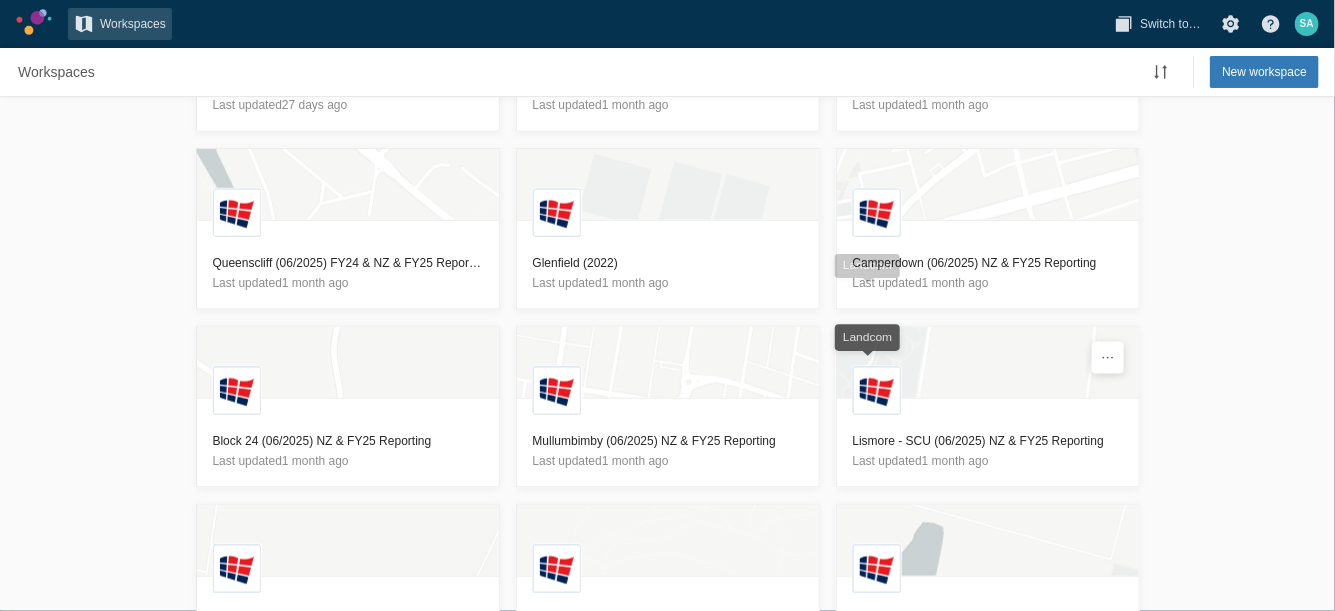 scroll, scrollTop: 1036, scrollLeft: 0, axis: vertical 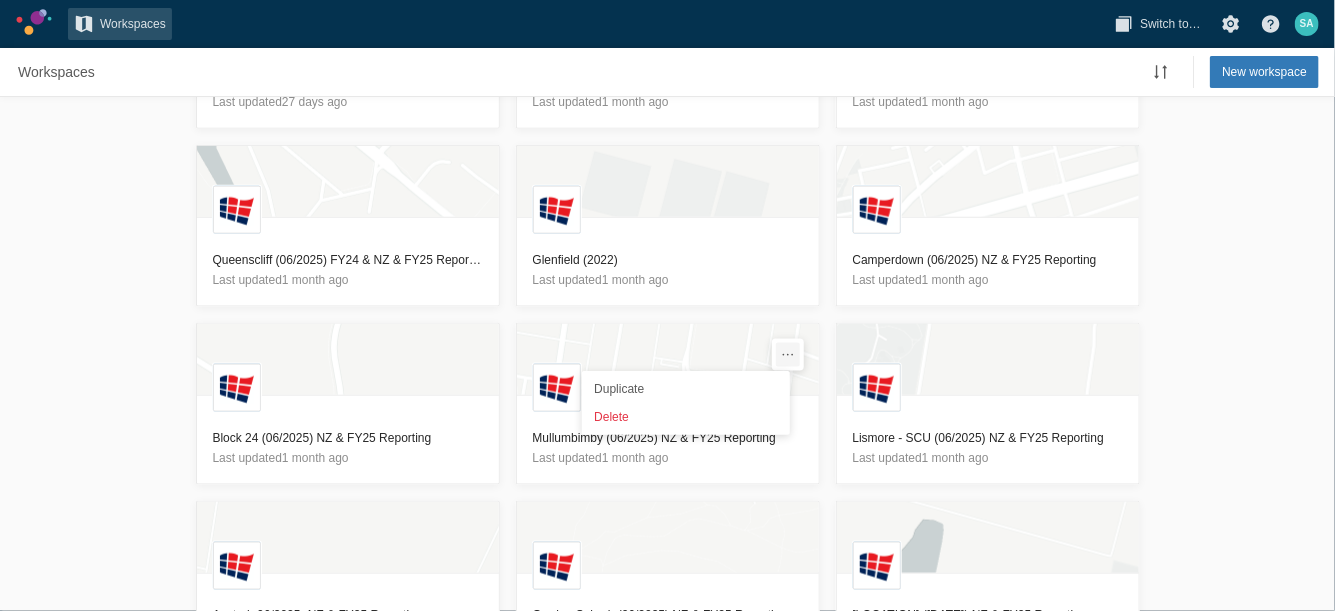 click at bounding box center [788, 355] 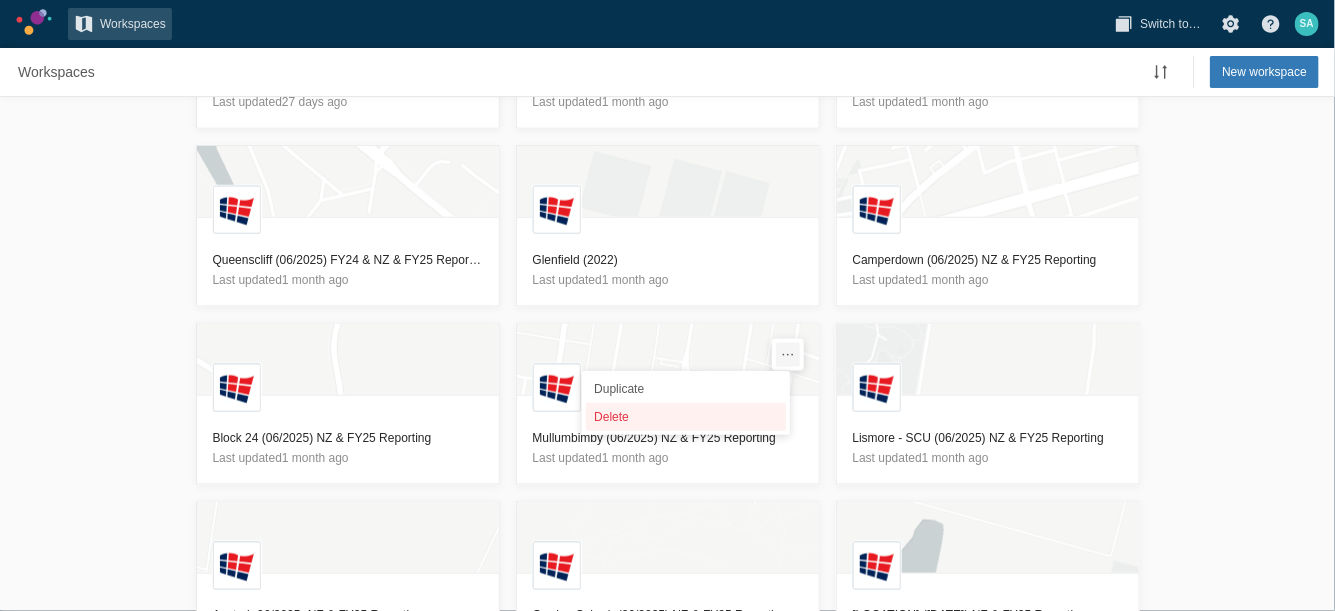 click on "Delete" at bounding box center [686, 417] 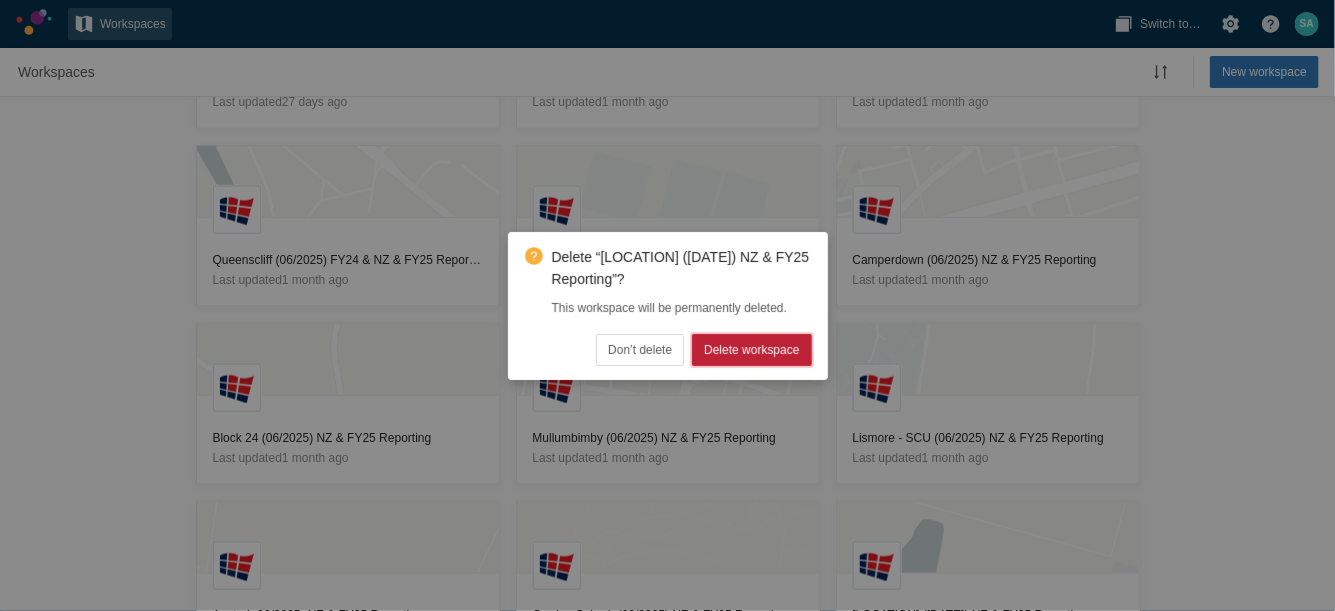 click on "Delete workspace" at bounding box center [751, 350] 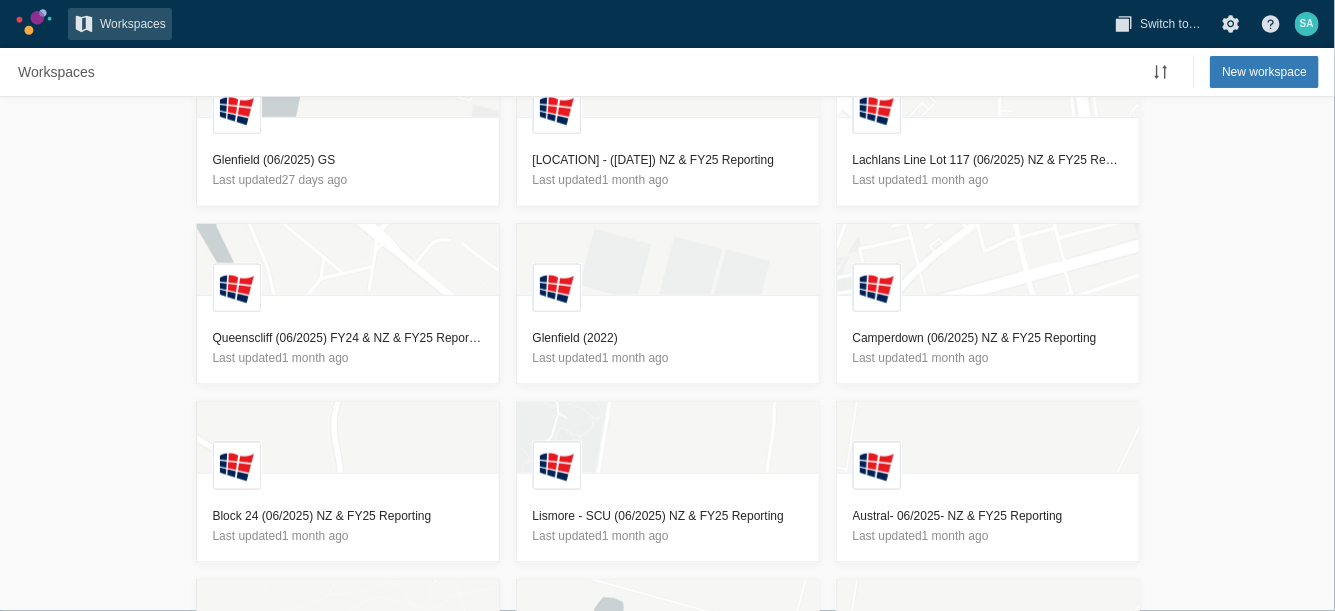 scroll, scrollTop: 953, scrollLeft: 0, axis: vertical 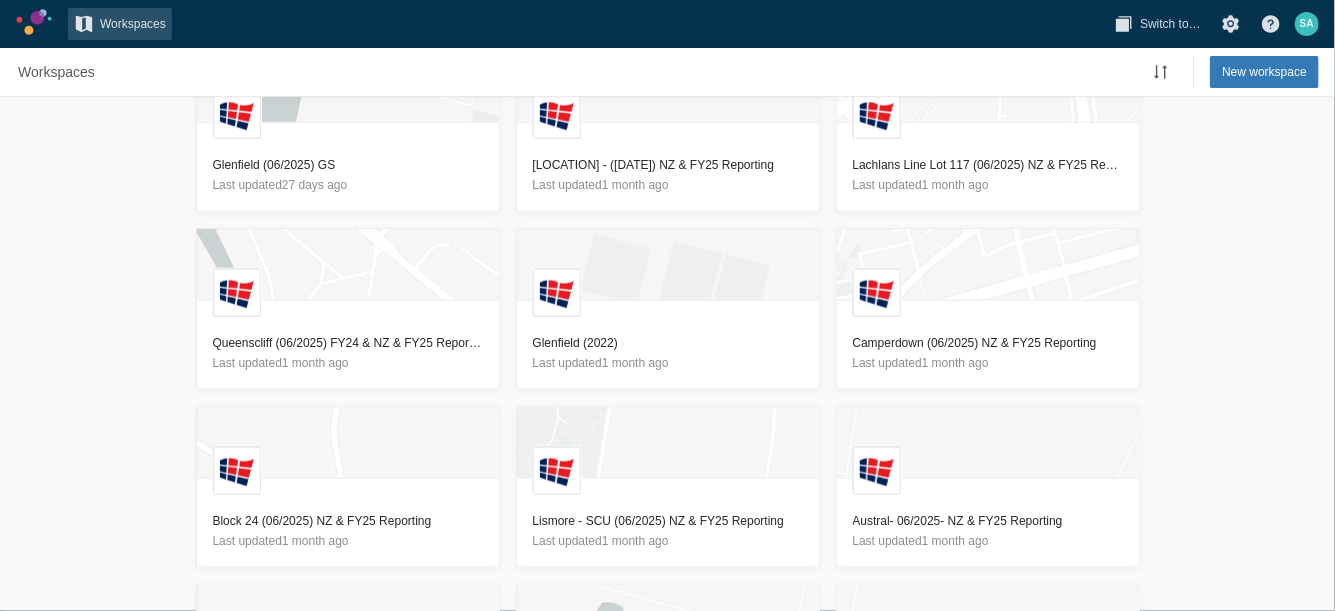click on "L [LOCATION] - [STREET] - NZ Reporting - [DATE] Last updated  [TIME] ago L [LOCATION] - TAHE - NZ Reporting [DATE] Last updated  [TIME] ago L [LOCATION] - NZ Reporting [DATE] Last updated  [TIME] ago L [LOCATION] ([DATE]) GS- V2 Last updated  [TIME] ago L [LOCATION] ([DATE]) NZ & FY24 & 25 Reporting Last updated  [TIME] ago L [LOCATION] ([DATE]) NZ & FY24 & 25 Reporting Last updated  [TIME] ago L [LOCATION] - P9 - NZ Reporting - [DATE] Last updated  [TIME] ago L [LOCATION] - Stage 7 and Cottage sites - NZ Reporting - [DATE] Last updated  [TIME] ago L [LOCATION] - Site 7, 8 and 9 - NZ Reporting - [DATE] Last updated  [TIME] ago L [LOCATION] - P3 - NZ Reporting - ([DATE]) Last updated  [TIME] ago L [LOCATION] ([DATE]) NZ & FY24 & 25 Reporting Last updated  [TIME] ago L [LOCATION] ([DATE]) NZ & FY24 & 25 Reporting Last updated  [TIME] ago L [LOCATION]- ([DATE]) NZ & FY24 & 25 Reporting Last updated  [TIME] ago L [LOCATION] ([DATE]) NZ & FY25 Reporting Last updated  [TIME] ago L L L L L L" at bounding box center (667, 354) 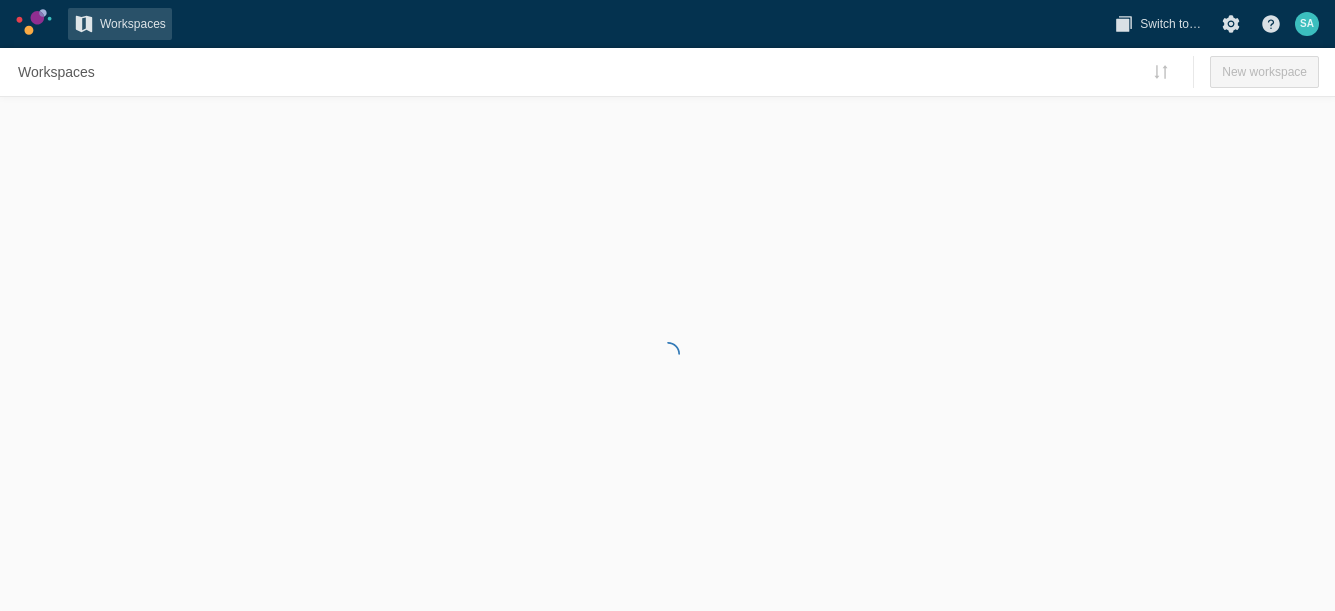 scroll, scrollTop: 0, scrollLeft: 0, axis: both 